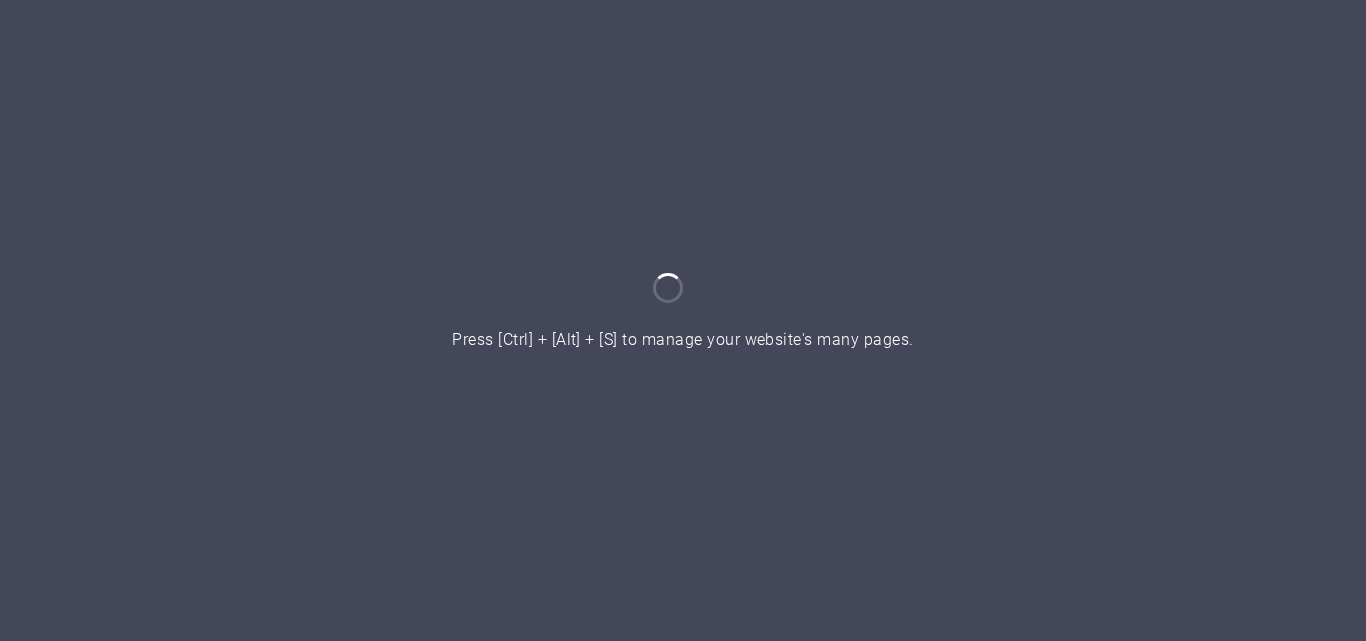 scroll, scrollTop: 0, scrollLeft: 0, axis: both 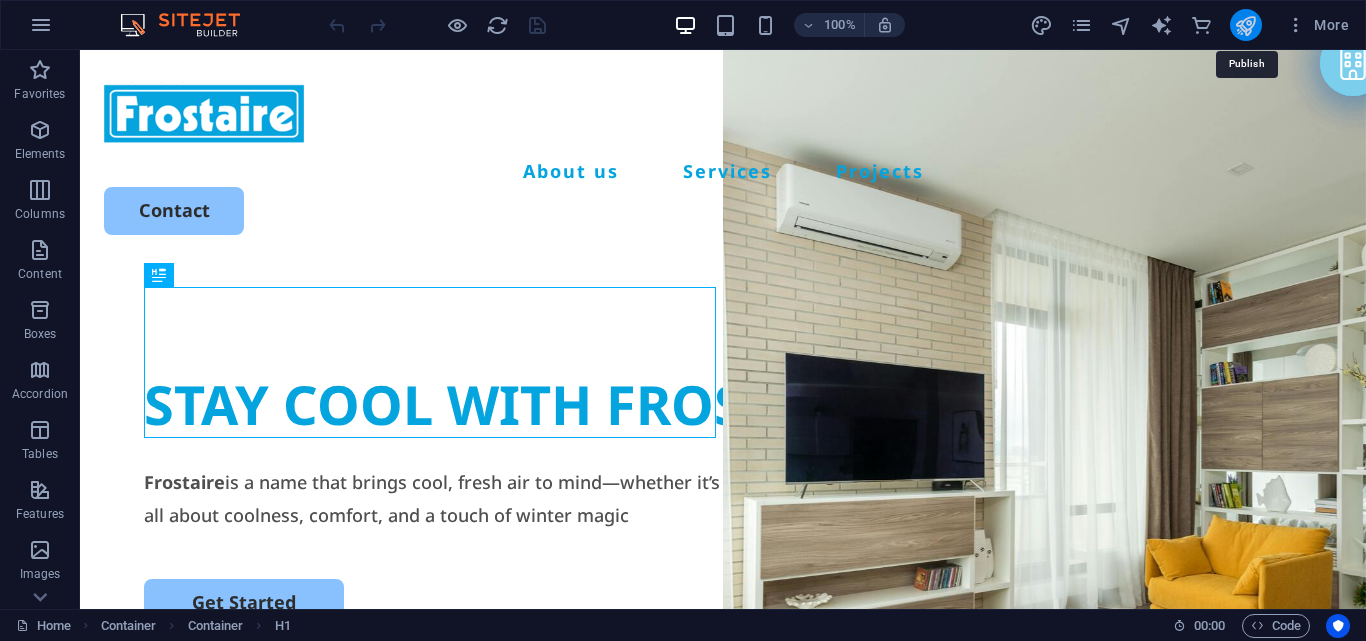 click at bounding box center (1245, 25) 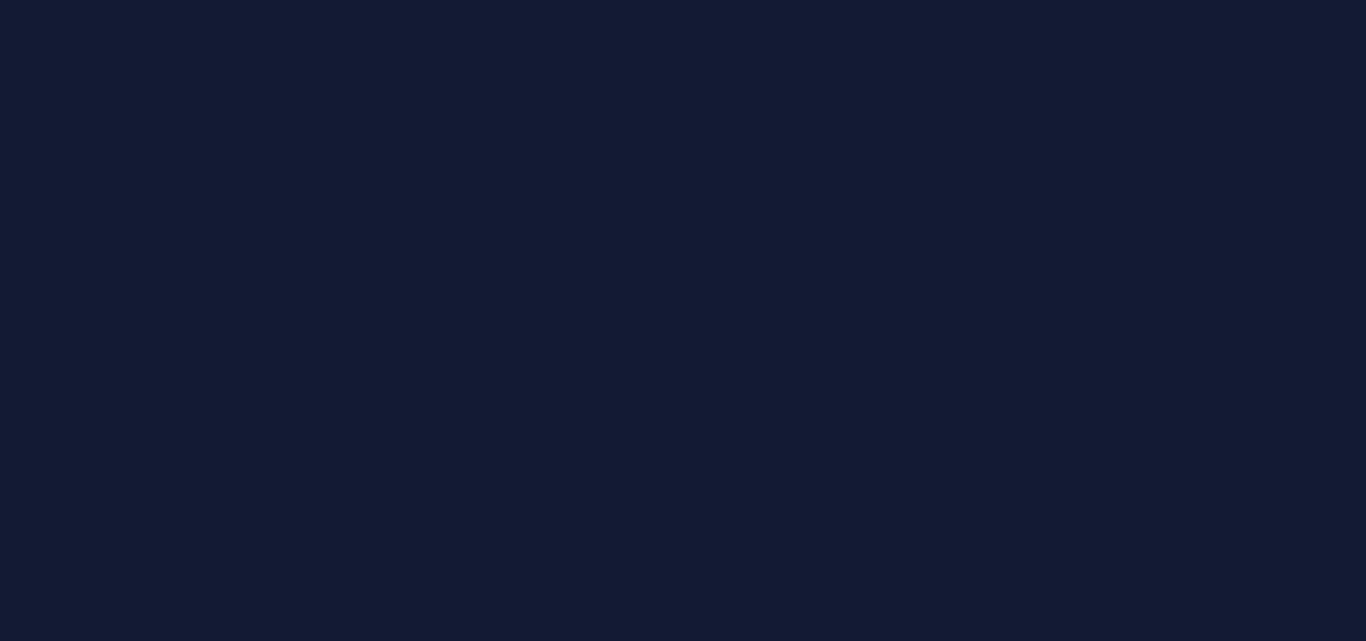 scroll, scrollTop: 0, scrollLeft: 0, axis: both 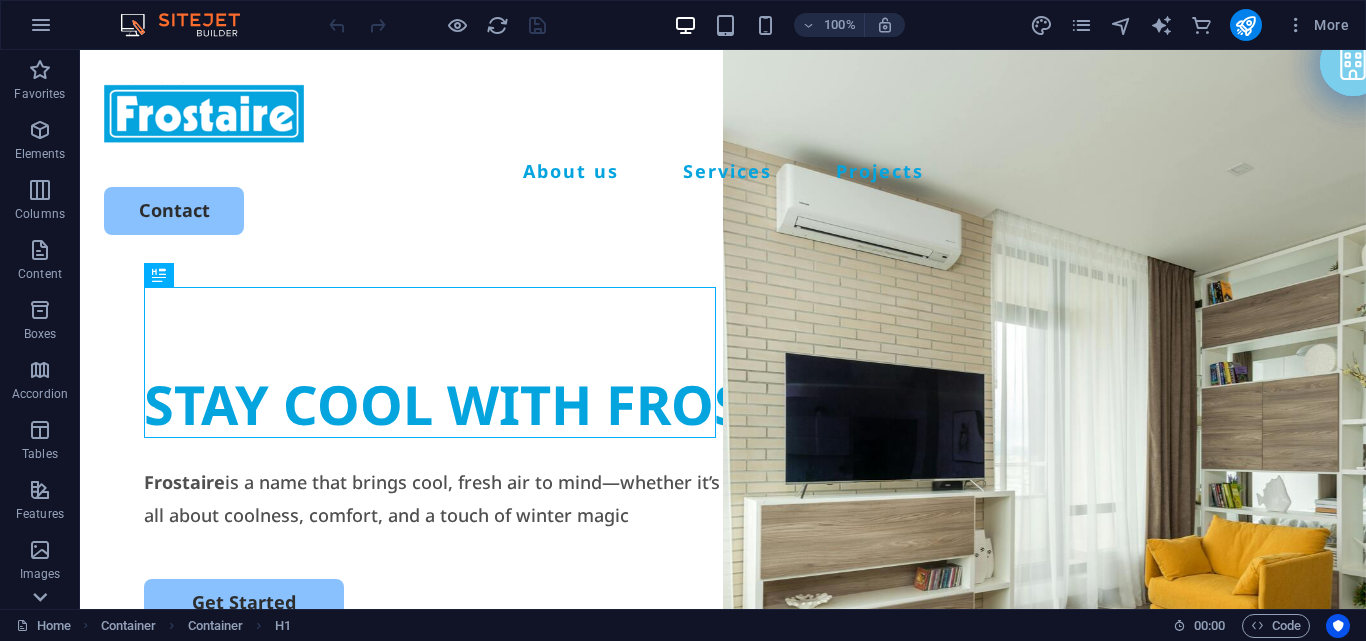 click 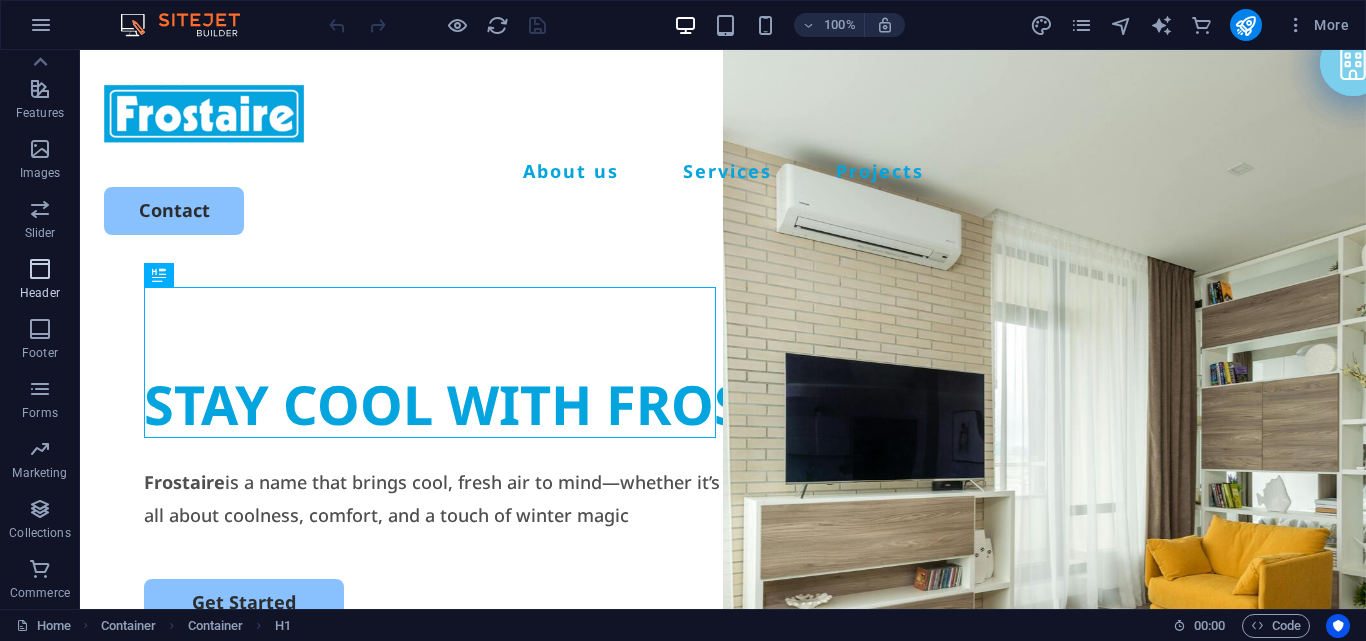 click at bounding box center (40, 269) 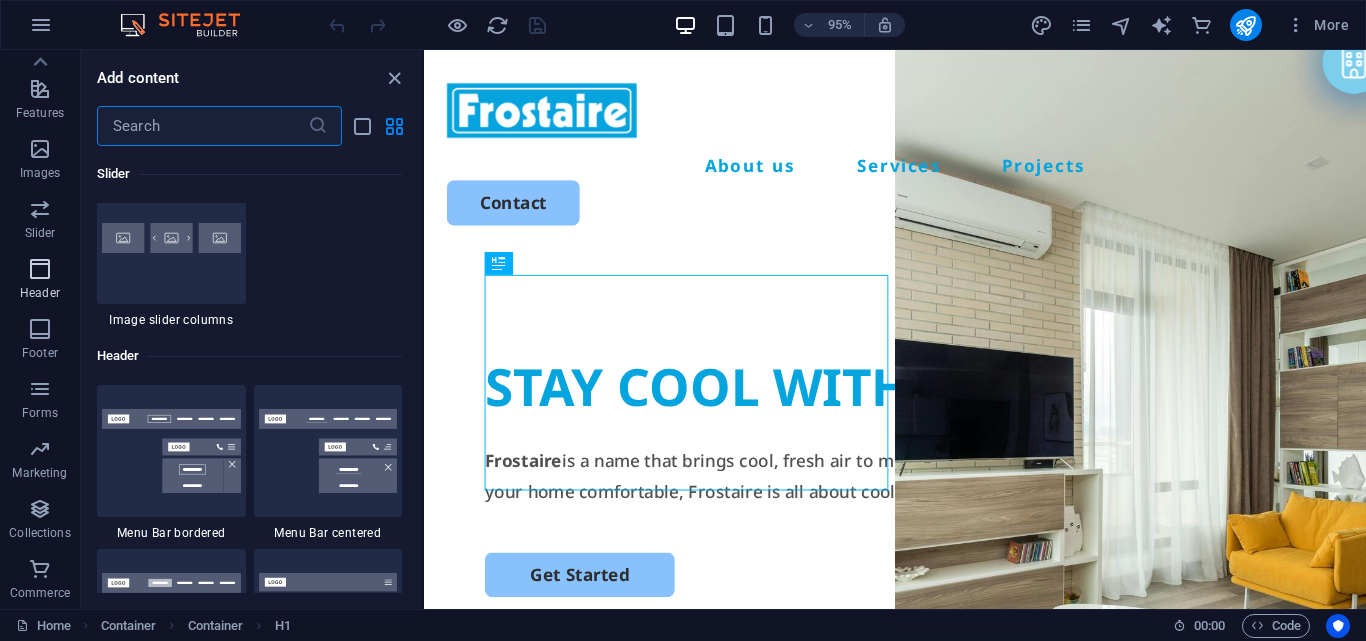 scroll, scrollTop: 12042, scrollLeft: 0, axis: vertical 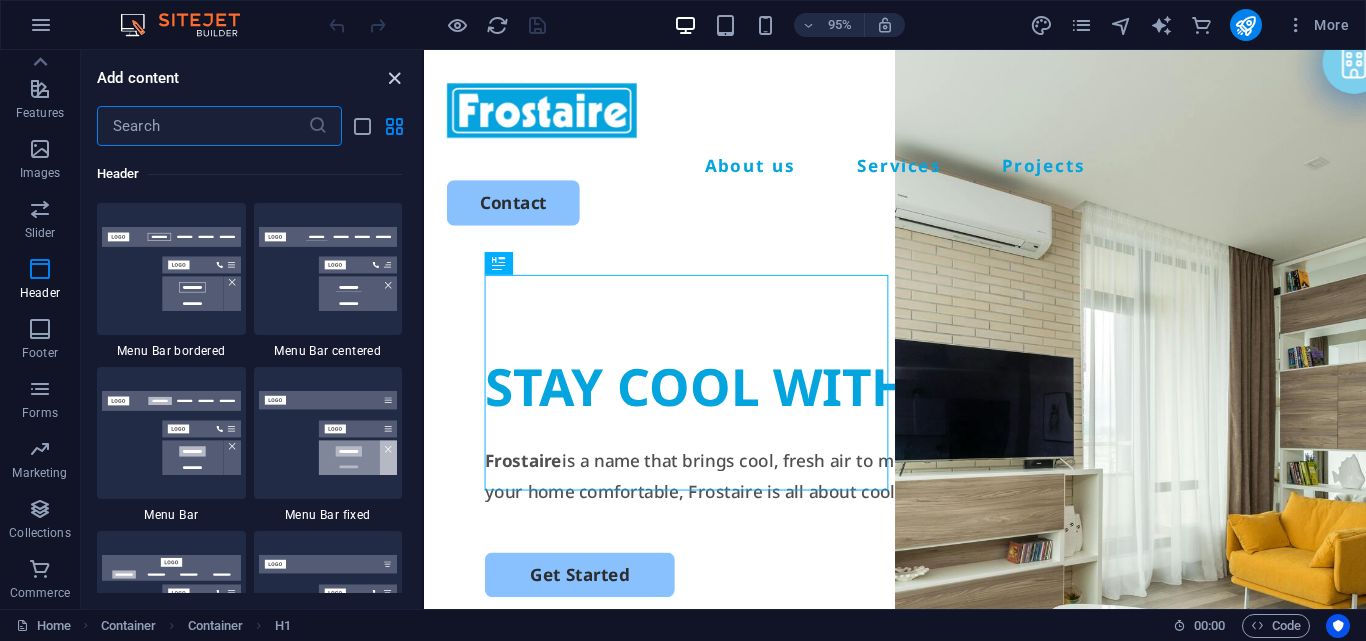 click at bounding box center [394, 78] 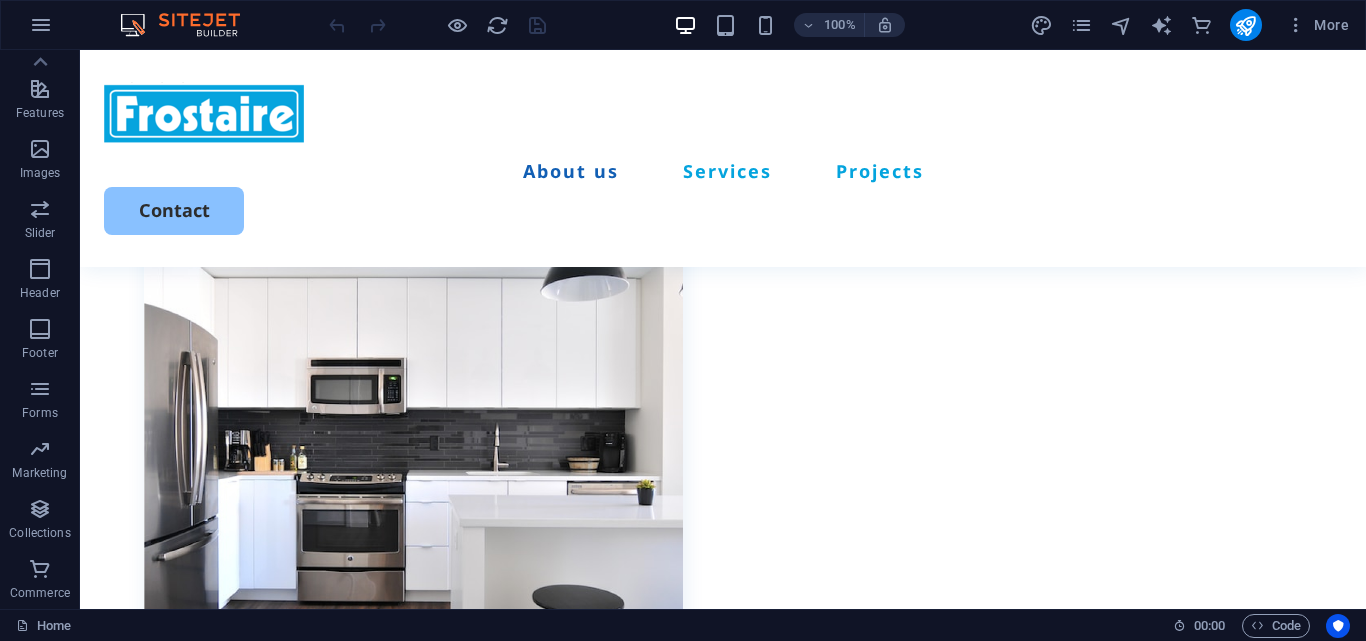 scroll, scrollTop: 850, scrollLeft: 0, axis: vertical 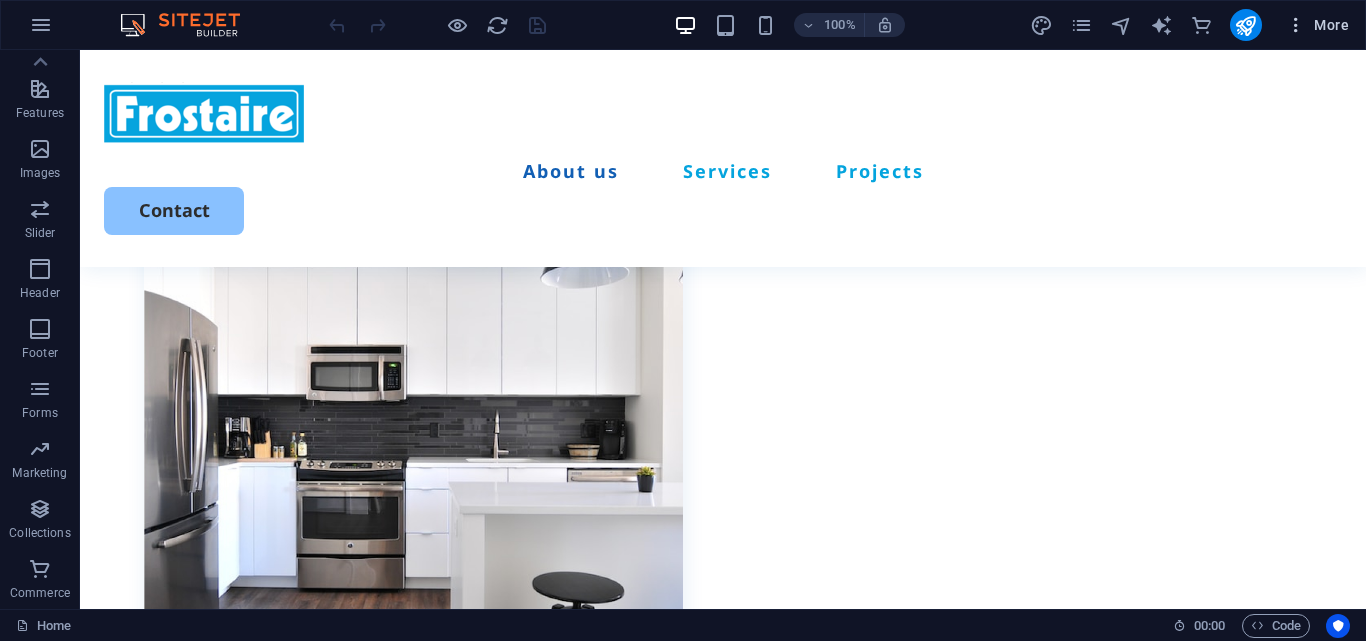 click on "More" at bounding box center [1317, 25] 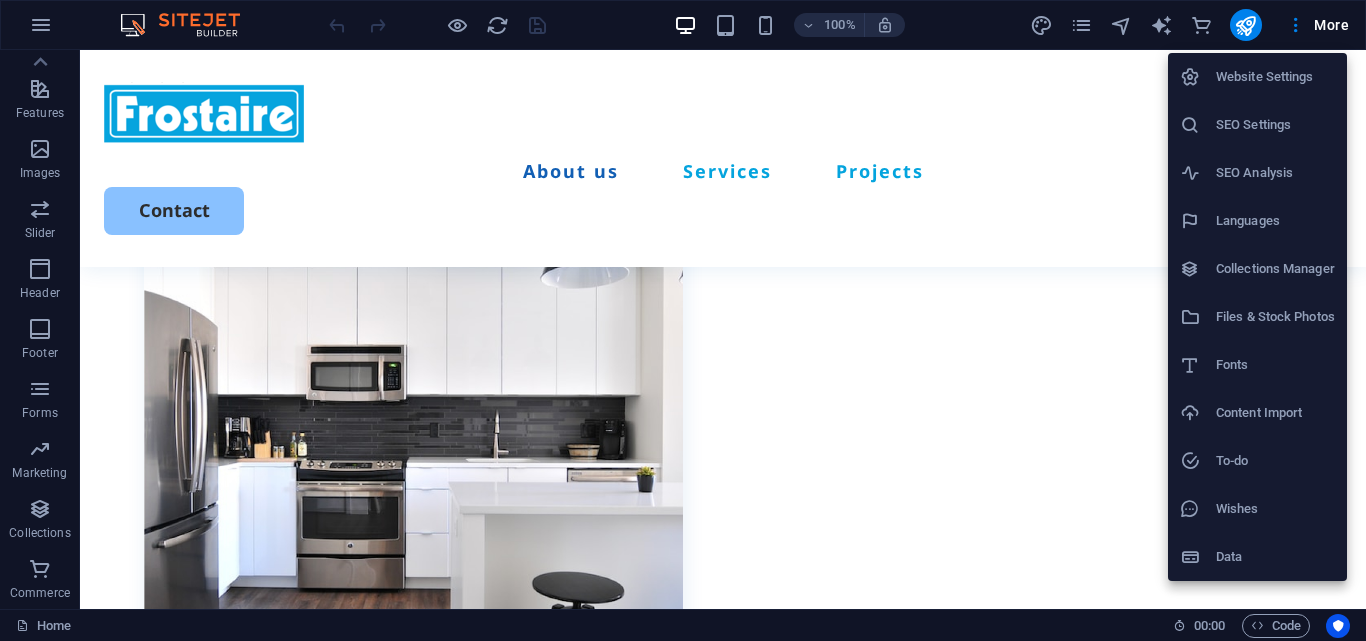 click at bounding box center (683, 320) 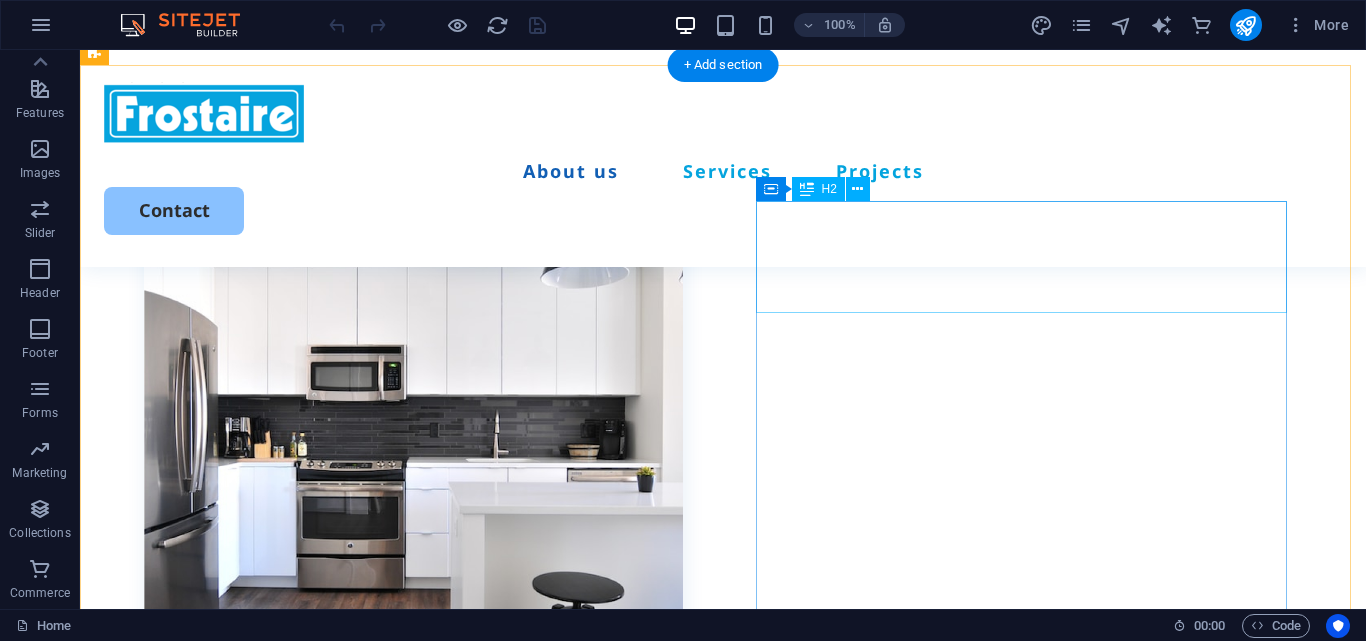 click on "Professional Painting Services Available Now!" at bounding box center (413, 800) 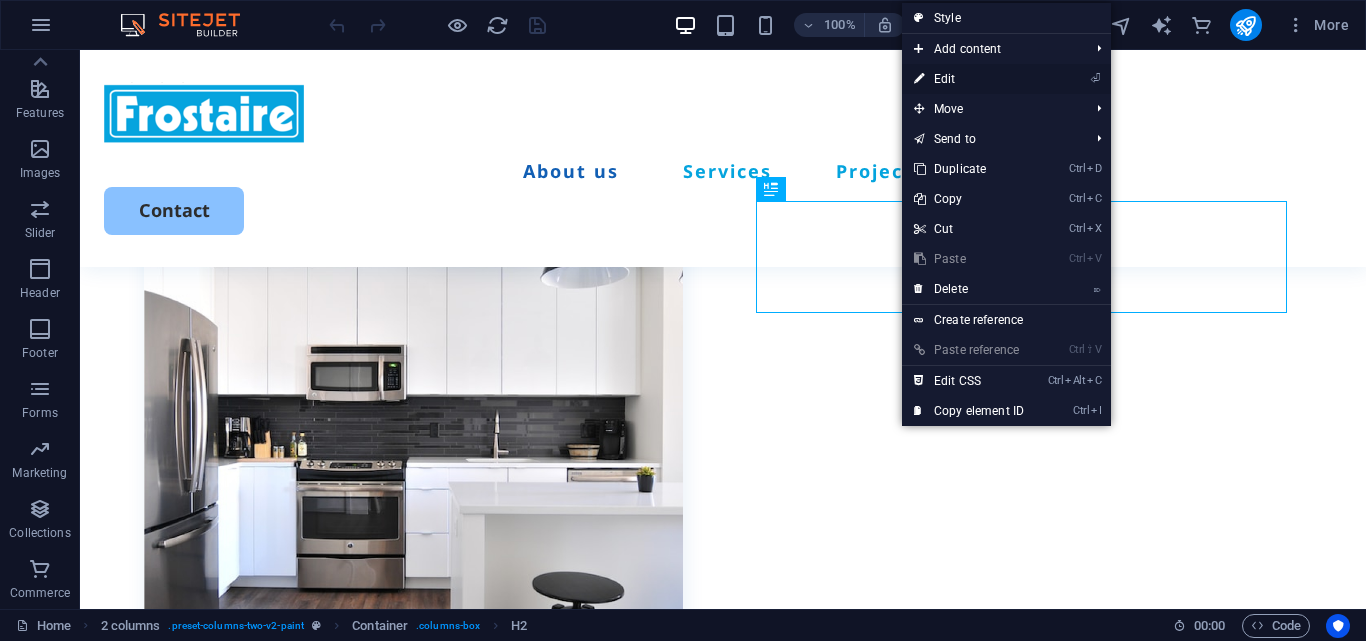 click on "⏎  Edit" at bounding box center [969, 79] 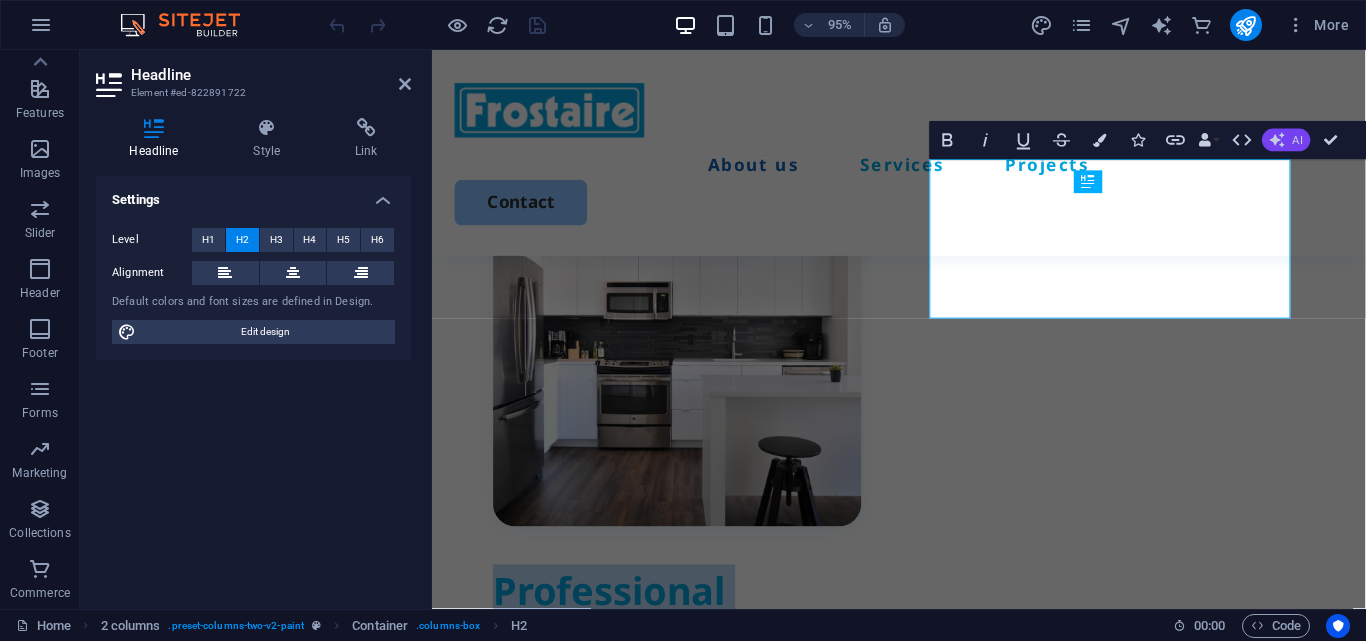click on "AI" at bounding box center (1286, 140) 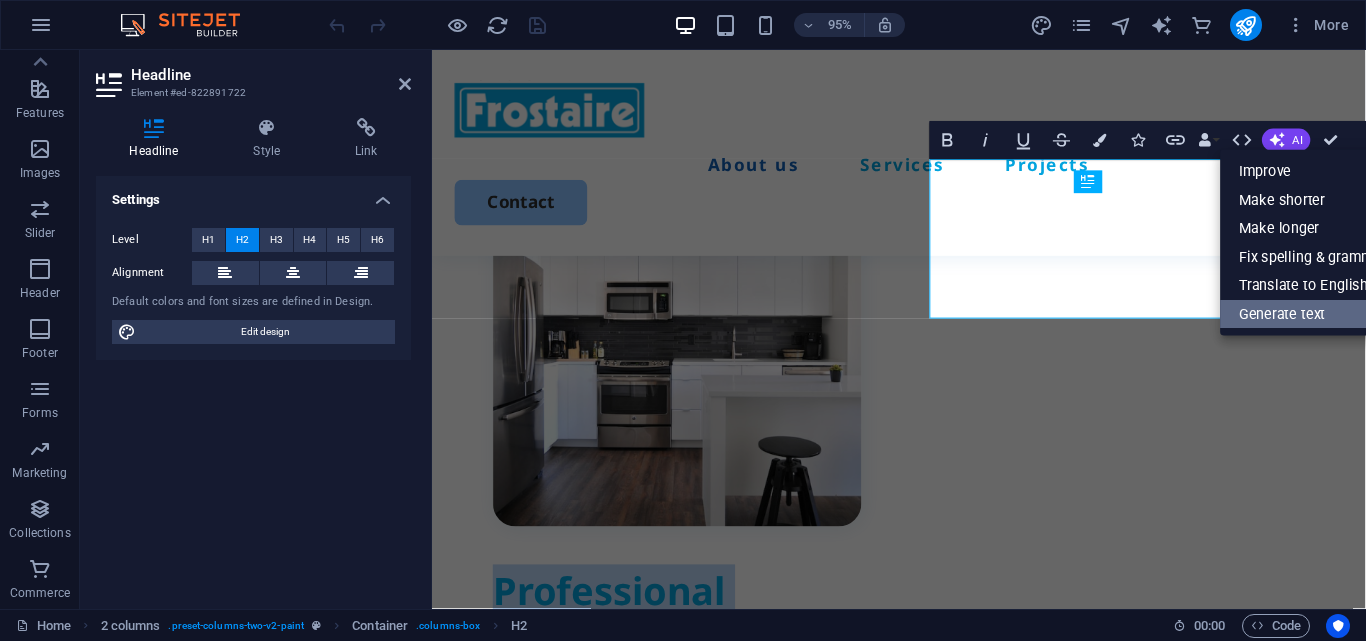 click on "Generate text" at bounding box center (1312, 314) 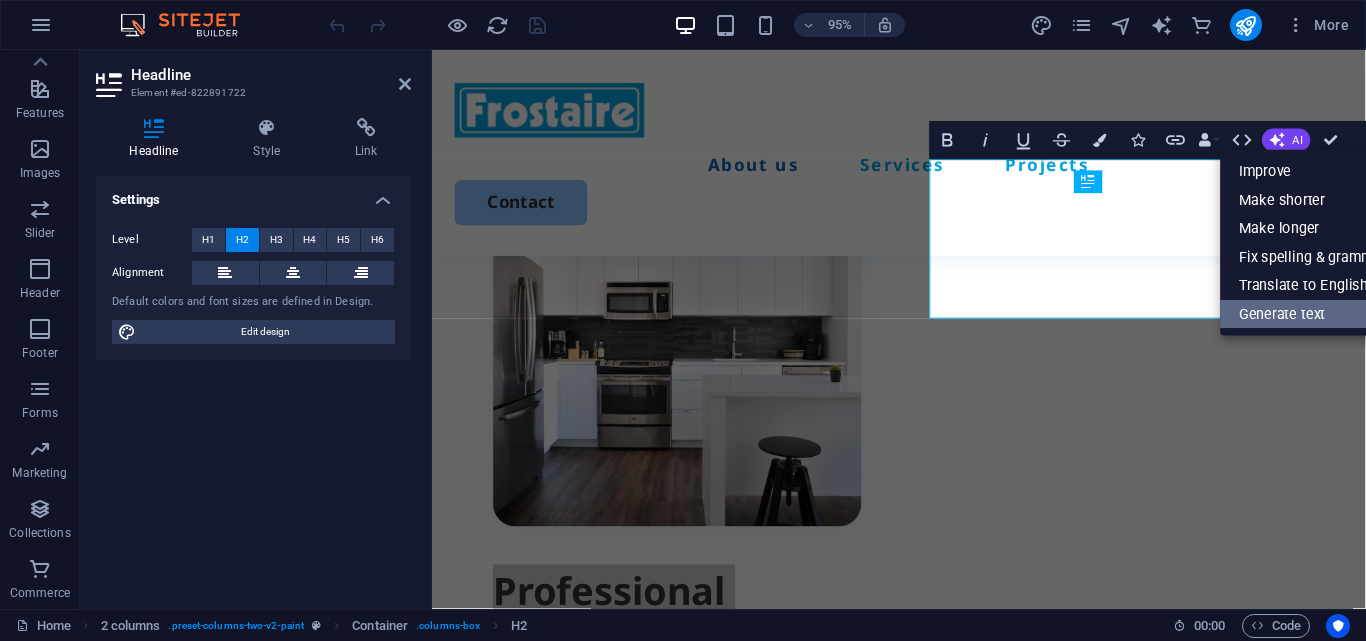 select on "English" 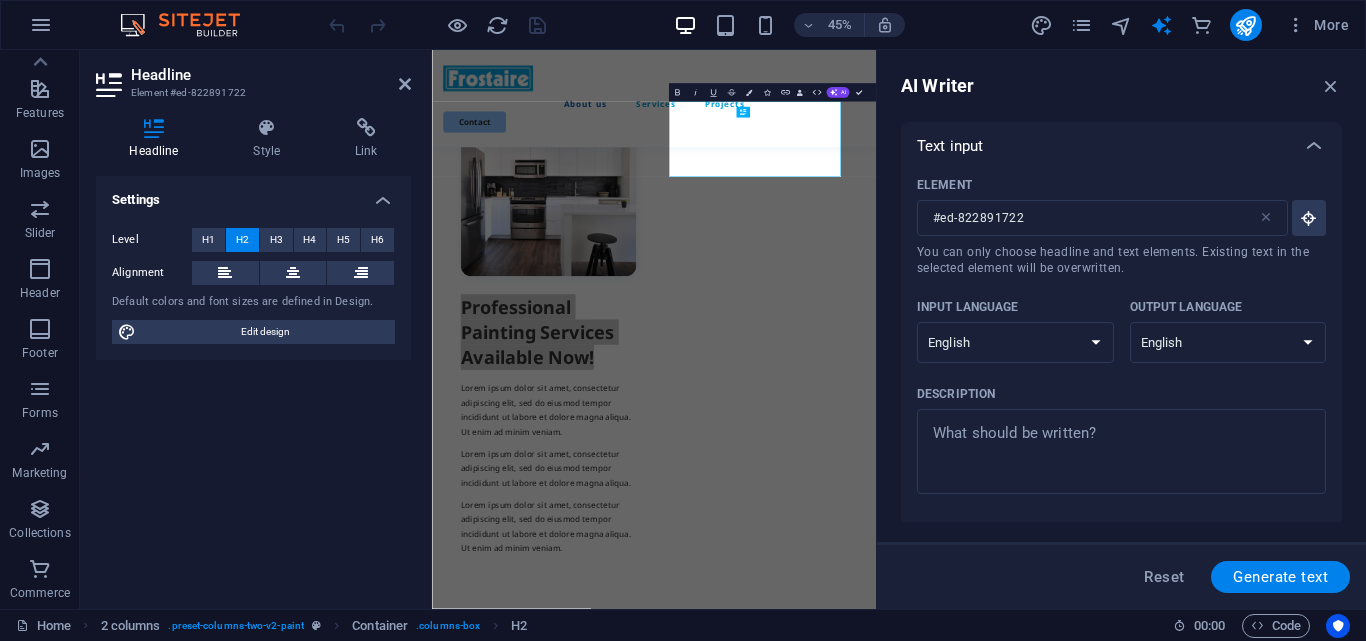 scroll, scrollTop: 0, scrollLeft: 0, axis: both 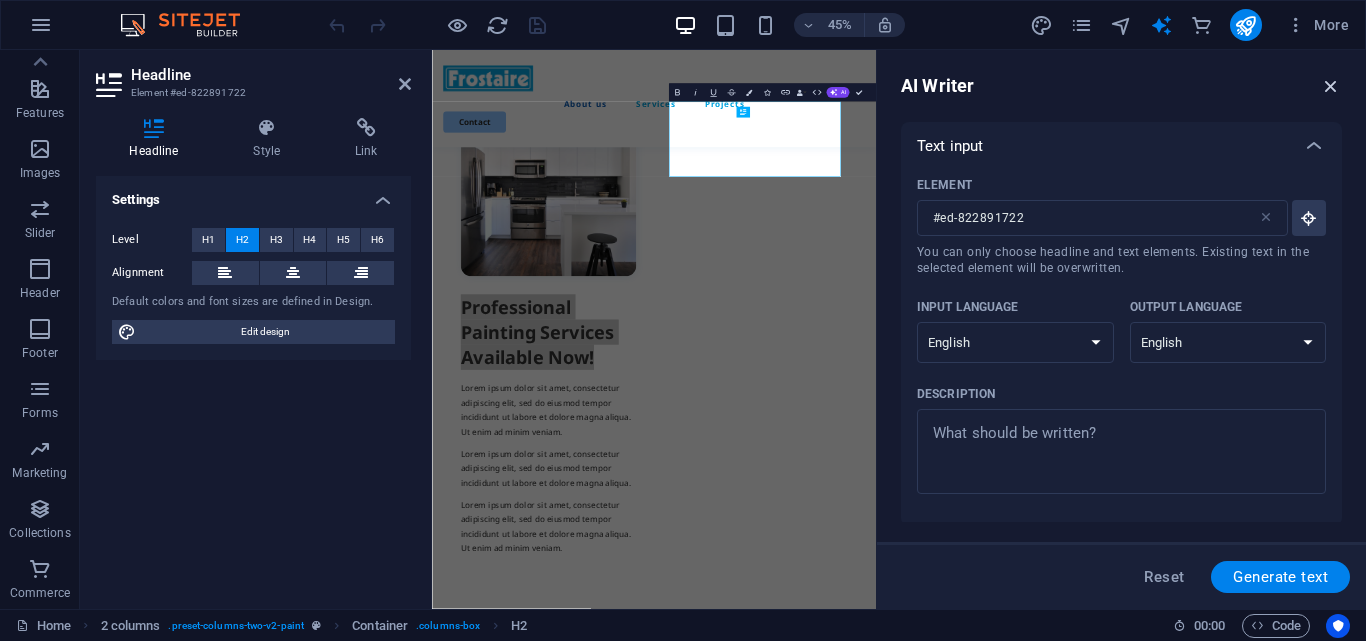click at bounding box center [1331, 86] 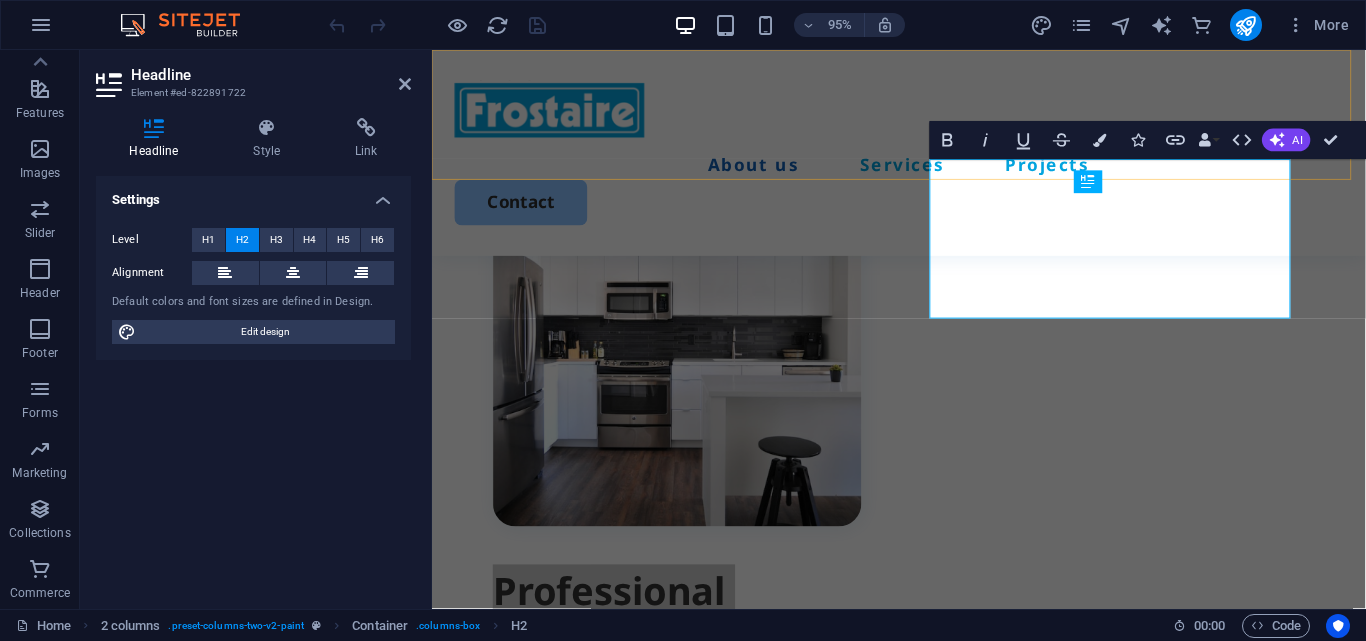 click on "About us Services Projects Contact" at bounding box center (923, 158) 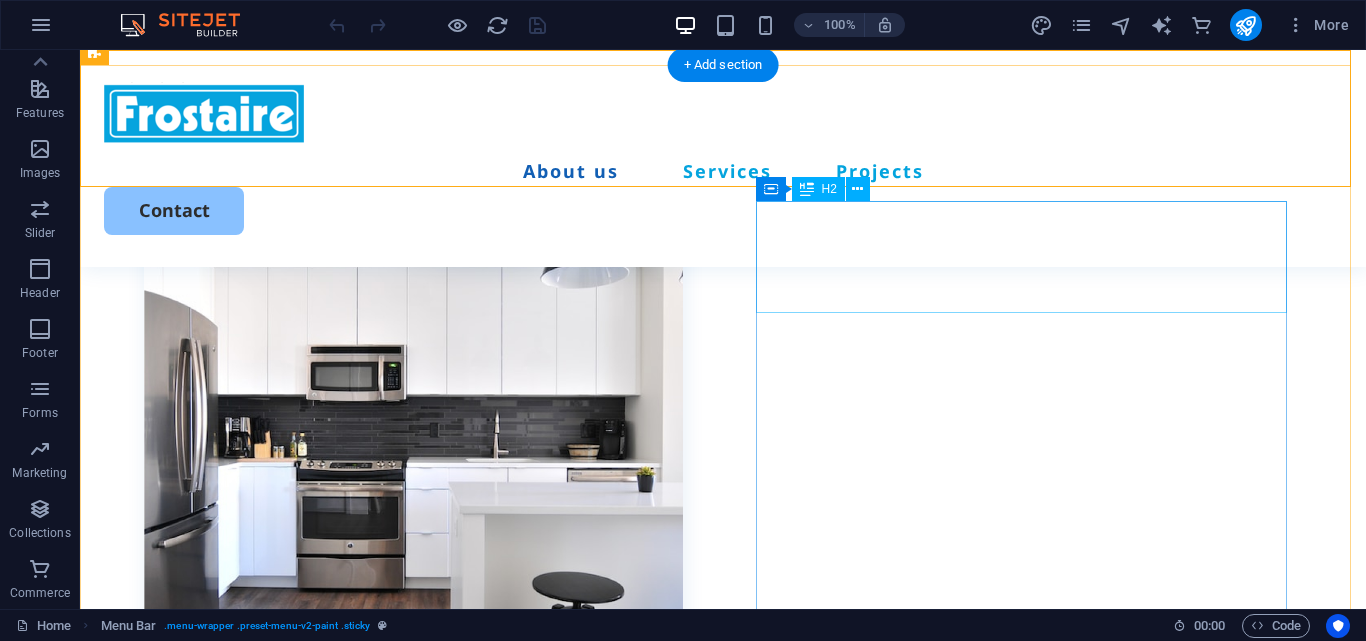 click on "Professional Painting Services Available Now!" at bounding box center (413, 800) 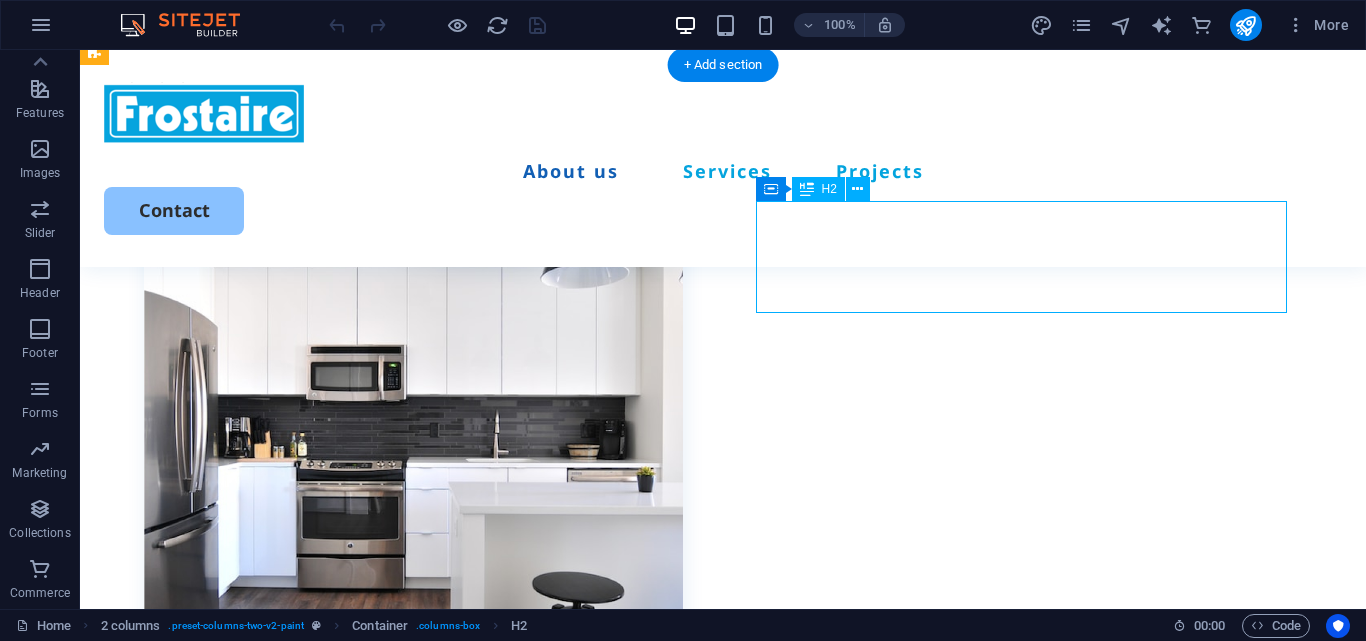 click on "Professional Painting Services Available Now!" at bounding box center [413, 800] 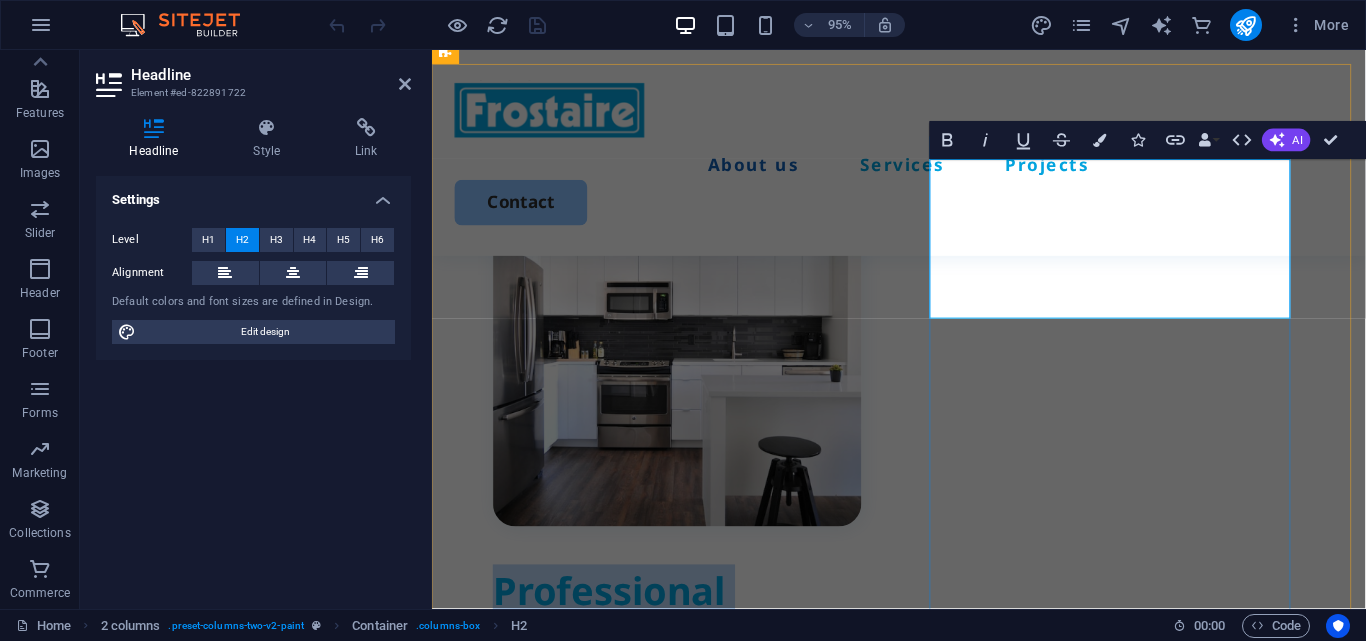 type 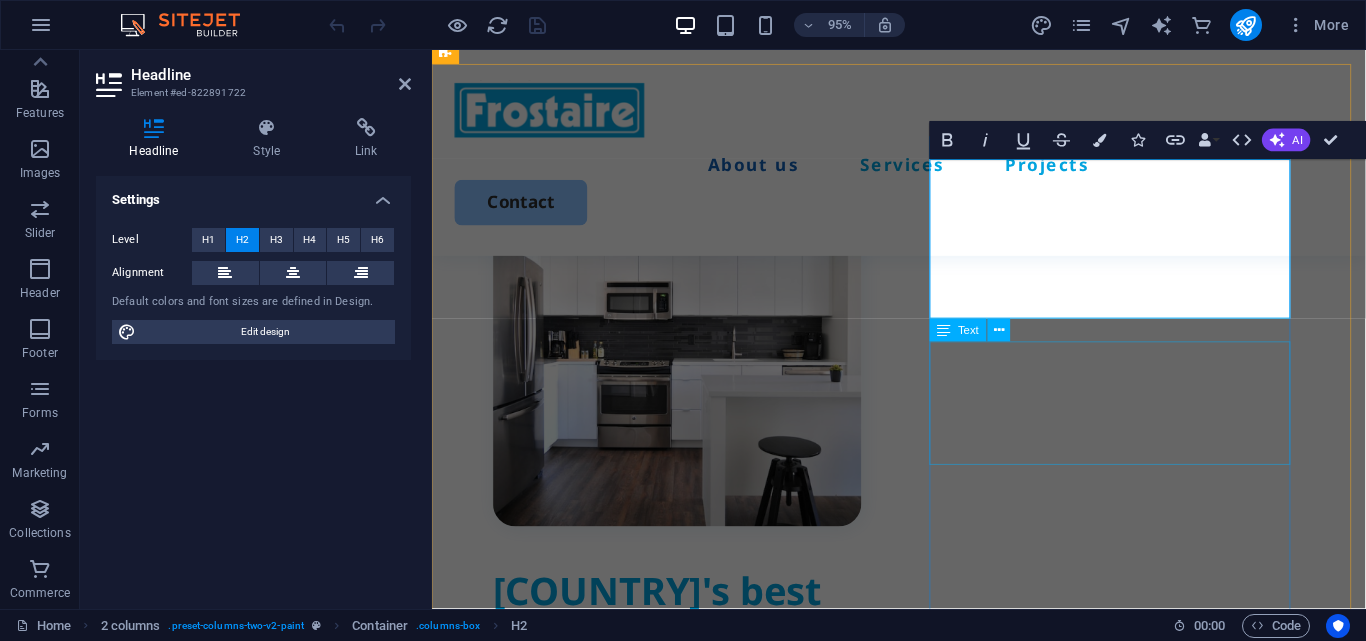 click on "Lorem ipsum dolor sit amet, consectetur adipiscing elit, sed do eiusmod tempor incididunt ut labore et dolore magna aliqua. Ut enim ad minim veniam." at bounding box center [690, 849] 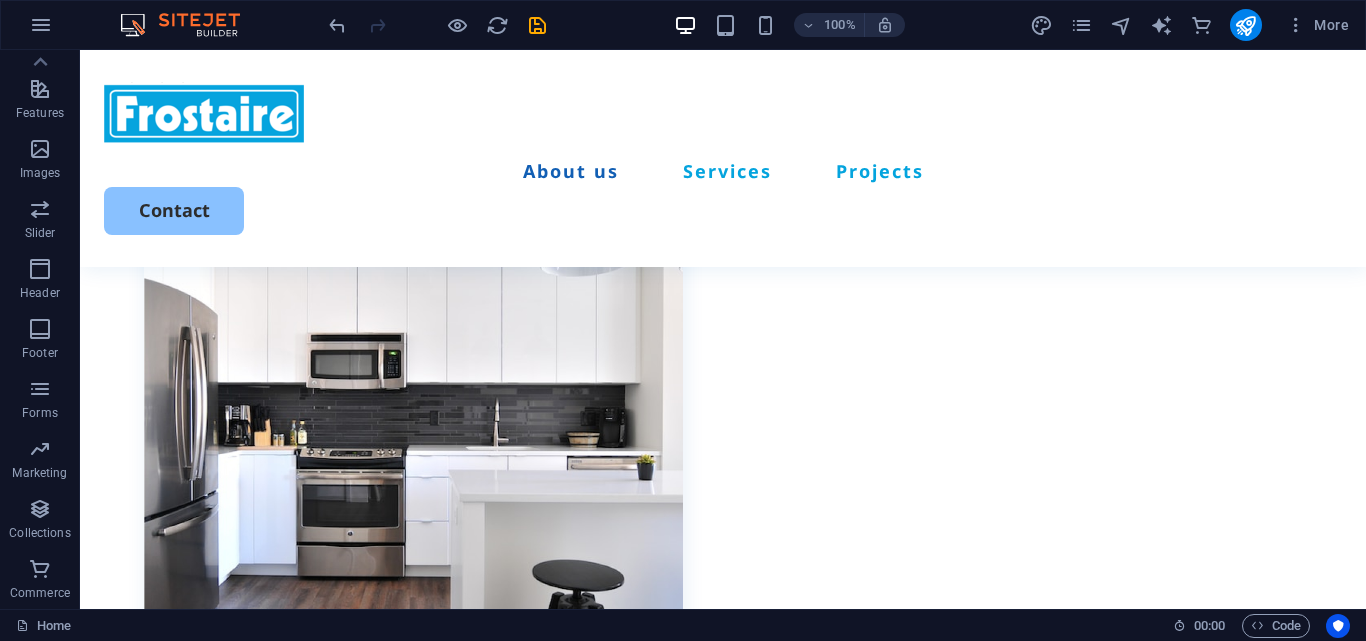 scroll, scrollTop: 838, scrollLeft: 0, axis: vertical 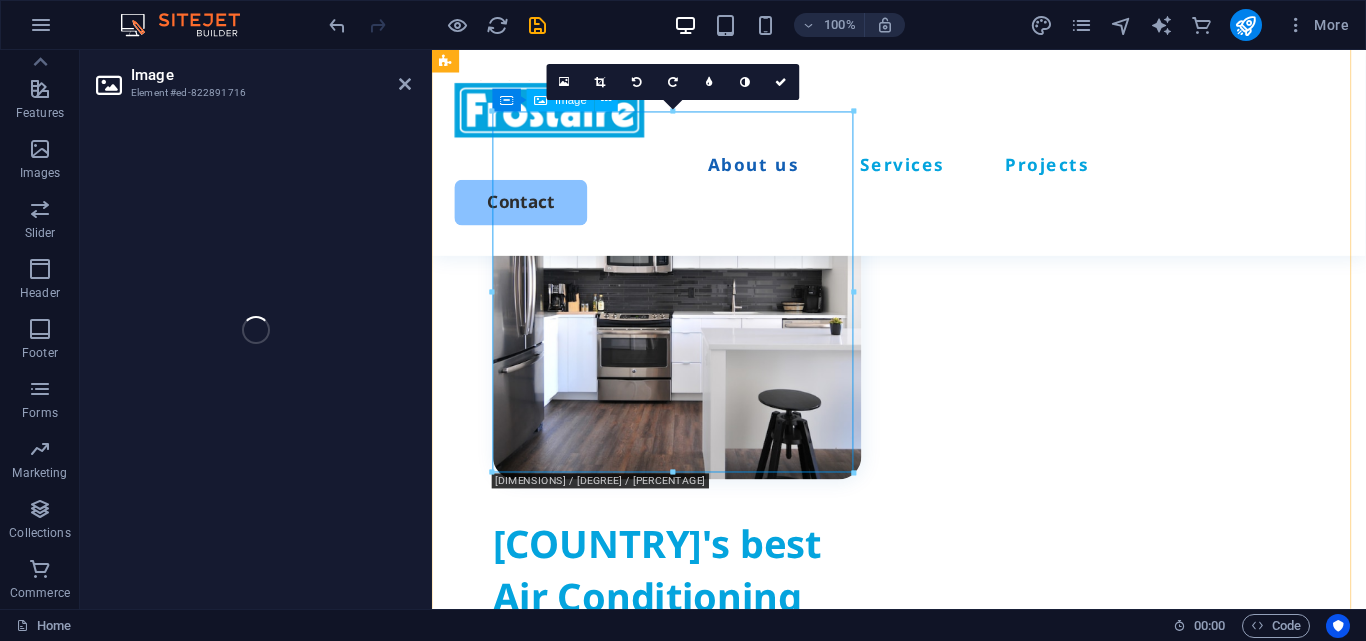 select on "%" 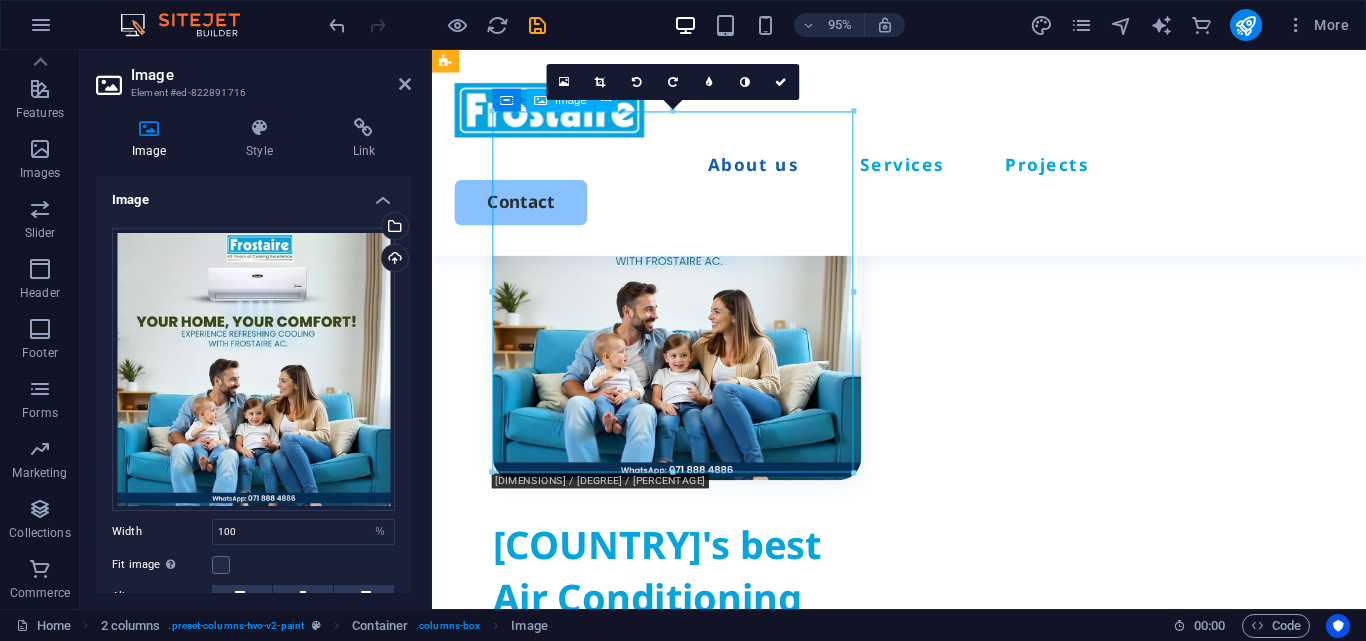 scroll, scrollTop: 1000, scrollLeft: 0, axis: vertical 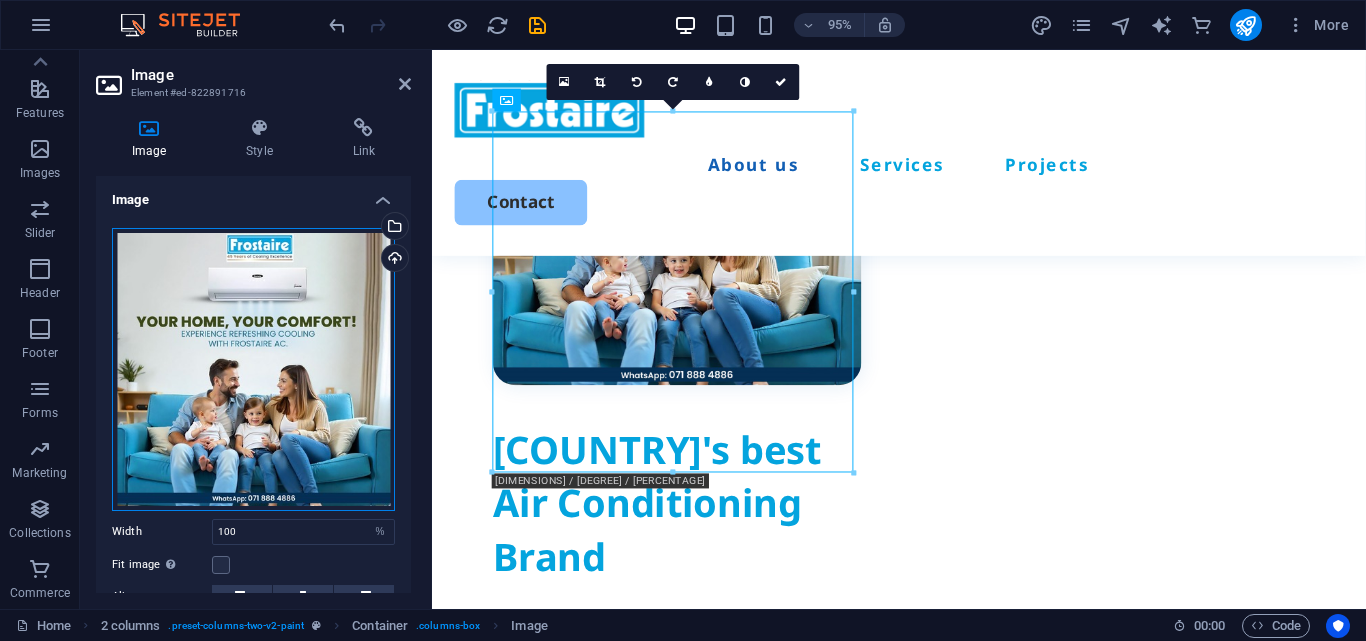drag, startPoint x: 272, startPoint y: 365, endPoint x: 269, endPoint y: 409, distance: 44.102154 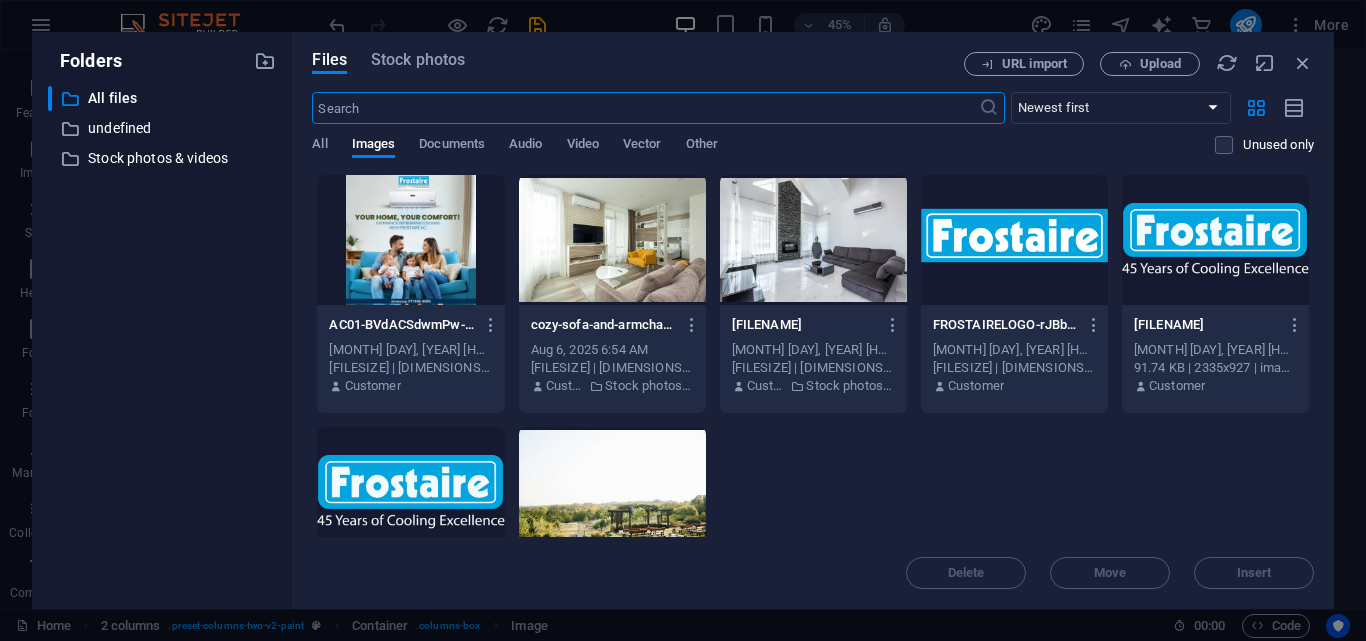 click at bounding box center [813, 240] 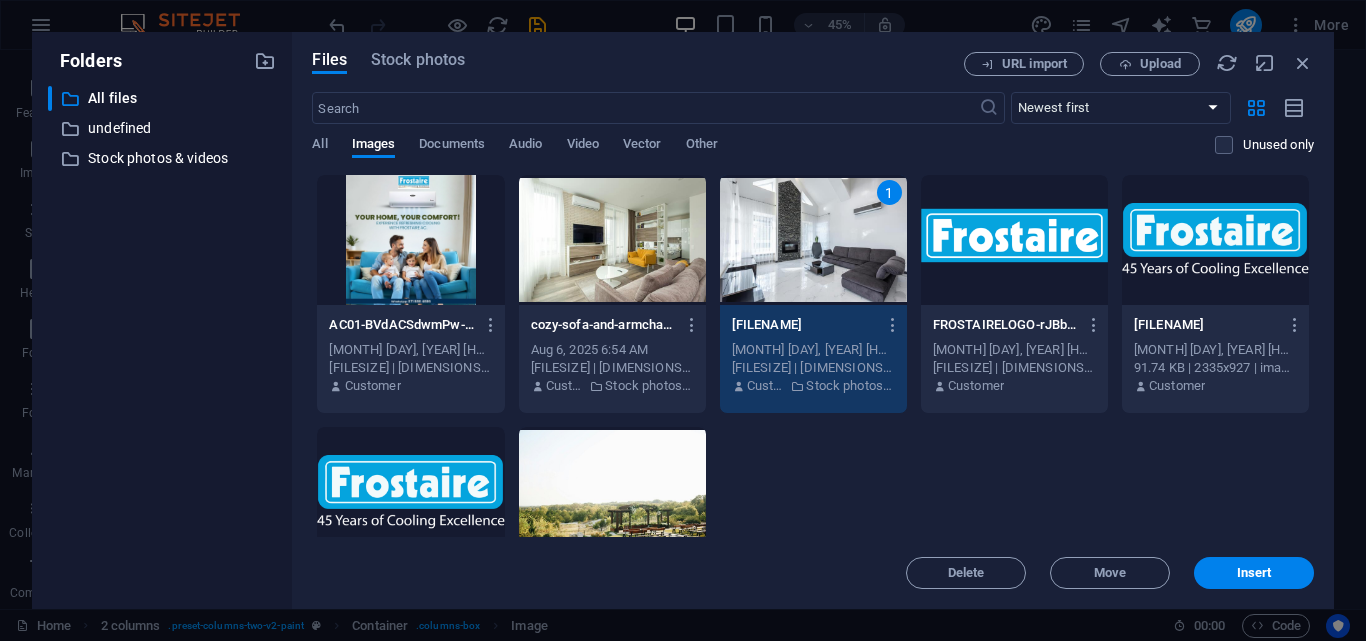 scroll, scrollTop: 999, scrollLeft: 0, axis: vertical 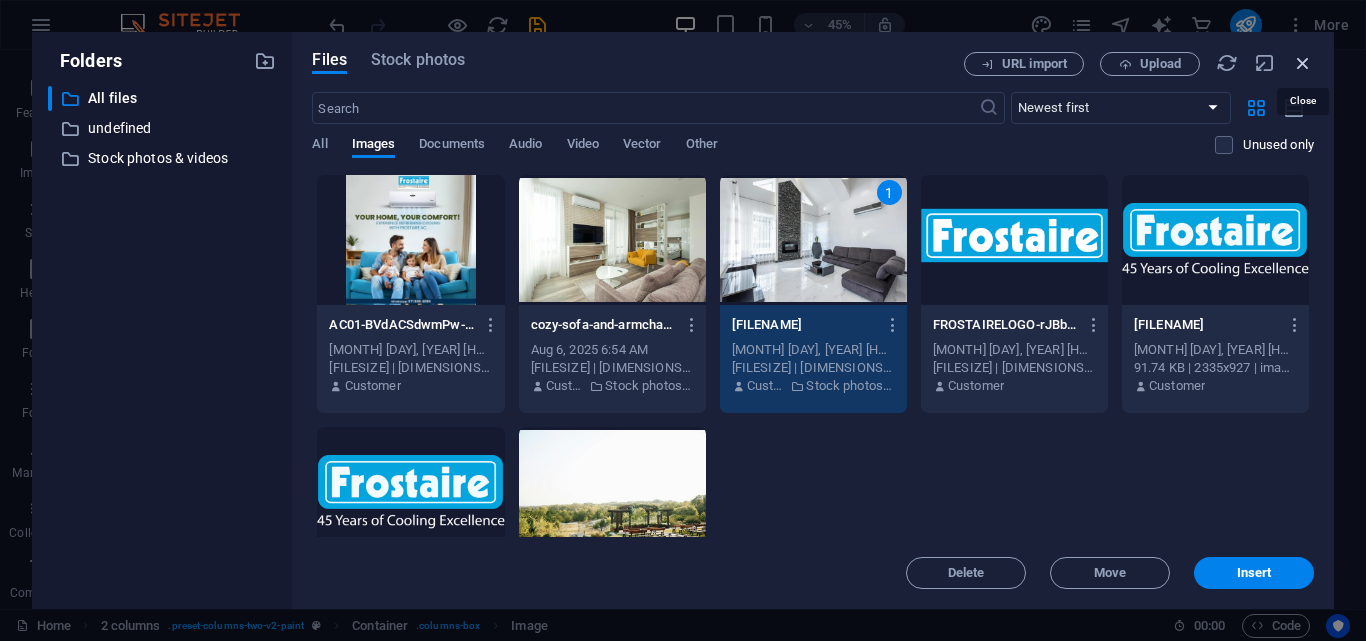 click at bounding box center (1303, 63) 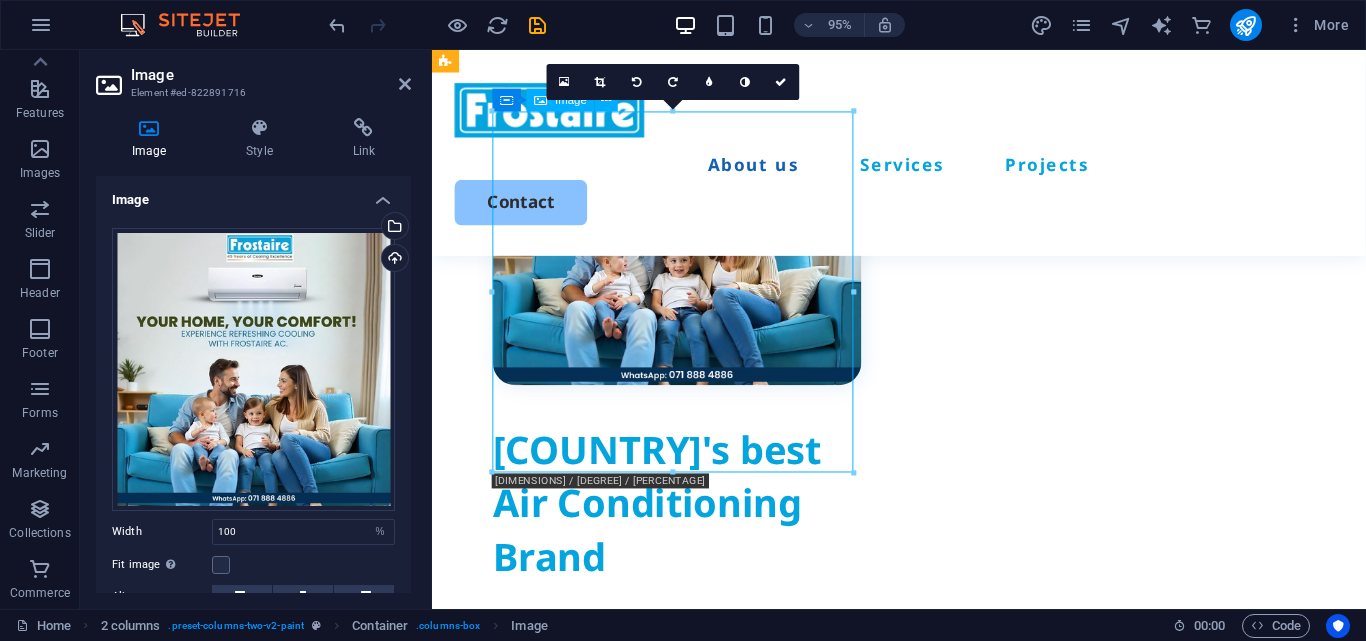 drag, startPoint x: 755, startPoint y: 317, endPoint x: 751, endPoint y: 366, distance: 49.162994 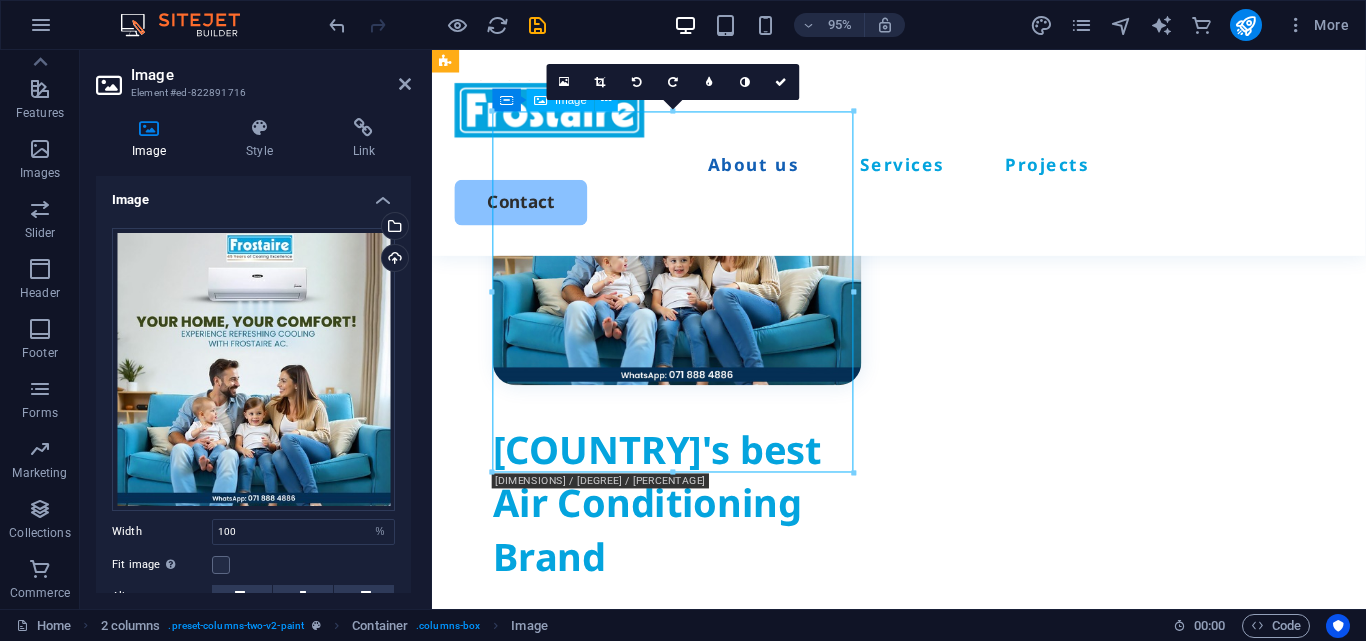 click at bounding box center (690, 209) 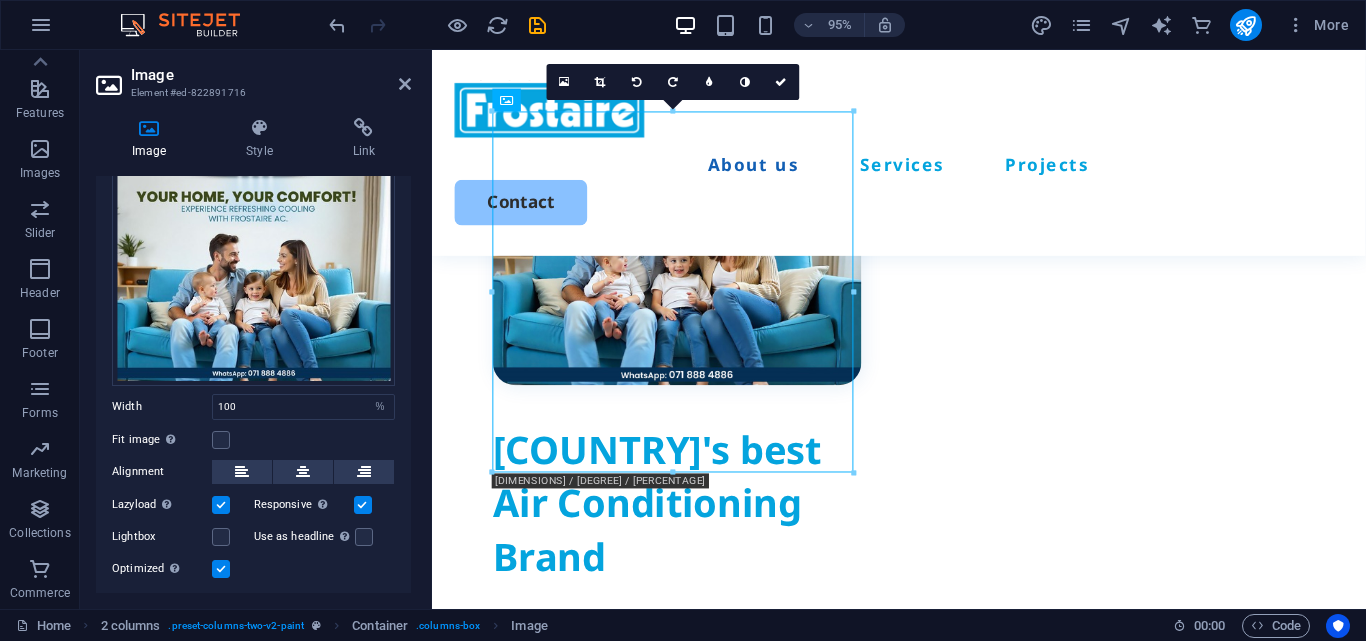 scroll, scrollTop: 129, scrollLeft: 0, axis: vertical 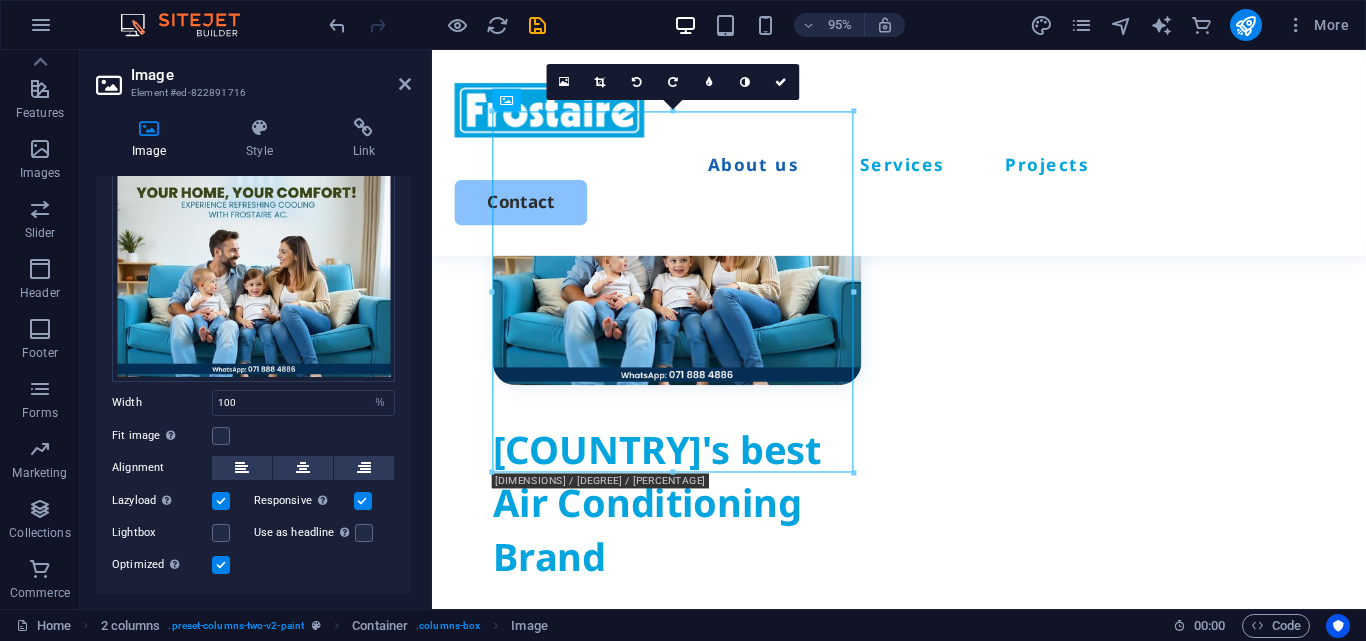 click at bounding box center [221, 501] 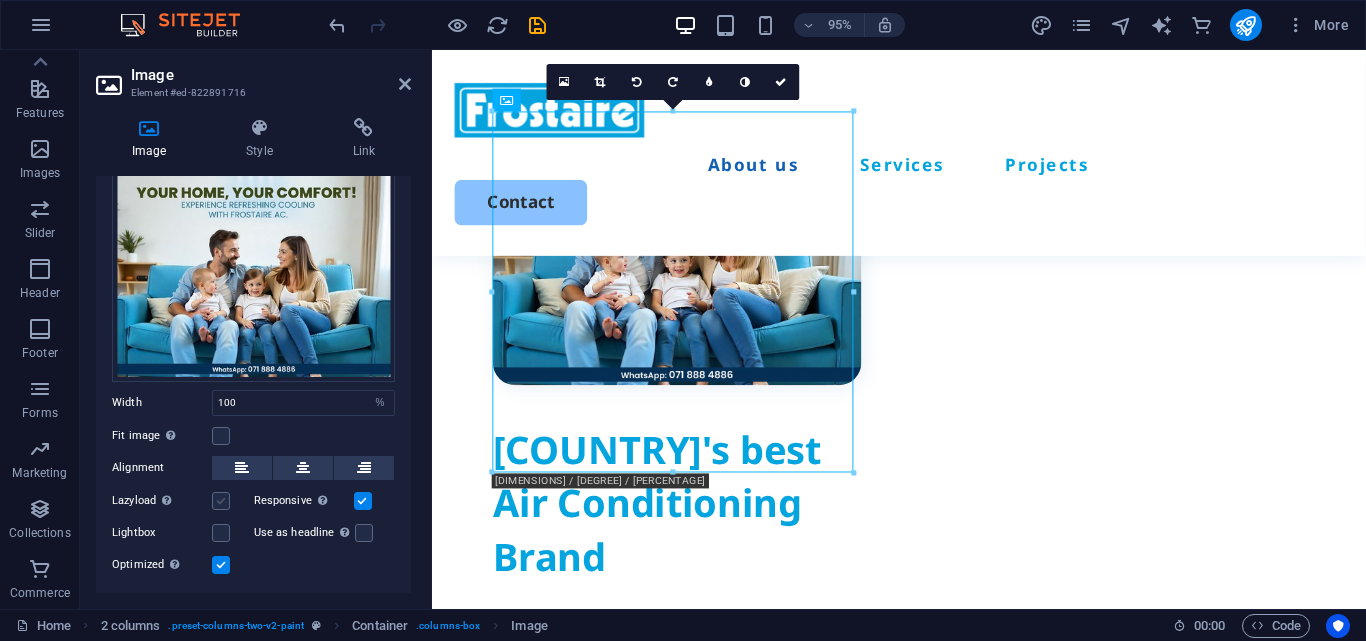 click at bounding box center [221, 501] 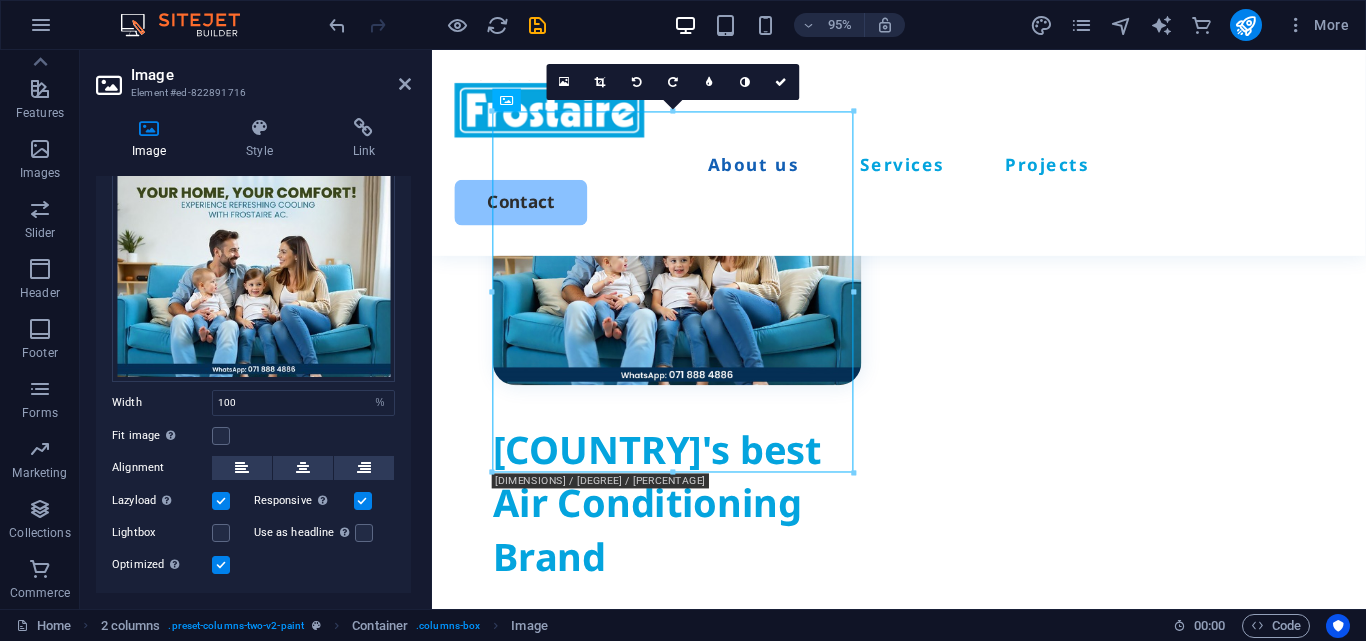 click at bounding box center (363, 501) 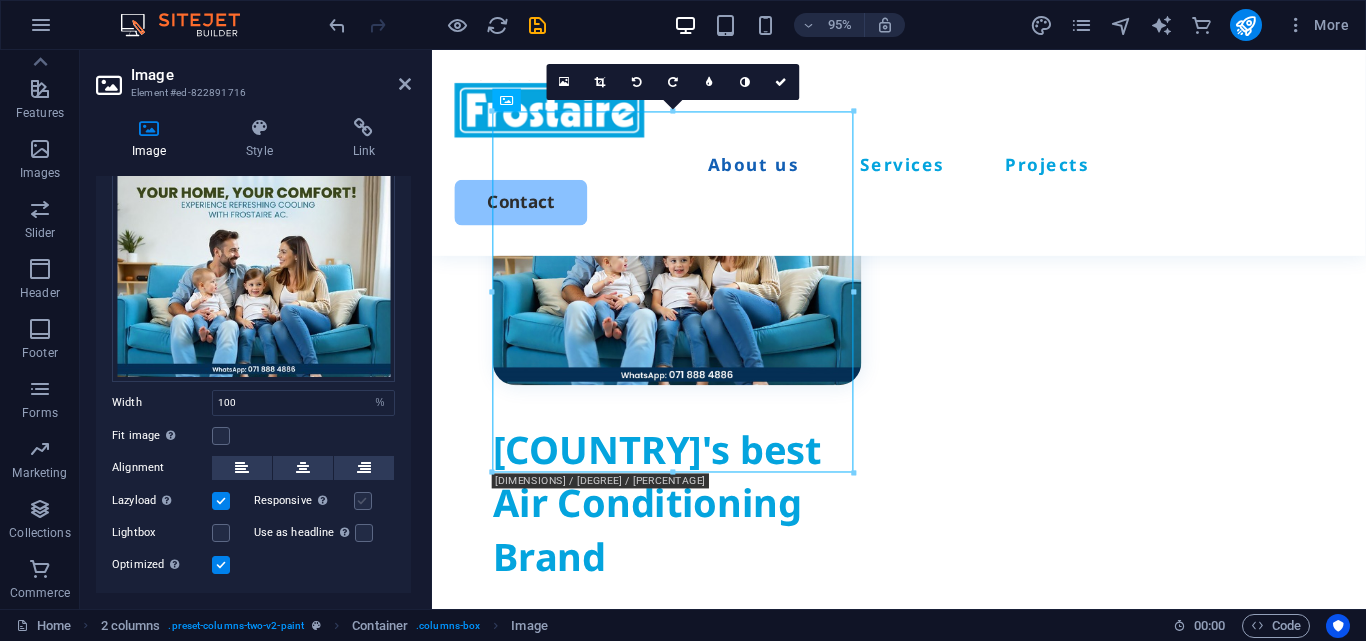 click at bounding box center (363, 501) 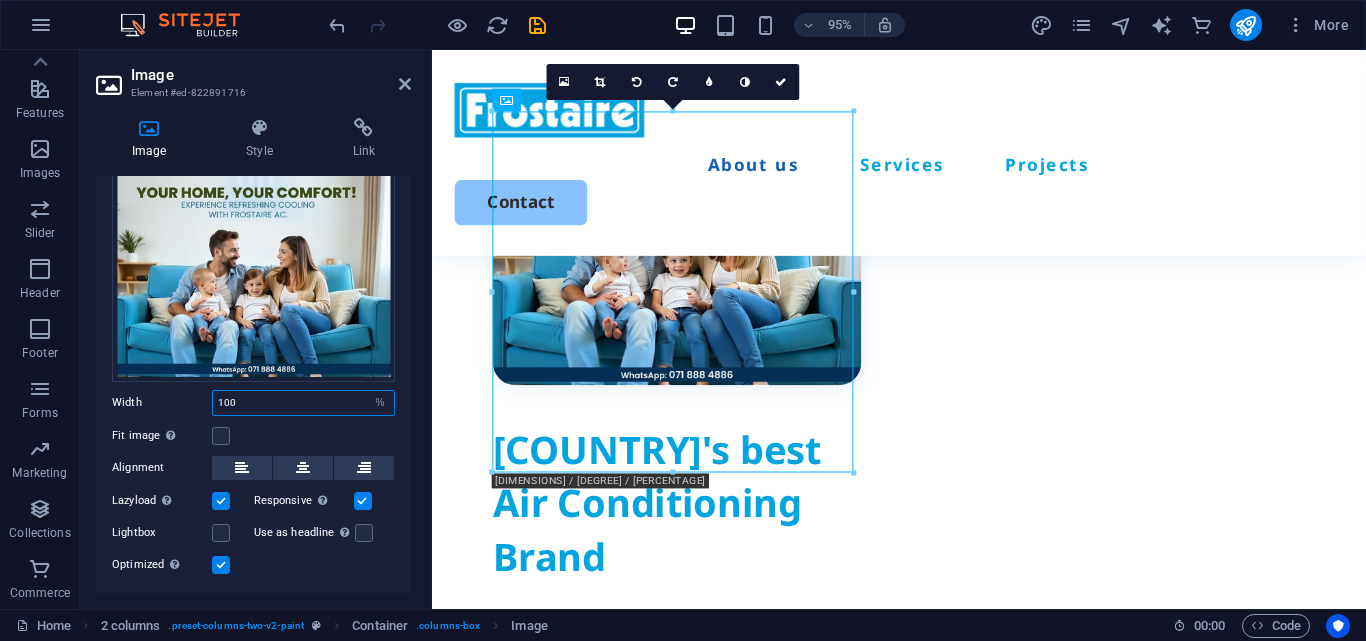 click on "100" at bounding box center [303, 403] 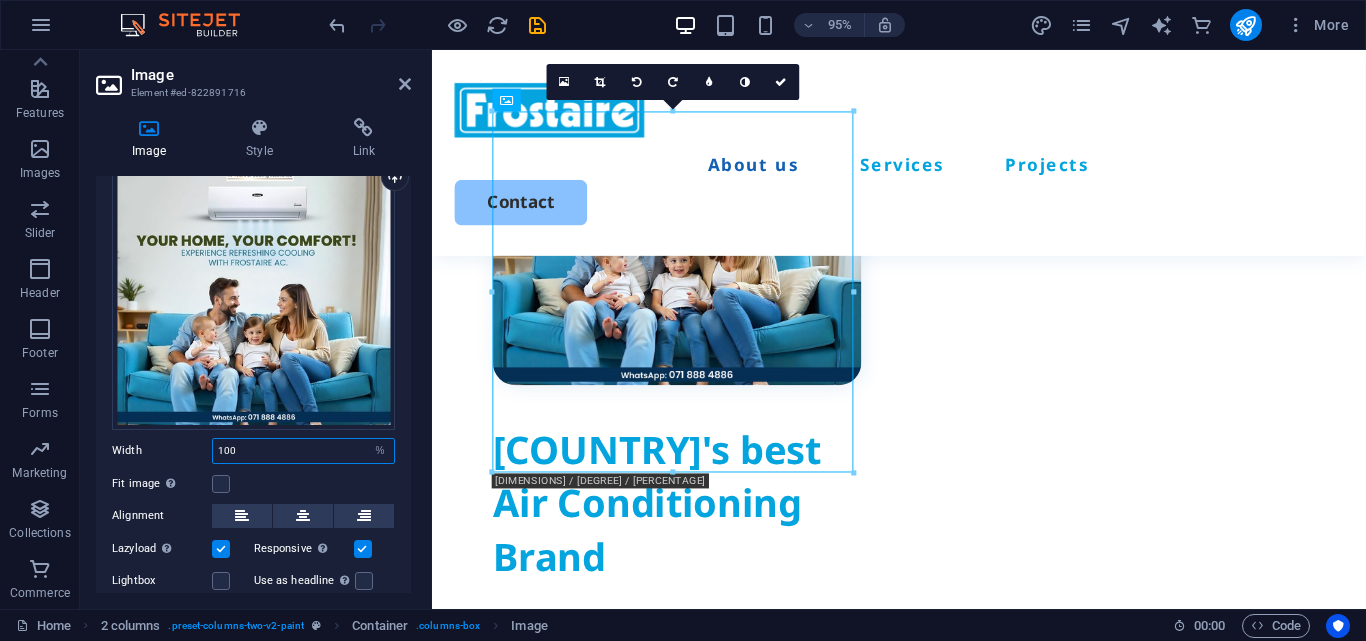 scroll, scrollTop: 57, scrollLeft: 0, axis: vertical 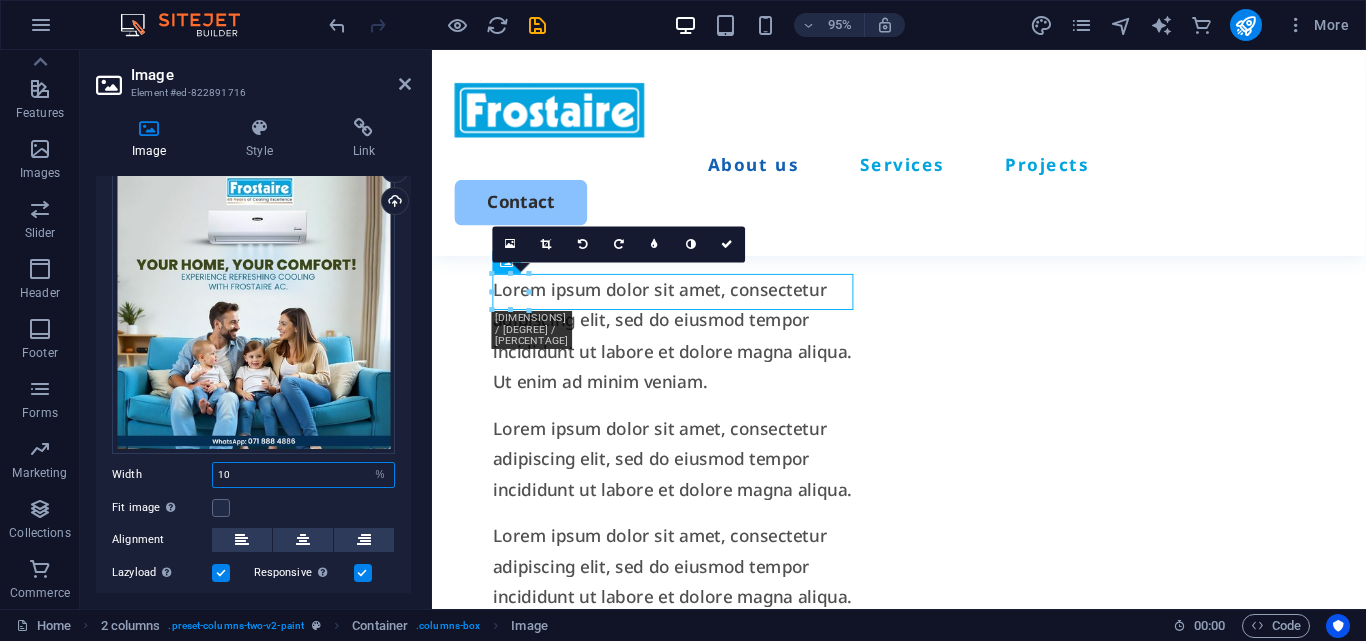 type on "100" 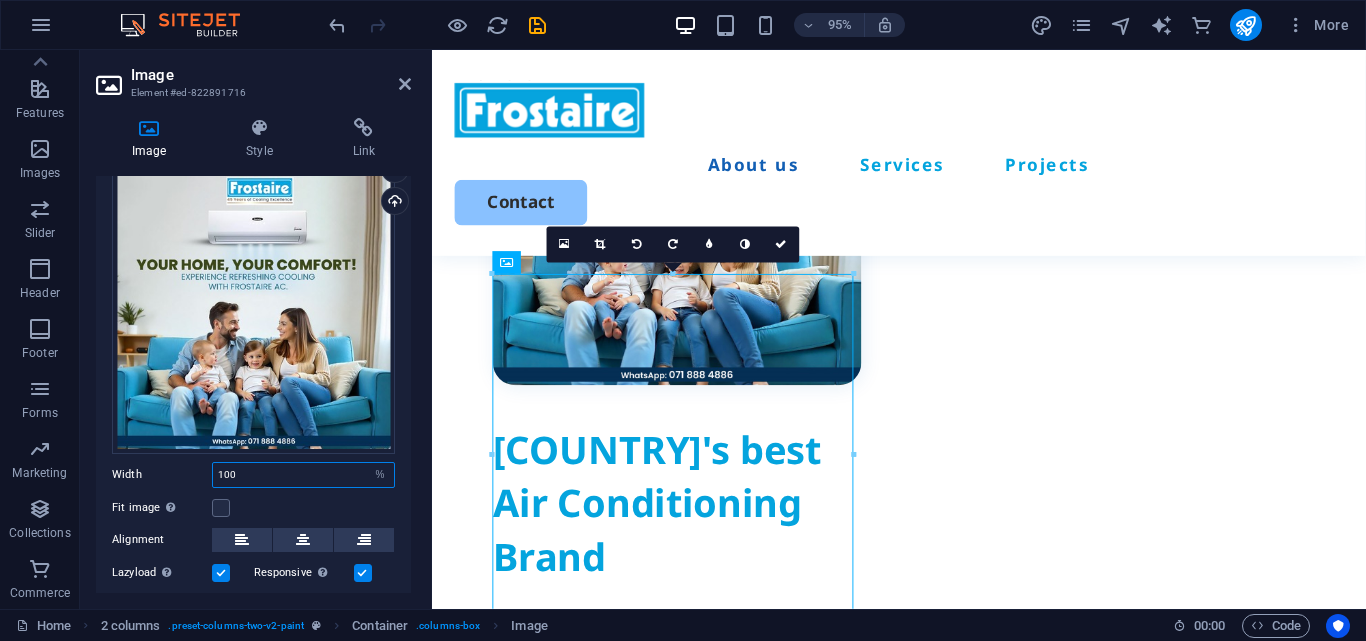 scroll, scrollTop: 829, scrollLeft: 0, axis: vertical 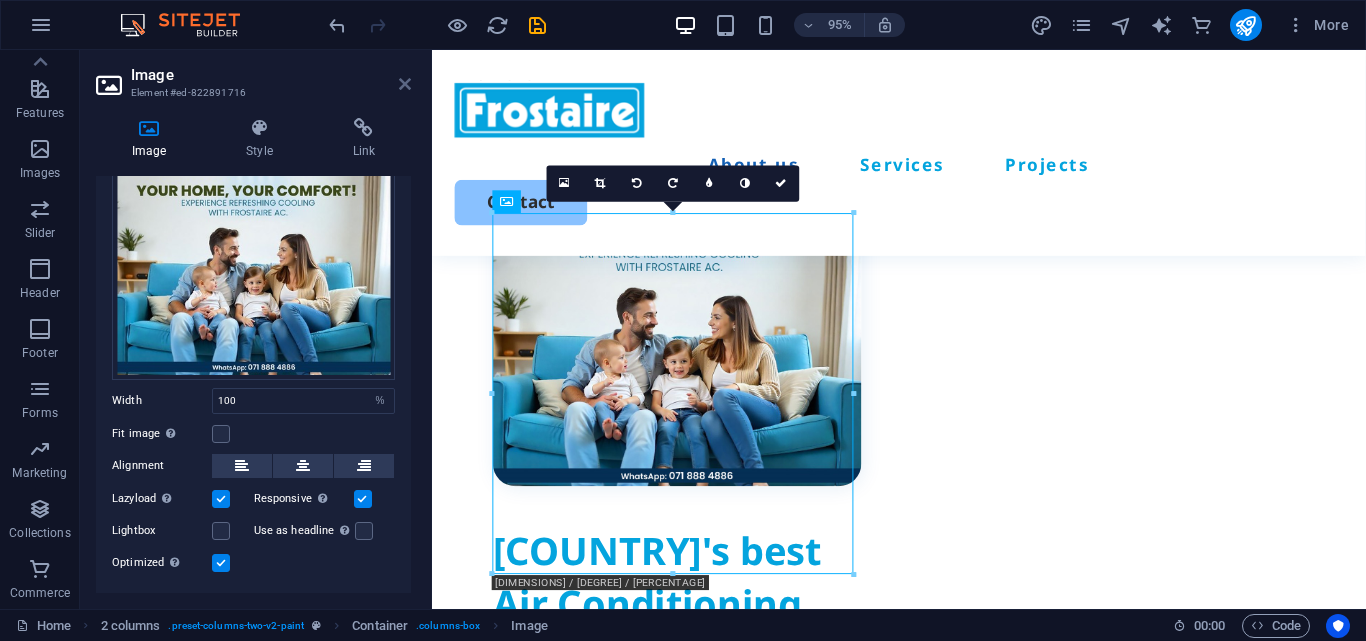 click at bounding box center (405, 84) 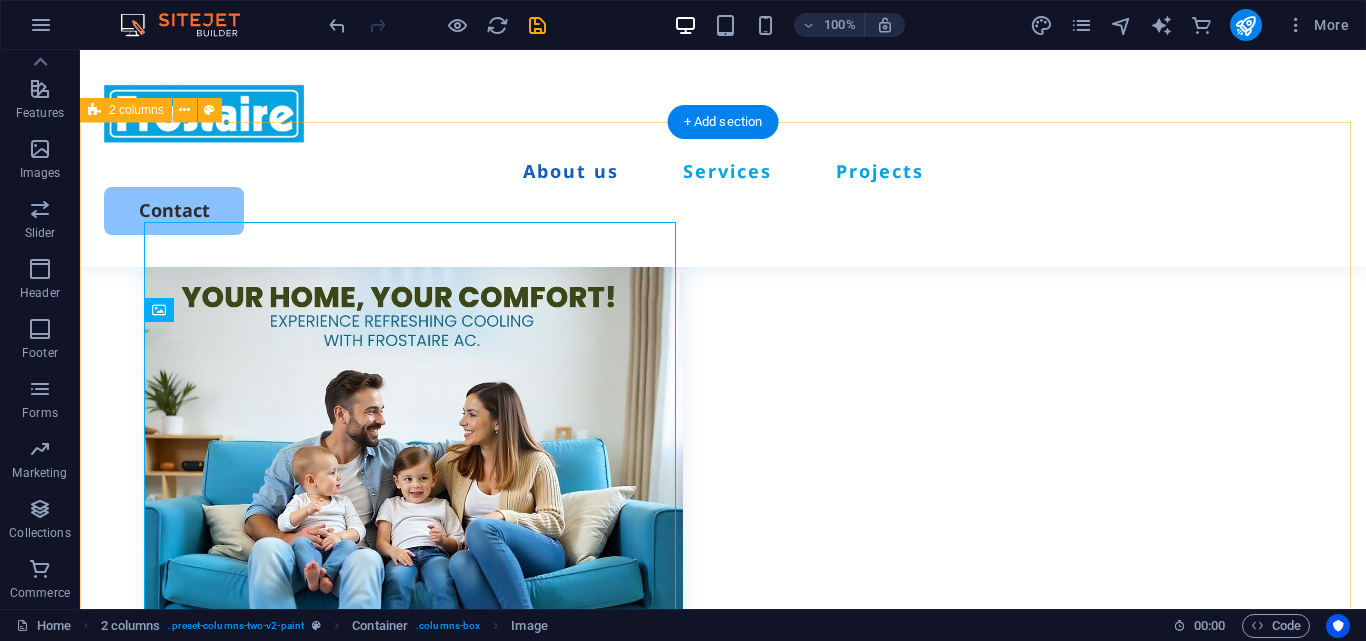 scroll, scrollTop: 793, scrollLeft: 0, axis: vertical 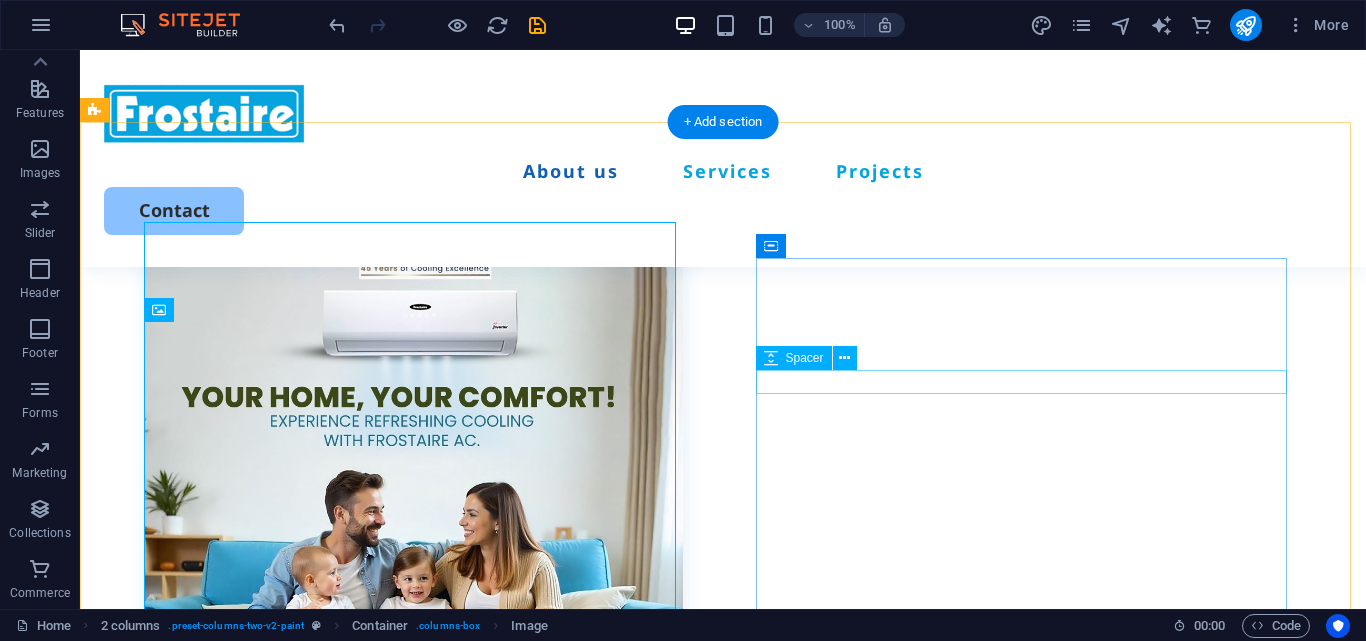 click at bounding box center [413, 925] 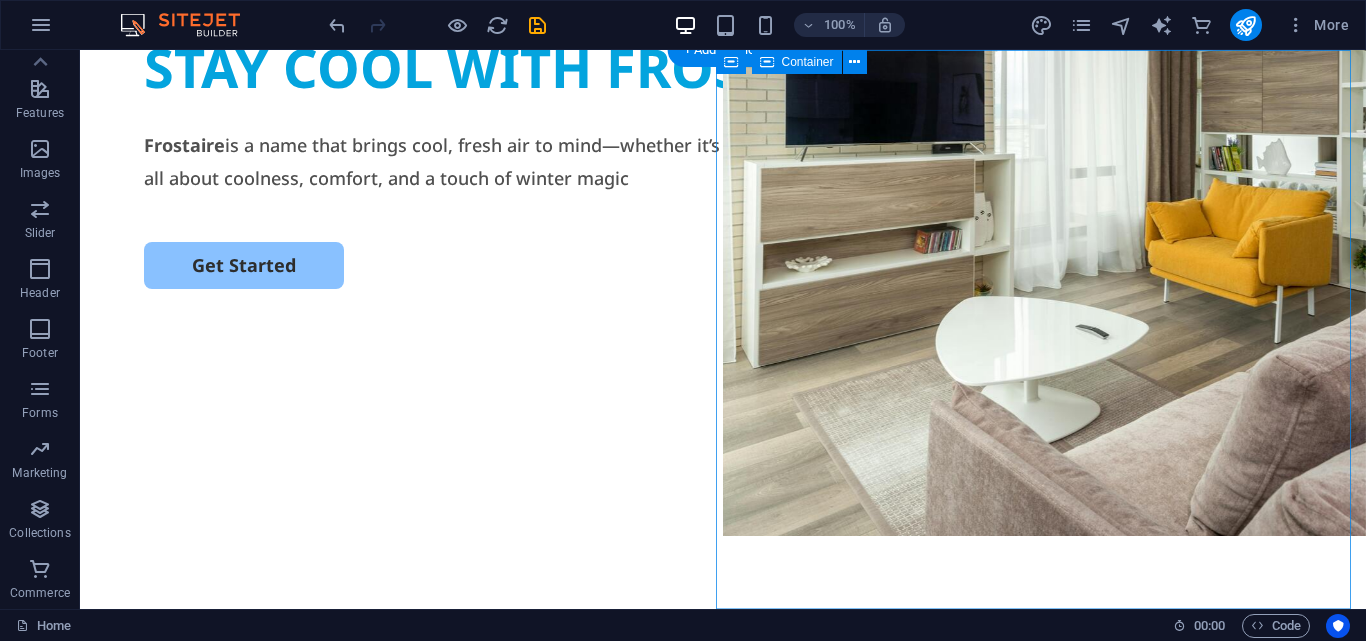 scroll, scrollTop: 0, scrollLeft: 0, axis: both 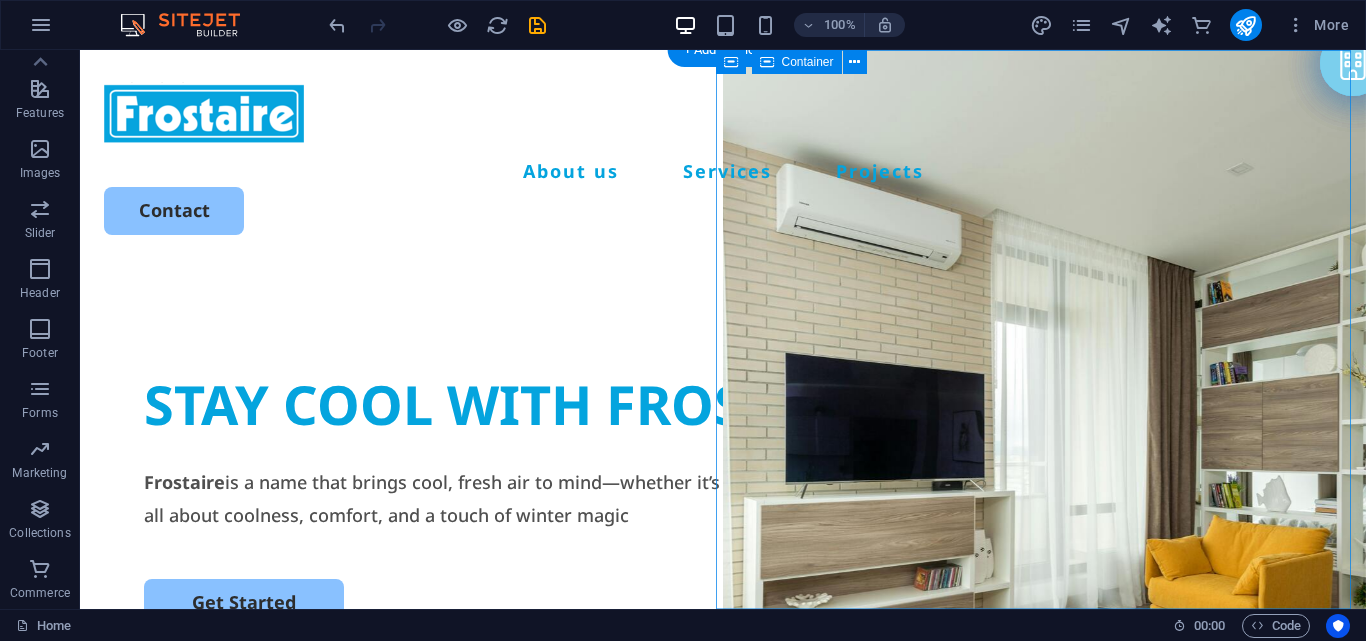click on "Drop content here or  Add elements  Paste clipboard" at bounding box center [1044, 1152] 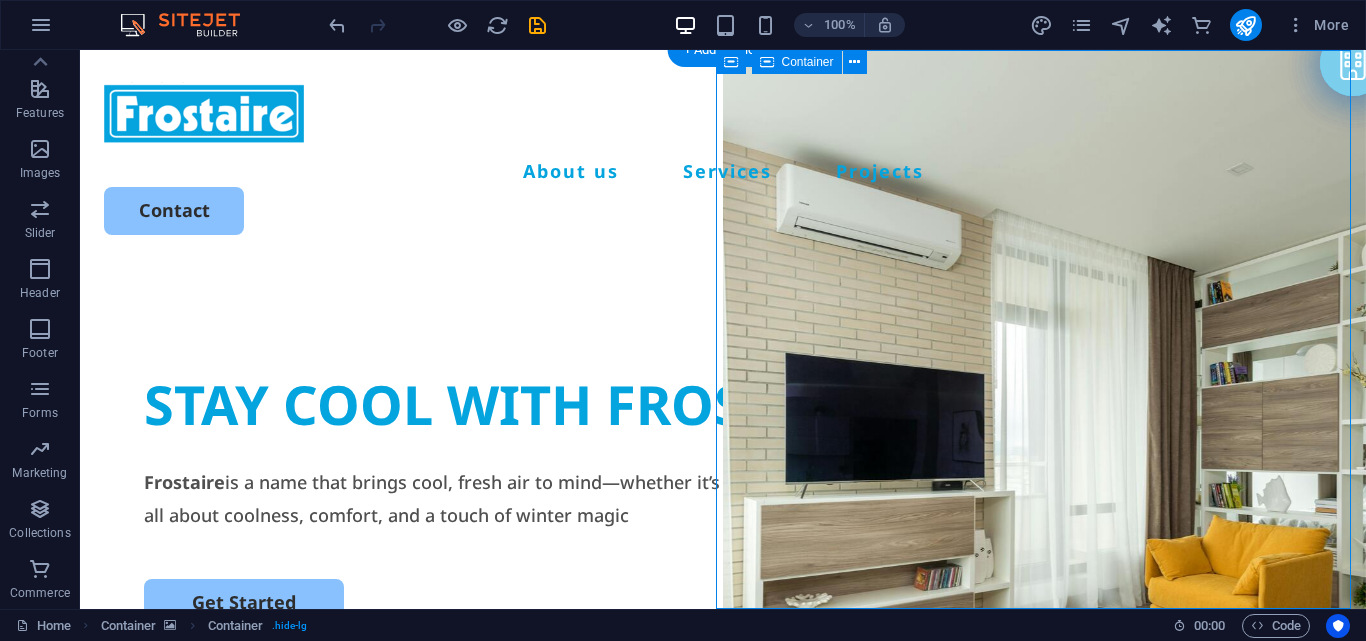 click on "Drop content here or  Add elements  Paste clipboard" at bounding box center [1044, 1152] 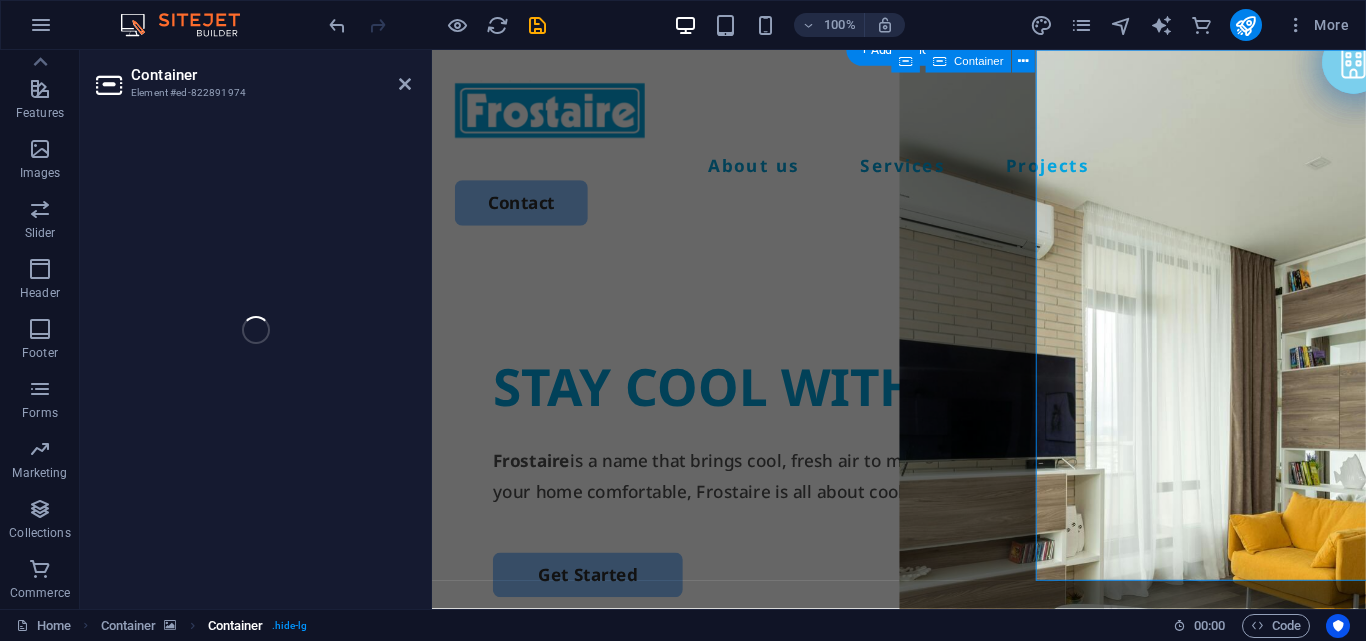 select on "vh" 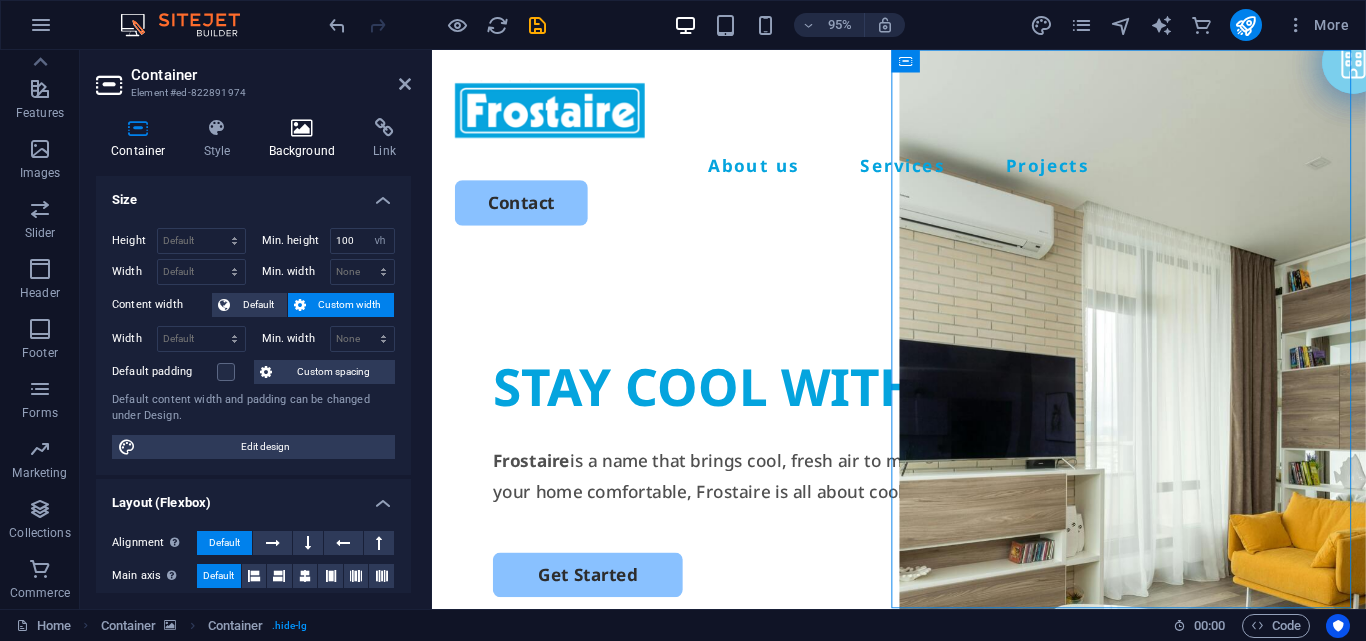 click on "Background" at bounding box center (306, 139) 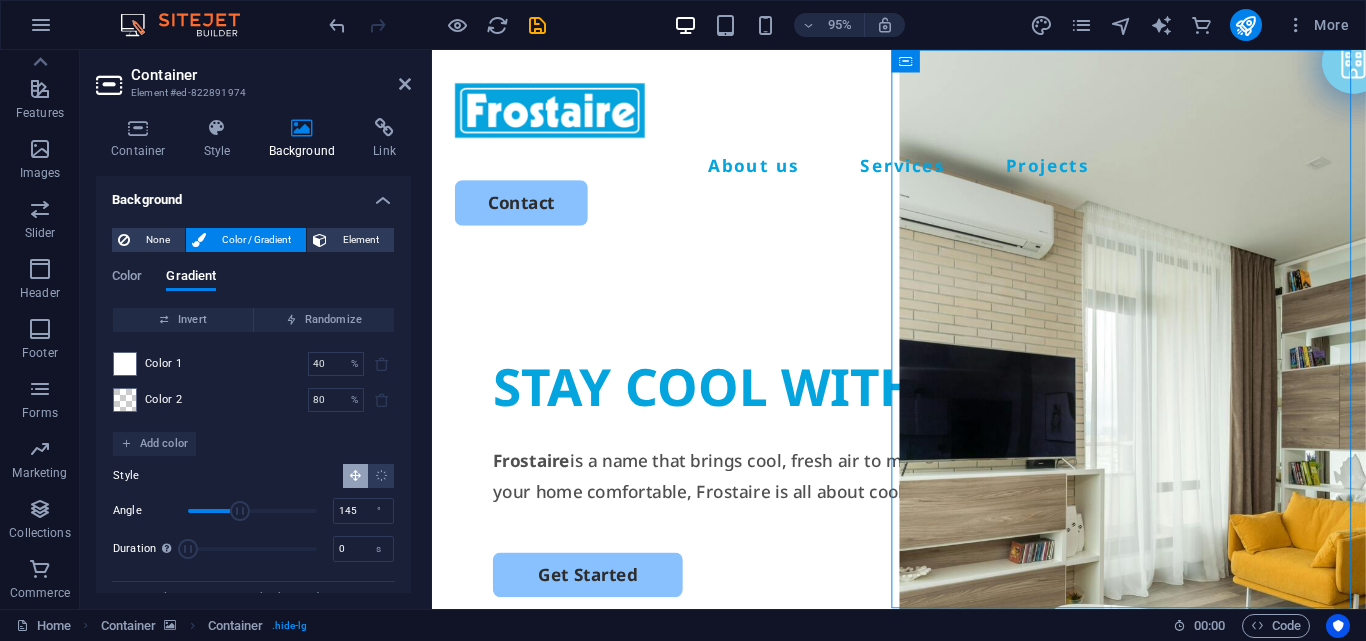 drag, startPoint x: 411, startPoint y: 293, endPoint x: 412, endPoint y: 480, distance: 187.00267 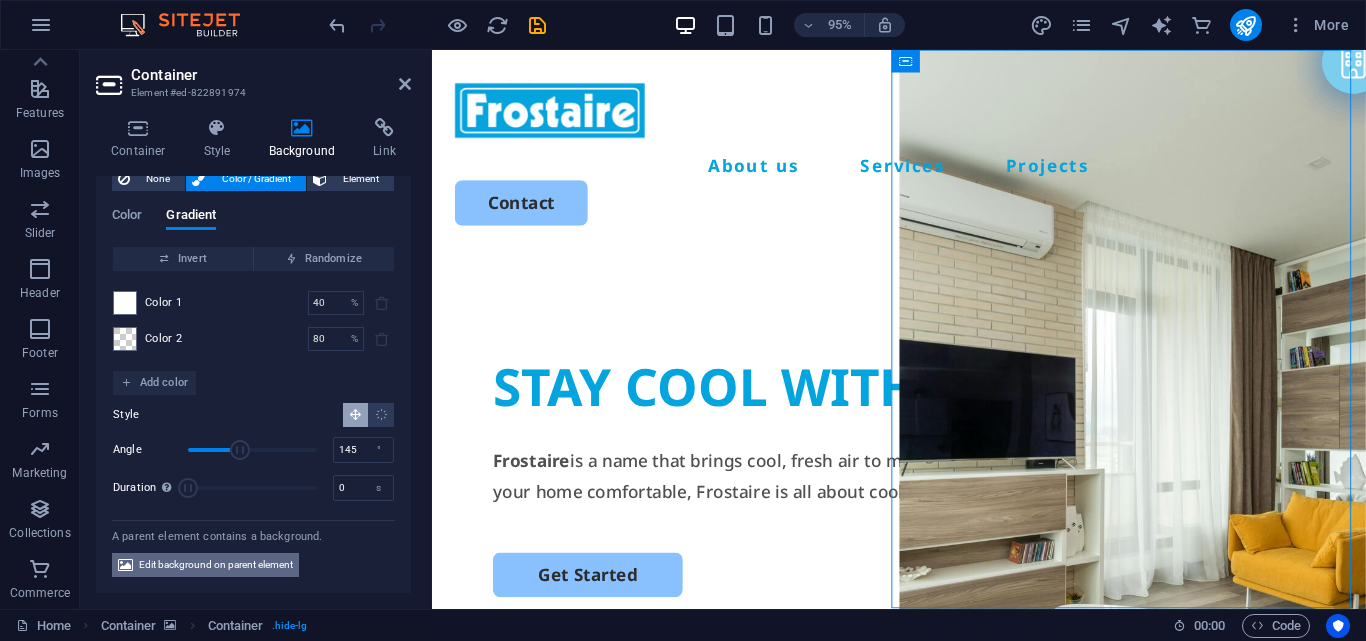 click on "Edit background on parent element" at bounding box center [216, 565] 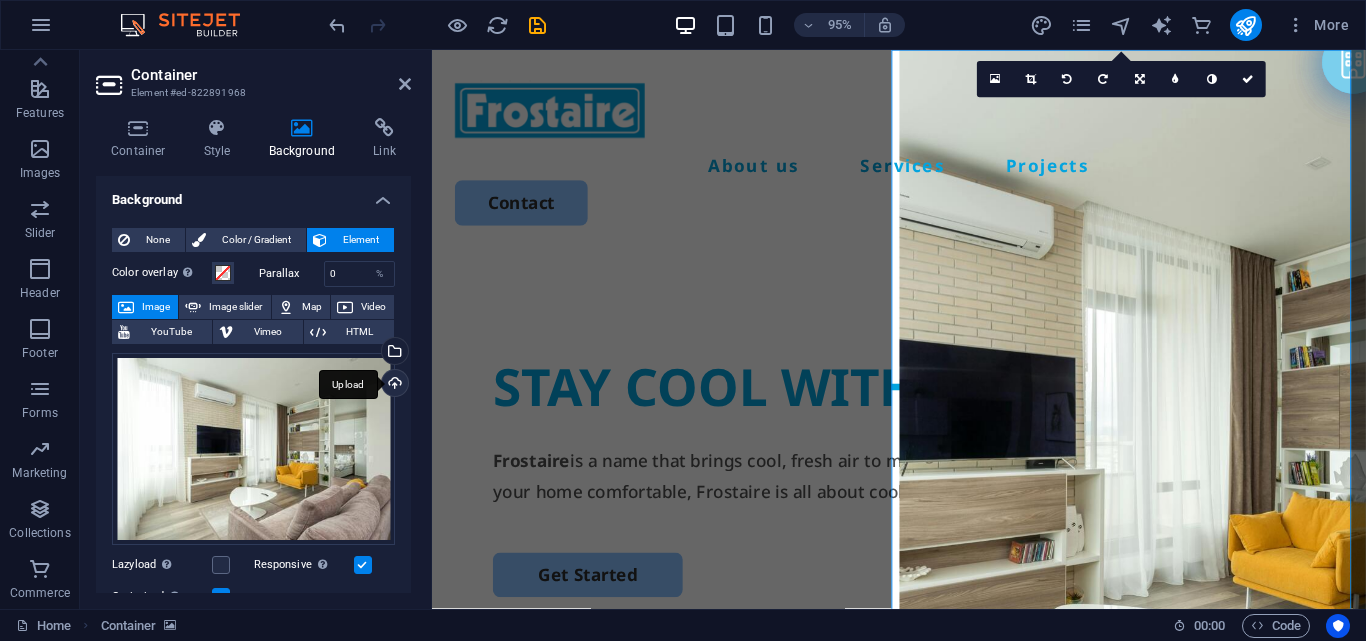 click on "Upload" at bounding box center [393, 385] 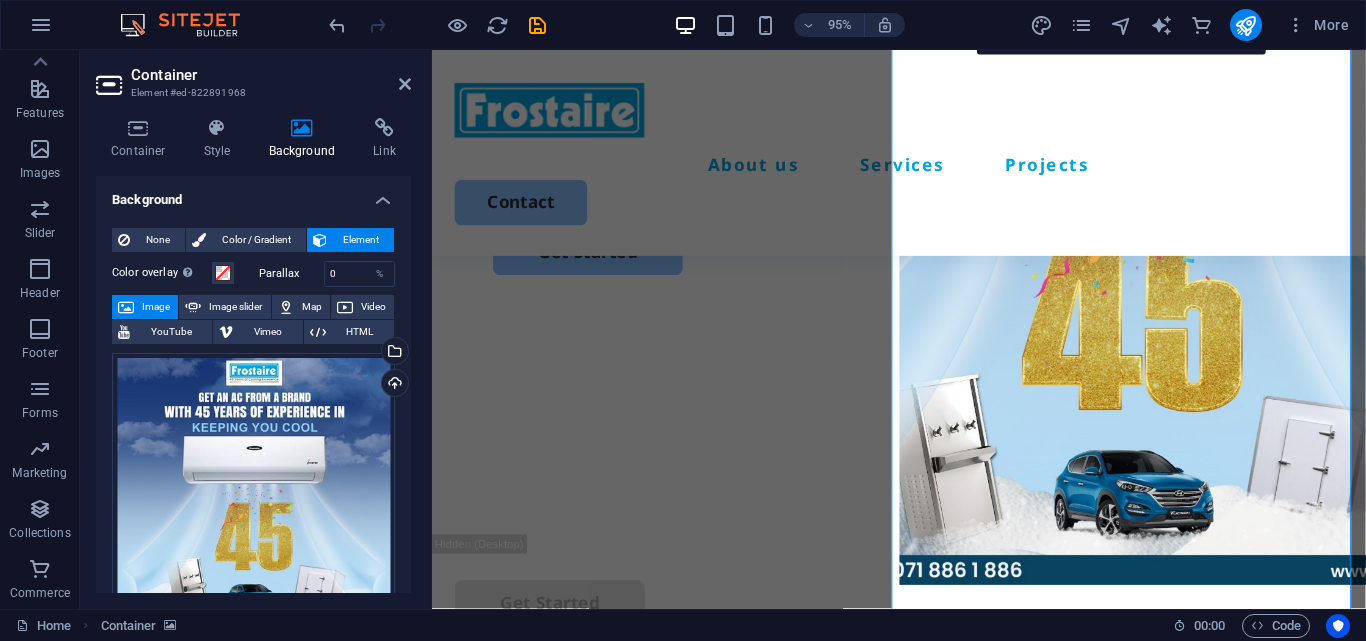 scroll, scrollTop: 0, scrollLeft: 0, axis: both 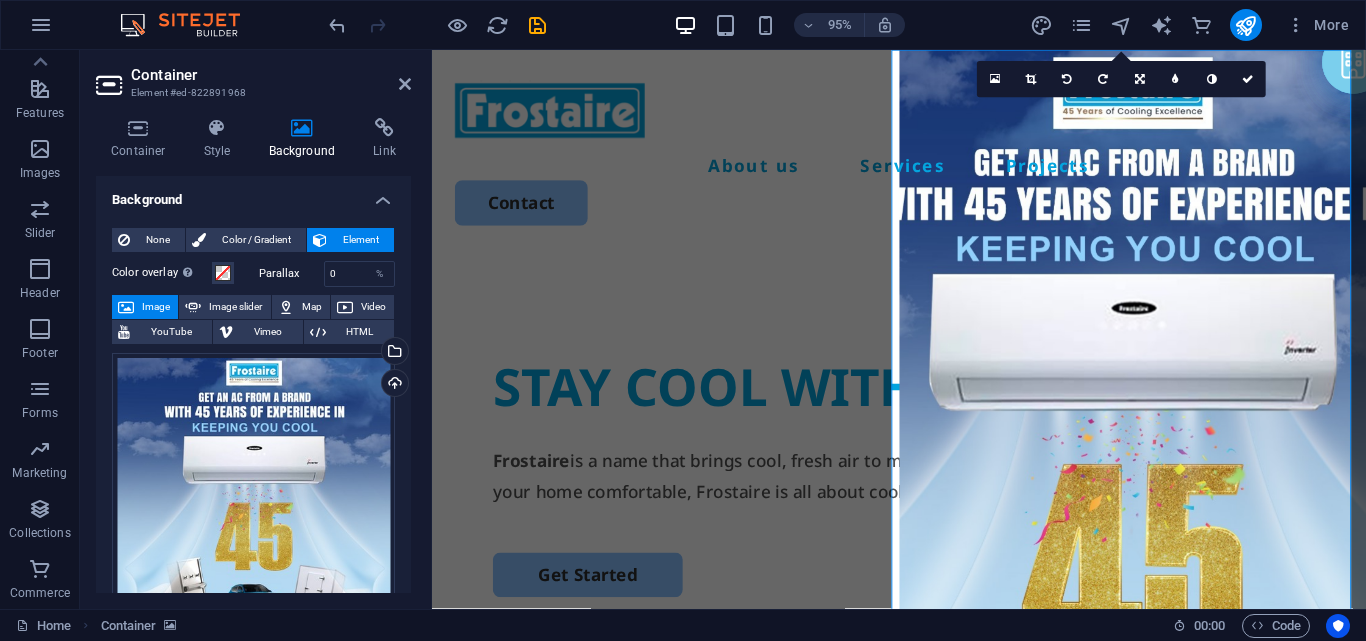 drag, startPoint x: 1408, startPoint y: 80, endPoint x: 1796, endPoint y: 86, distance: 388.0464 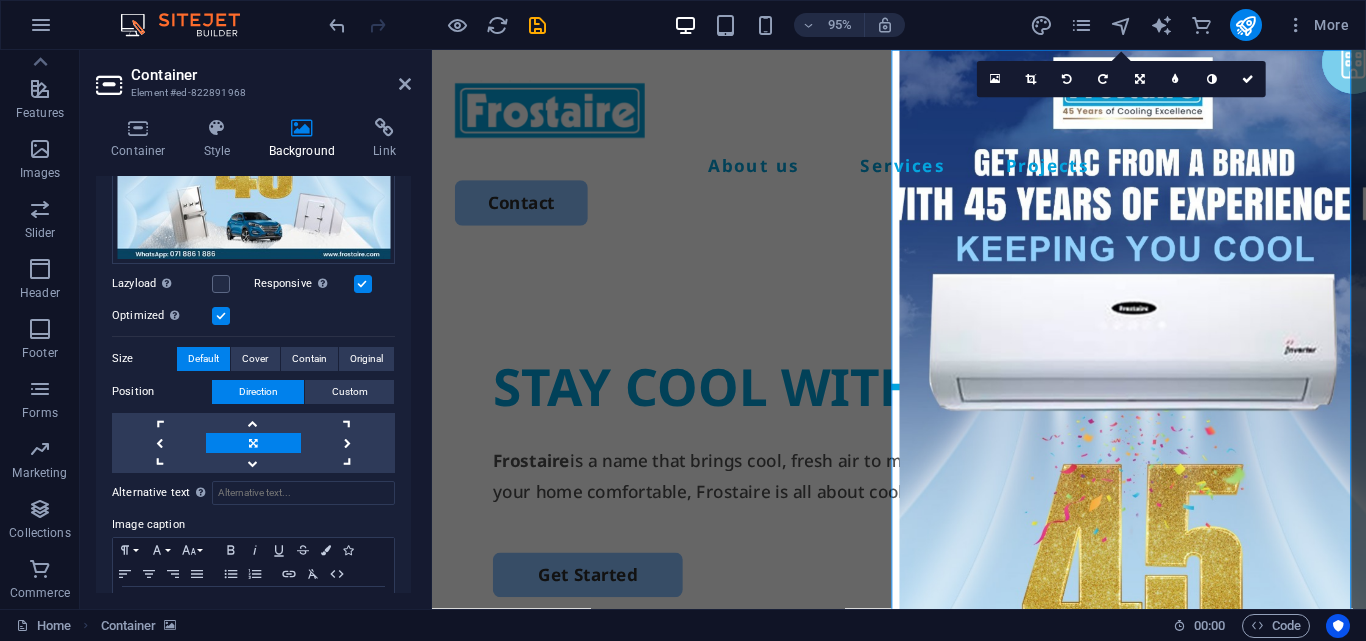 scroll, scrollTop: 386, scrollLeft: 0, axis: vertical 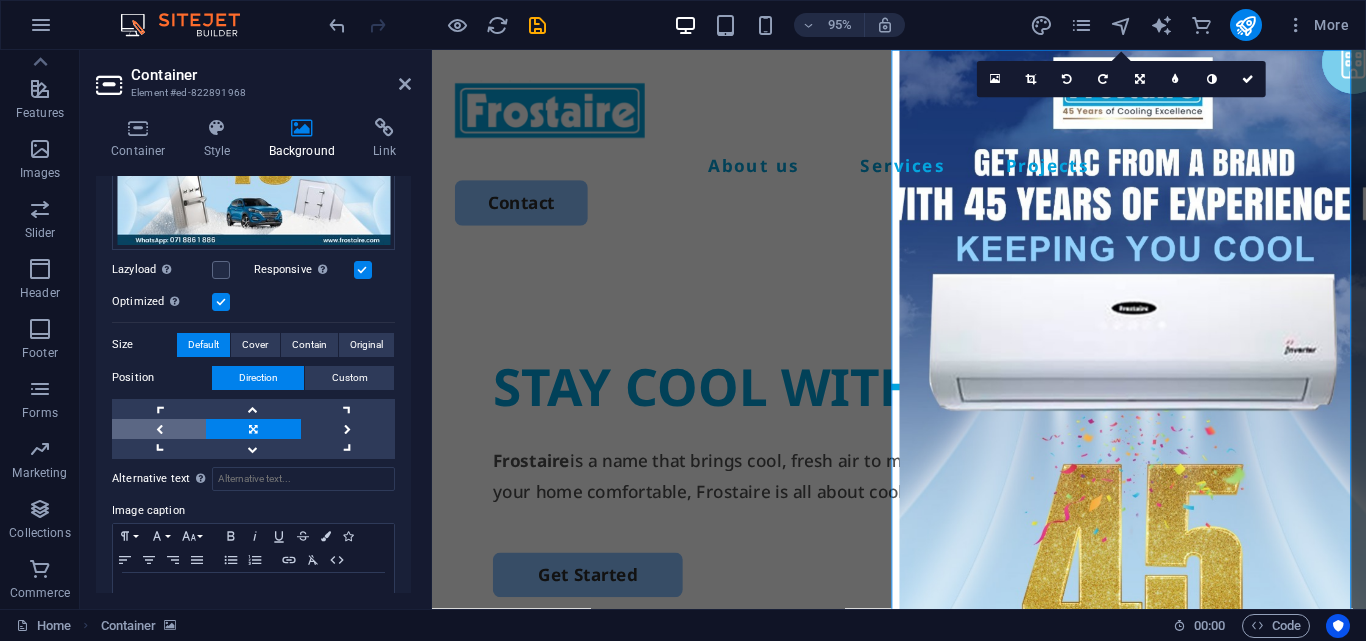 click at bounding box center [159, 429] 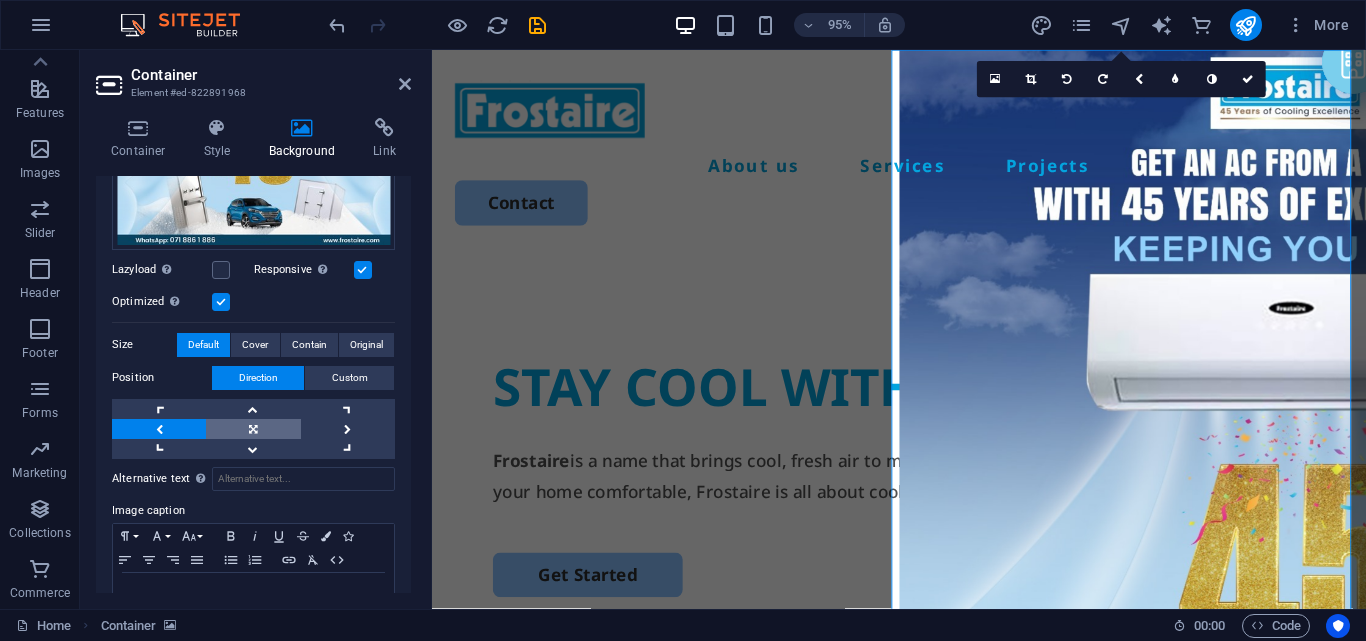 click at bounding box center [253, 429] 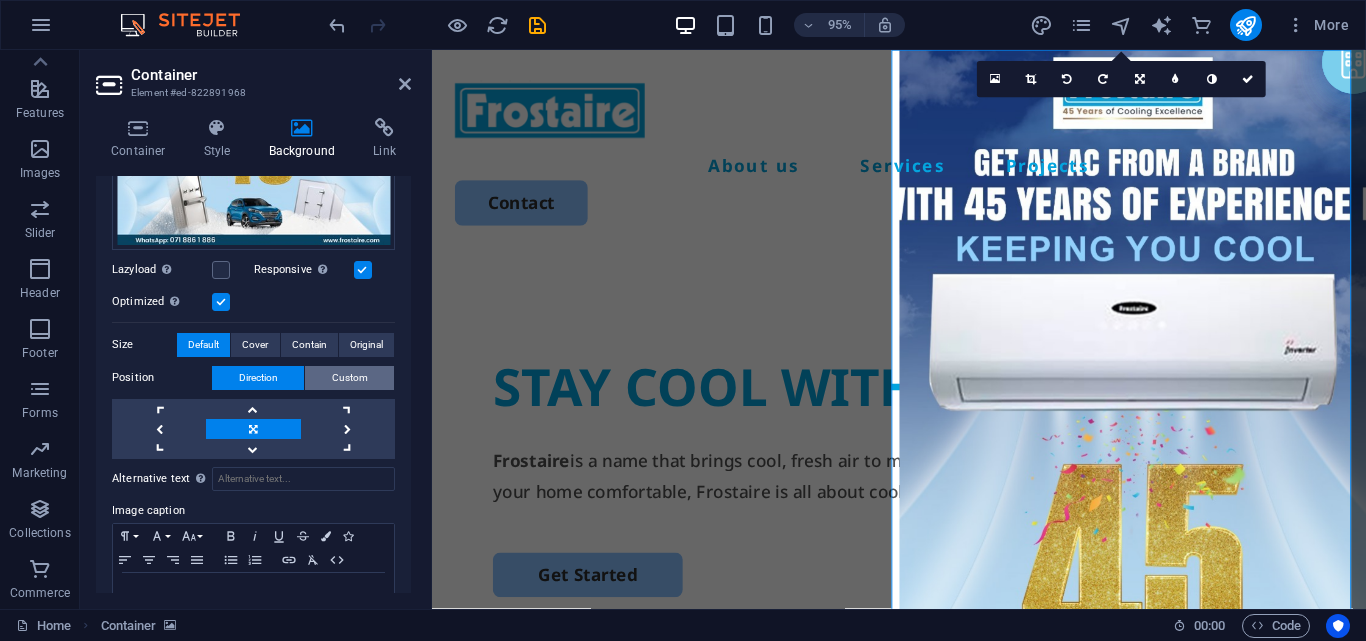 click on "Custom" at bounding box center [349, 378] 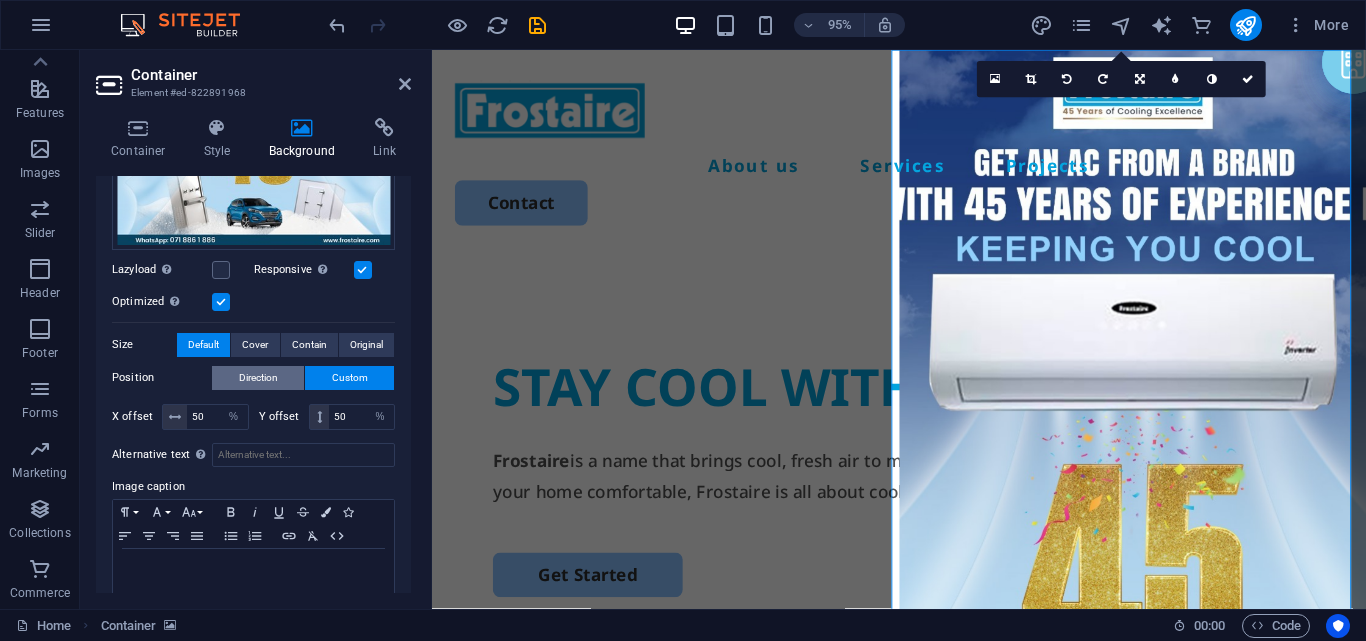 click on "Direction" at bounding box center [258, 378] 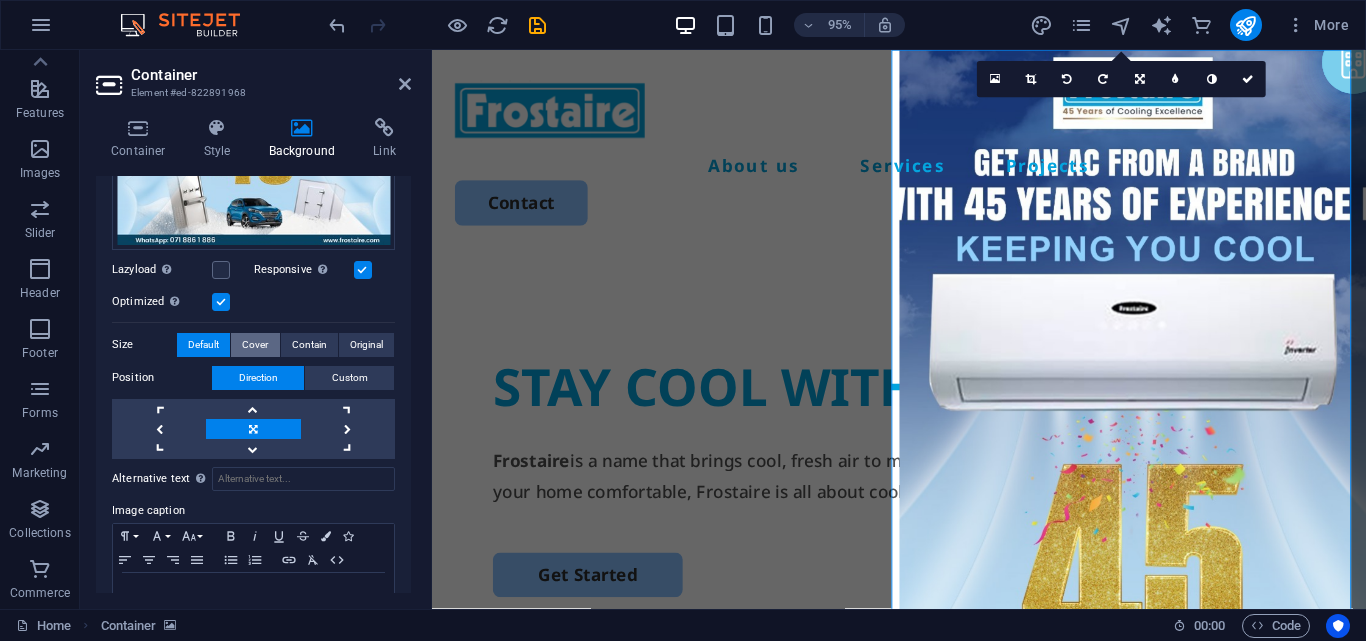 click on "Cover" at bounding box center [255, 345] 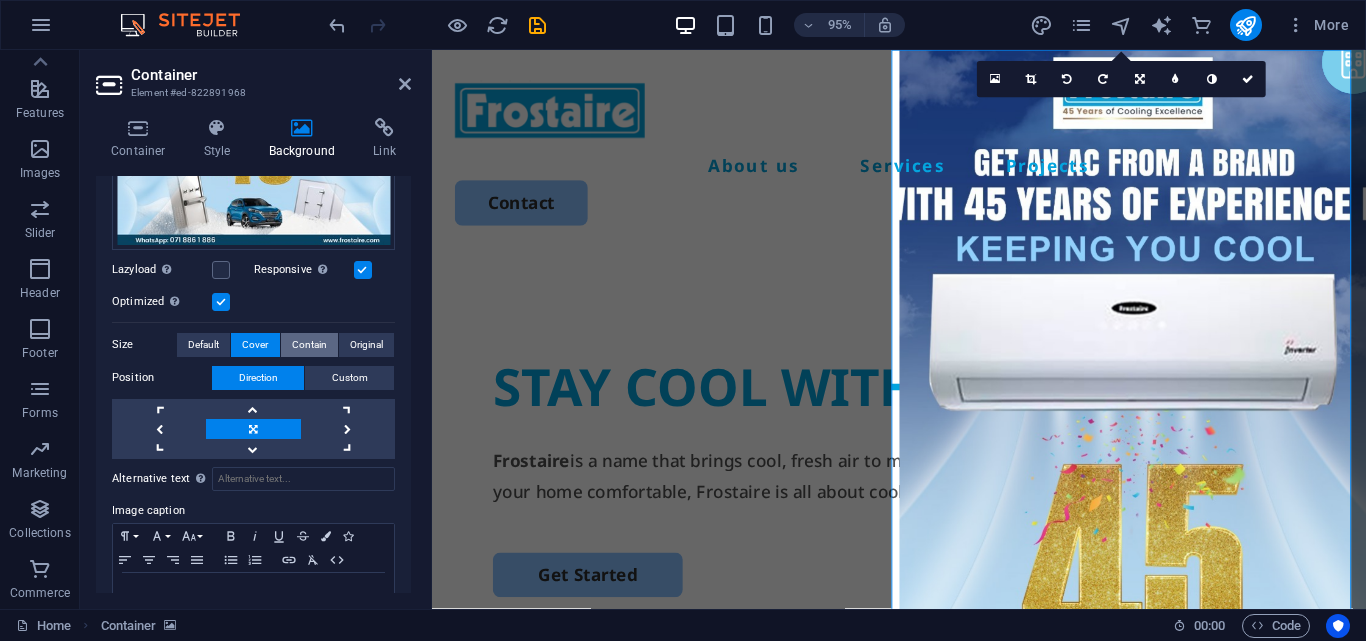 click on "Contain" at bounding box center [309, 345] 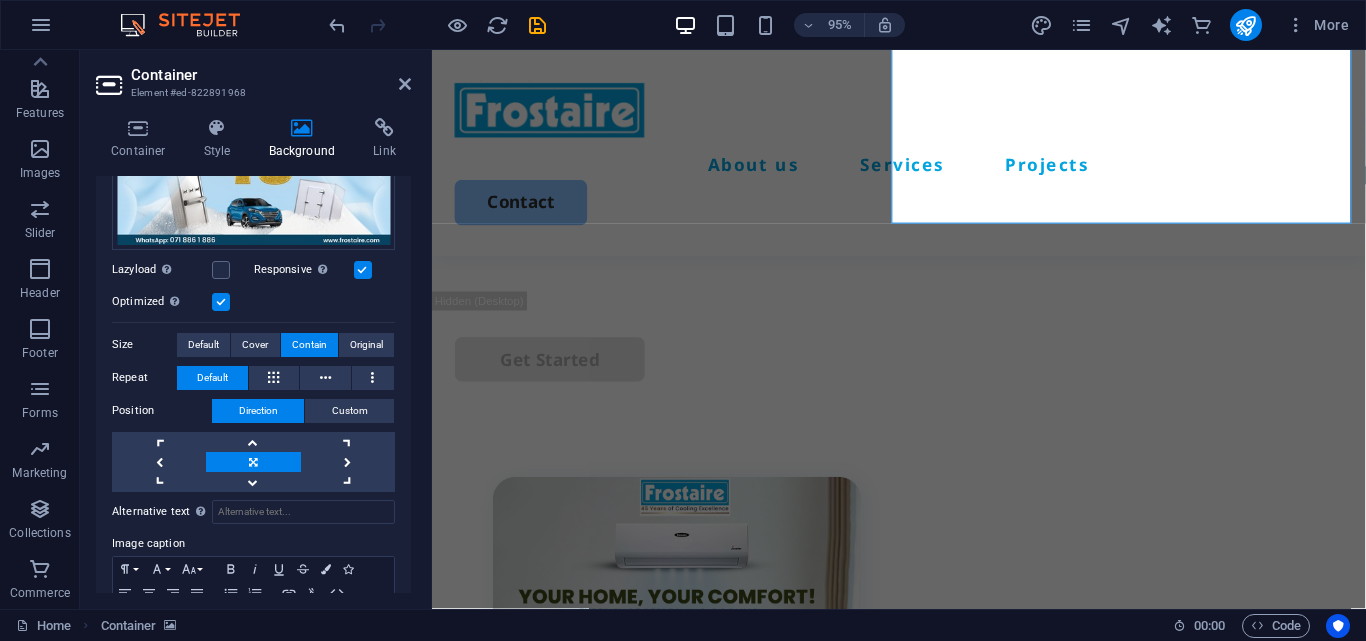scroll, scrollTop: 1029, scrollLeft: 0, axis: vertical 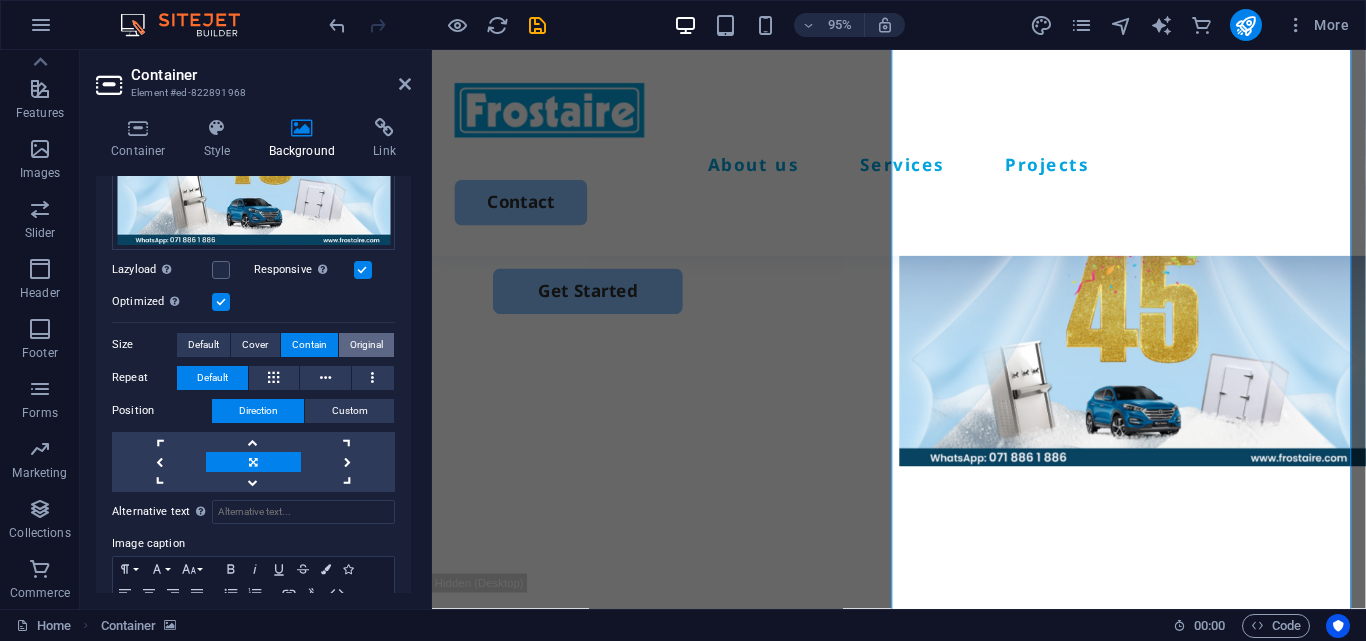 click on "Original" at bounding box center (366, 345) 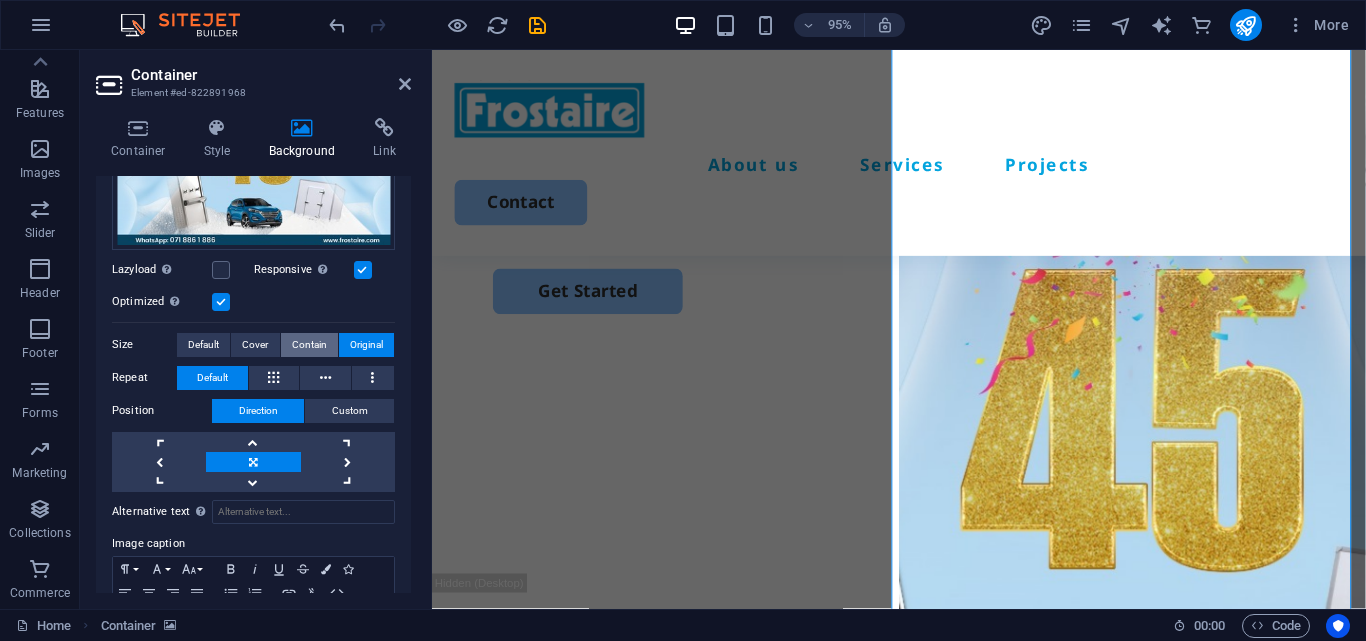 click on "Contain" at bounding box center (309, 345) 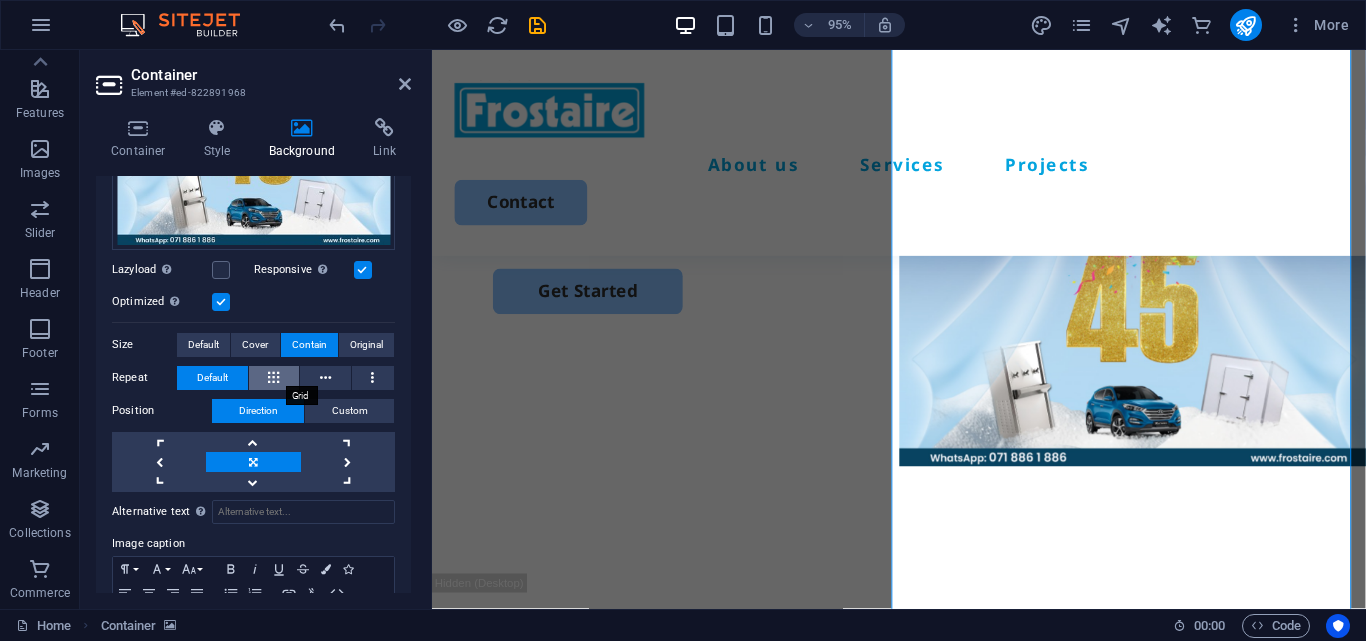 click at bounding box center (274, 378) 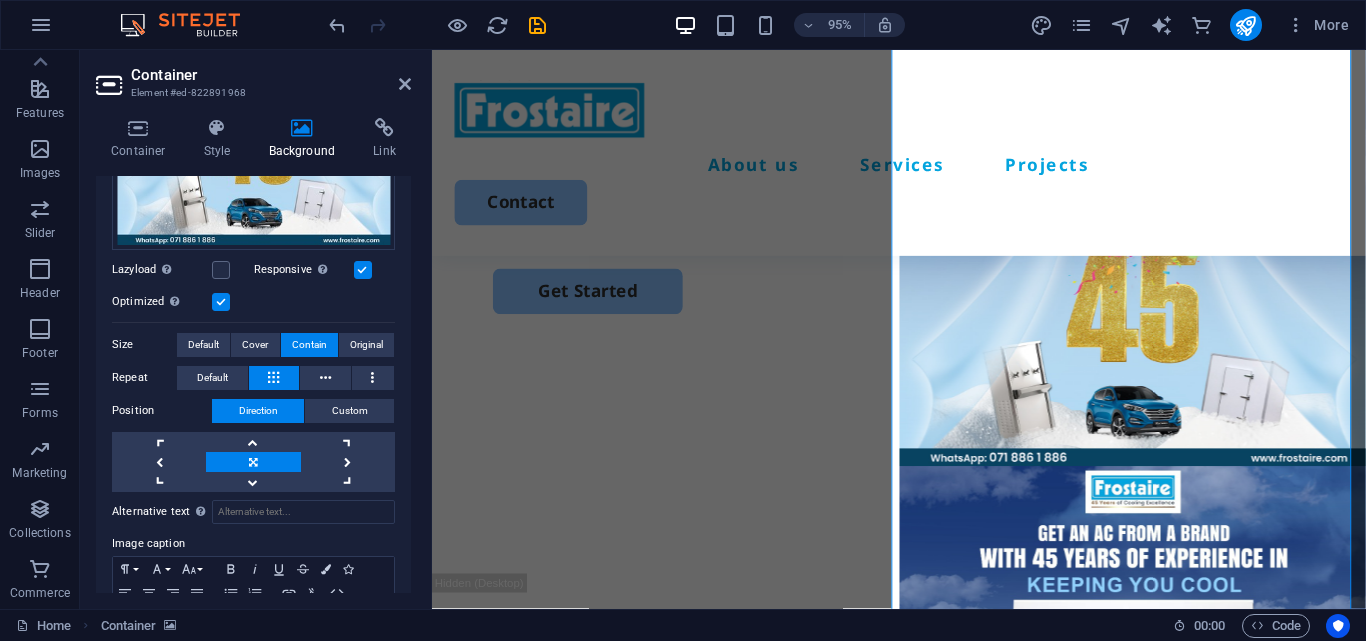 click at bounding box center (274, 378) 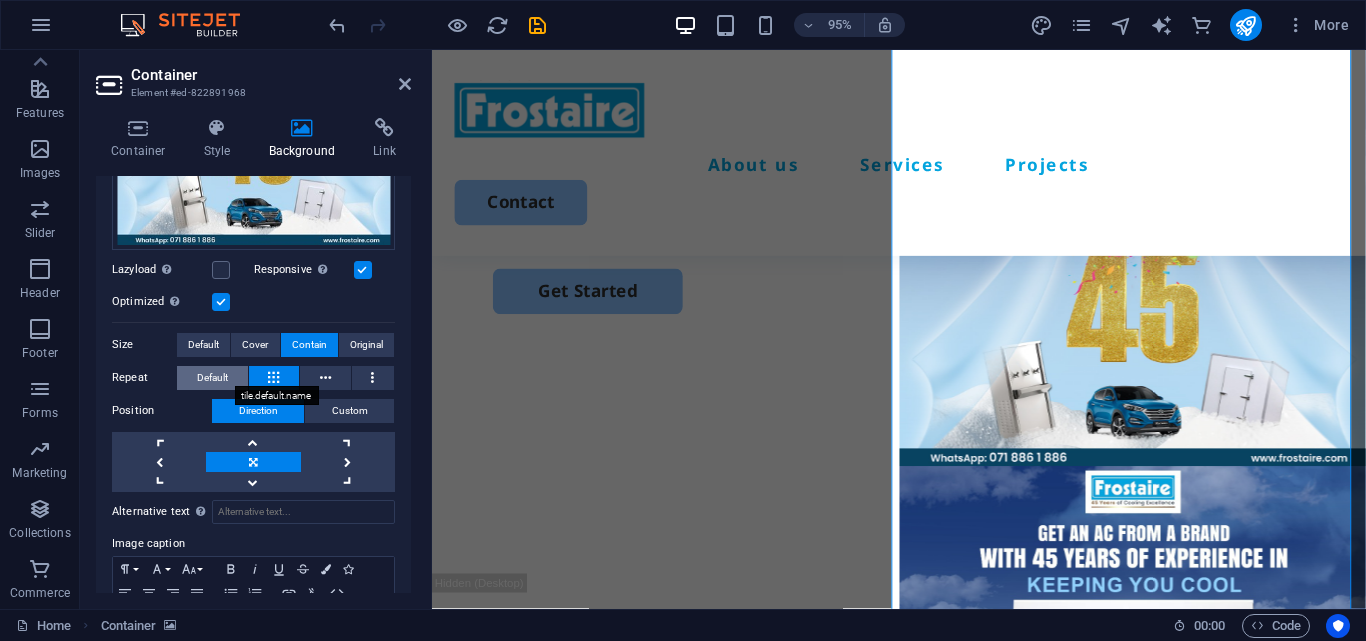 click on "Default" at bounding box center (212, 378) 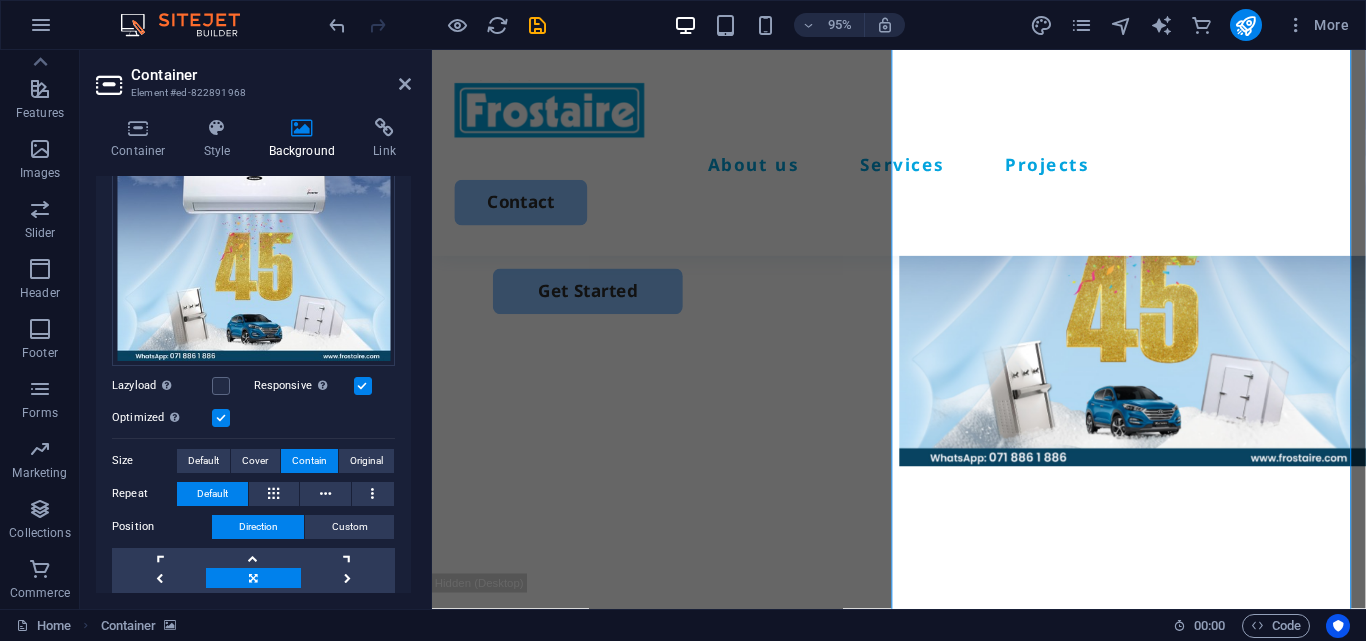 scroll, scrollTop: 275, scrollLeft: 0, axis: vertical 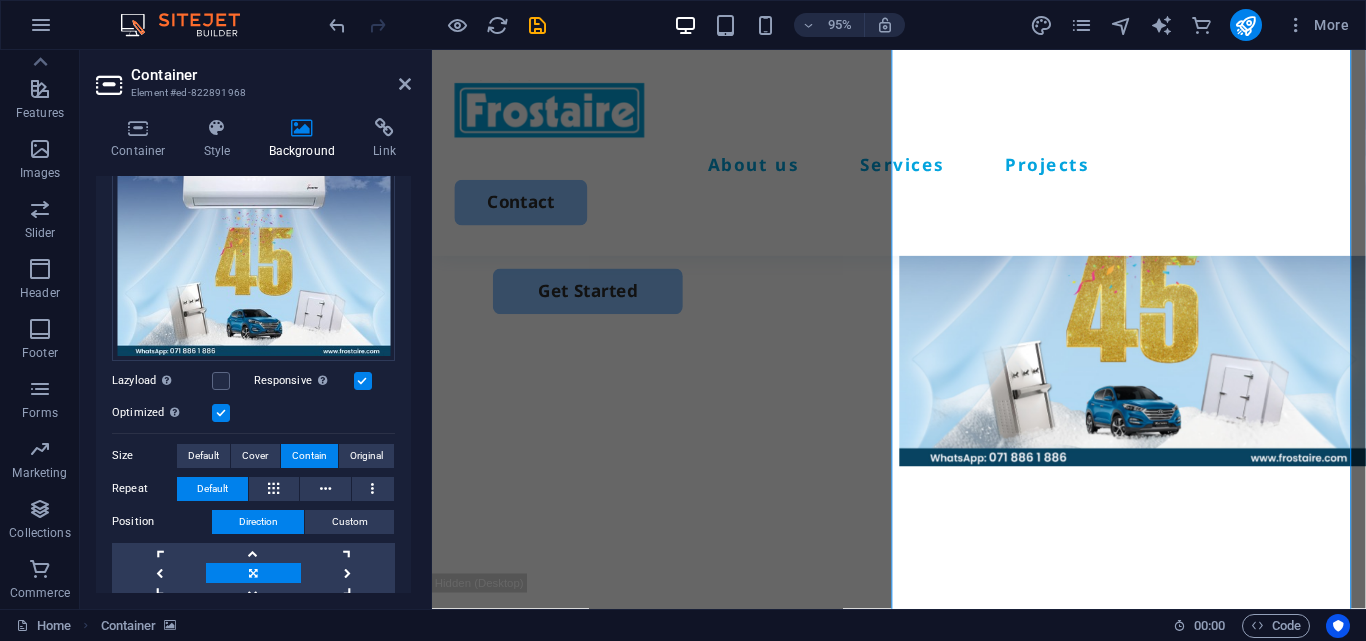 click at bounding box center [221, 413] 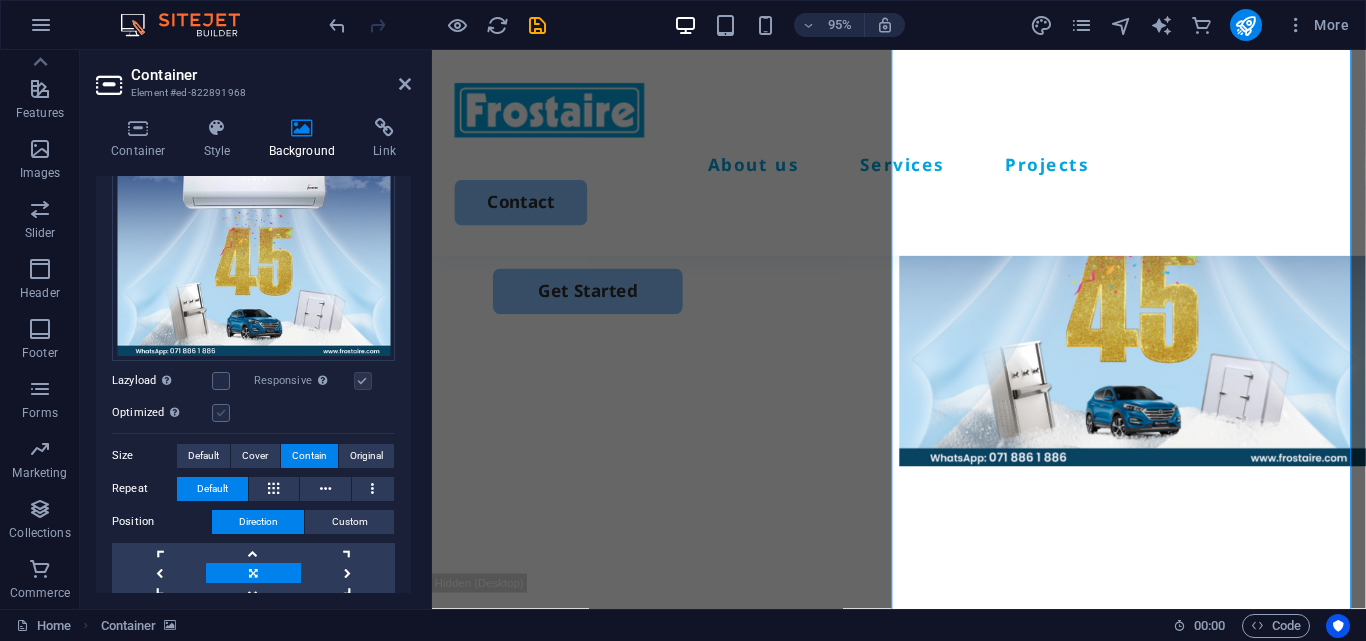 click at bounding box center (221, 413) 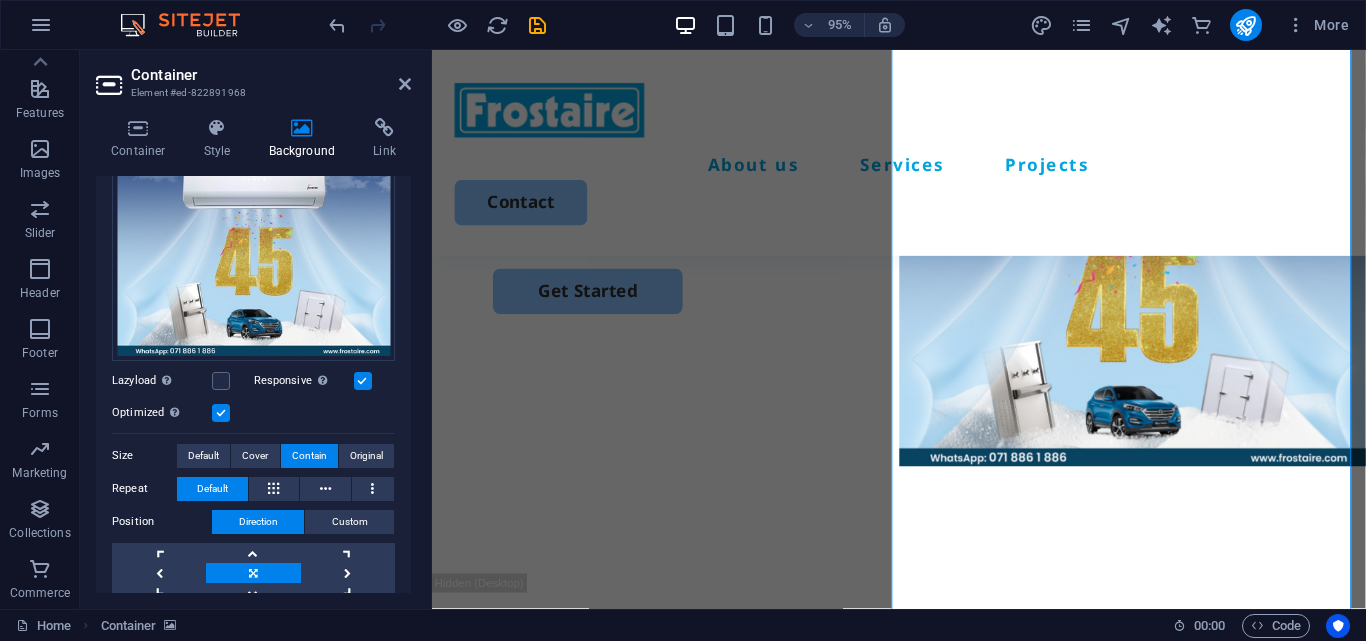 click at bounding box center (363, 381) 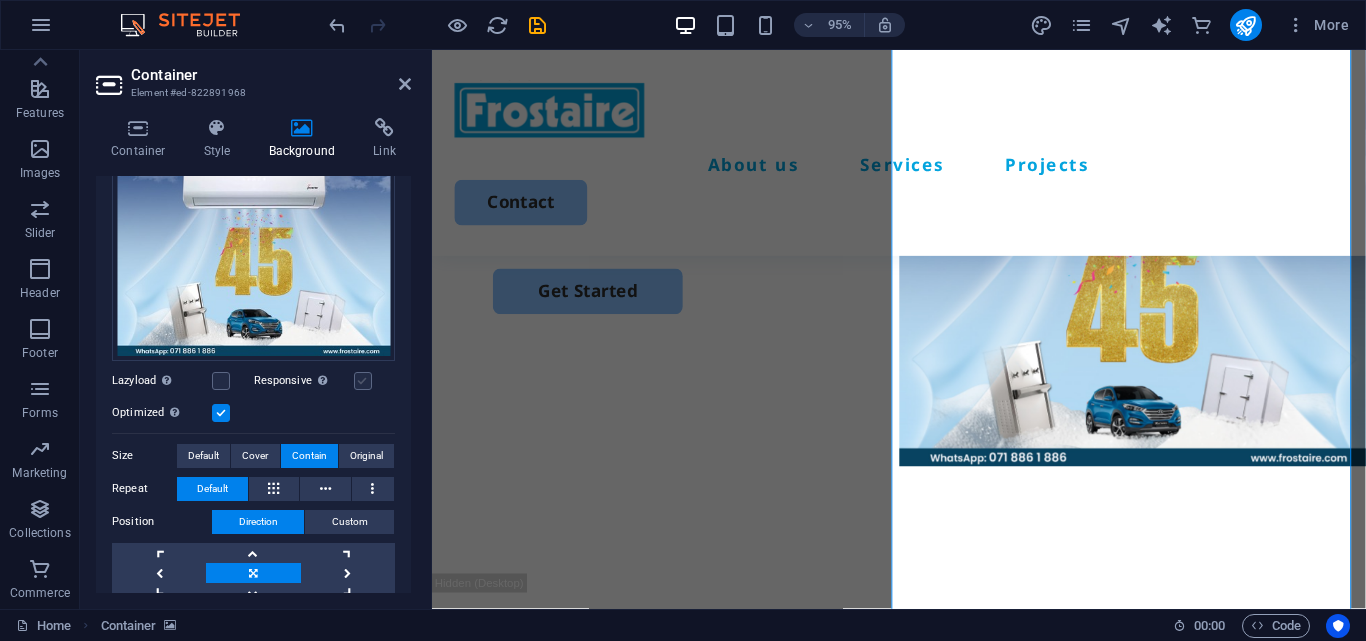 click at bounding box center (363, 381) 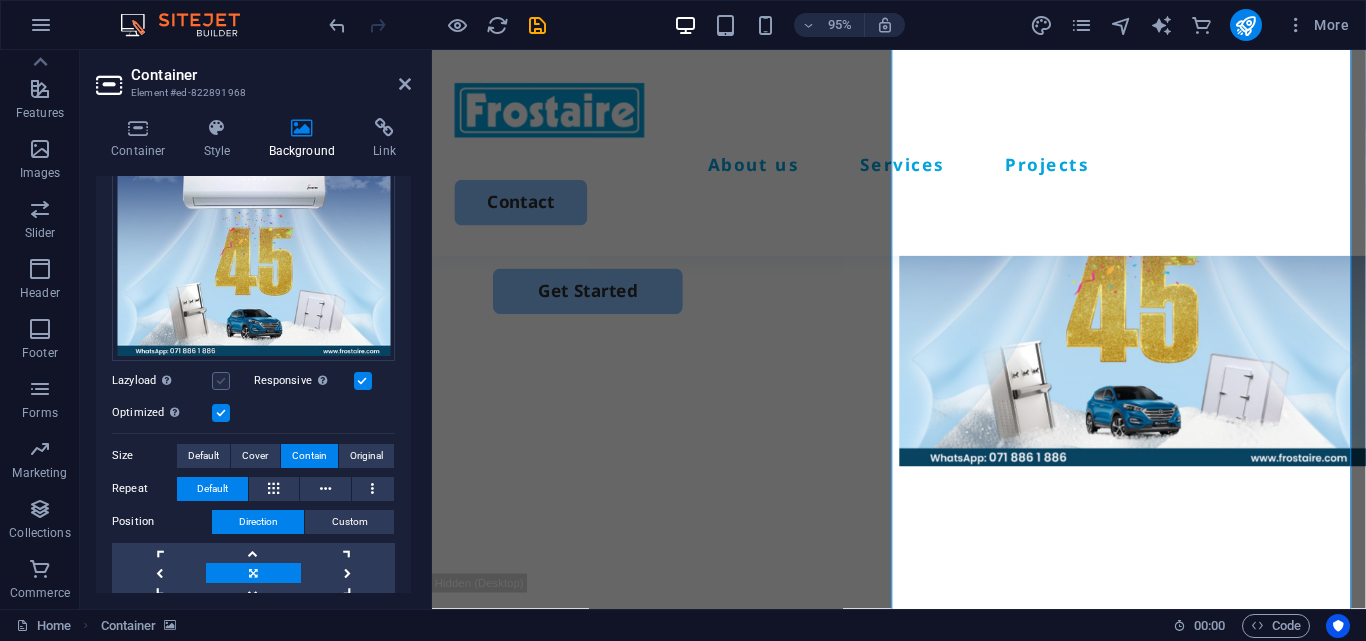 click at bounding box center (221, 381) 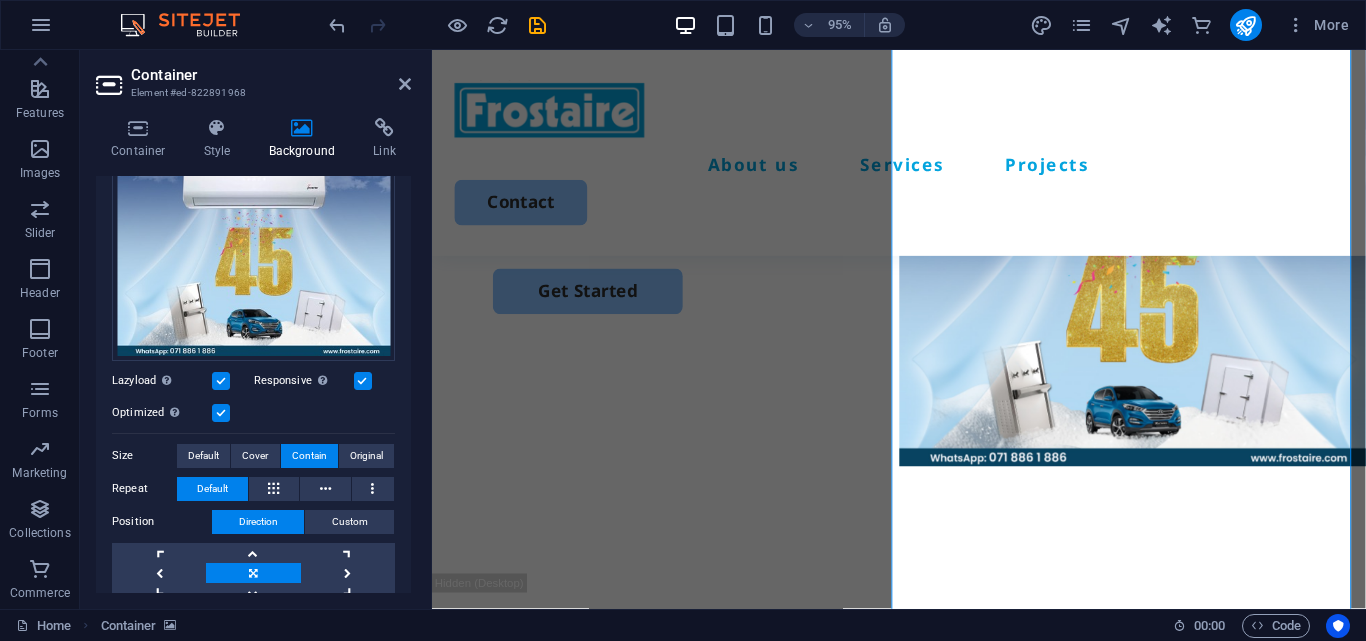 click at bounding box center [221, 381] 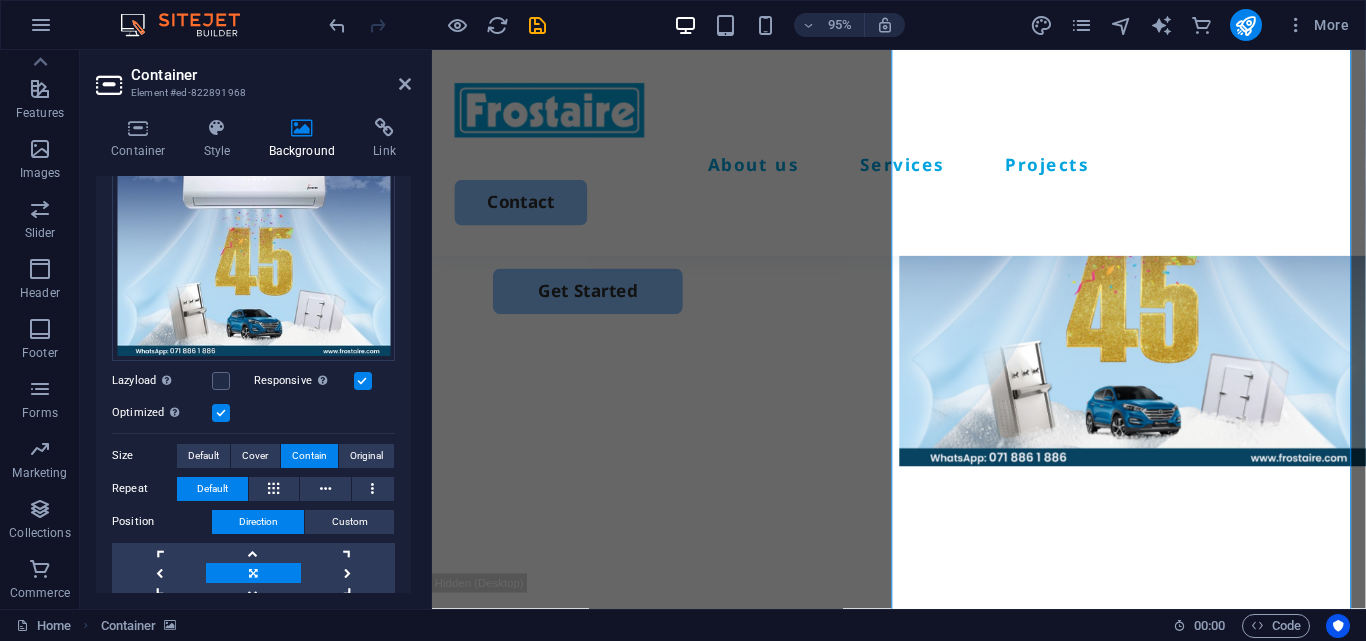 drag, startPoint x: 406, startPoint y: 377, endPoint x: 415, endPoint y: 249, distance: 128.31601 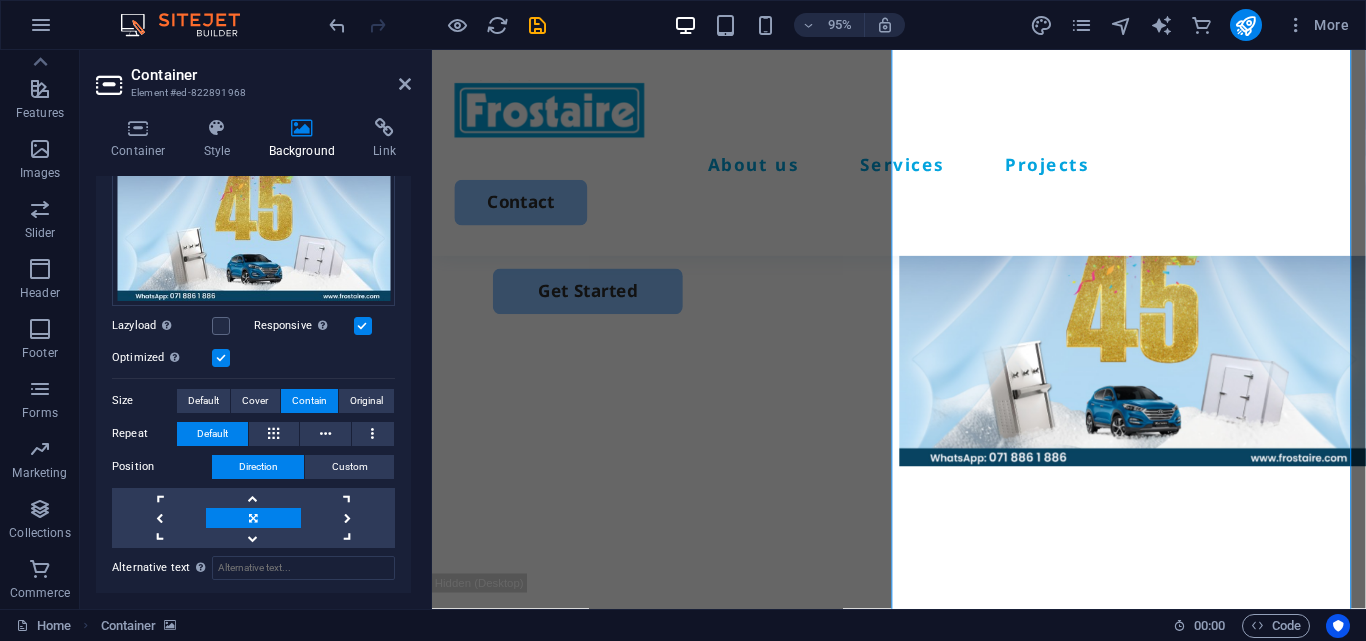 scroll, scrollTop: 337, scrollLeft: 0, axis: vertical 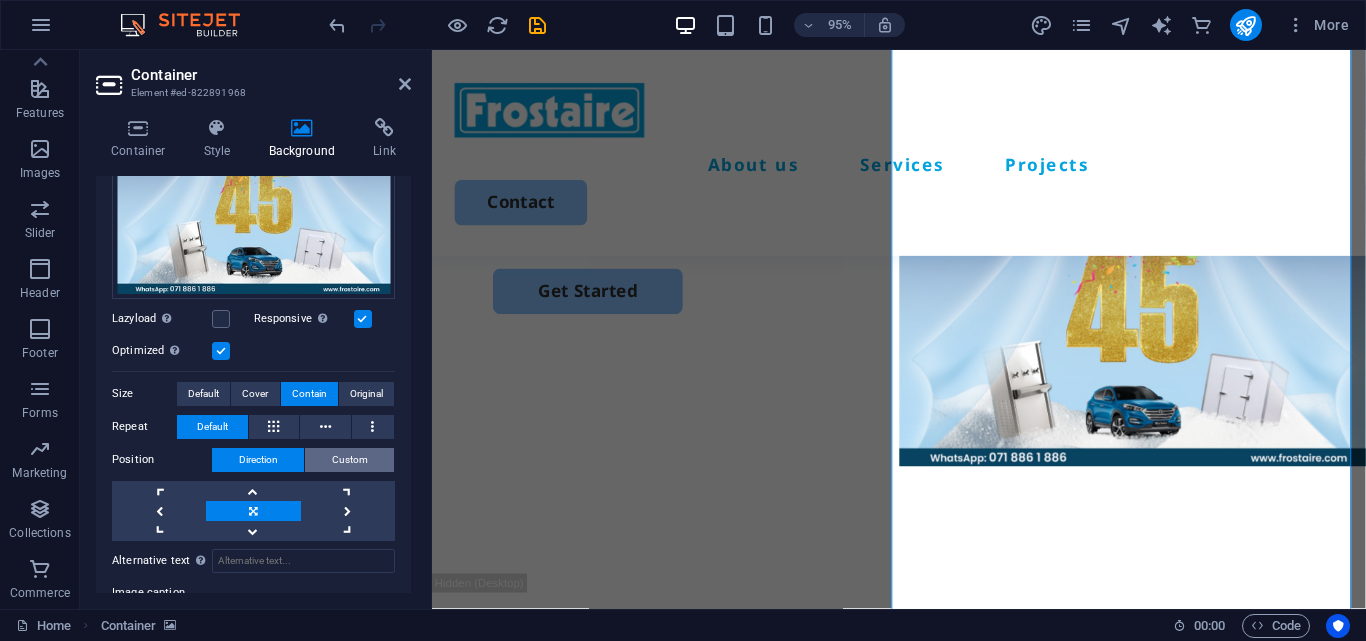 click on "Custom" at bounding box center (350, 460) 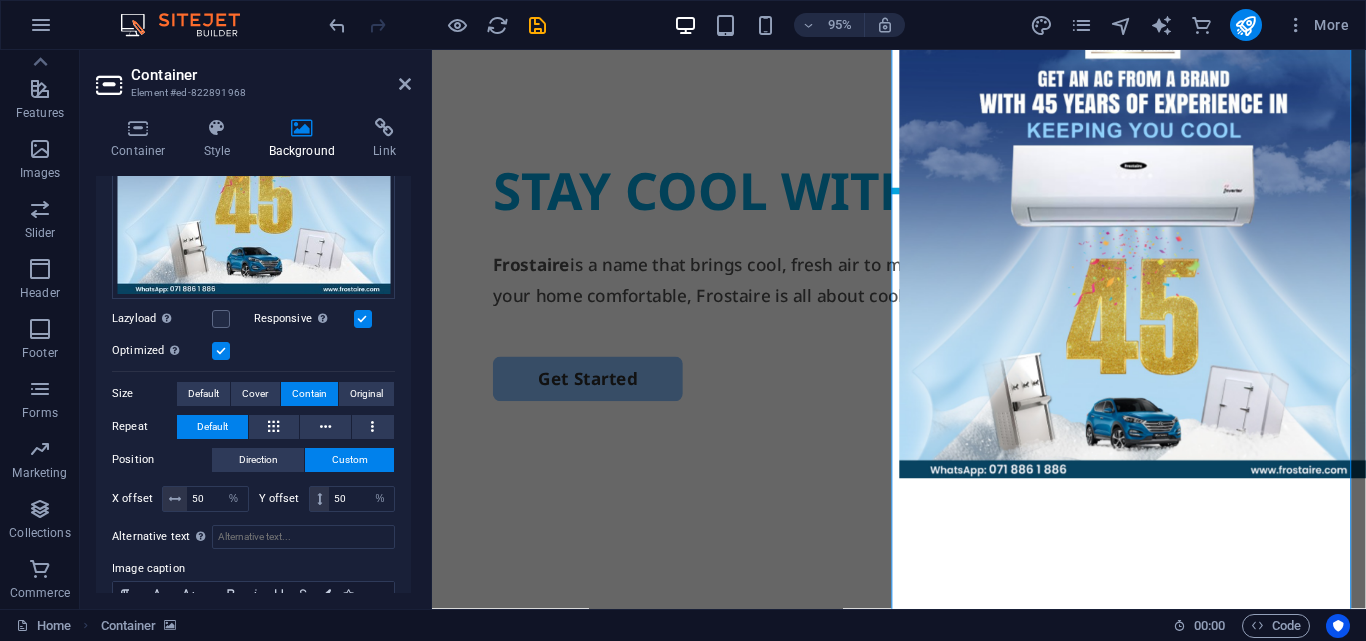 scroll, scrollTop: 0, scrollLeft: 0, axis: both 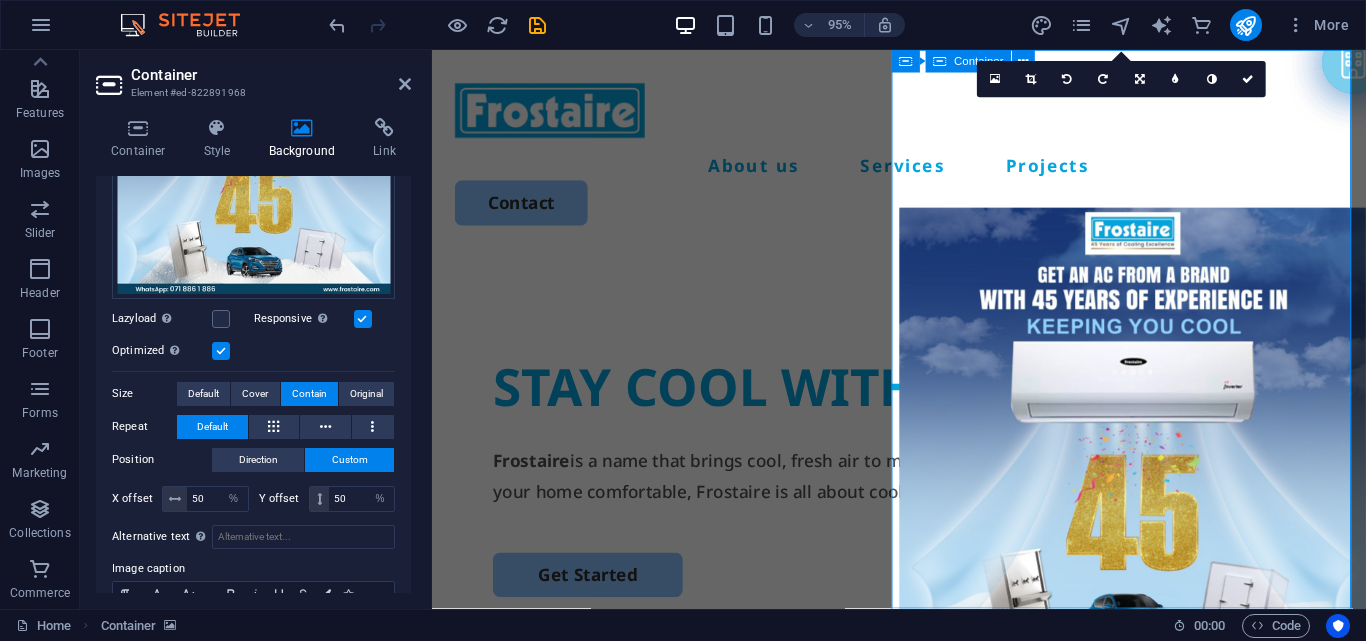 click on "Drop content here or  Add elements  Paste clipboard" at bounding box center [1170, 1167] 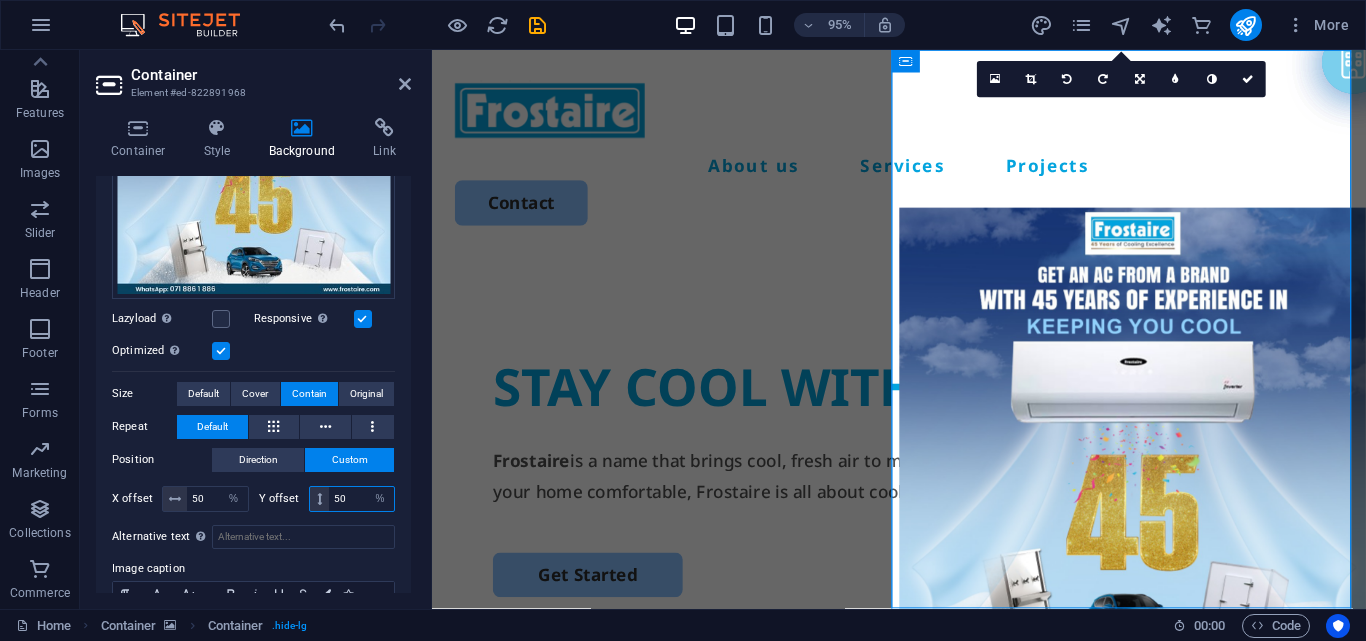 click on "50" at bounding box center (361, 499) 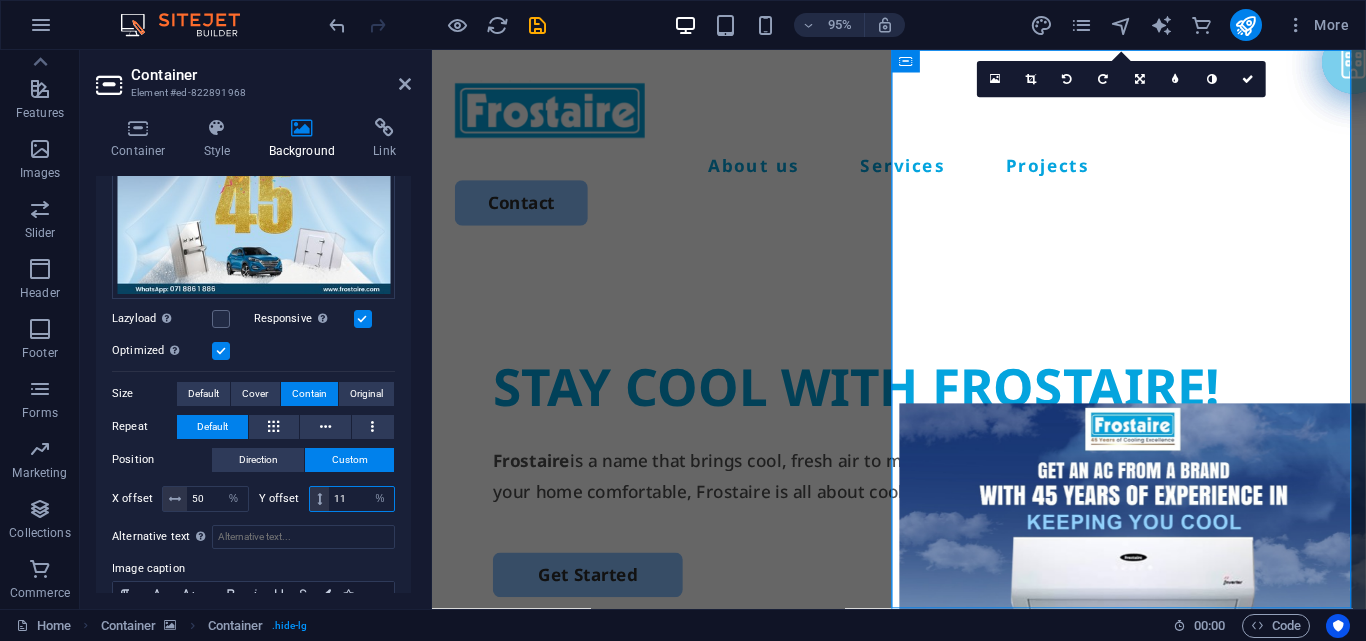 type on "1" 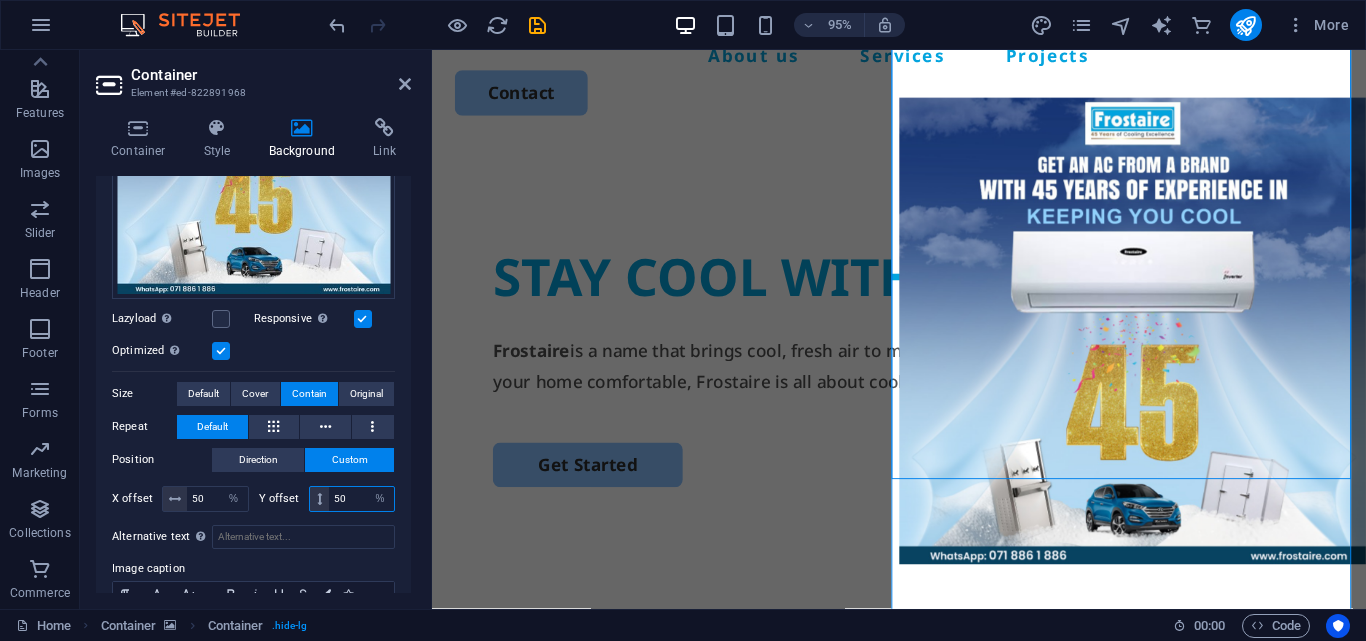 scroll, scrollTop: 104, scrollLeft: 0, axis: vertical 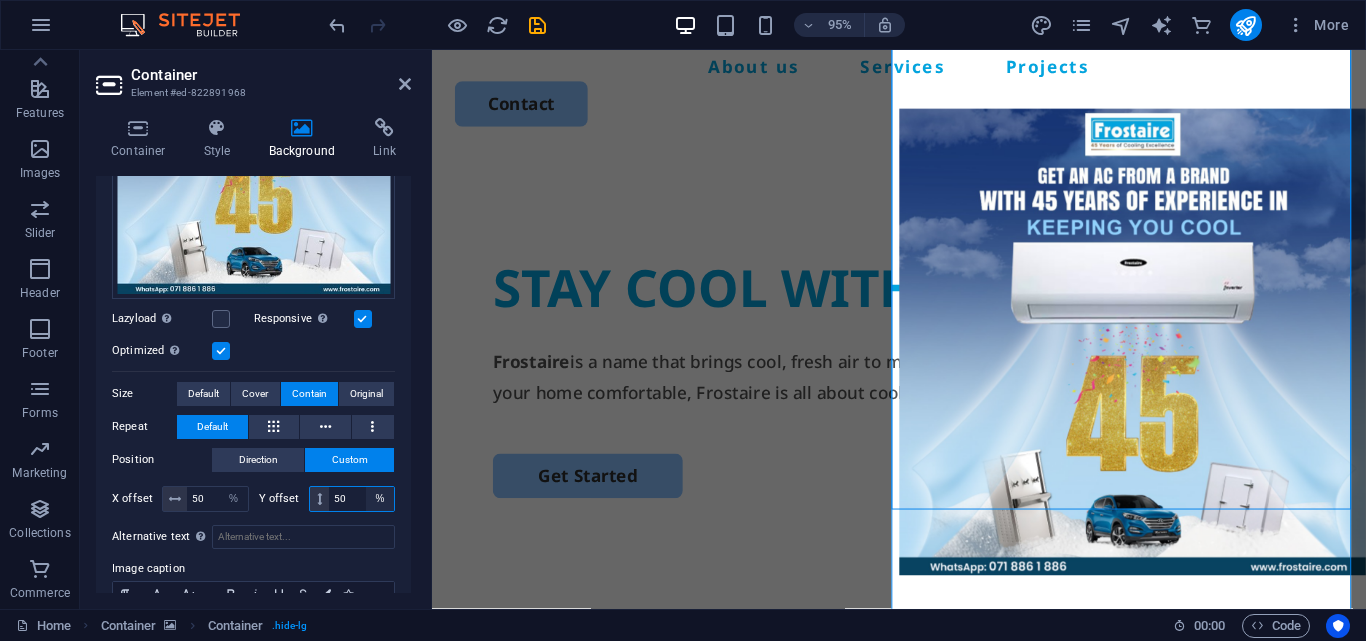 type on "5" 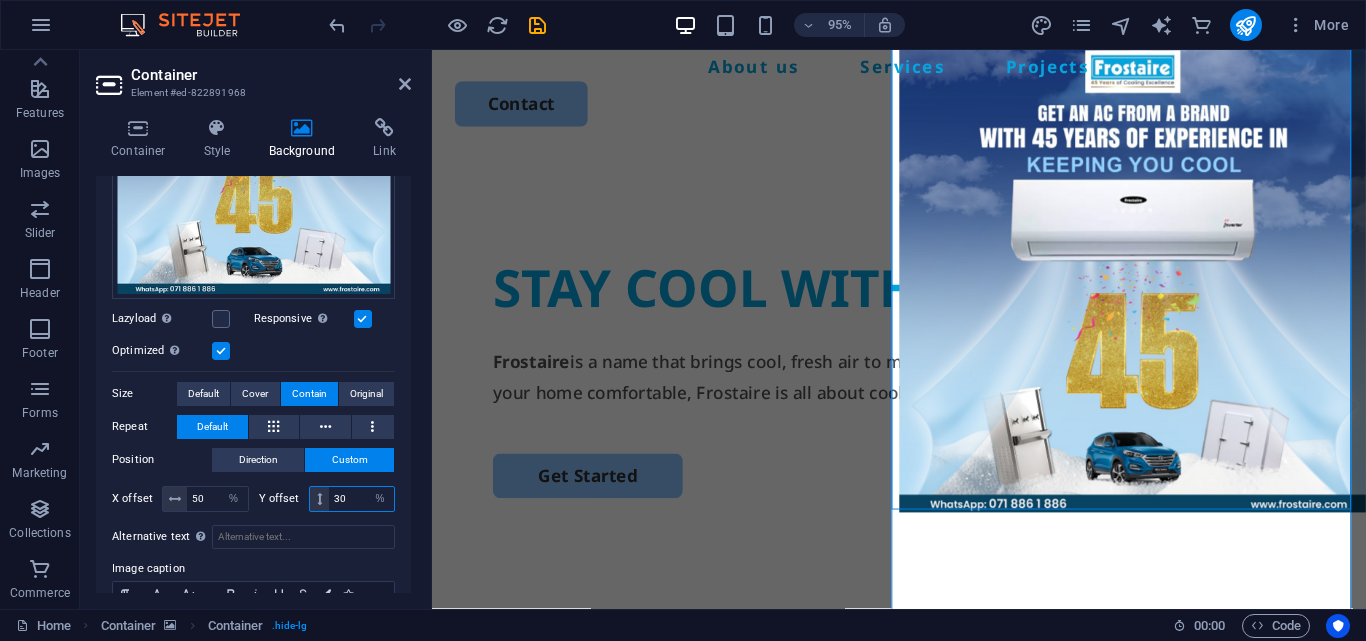 scroll, scrollTop: 0, scrollLeft: 0, axis: both 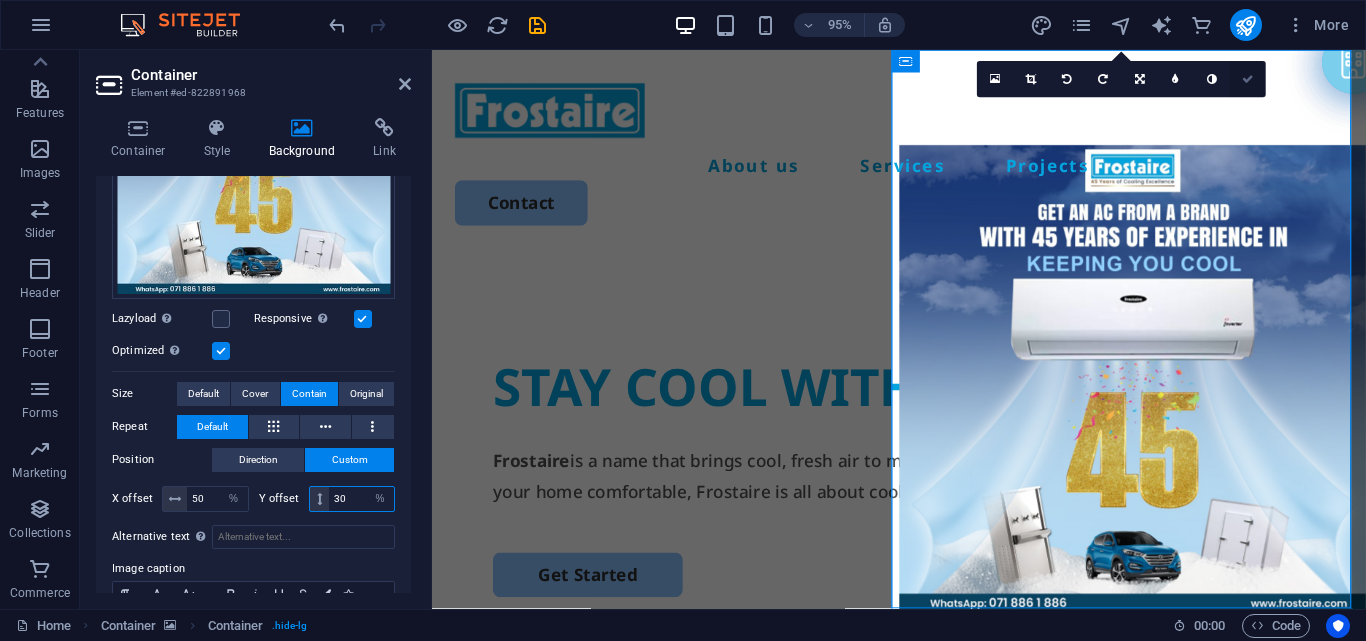 type on "30" 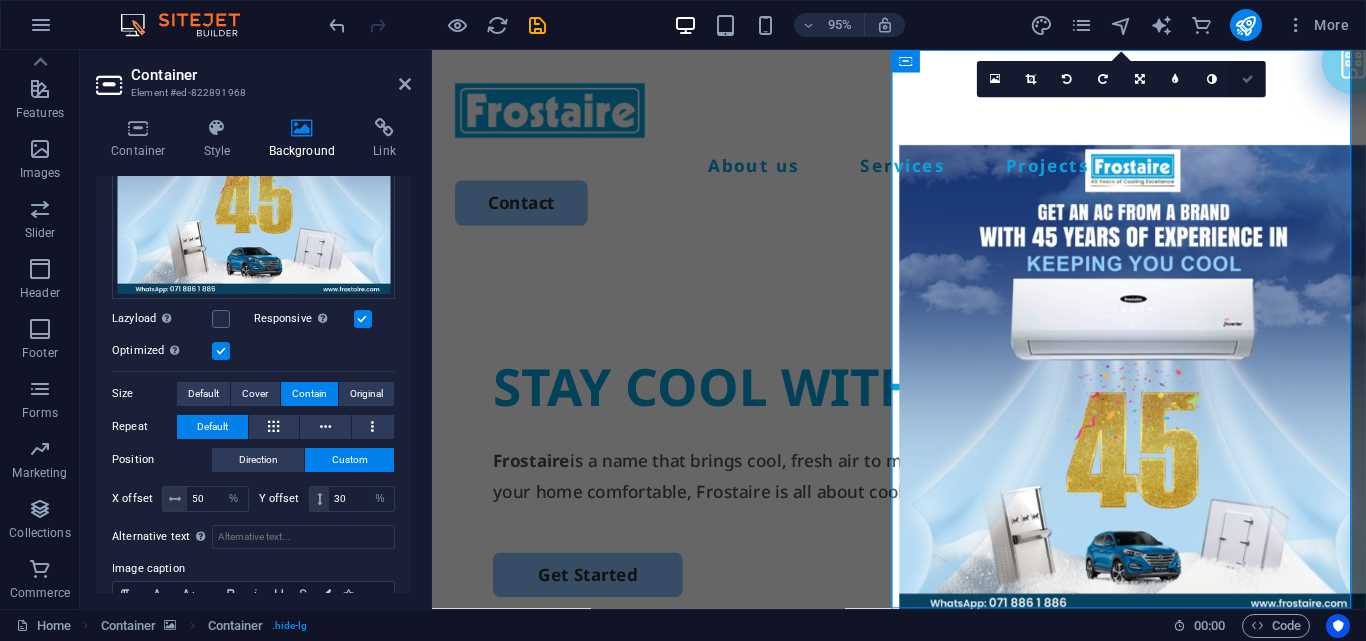 click at bounding box center [1248, 79] 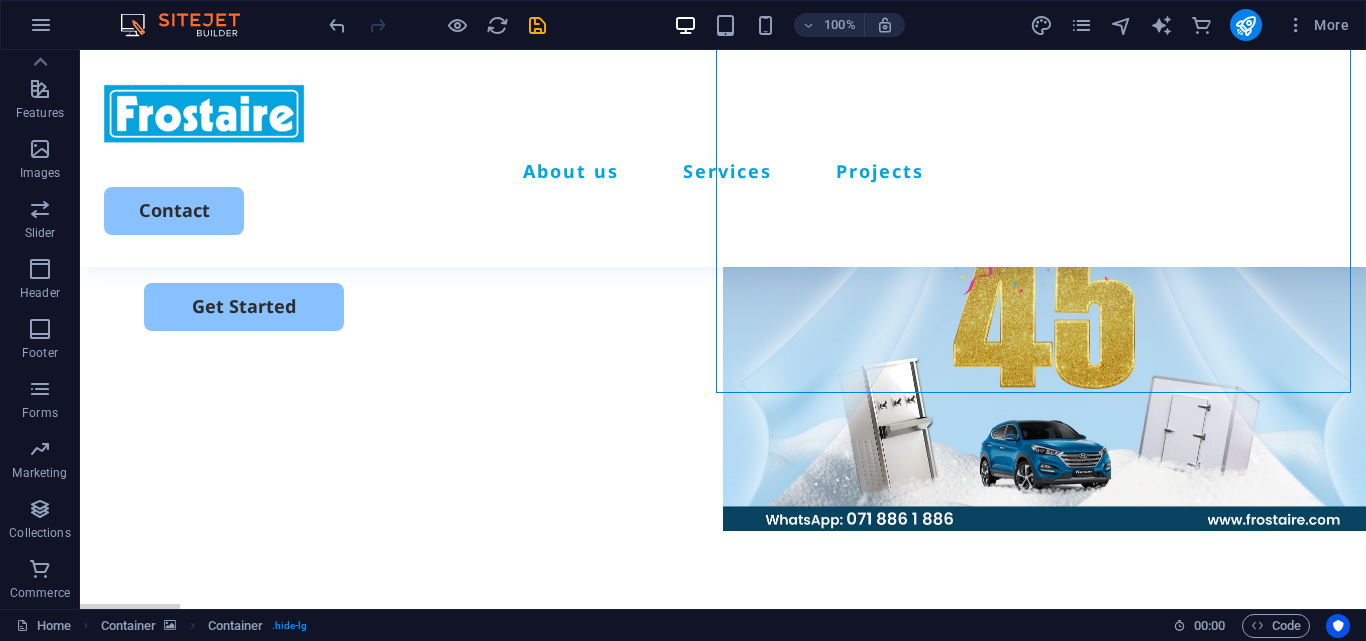 scroll, scrollTop: 191, scrollLeft: 0, axis: vertical 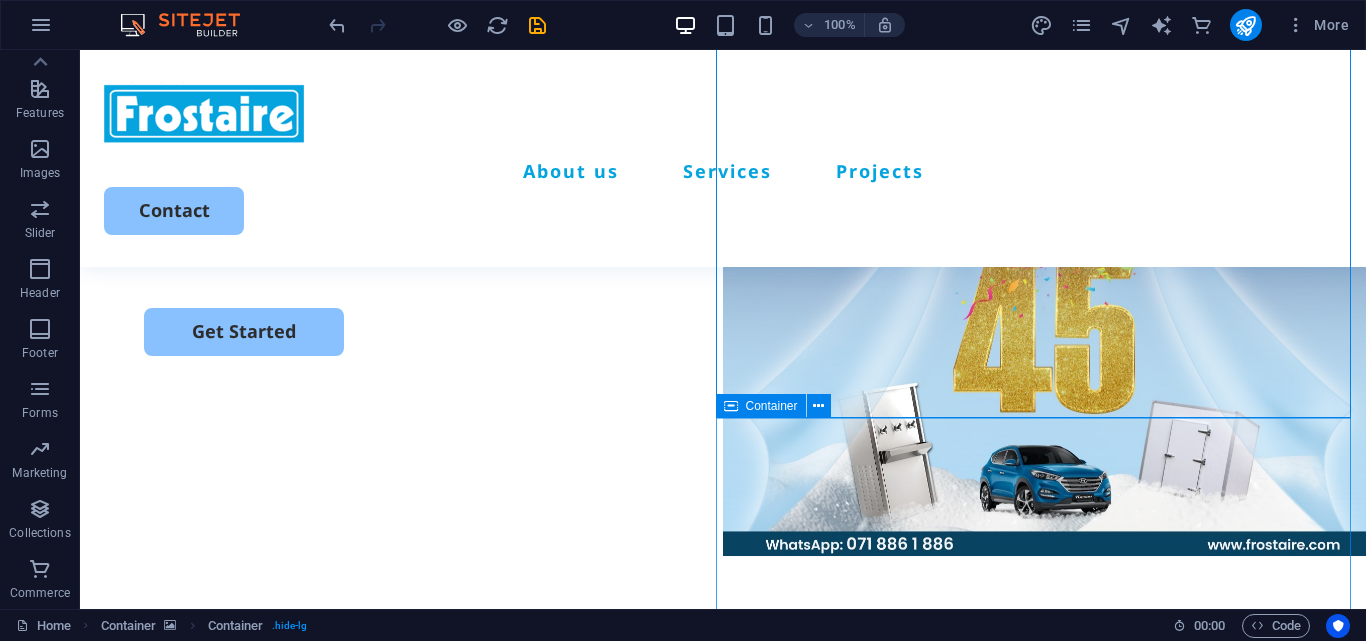 click on "Drop content here or  Add elements  Paste clipboard" at bounding box center (1044, 1312) 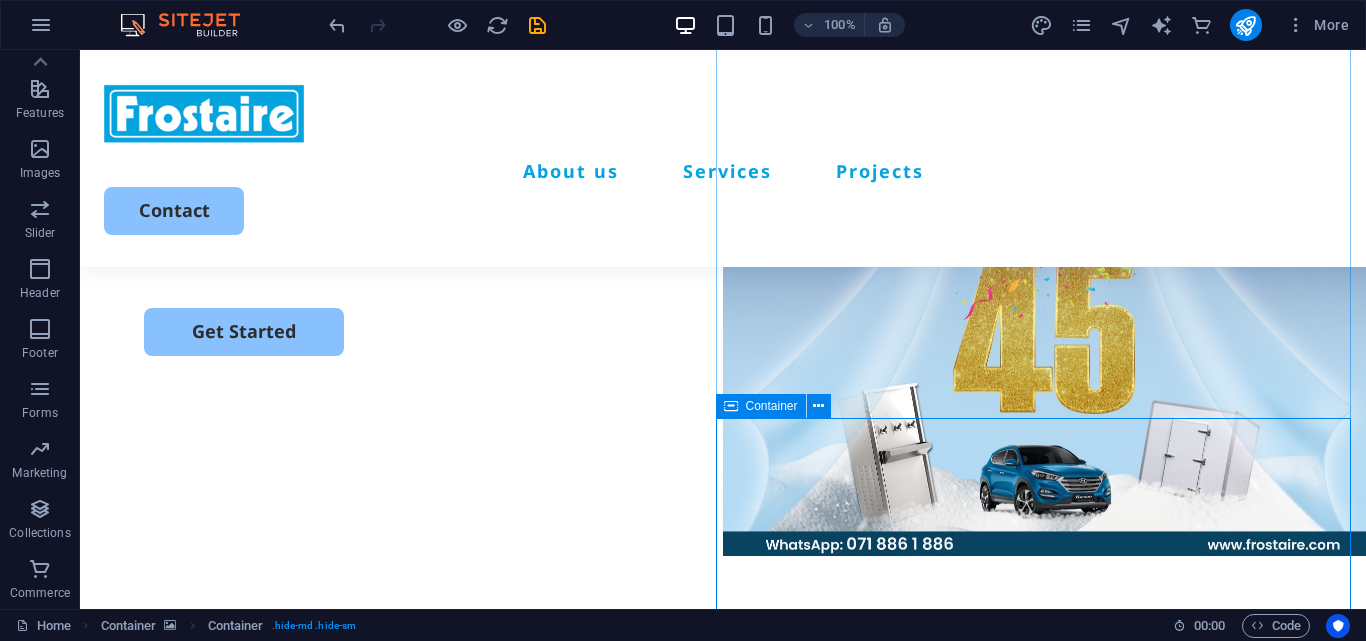 click on "Drop content here or  Add elements  Paste clipboard" at bounding box center [1044, 1312] 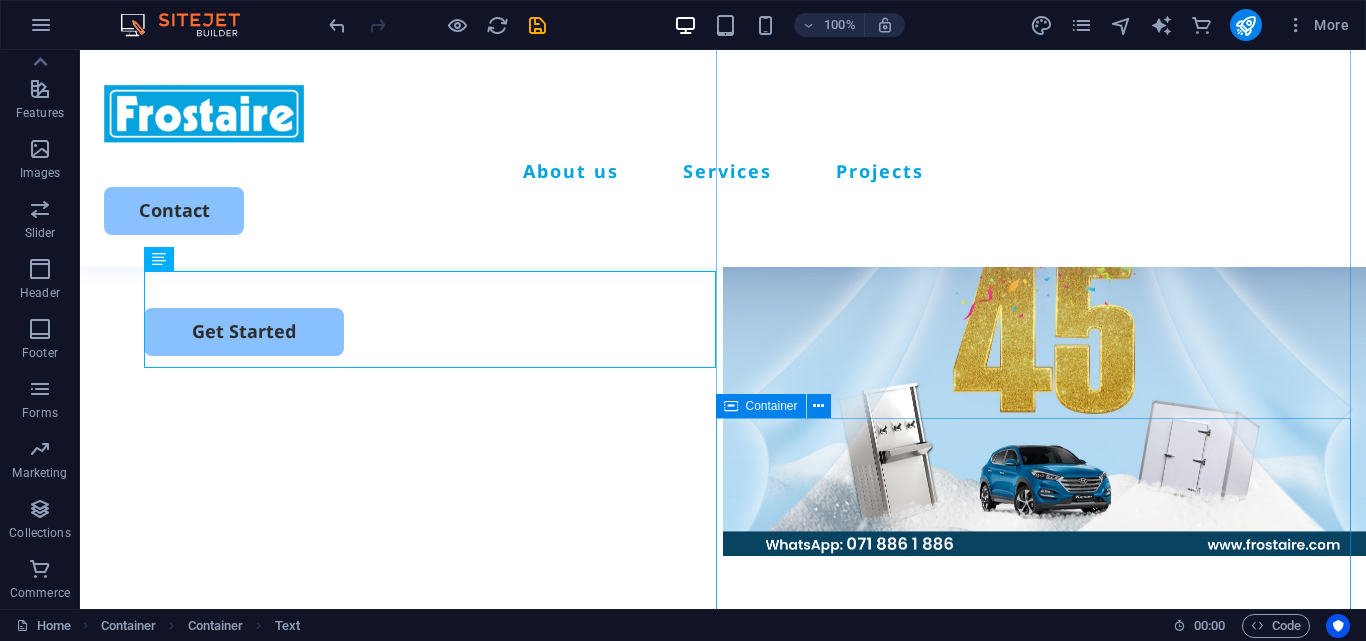 click on "Drop content here or  Add elements  Paste clipboard" at bounding box center [1044, 1312] 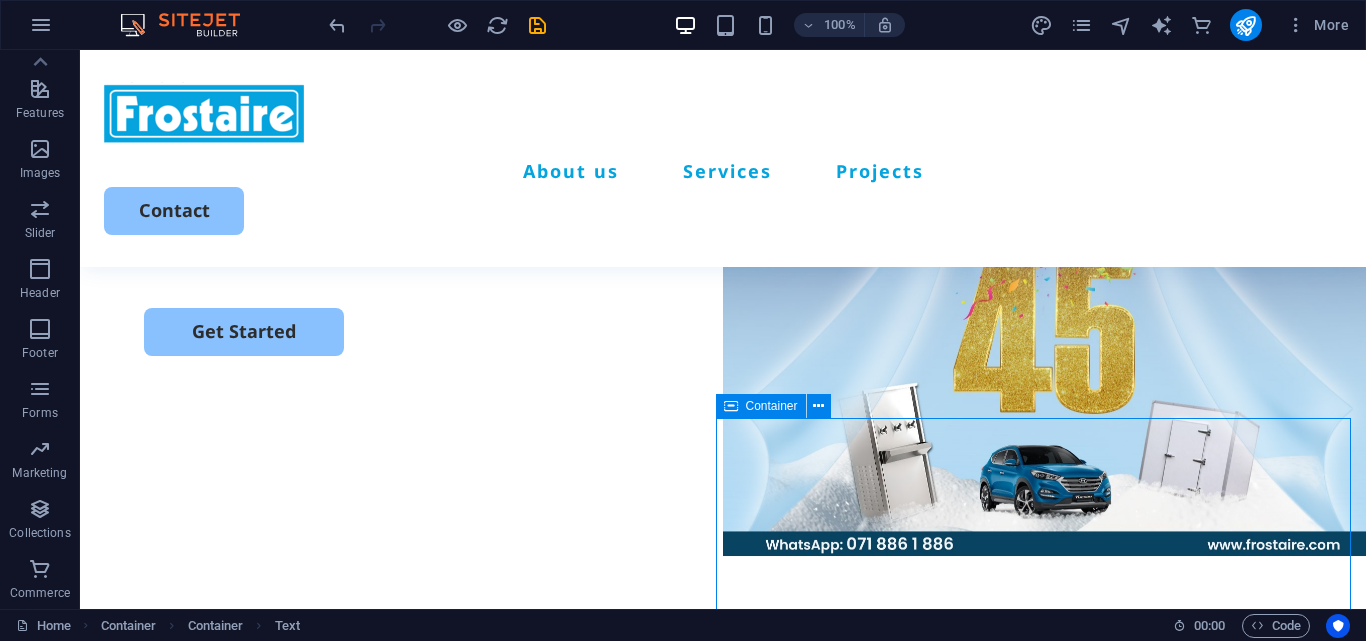 click on "Drop content here or  Add elements  Paste clipboard" at bounding box center [1044, 1312] 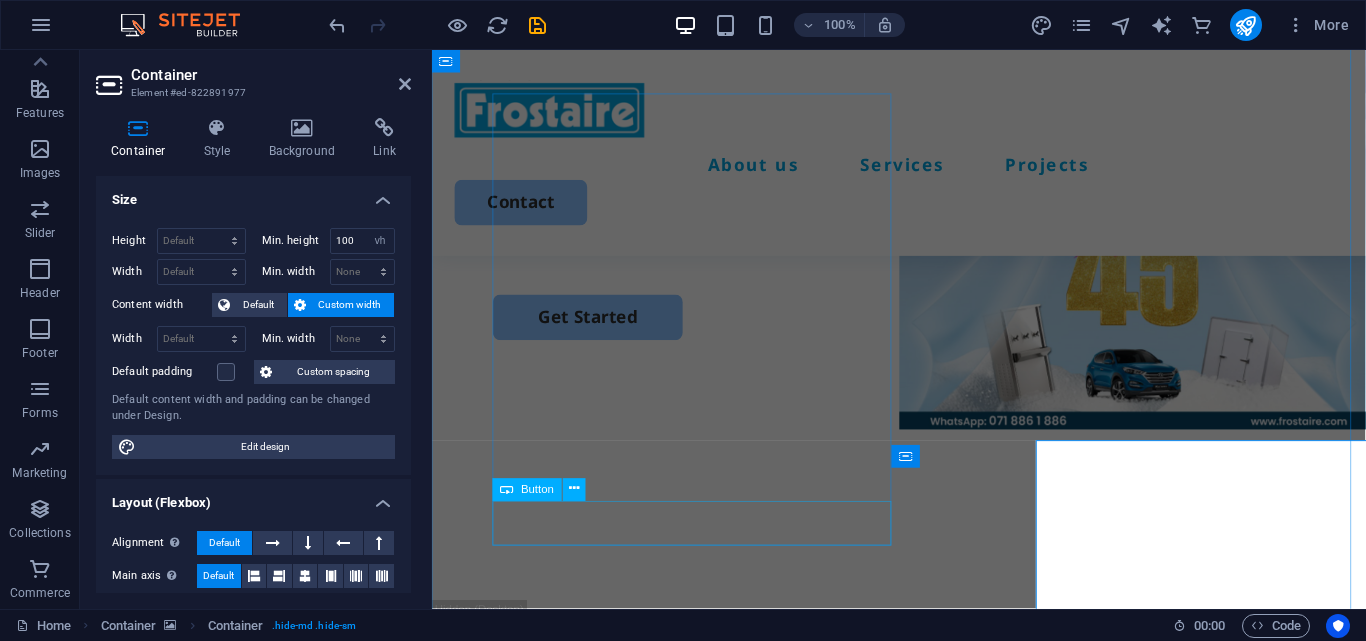 scroll, scrollTop: 148, scrollLeft: 0, axis: vertical 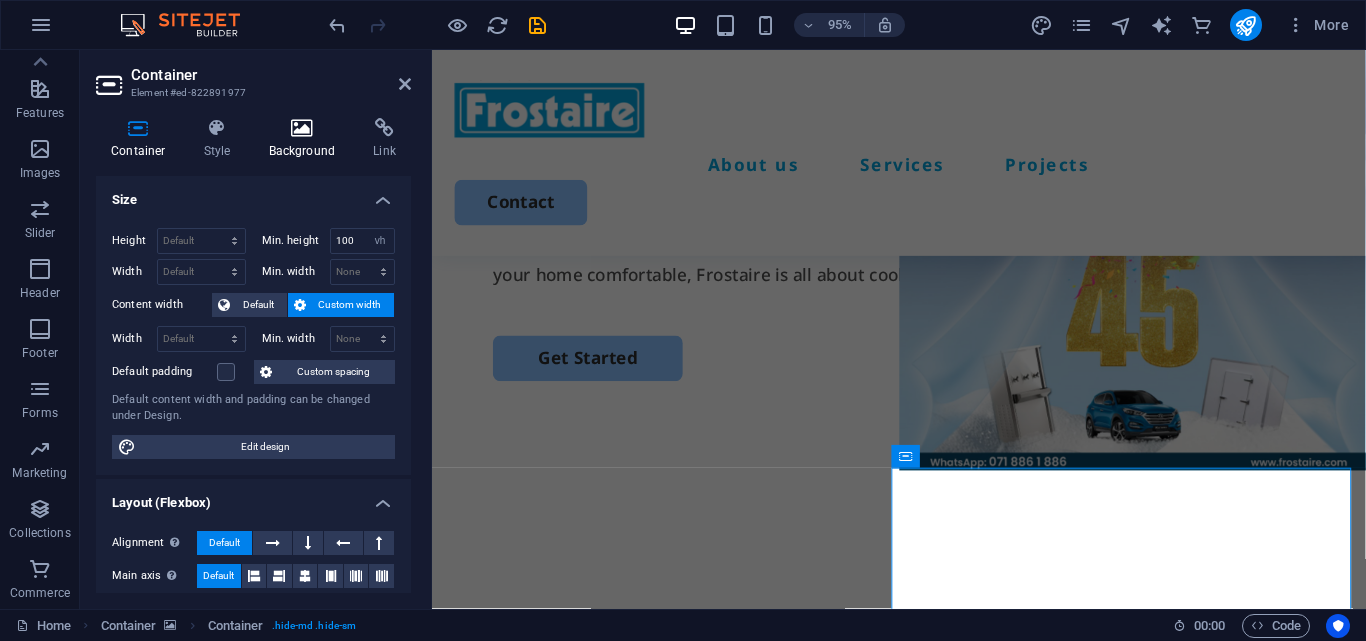 click at bounding box center [302, 128] 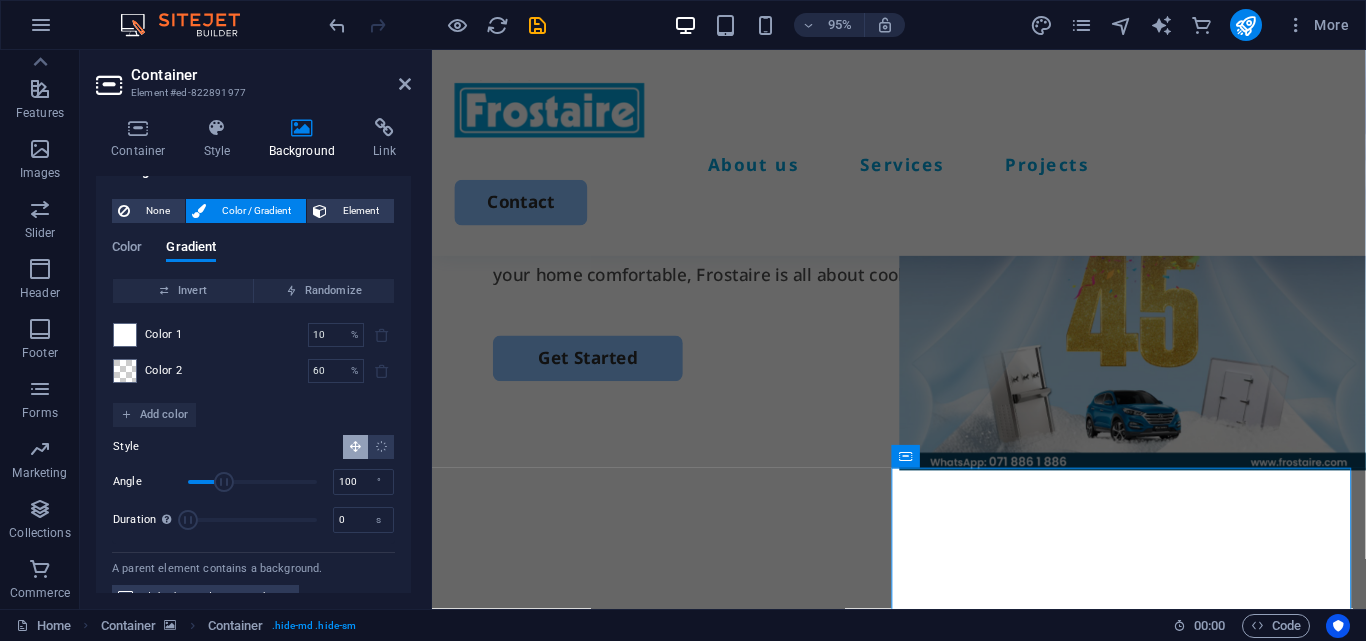 scroll, scrollTop: 61, scrollLeft: 0, axis: vertical 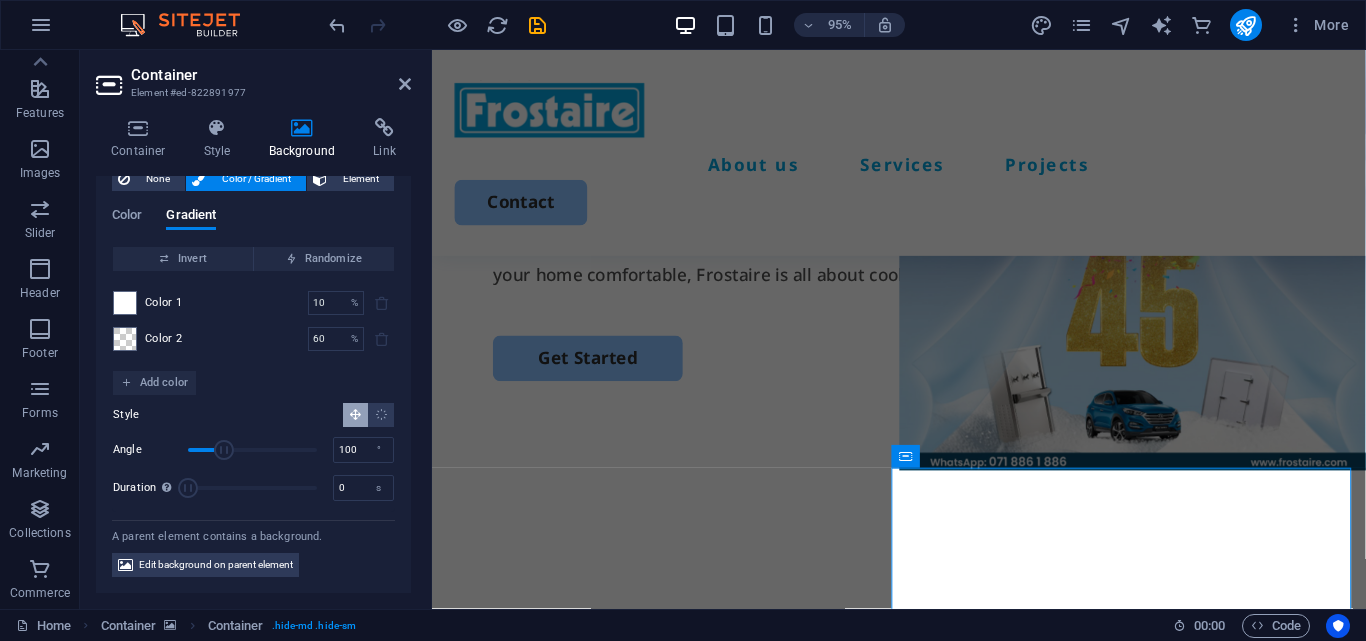 drag, startPoint x: 408, startPoint y: 245, endPoint x: 2, endPoint y: 381, distance: 428.17285 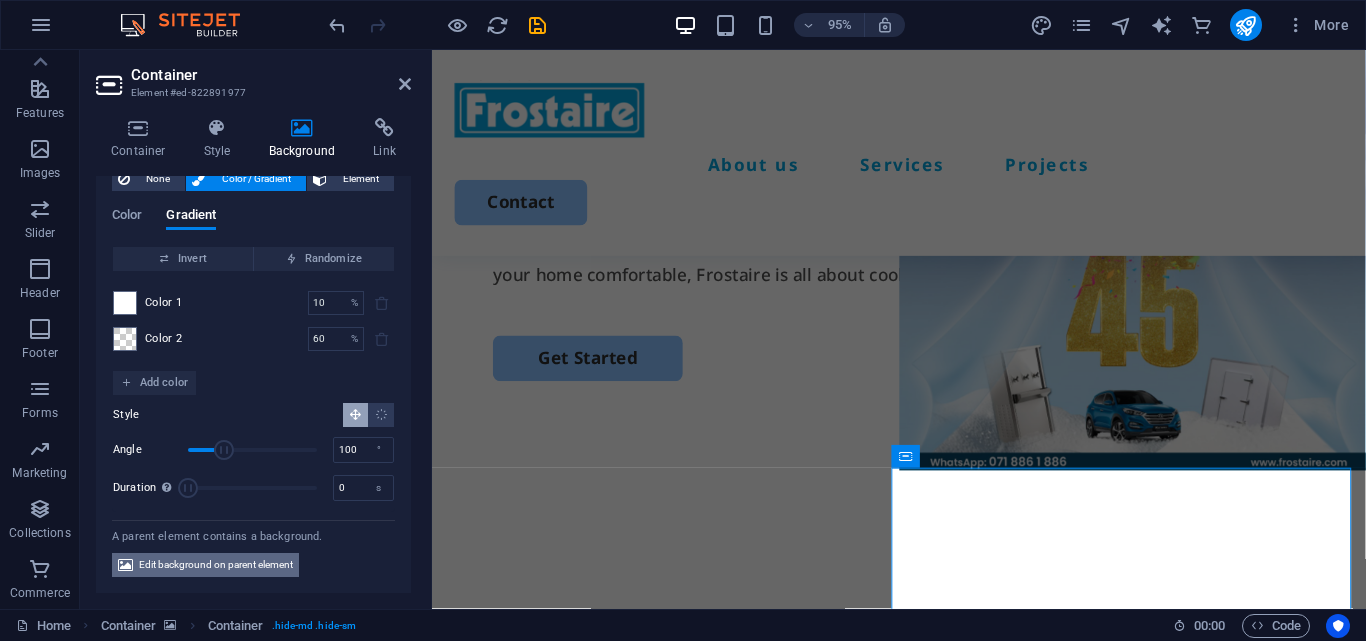 click on "Edit background on parent element" at bounding box center [216, 565] 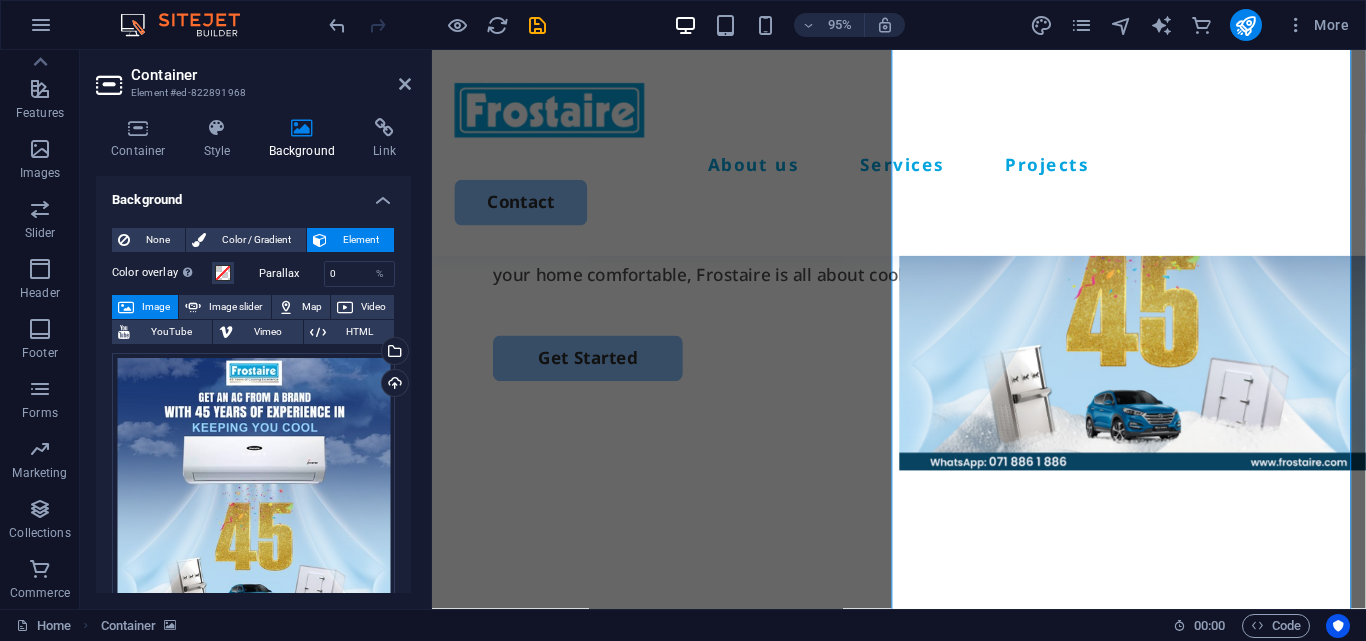click on "Container Style Background Link Size Height 823 Default px rem % vh vw Min. height None px rem % vh vw Width Default px rem % em vh vw Min. width None px rem % vh vw Content width Default Custom width Width Default px rem % em vh vw Min. width None px rem % vh vw Default padding Custom spacing Default content width and padding can be changed under Design. Edit design Layout (Flexbox) Alignment Determines the flex direction. Default Main axis Determine how elements should behave along the main axis inside this container (justify content). Default Side axis Control the vertical direction of the element inside of the container (align items). Default Wrap Default On Off Fill Controls the distances and direction of elements on the y-axis across several lines (align content). Default Accessibility ARIA helps assistive technologies (like screen readers) to understand the role, state, and behavior of web elements Role The ARIA role defines the purpose of an element.  None Alert Article Banner Comment" at bounding box center [253, 355] 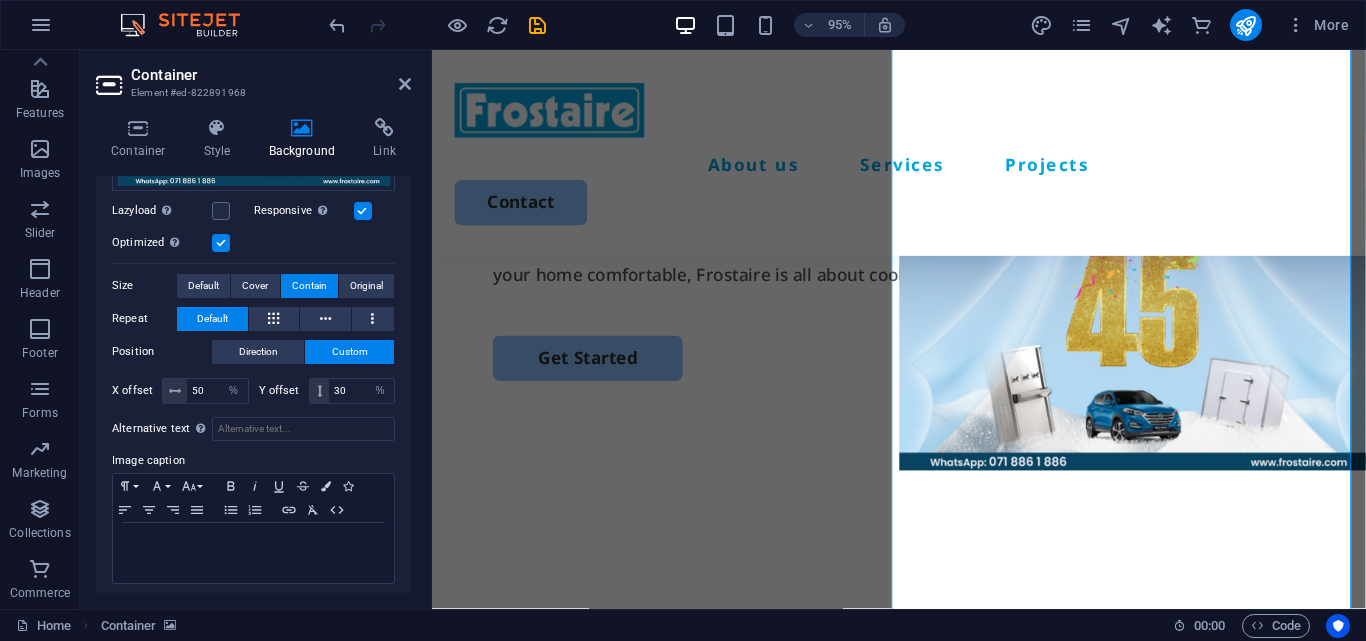 scroll, scrollTop: 364, scrollLeft: 0, axis: vertical 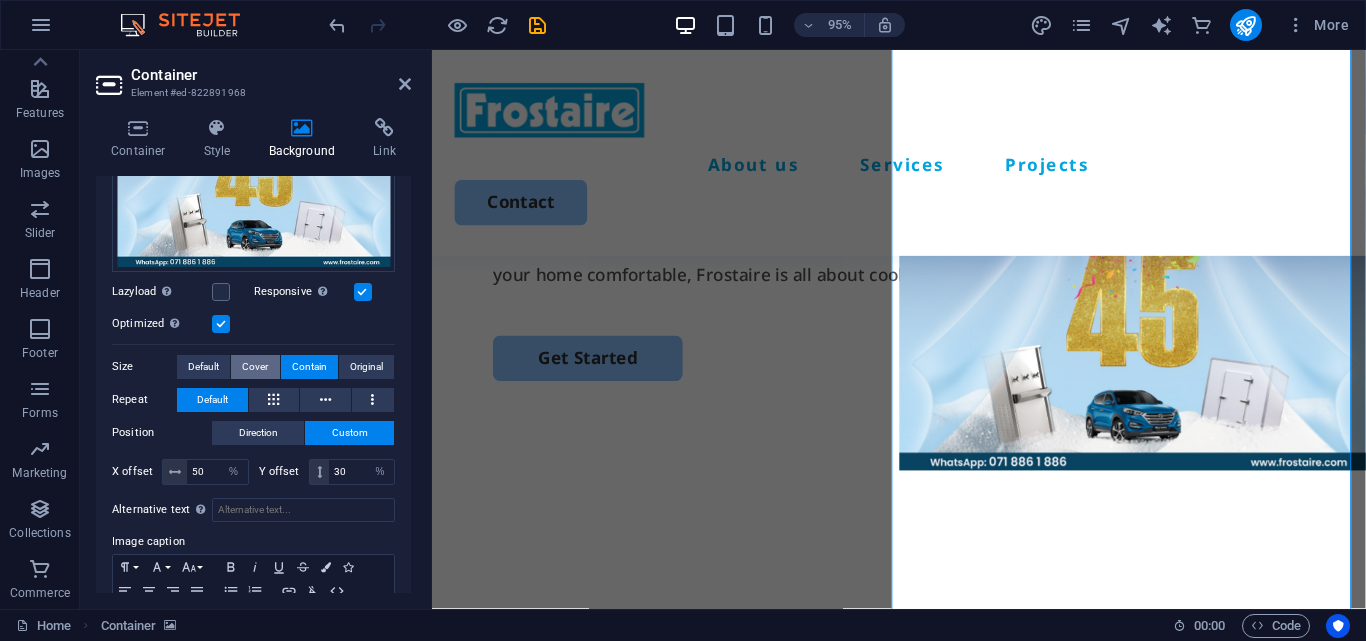 click on "Cover" at bounding box center (255, 367) 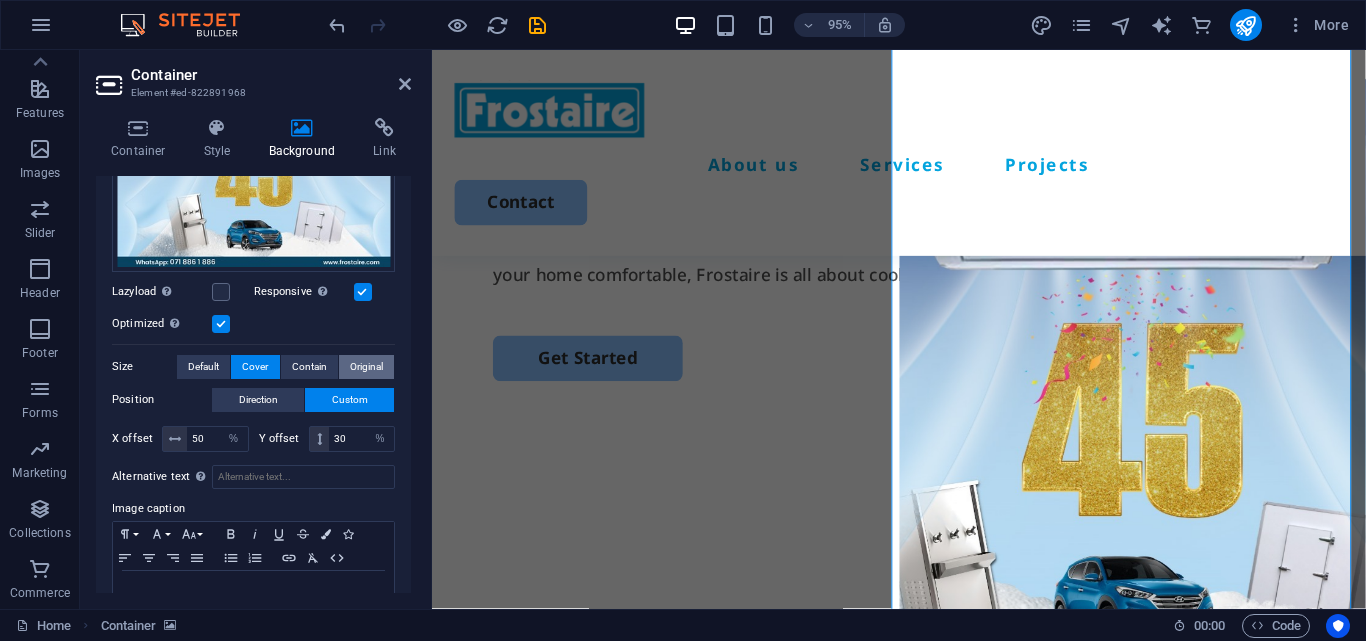 click on "Original" at bounding box center (366, 367) 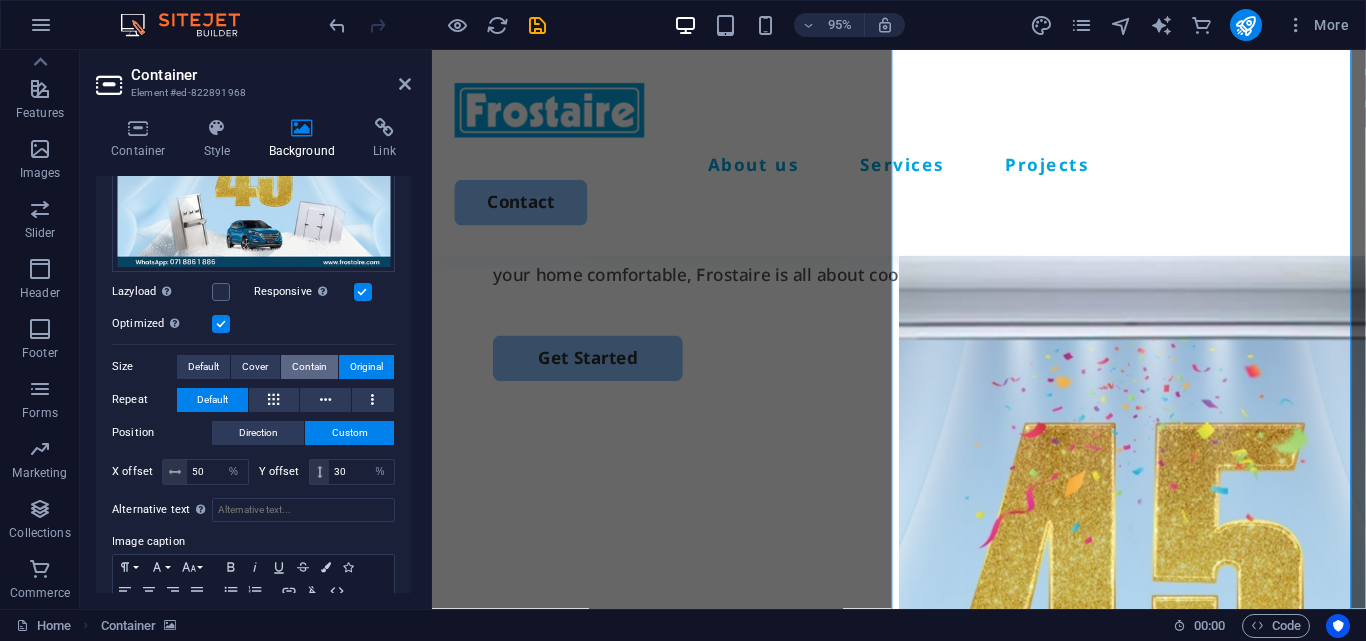 click on "Contain" at bounding box center [309, 367] 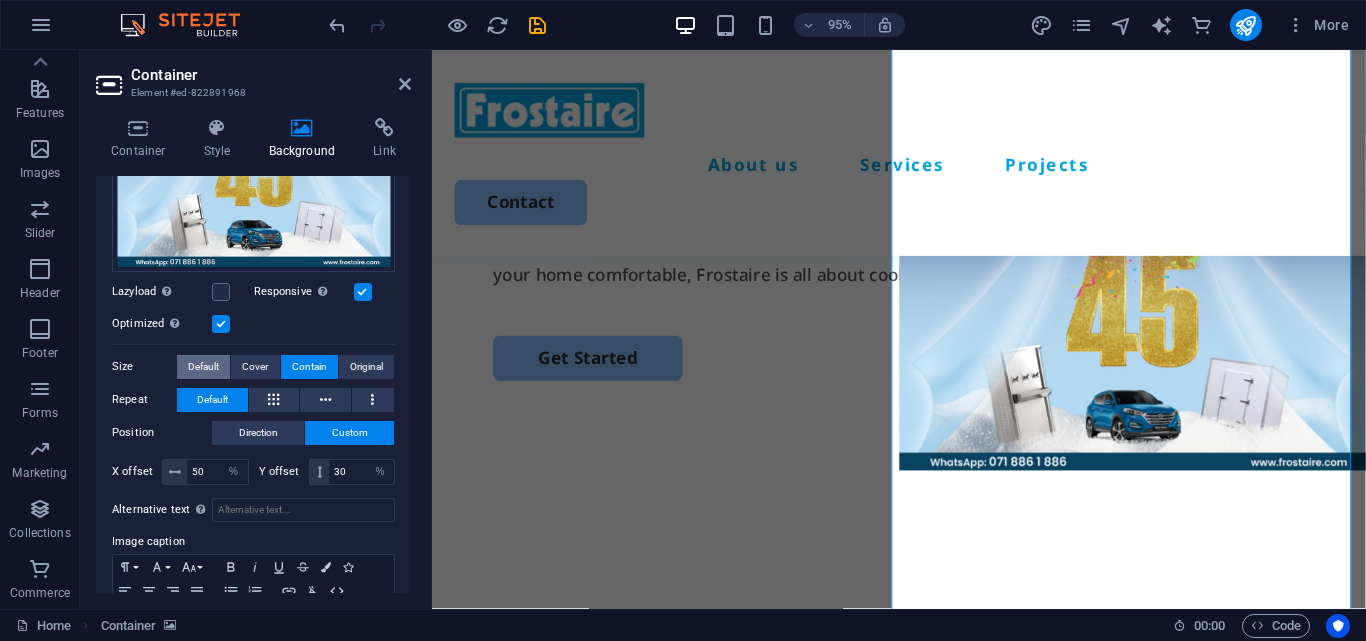 click on "Default" at bounding box center (203, 367) 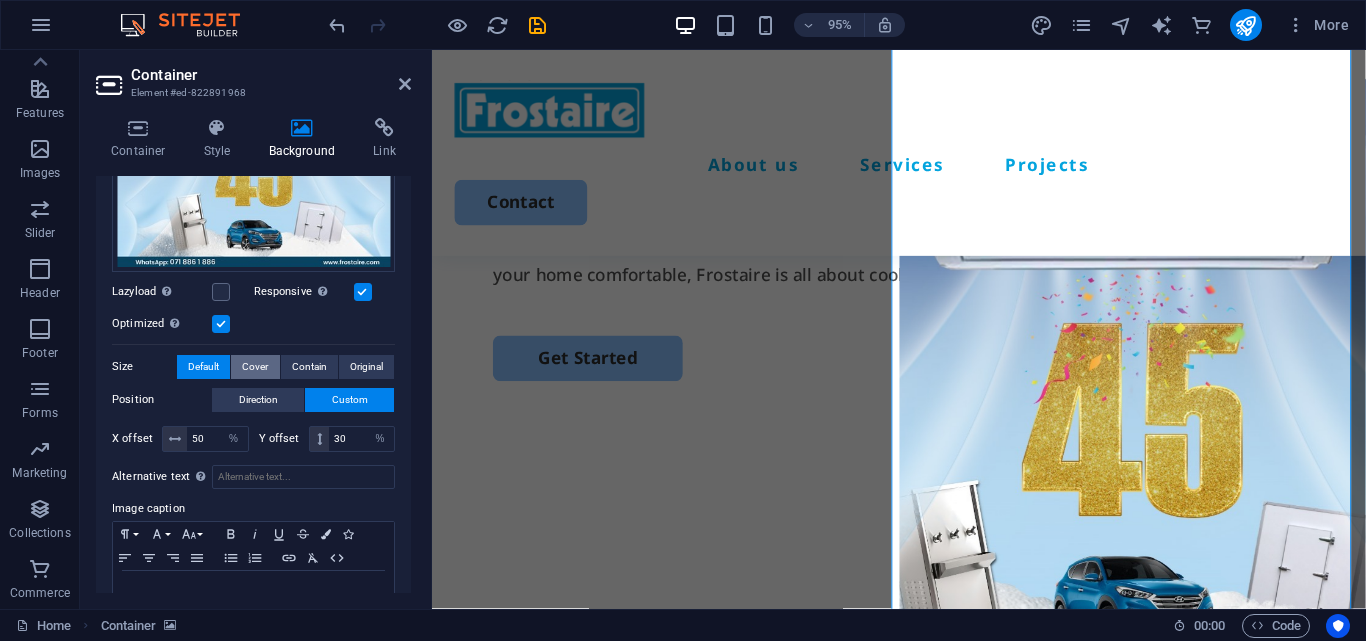 click on "Cover" at bounding box center (255, 367) 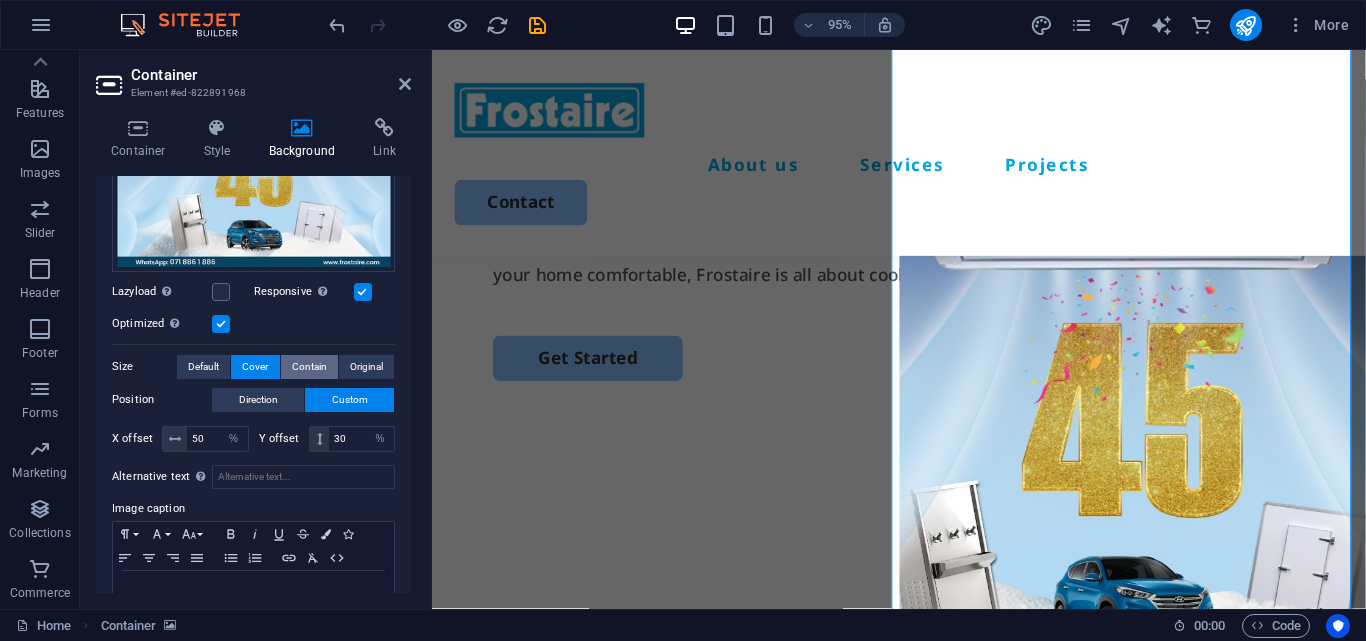 click on "Contain" at bounding box center (309, 367) 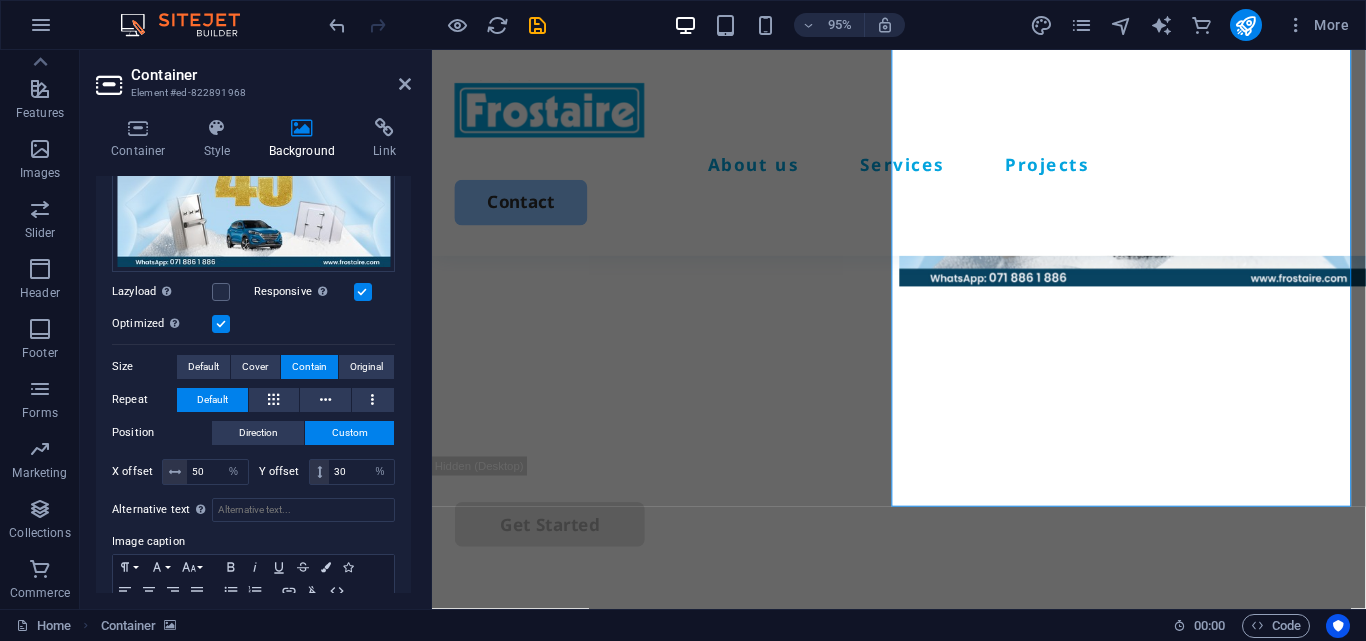 scroll, scrollTop: 414, scrollLeft: 0, axis: vertical 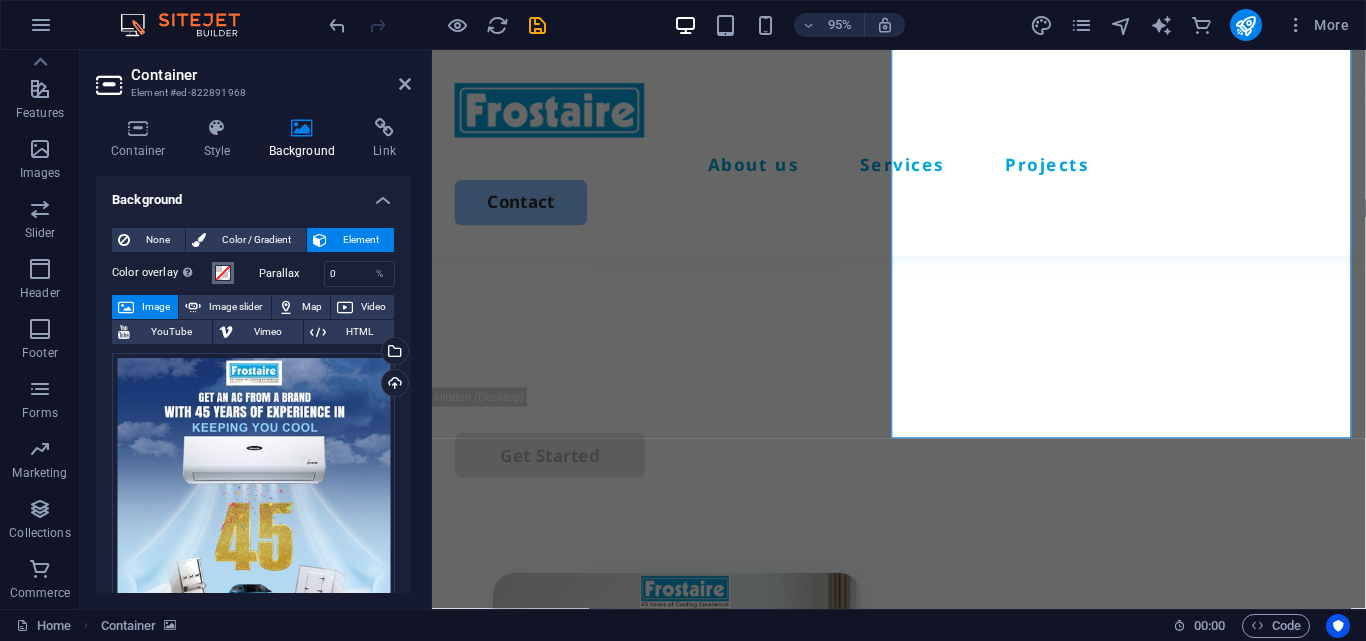 click at bounding box center (223, 273) 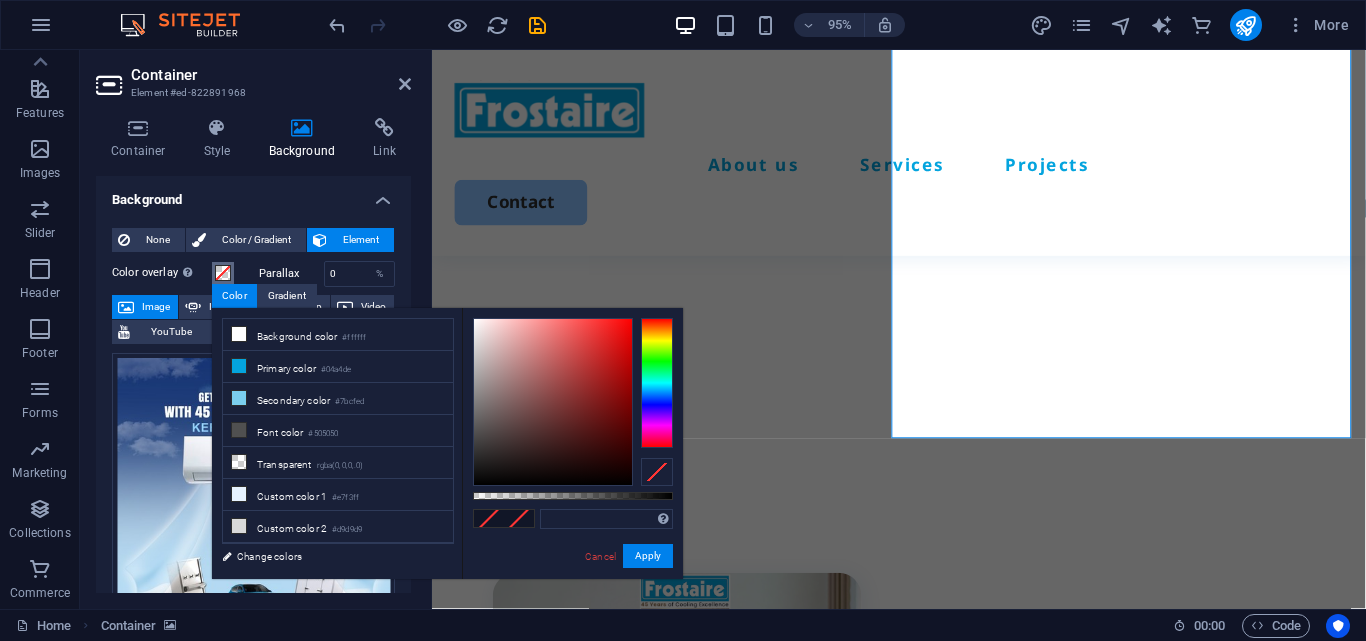type on "#a56868" 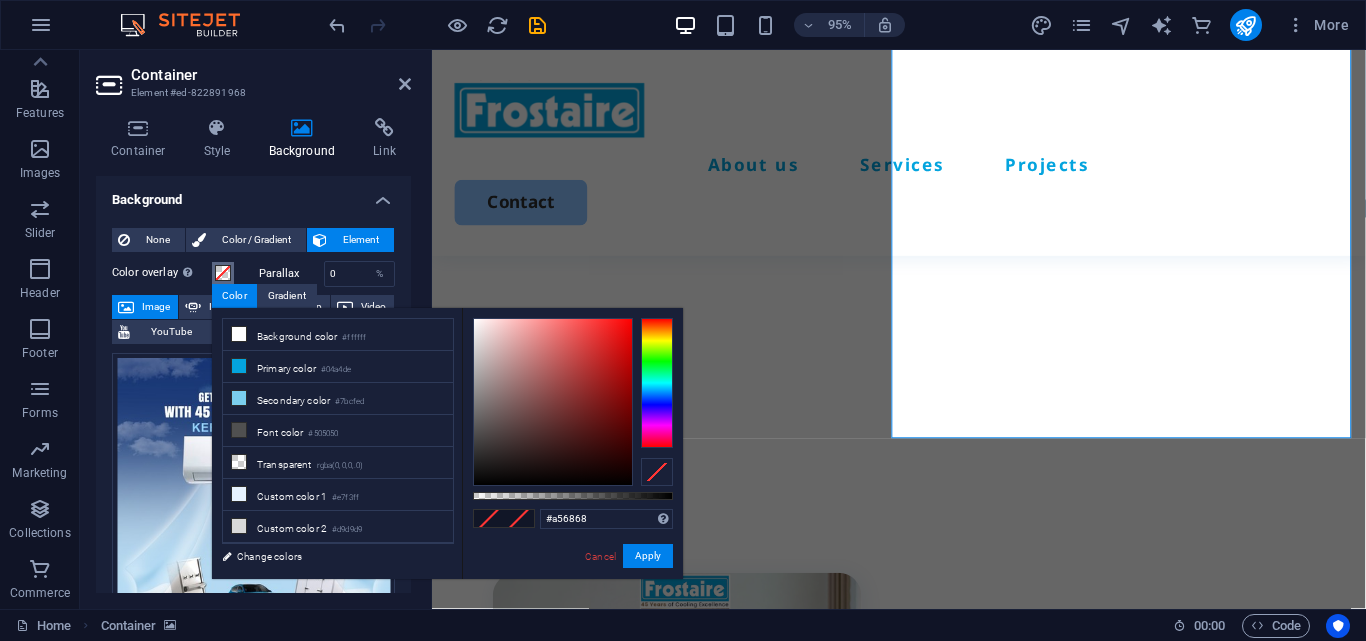 click at bounding box center [553, 402] 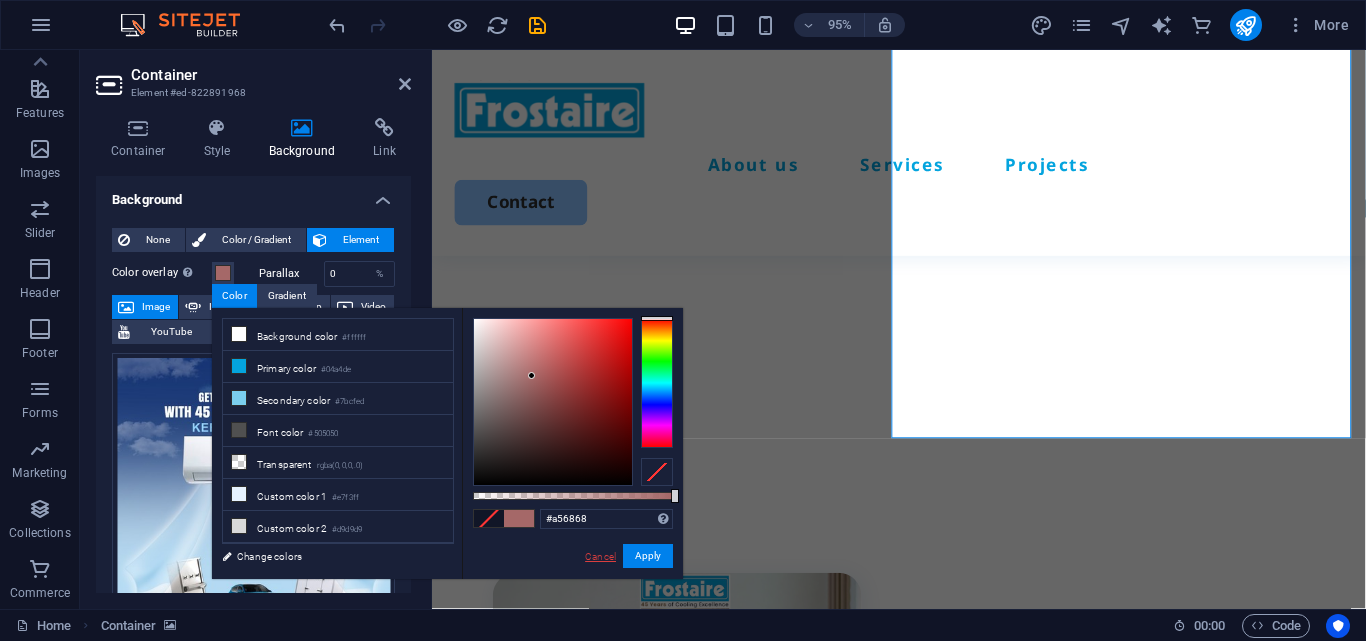 click on "Cancel" at bounding box center [600, 556] 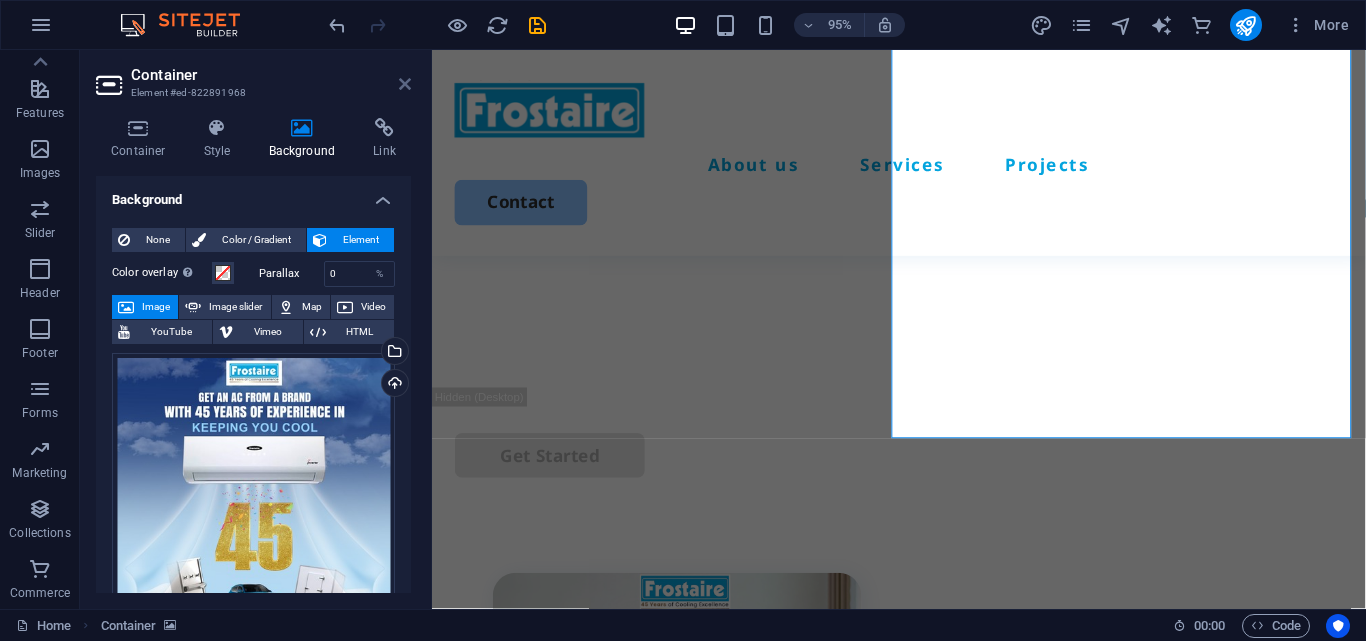 click at bounding box center (405, 84) 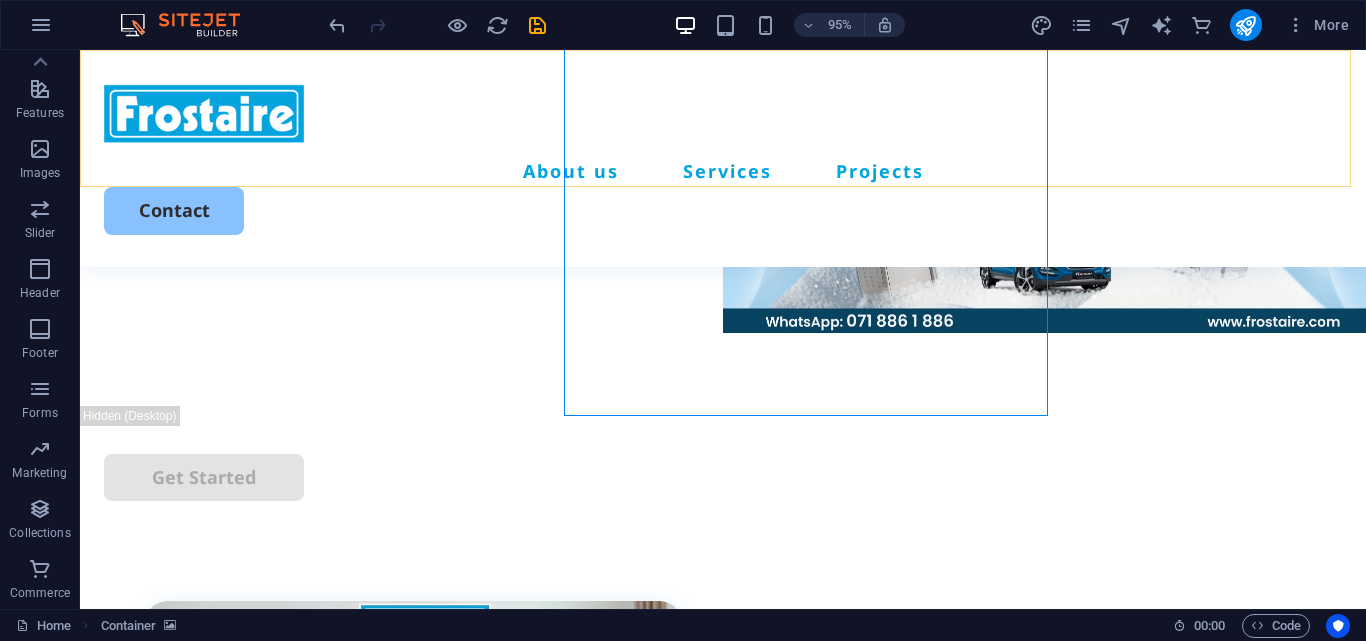 click on "About us Services Projects Contact" at bounding box center (723, 158) 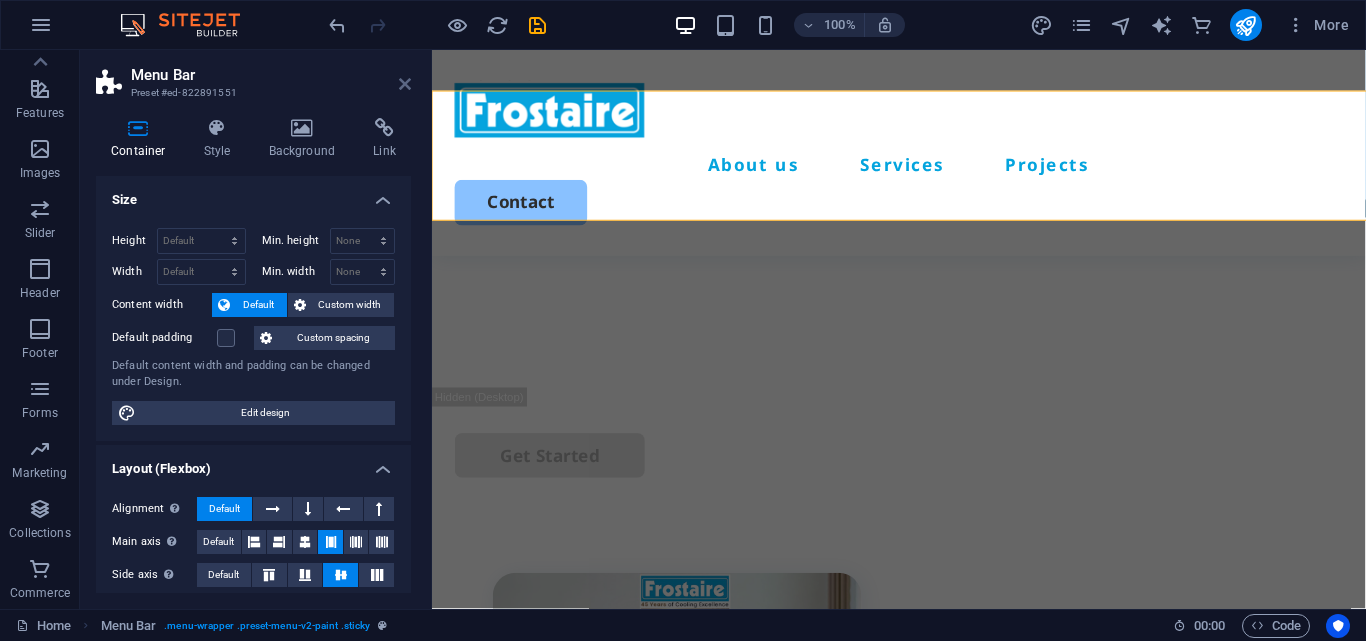 click at bounding box center (405, 84) 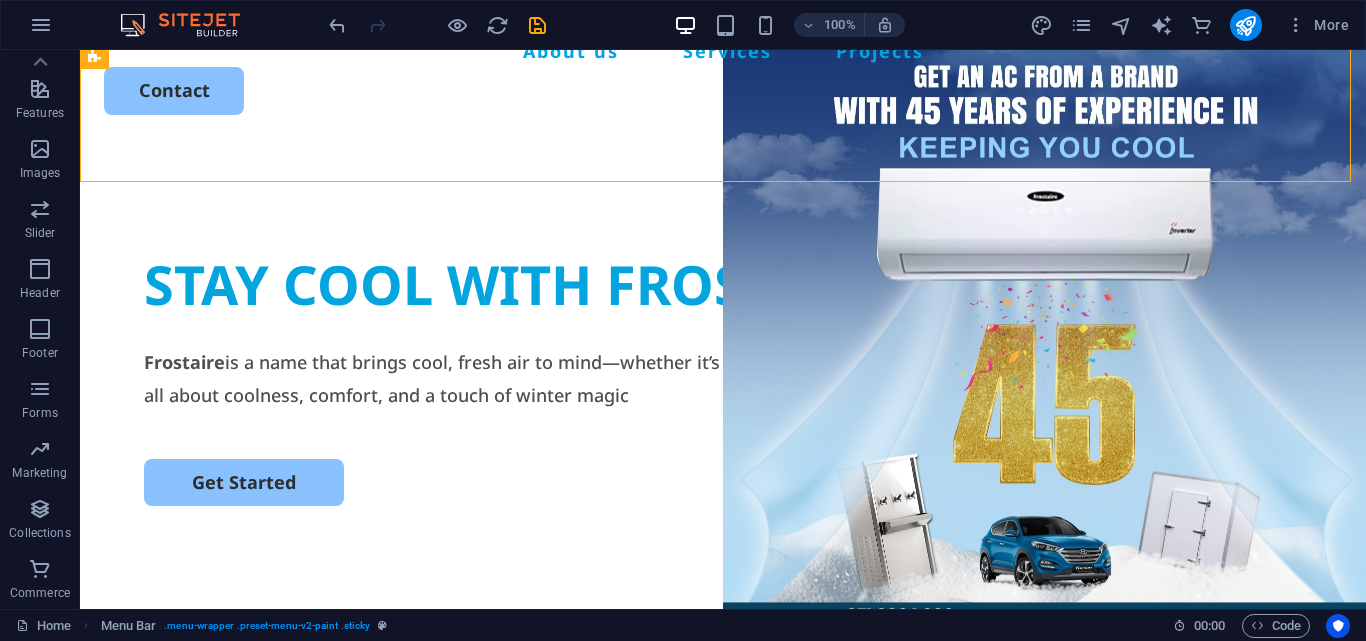 scroll, scrollTop: 0, scrollLeft: 0, axis: both 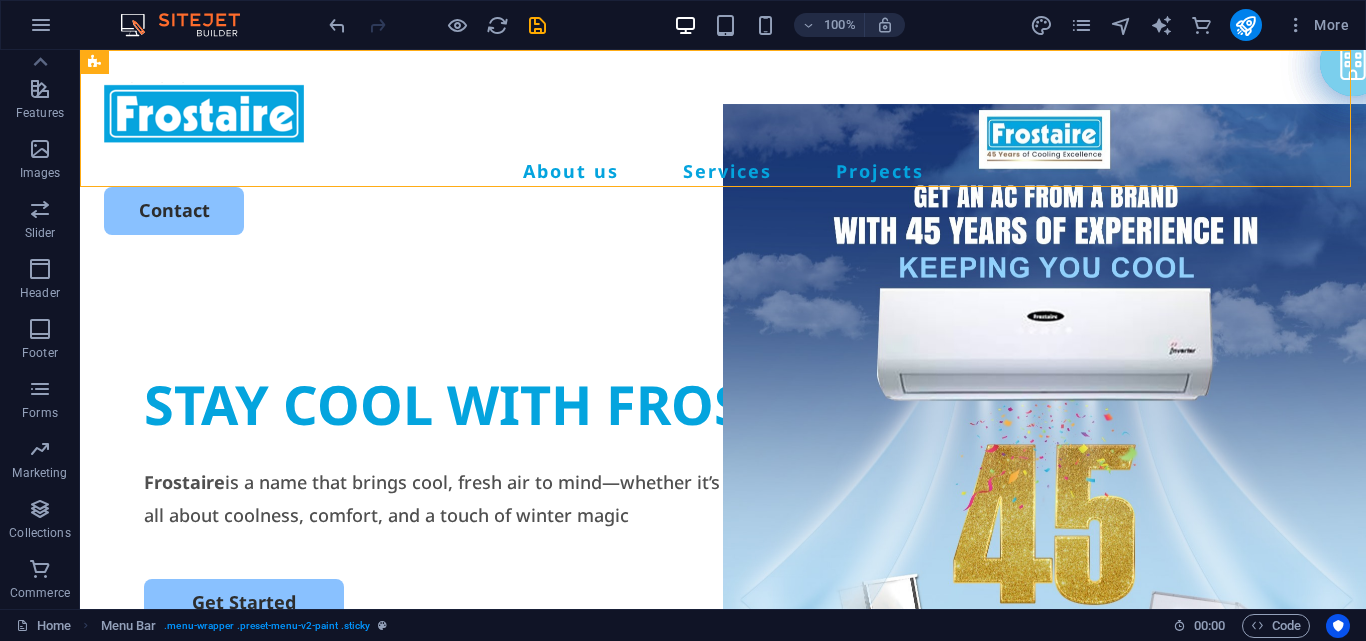 drag, startPoint x: 1361, startPoint y: 78, endPoint x: 1444, endPoint y: 94, distance: 84.5281 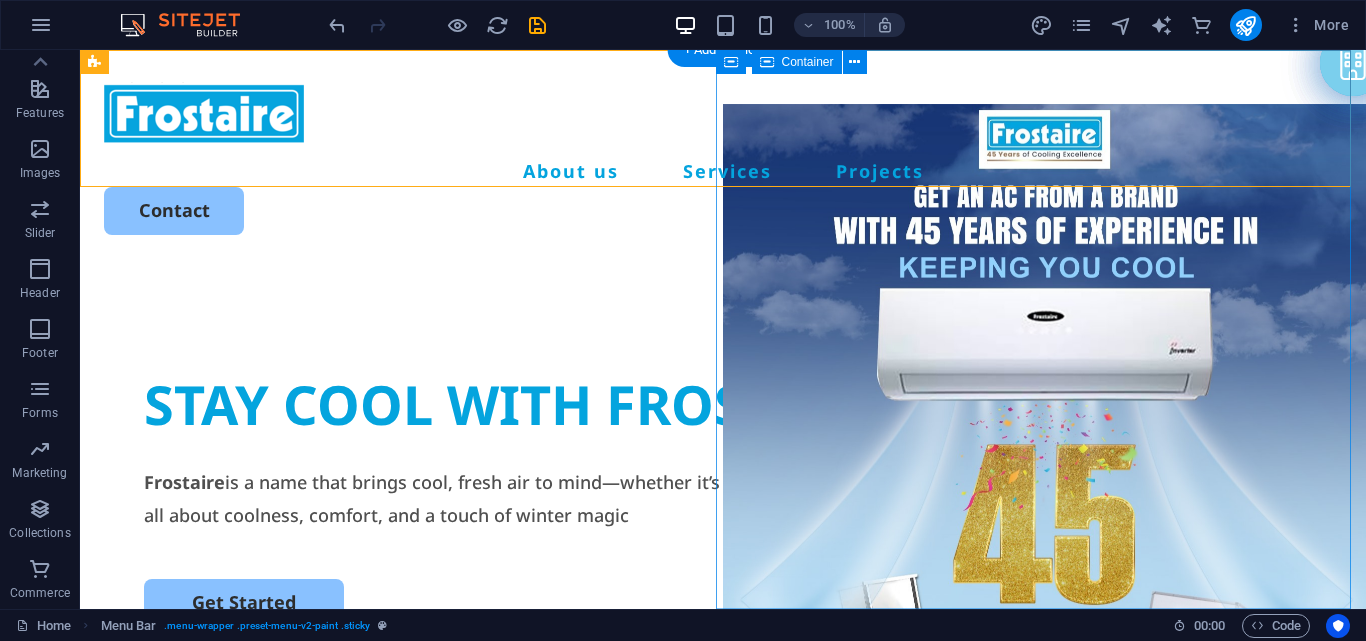 click on "Drop content here or  Add elements  Paste clipboard" at bounding box center [1044, 1152] 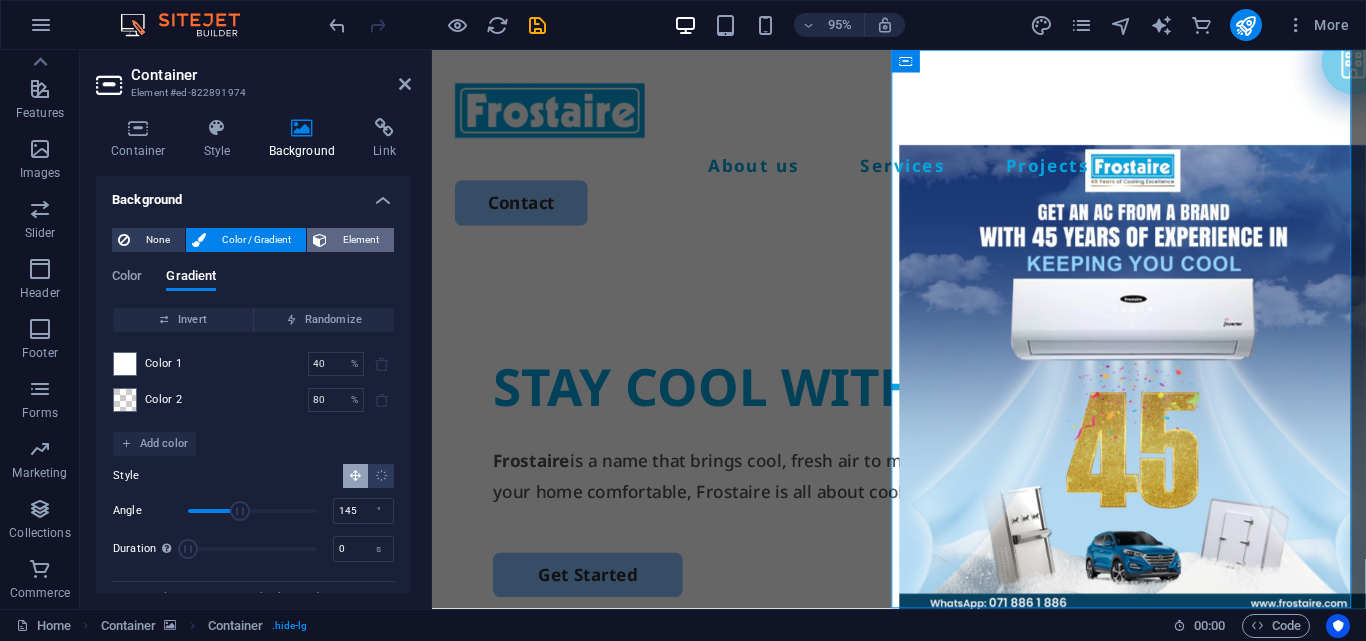 click on "Element" at bounding box center [360, 240] 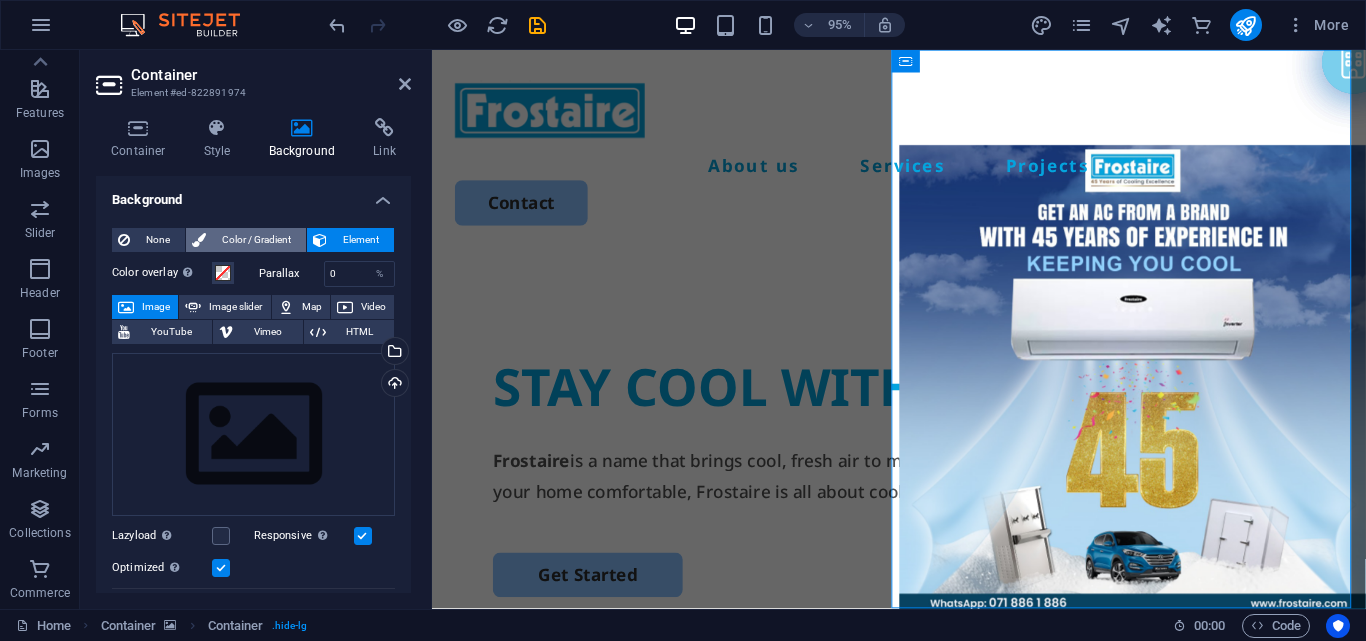 click on "Color / Gradient" at bounding box center (256, 240) 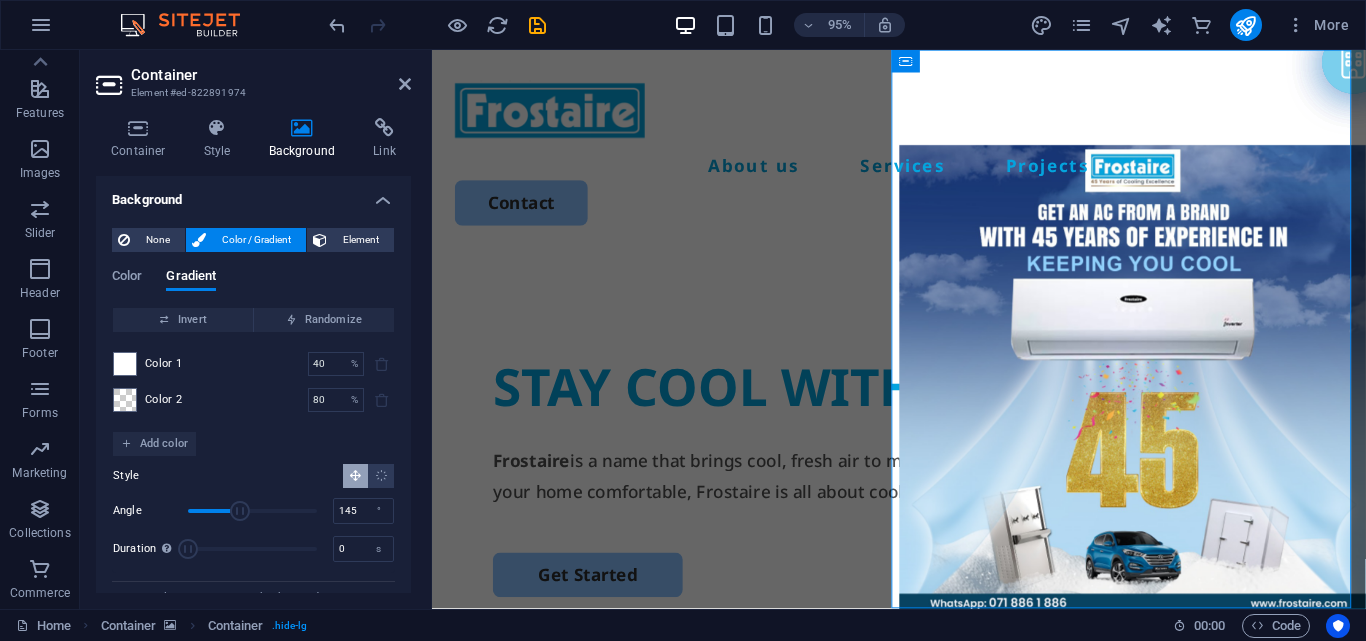 scroll, scrollTop: 61, scrollLeft: 0, axis: vertical 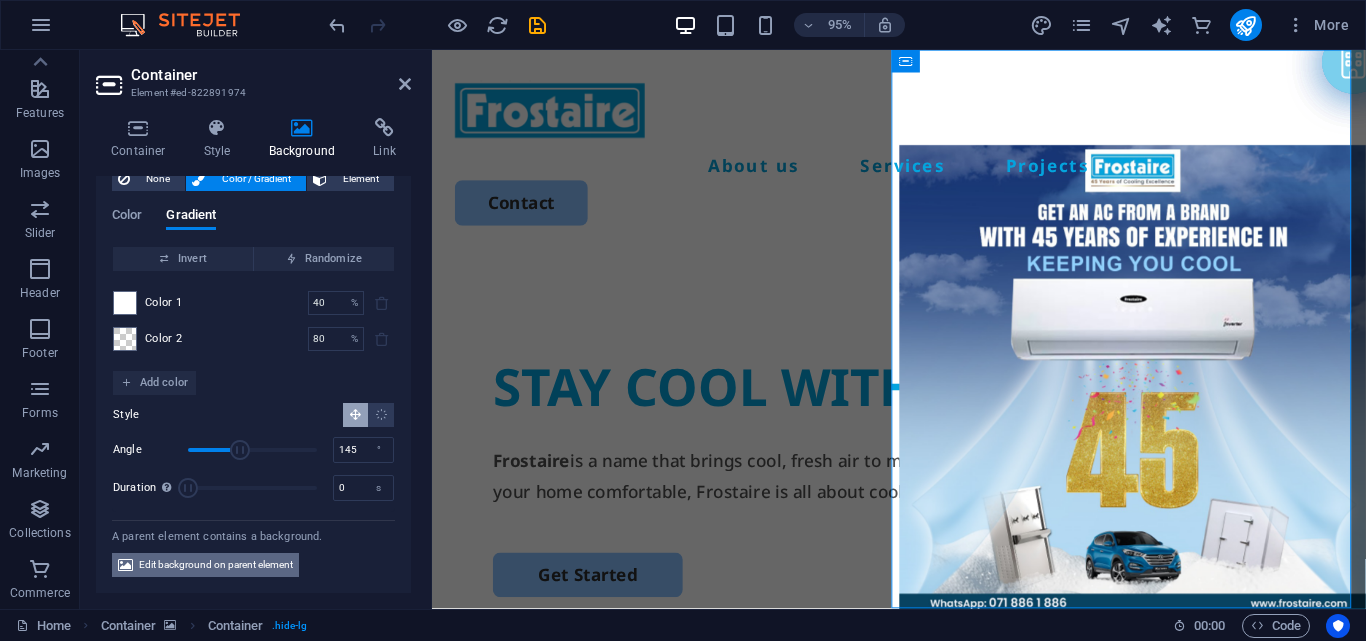 click on "Edit background on parent element" at bounding box center (216, 565) 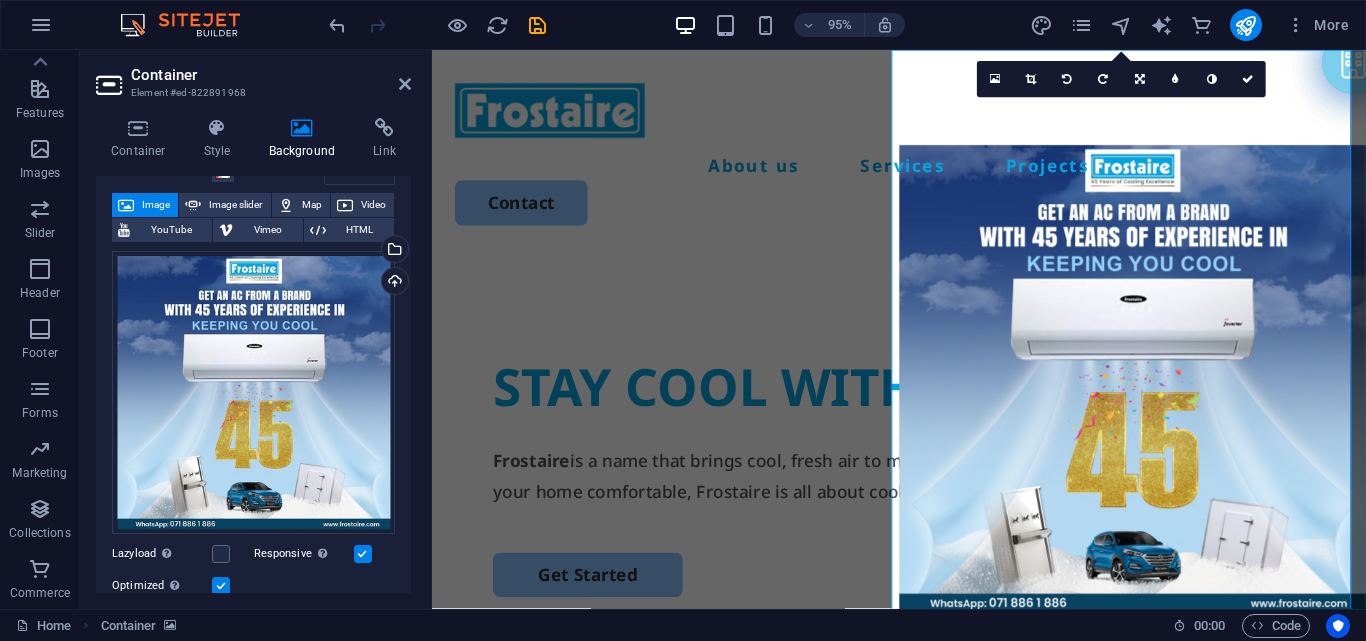 scroll, scrollTop: 129, scrollLeft: 0, axis: vertical 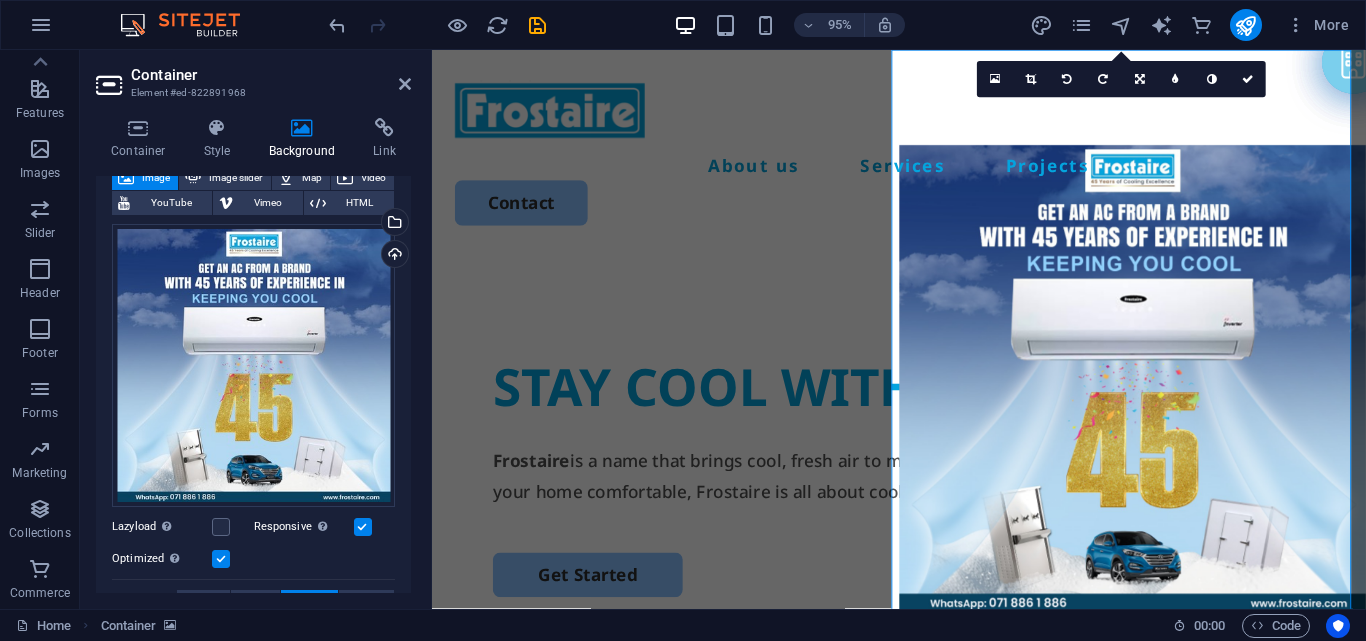 click on "Background None Color / Gradient Element Stretch background to full-width Color overlay Places an overlay over the background to colorize it Parallax 0 % Image Image slider Map Video YouTube Vimeo HTML Drag files here, click to choose files or select files from Files or our free stock photos & videos Select files from the file manager, stock photos, or upload file(s) Upload Lazyload Loading images after the page loads improves page speed. Responsive Automatically load retina image and smartphone optimized sizes. Optimized Images are compressed to improve page speed. Size Default Cover Contain Original Repeat Default Position Direction Custom X offset 50 px rem % vh vw Y offset 30 px rem % vh vw Alternative text The alternative text is used by devices that cannot display images (e.g. image search engines) and should be added to every image to improve website accessibility. Image caption Paragraph Format Normal Heading 1 Heading 2 Heading 3 Heading 4 Heading 5 Heading 6 Code Font Family Arial Georgia Impact 8 9" at bounding box center (253, 384) 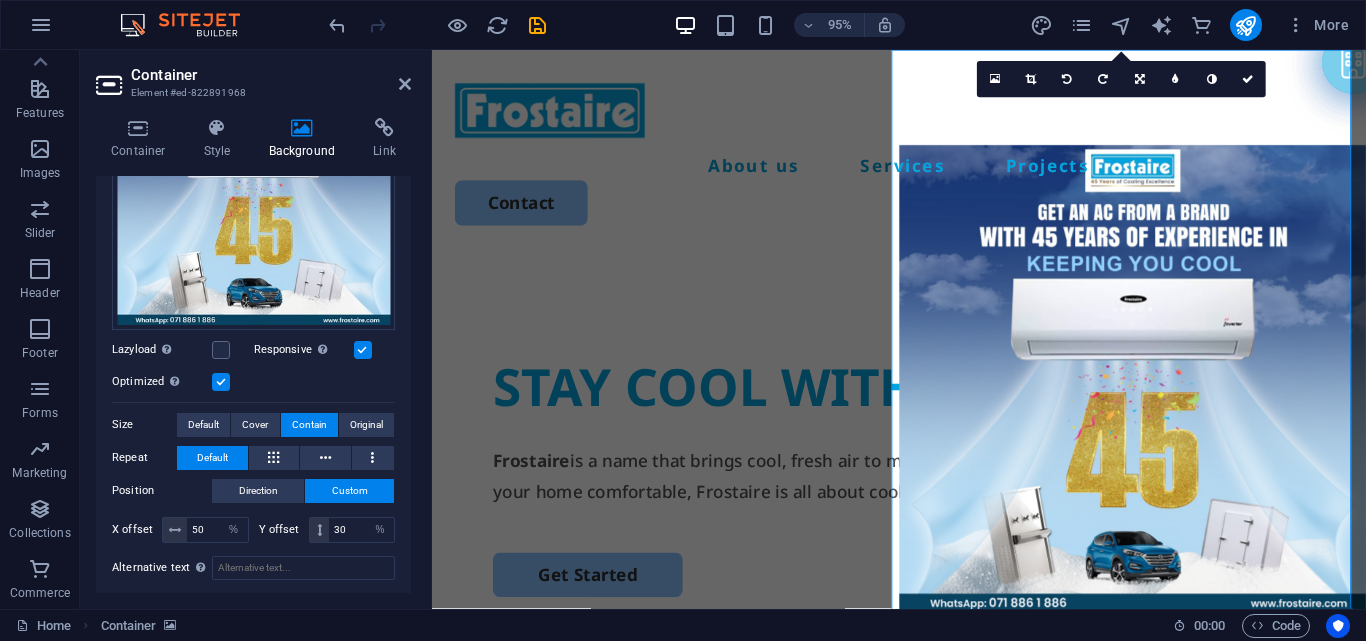 scroll, scrollTop: 332, scrollLeft: 0, axis: vertical 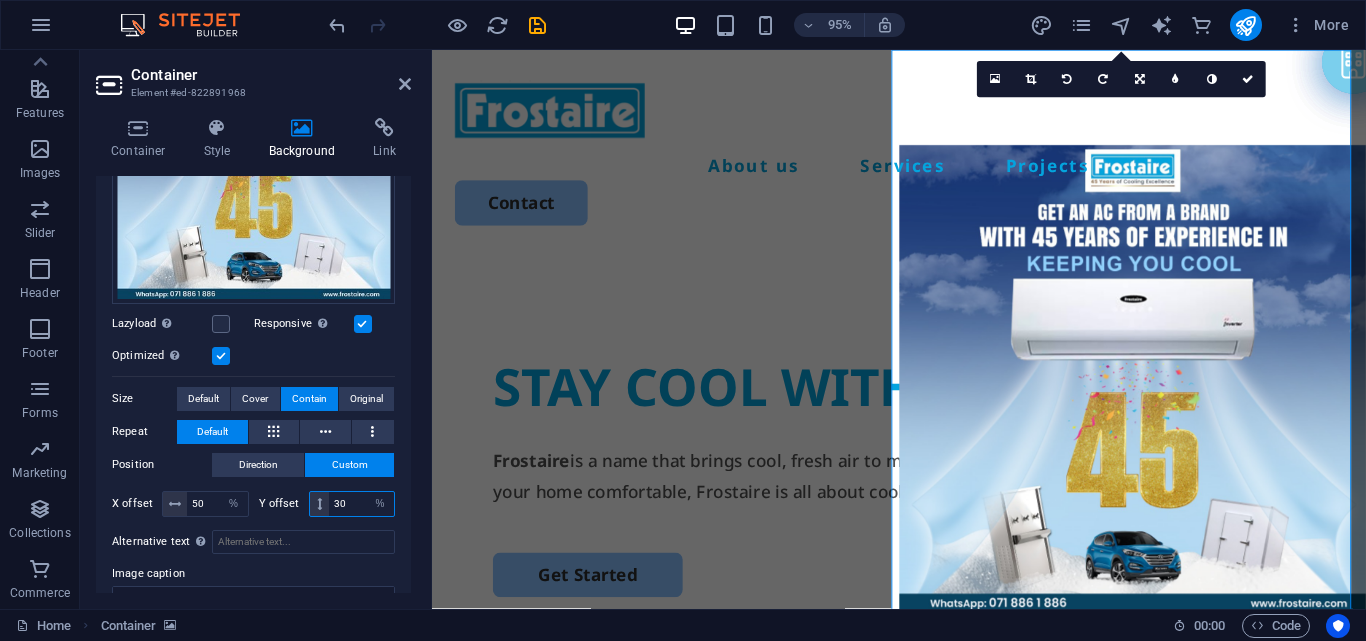 drag, startPoint x: 357, startPoint y: 494, endPoint x: 318, endPoint y: 497, distance: 39.115215 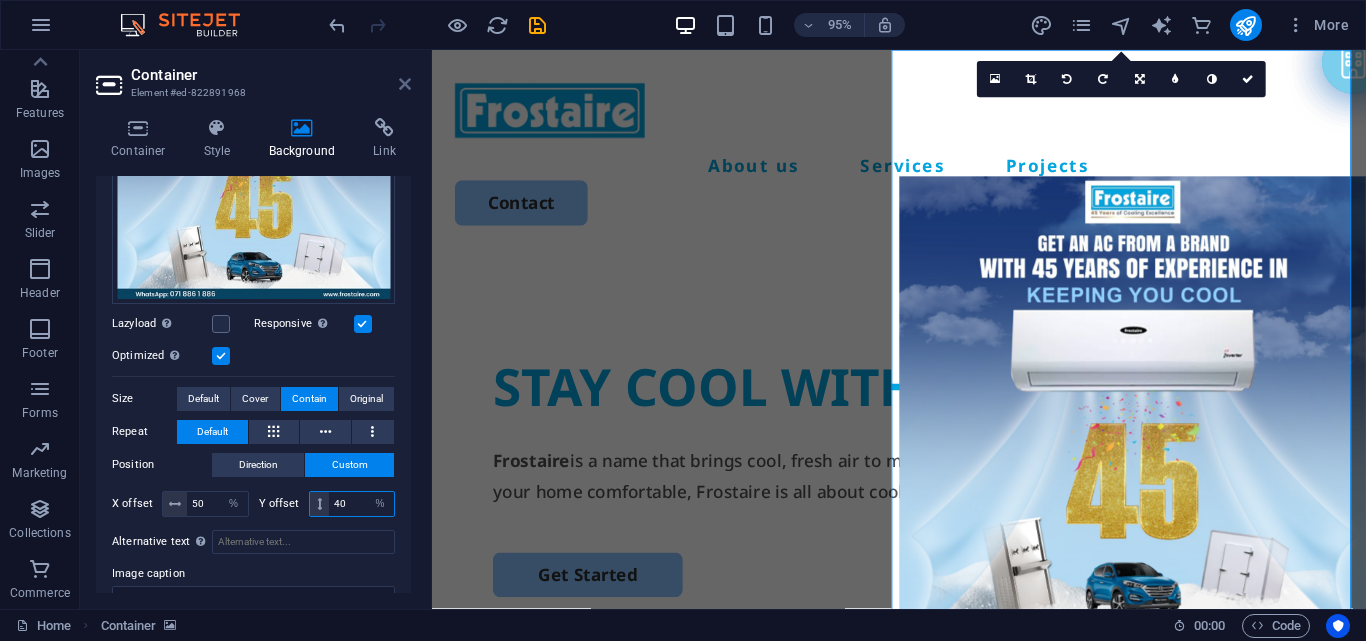 type on "40" 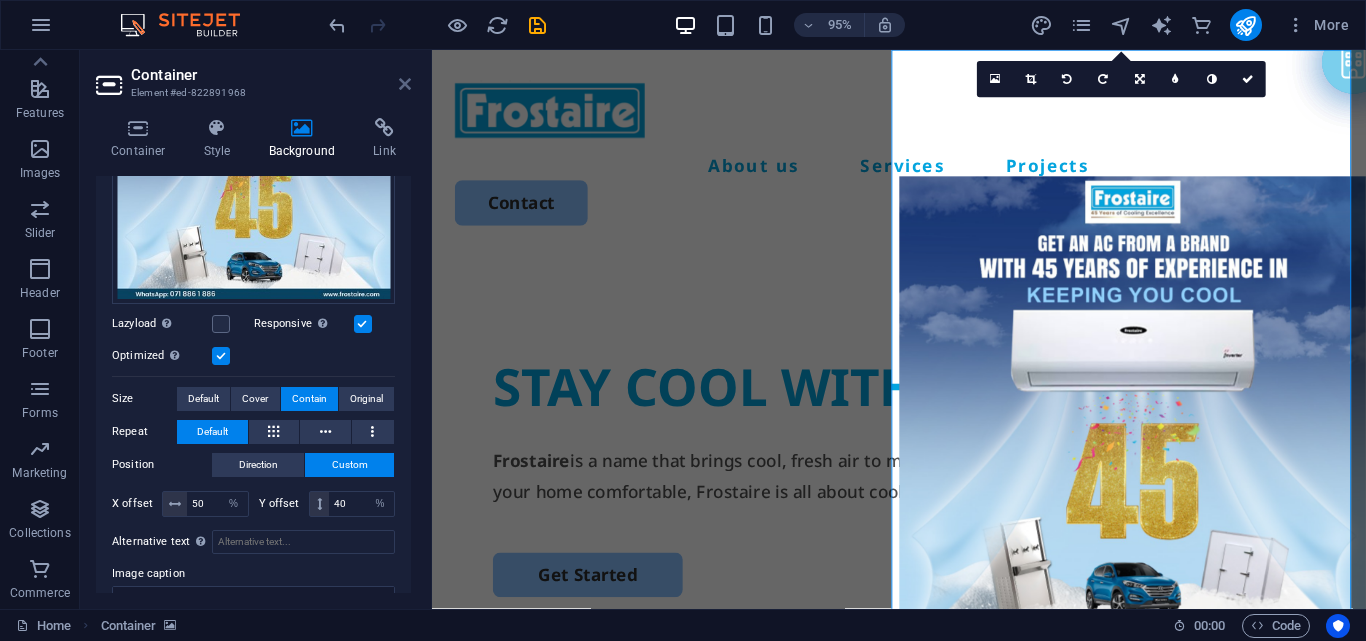 click at bounding box center [405, 84] 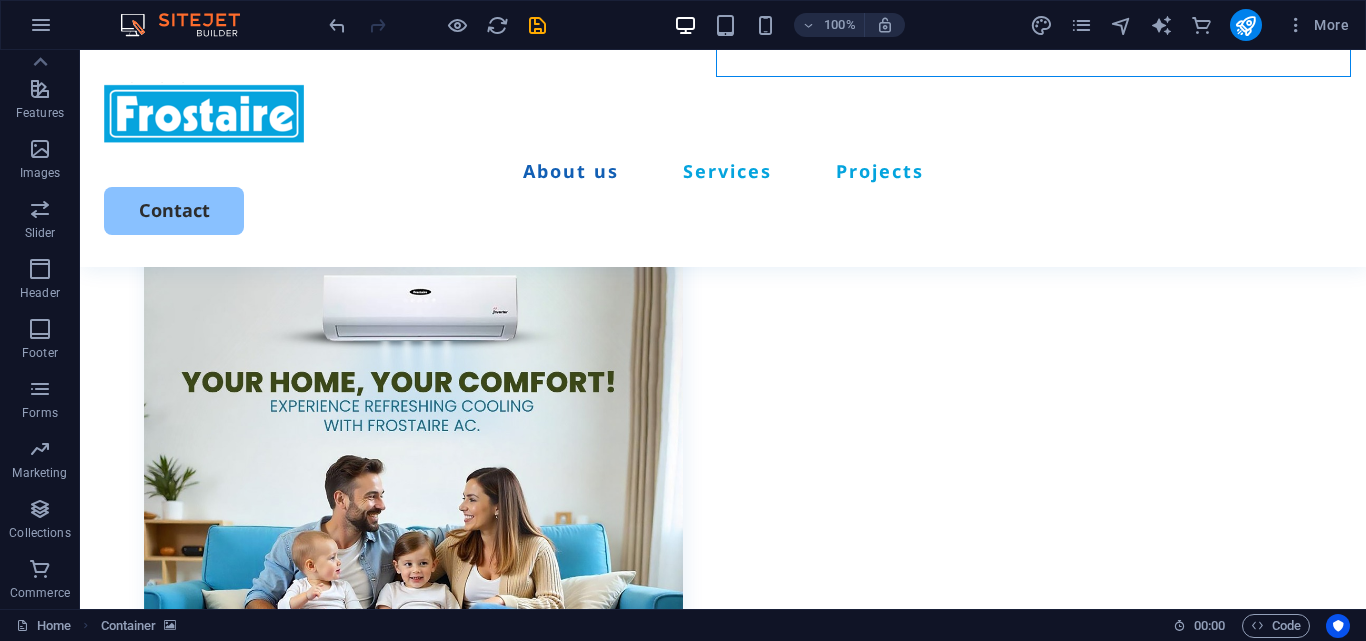 scroll, scrollTop: 796, scrollLeft: 0, axis: vertical 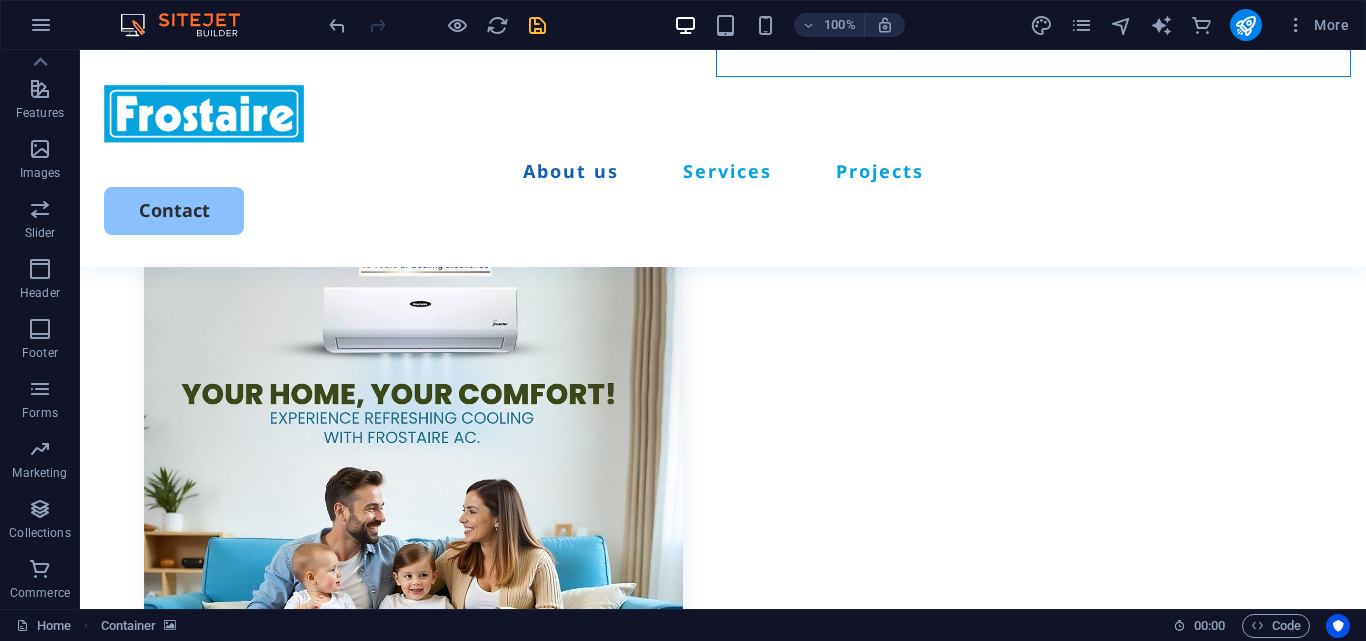 click at bounding box center [537, 25] 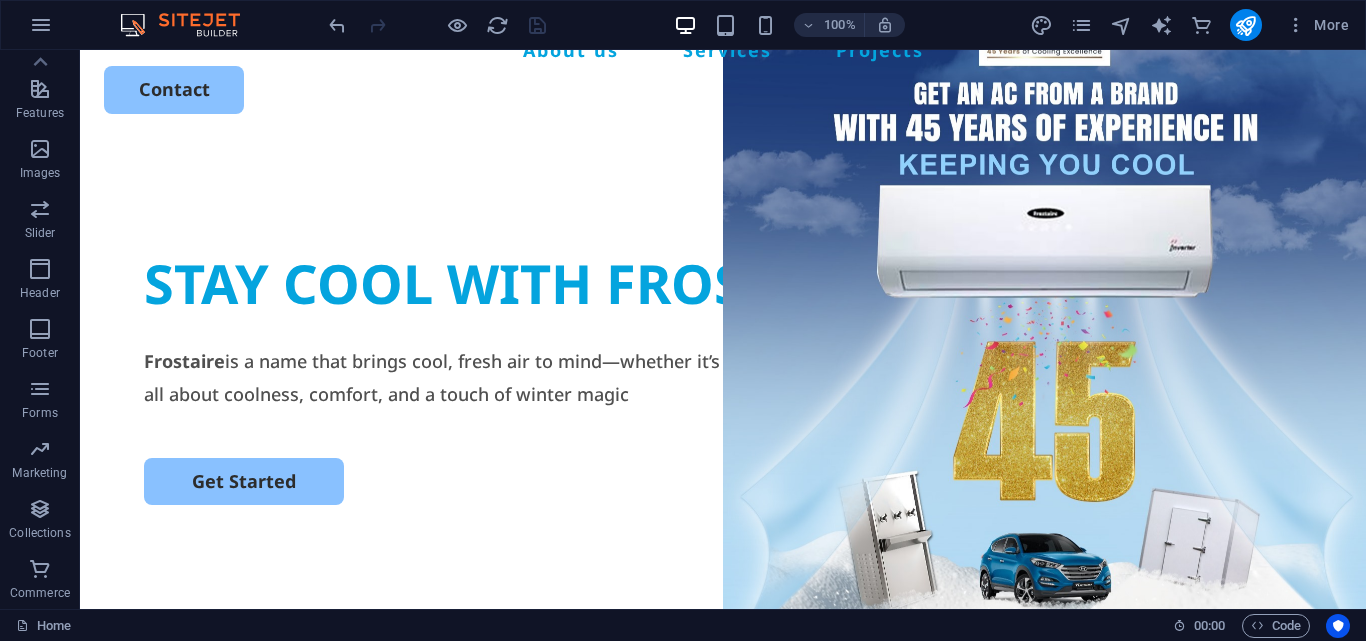scroll, scrollTop: 0, scrollLeft: 0, axis: both 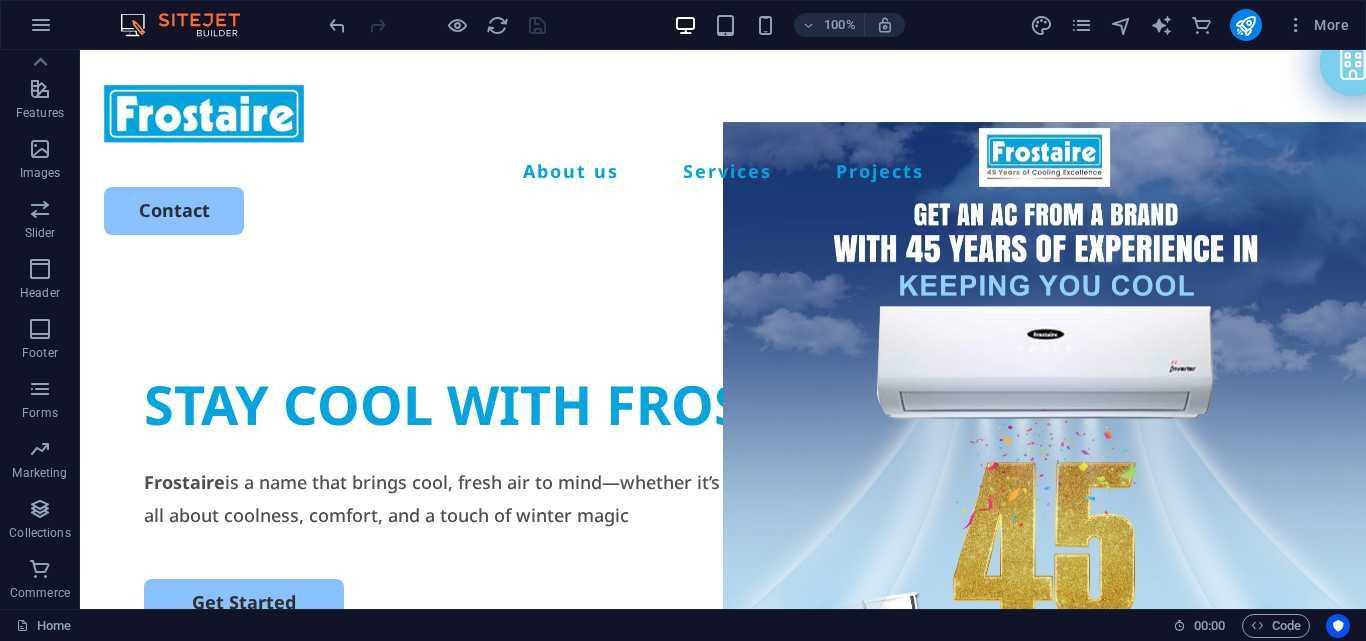 drag, startPoint x: 1359, startPoint y: 160, endPoint x: 1443, endPoint y: 51, distance: 137.61177 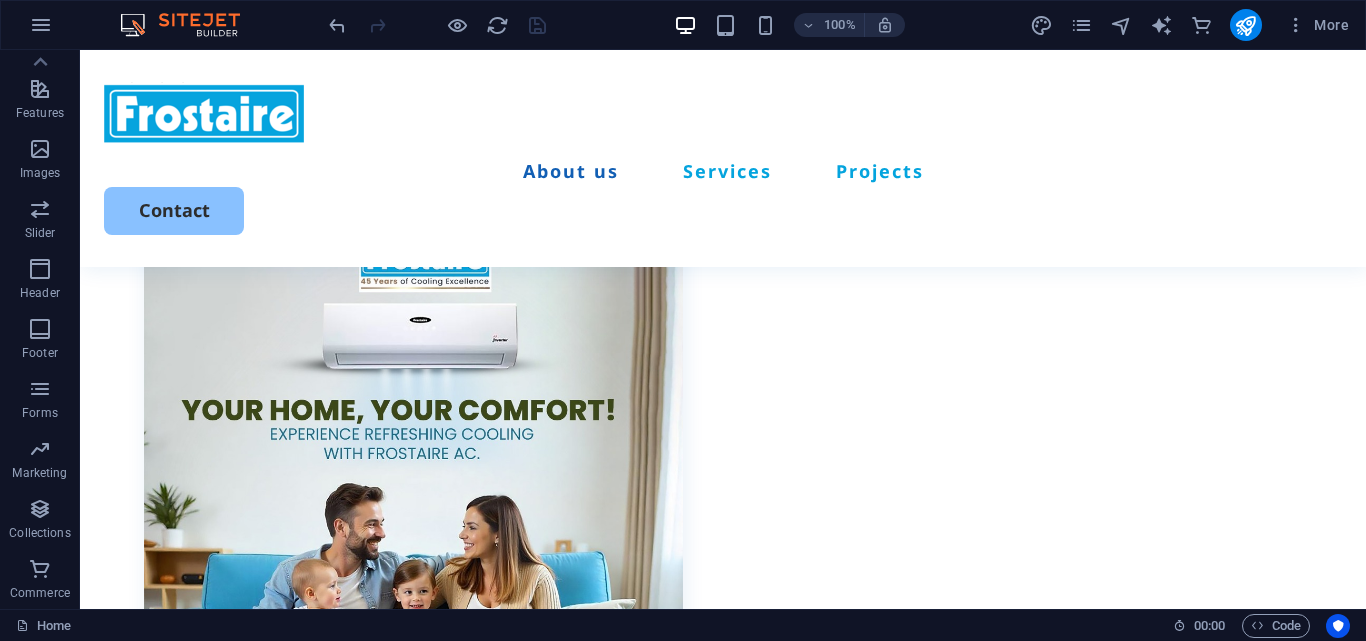 scroll, scrollTop: 930, scrollLeft: 0, axis: vertical 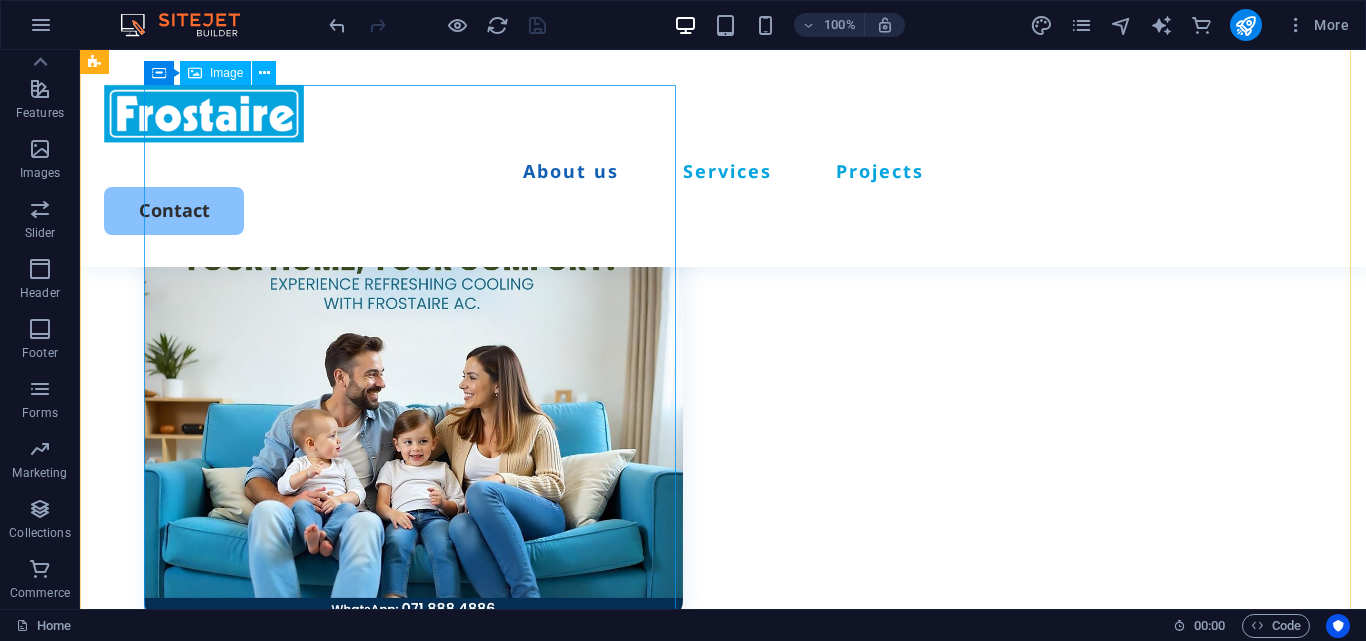 click at bounding box center (413, 354) 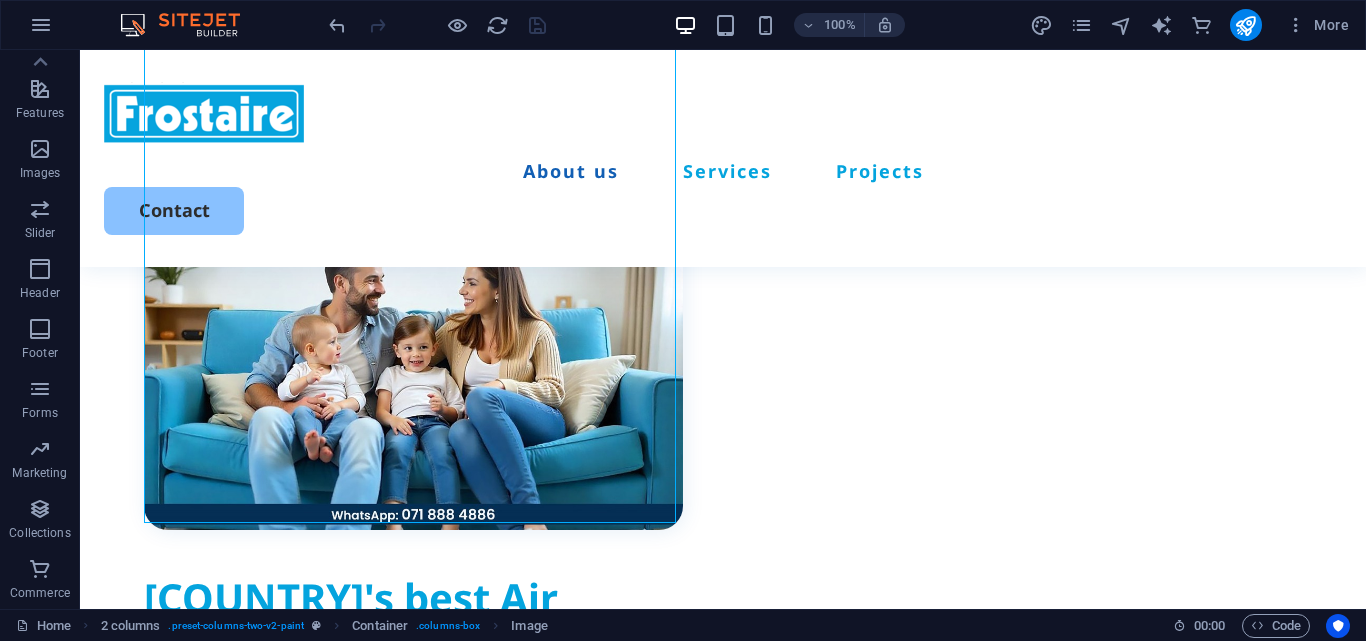 scroll, scrollTop: 1025, scrollLeft: 0, axis: vertical 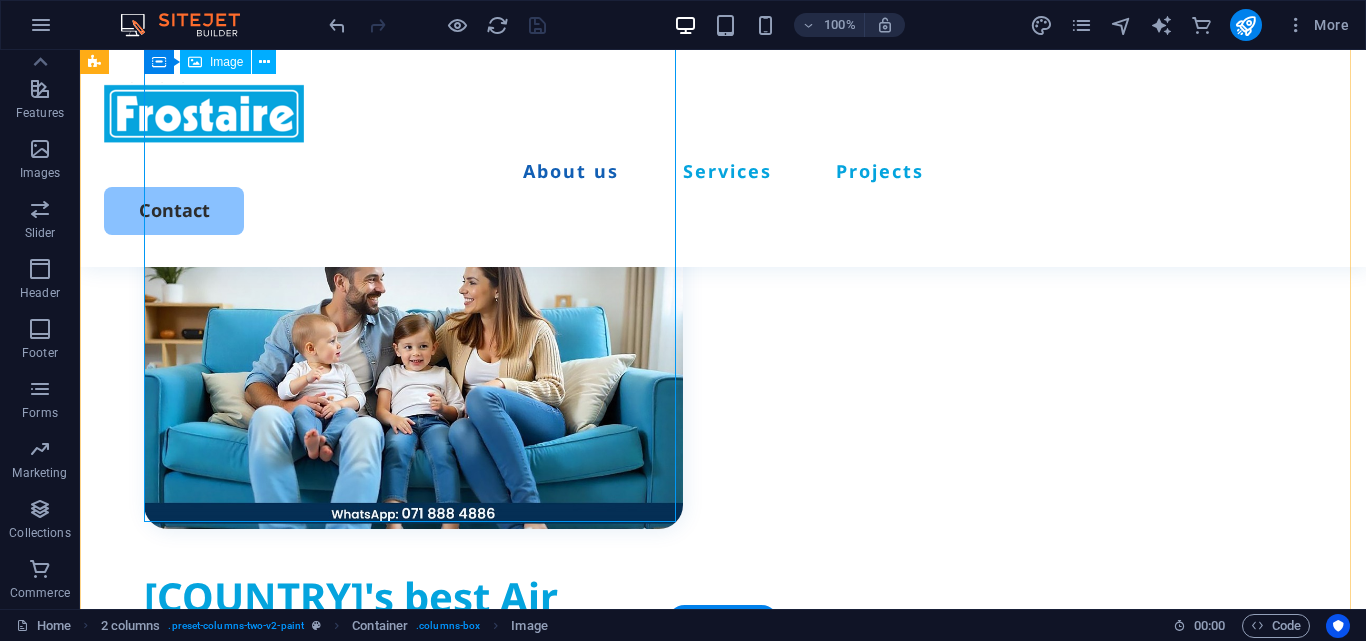 click at bounding box center [413, 259] 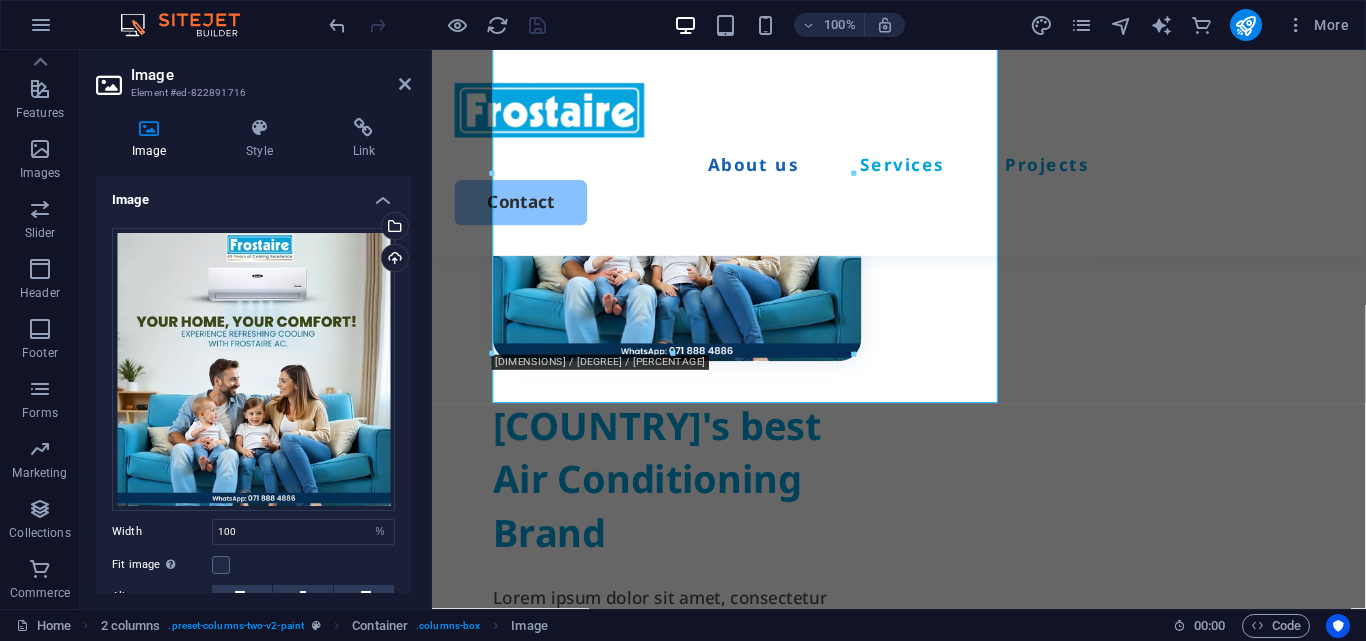 scroll, scrollTop: 1125, scrollLeft: 0, axis: vertical 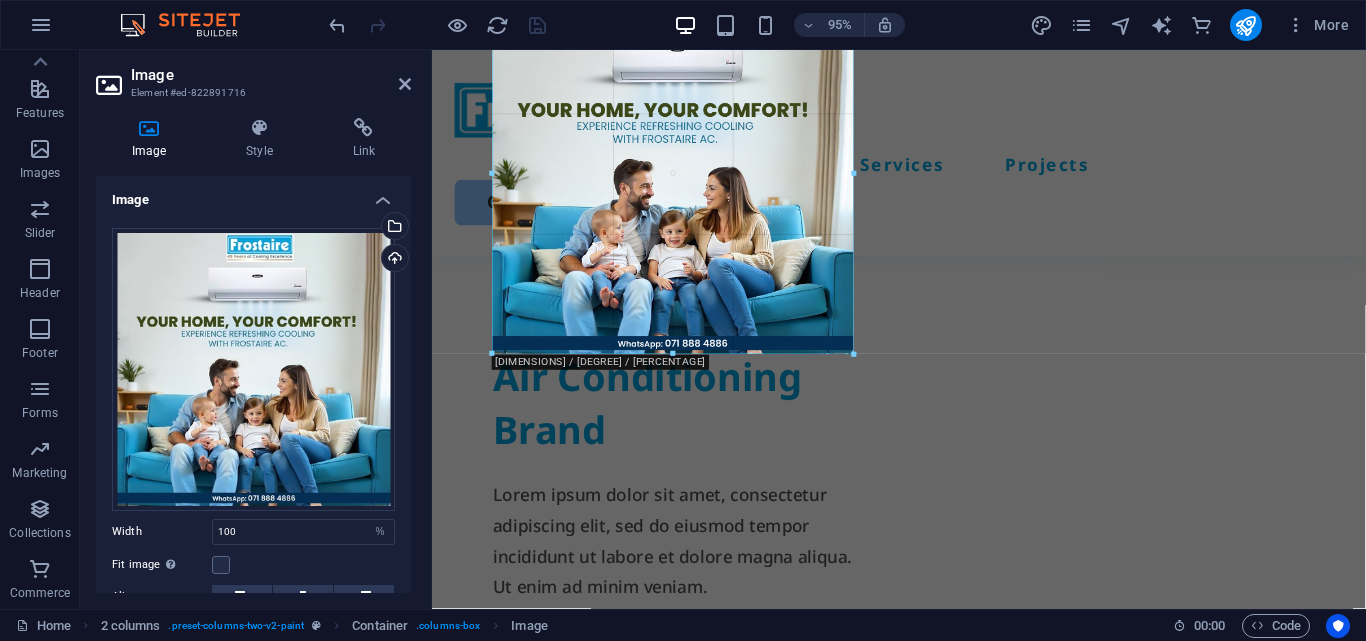 drag, startPoint x: 492, startPoint y: 351, endPoint x: 496, endPoint y: 325, distance: 26.305893 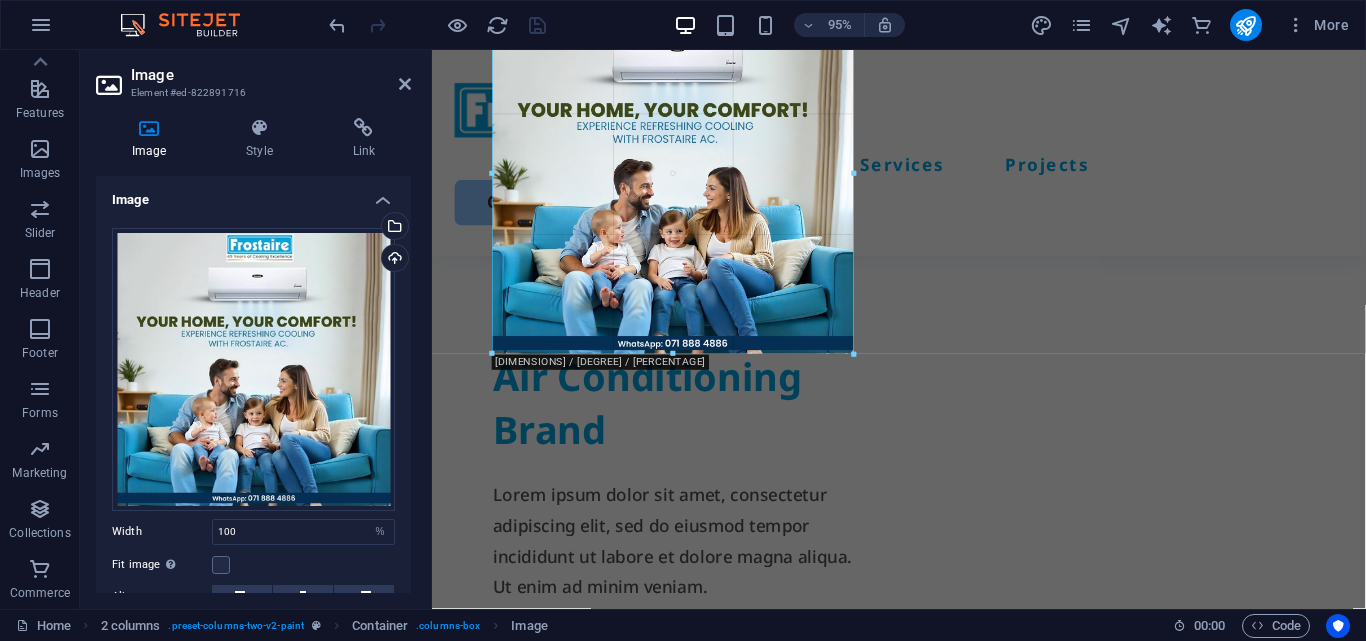 drag, startPoint x: 496, startPoint y: 352, endPoint x: 501, endPoint y: 315, distance: 37.336308 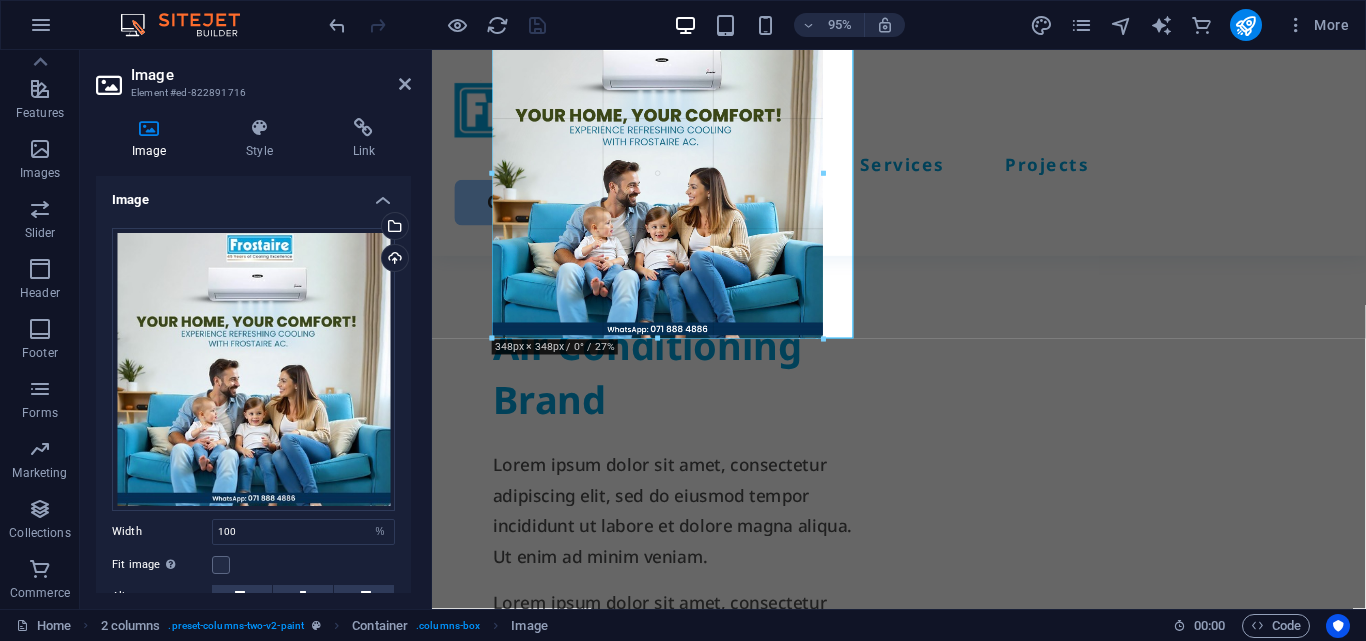 drag, startPoint x: 488, startPoint y: 355, endPoint x: 527, endPoint y: 321, distance: 51.739735 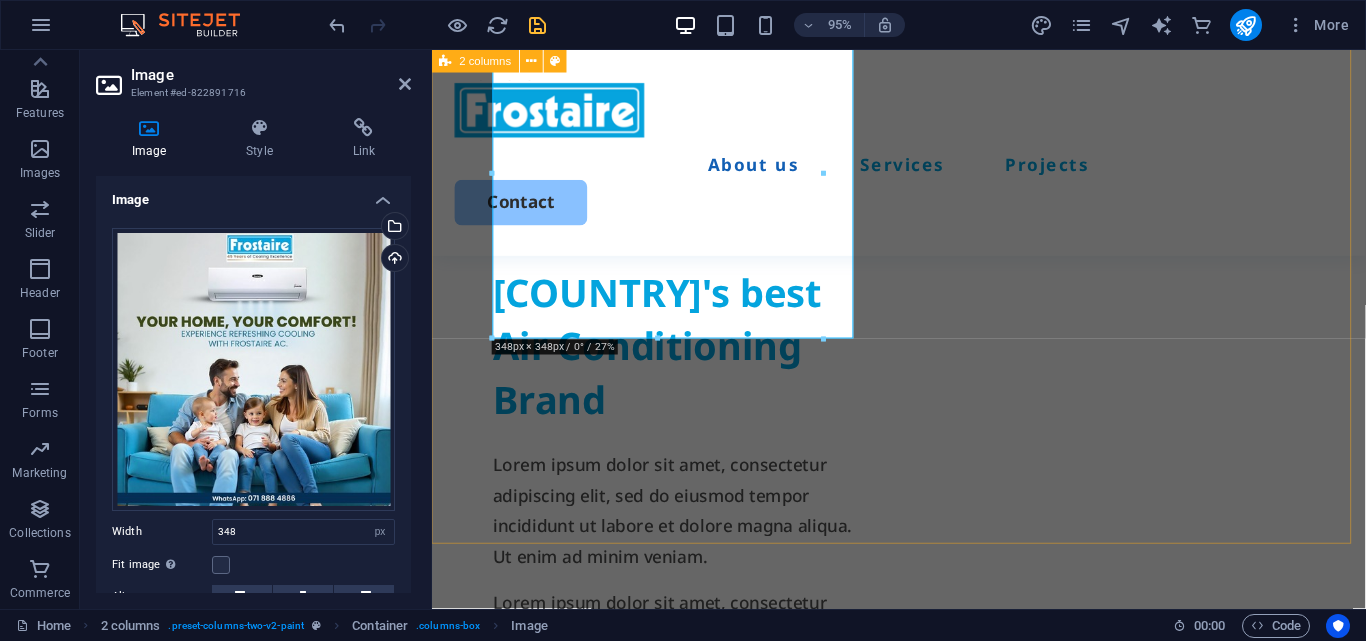 type on "100" 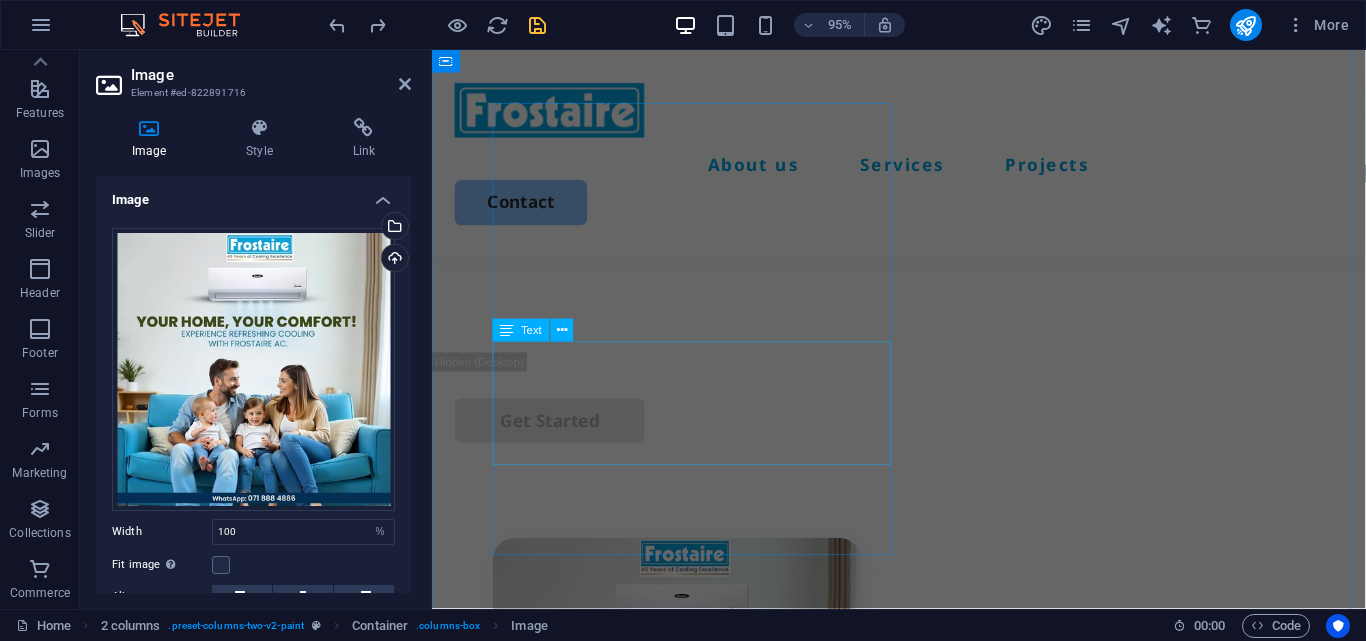 scroll, scrollTop: 118, scrollLeft: 0, axis: vertical 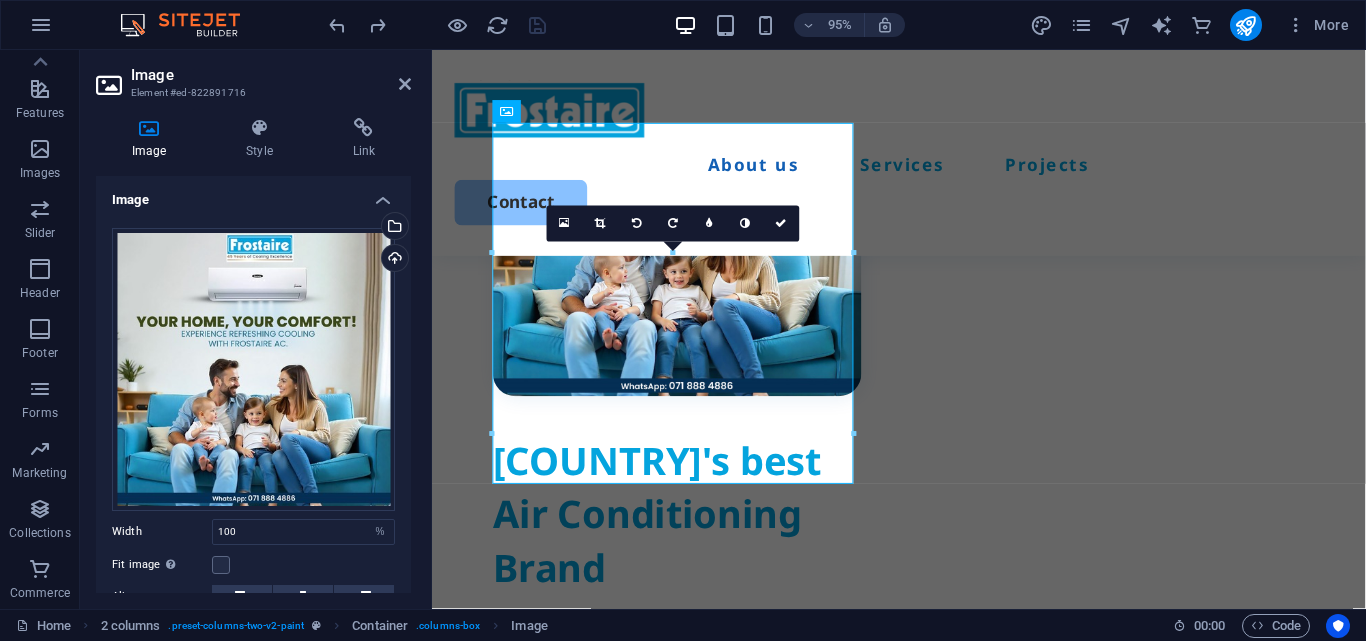 click on "Image Style Link Image Drag files here, click to choose files or select files from Files or our free stock photos & videos Select files from the file manager, stock photos, or upload file(s) Upload Width 100 Default auto px rem % em vh vw Fit image Automatically fit image to a fixed width and height Height Default auto px Alignment Lazyload Loading images after the page loads improves page speed. Responsive Automatically load retina image and smartphone optimized sizes. Lightbox Use as headline The image will be wrapped in an H1 headline tag. Useful for giving alternative text the weight of an H1 headline, e.g. for the logo. Leave unchecked if uncertain. Optimized Images are compressed to improve page speed. Position Direction Custom X offset 50 px rem % vh vw Y offset 50 px rem % vh vw Text Float No float Image left Image right Determine how text should behave around the image. Text Alternative text Image caption Paragraph Format Normal Heading 1 Heading 2 Heading 3 Heading 4 Heading 5 Heading 6 Code Arial 8" at bounding box center [253, 355] 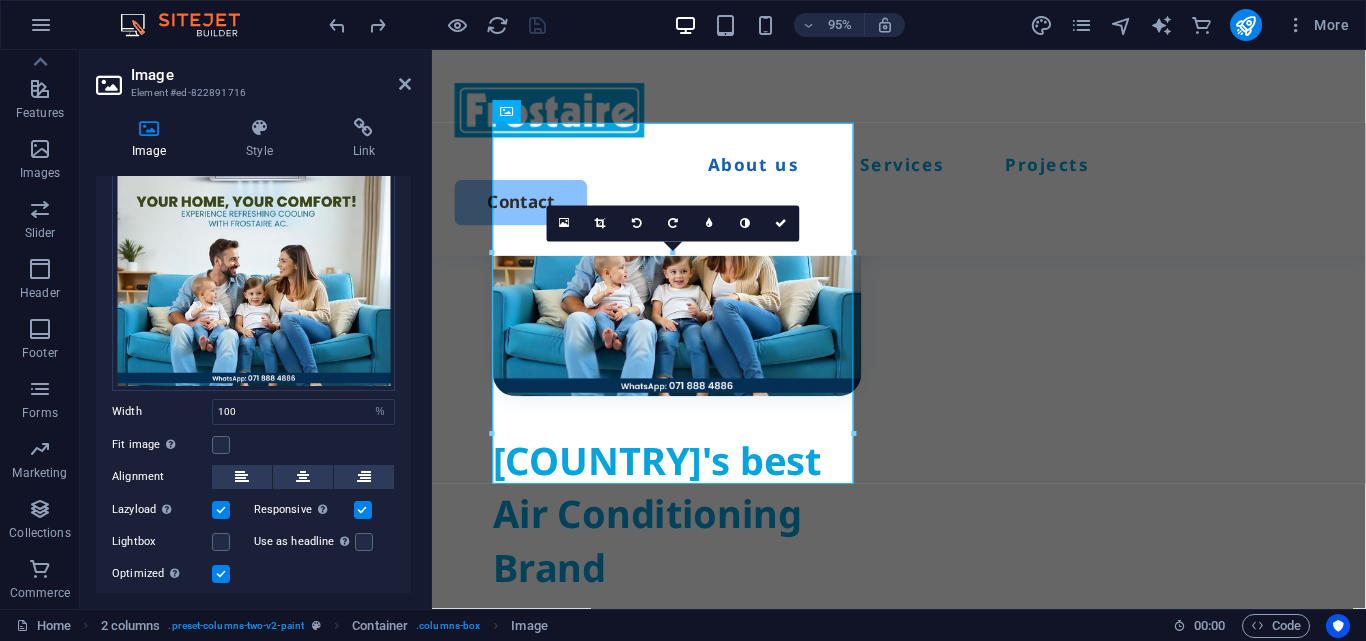 scroll, scrollTop: 173, scrollLeft: 0, axis: vertical 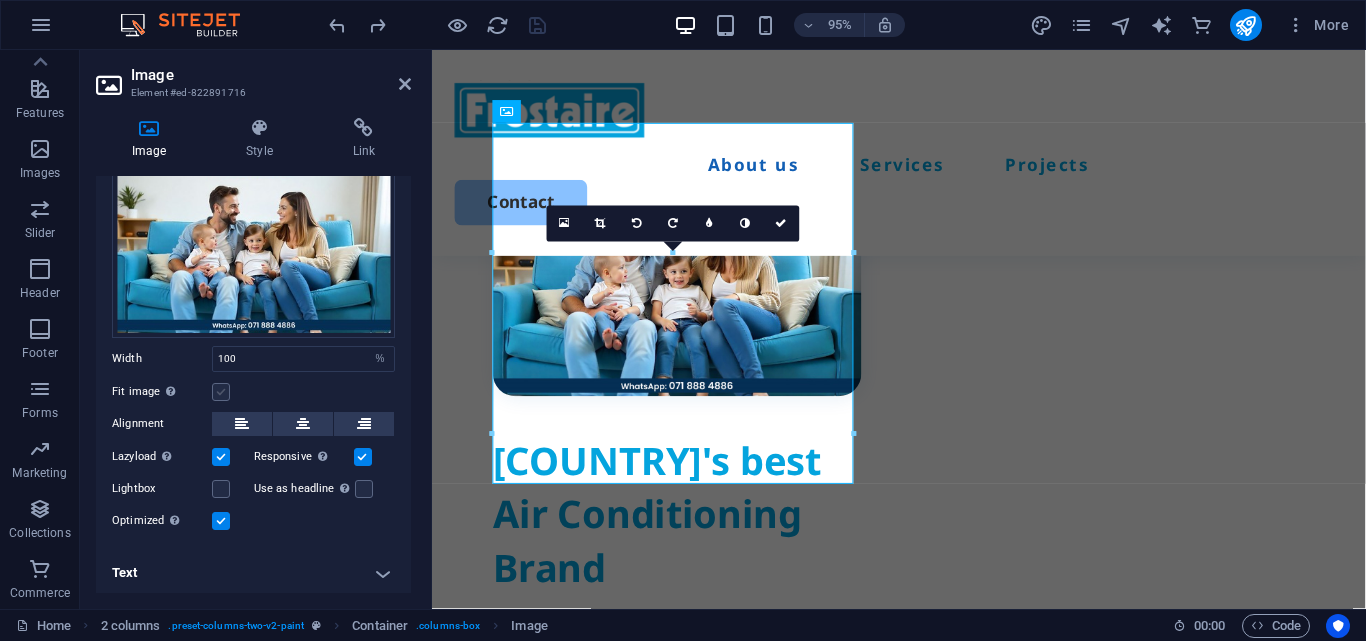 click at bounding box center [221, 392] 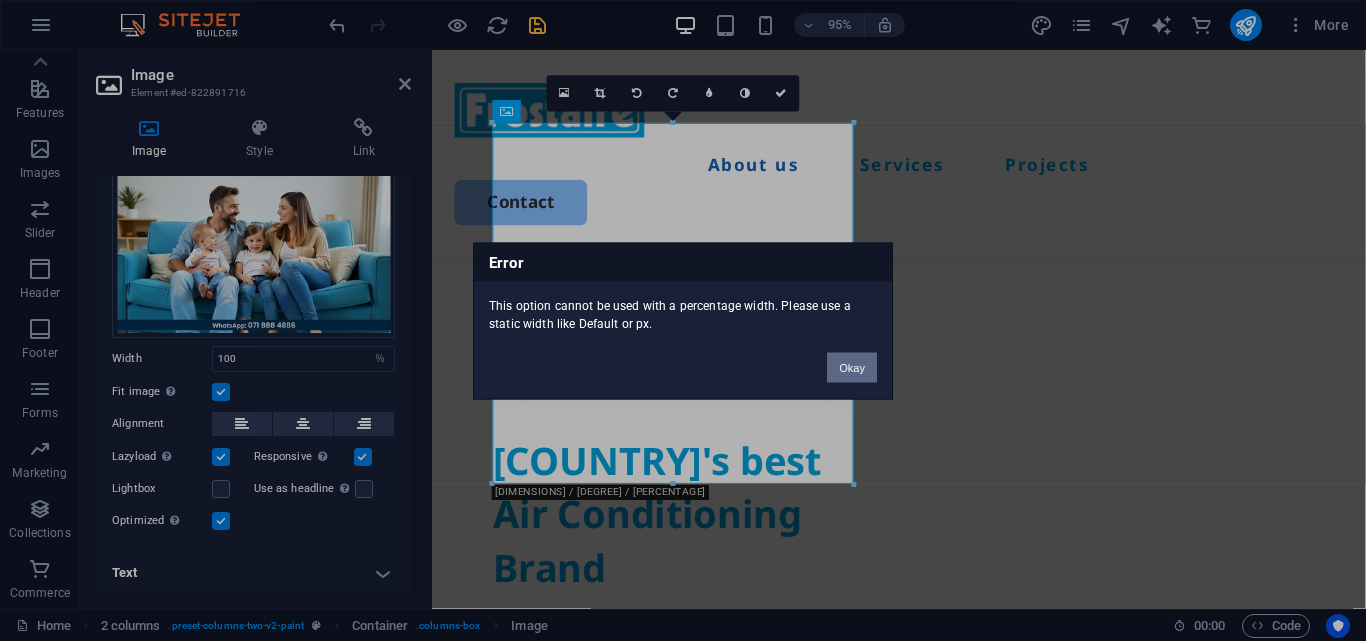 click on "Okay" at bounding box center [852, 367] 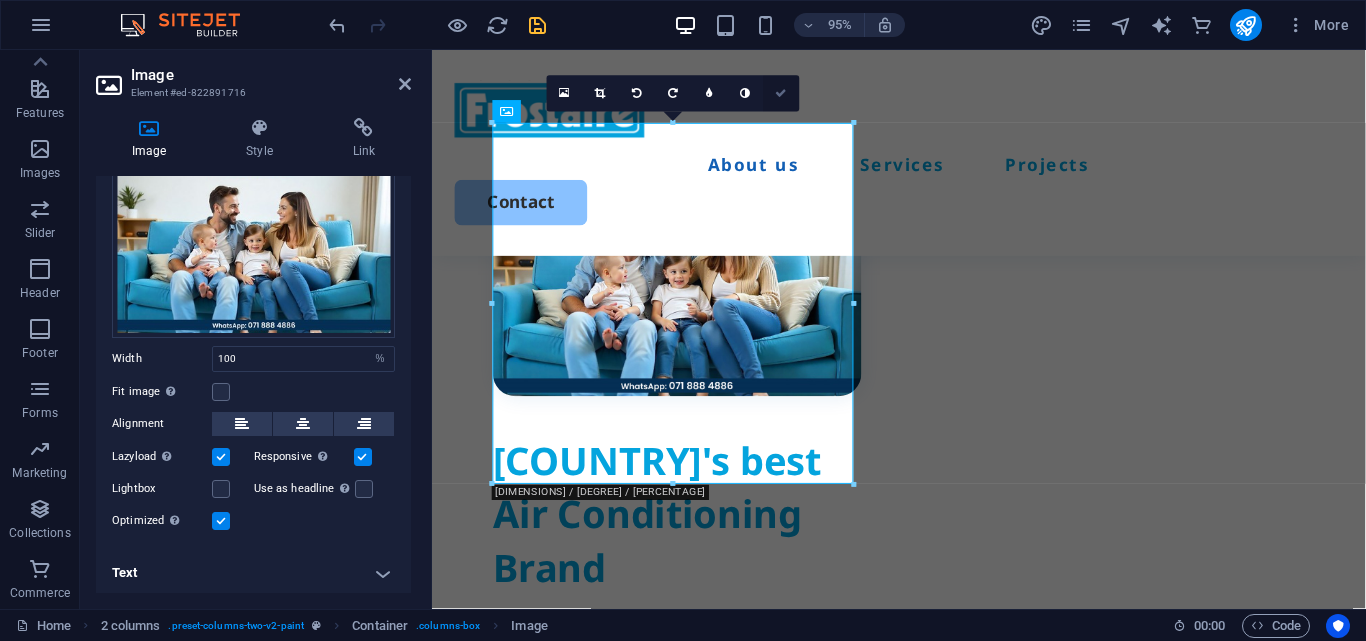 click at bounding box center [782, 94] 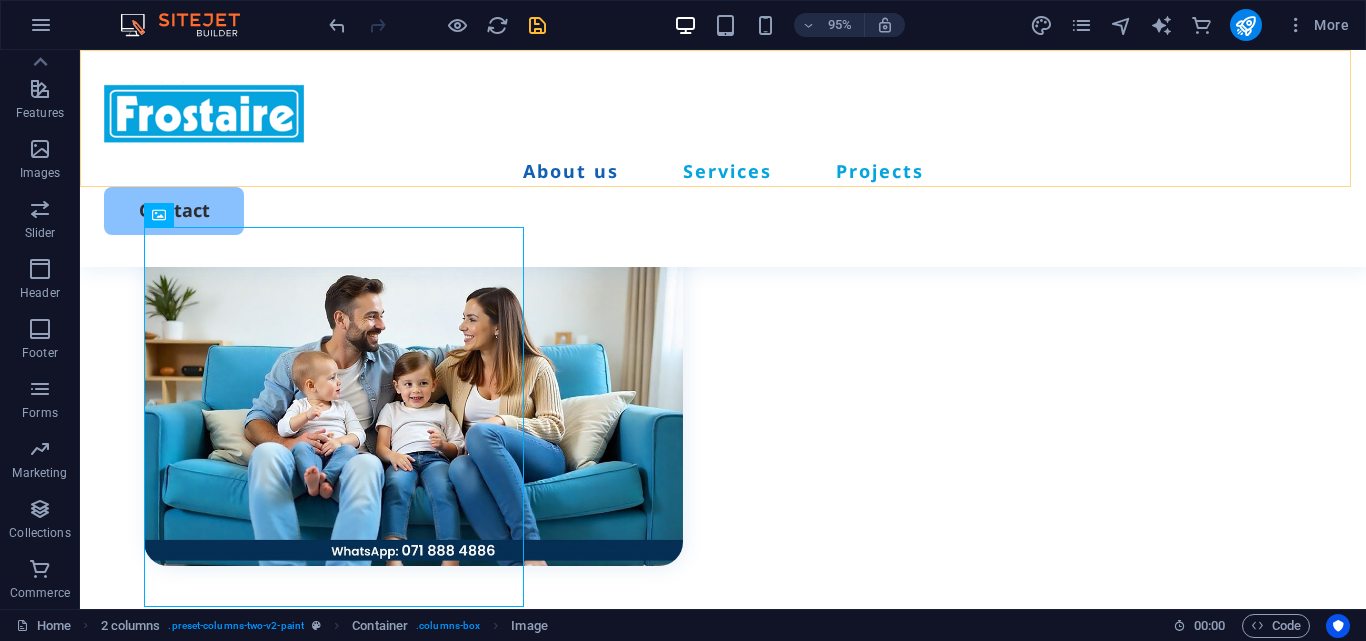 scroll, scrollTop: 888, scrollLeft: 0, axis: vertical 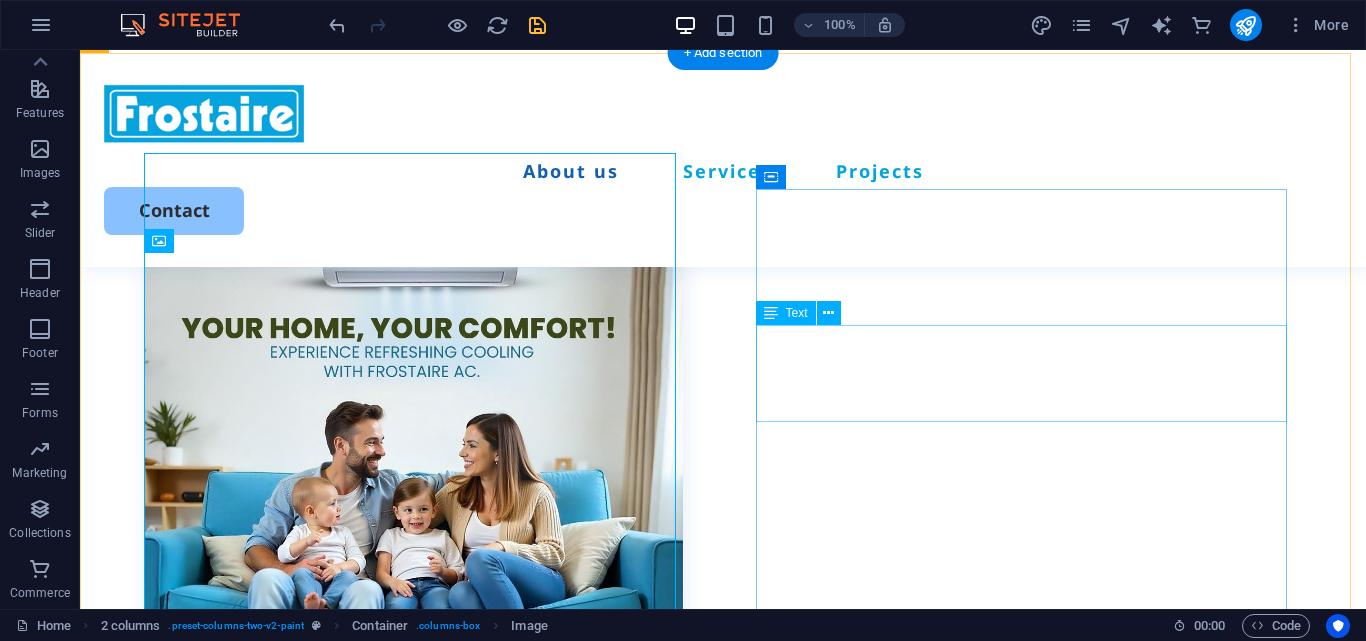 click on "Lorem ipsum dolor sit amet, consectetur adipiscing elit, sed do eiusmod tempor incididunt ut labore et dolore magna aliqua. Ut enim ad minim veniam." at bounding box center (413, 916) 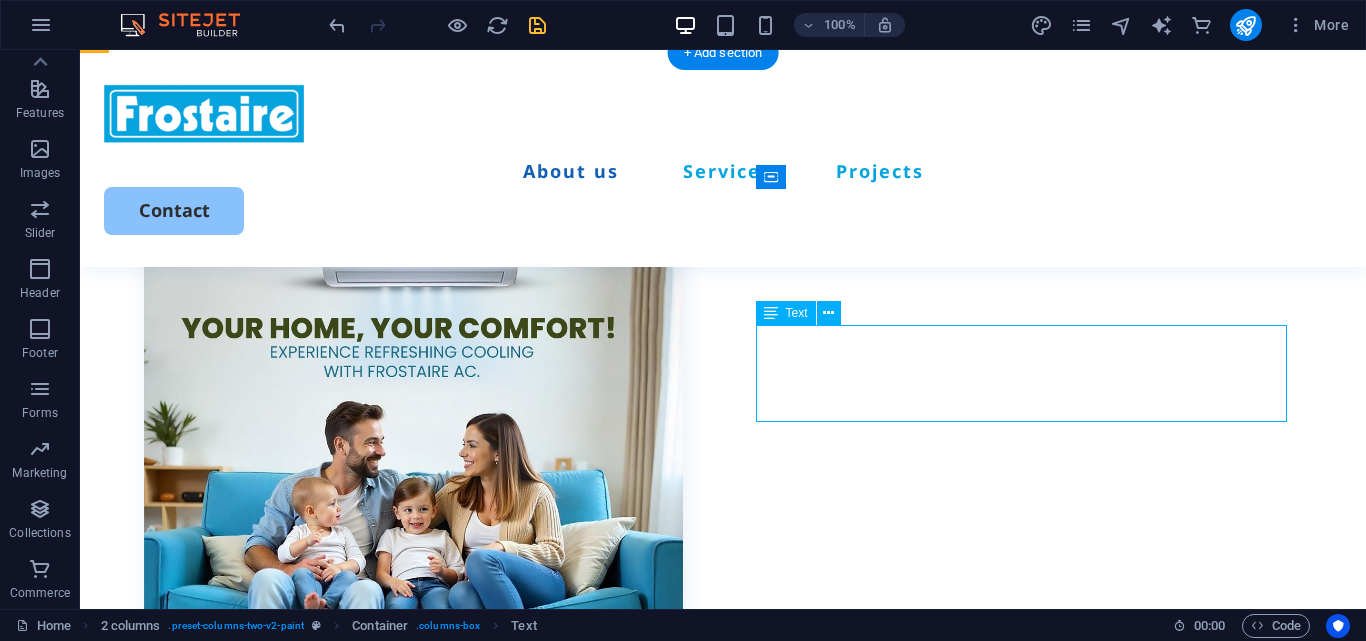 click on "Lorem ipsum dolor sit amet, consectetur adipiscing elit, sed do eiusmod tempor incididunt ut labore et dolore magna aliqua. Ut enim ad minim veniam." at bounding box center (413, 916) 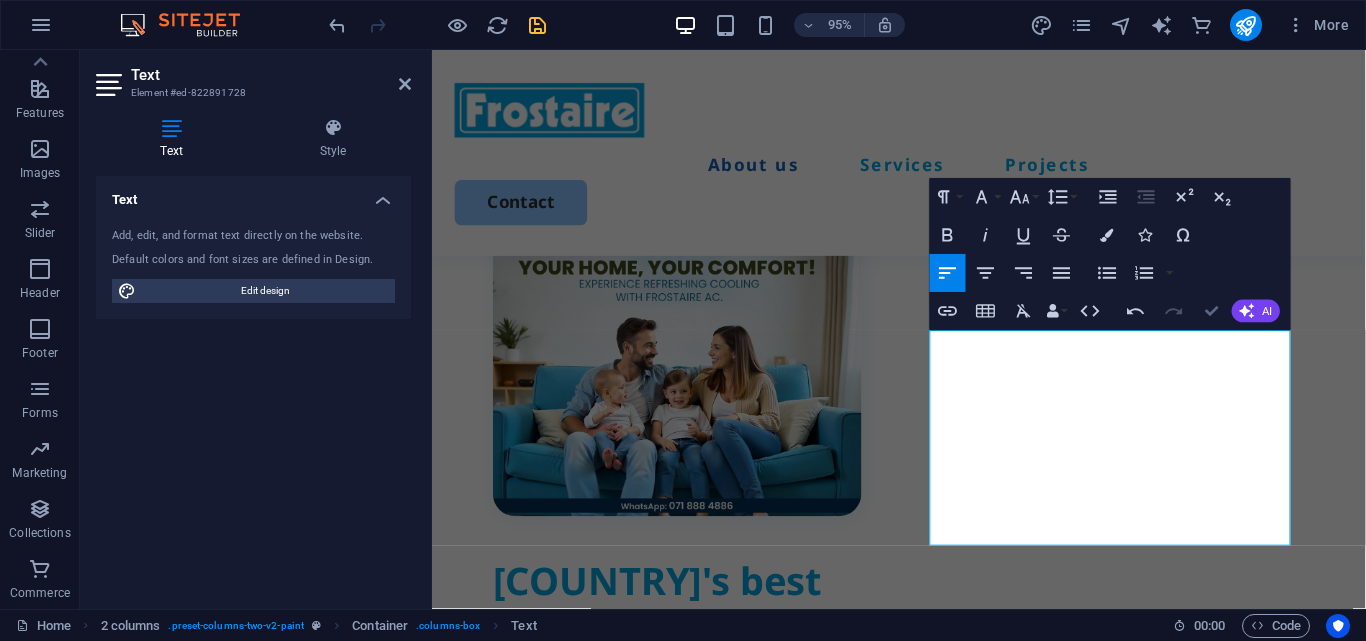 scroll, scrollTop: 810, scrollLeft: 0, axis: vertical 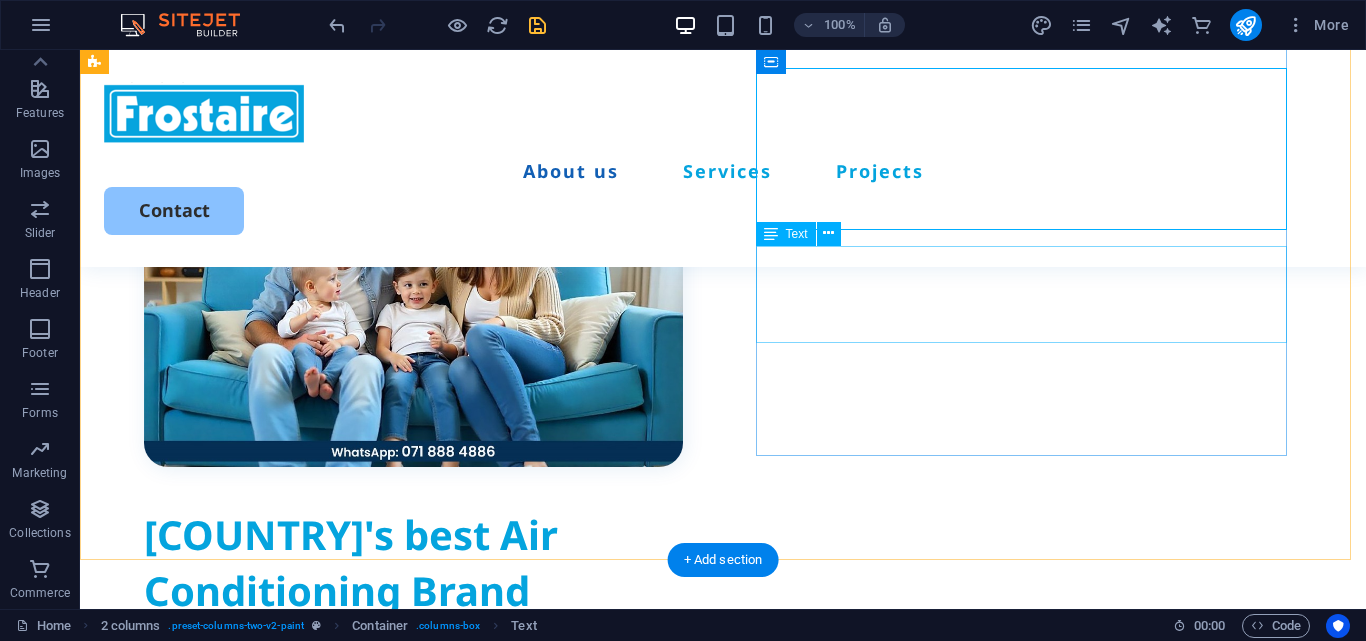 click on "Lorem ipsum dolor sit amet, consectetur adipiscing elit, sed do eiusmod tempor incididunt ut labore et dolore magna aliqua." at bounding box center [413, 869] 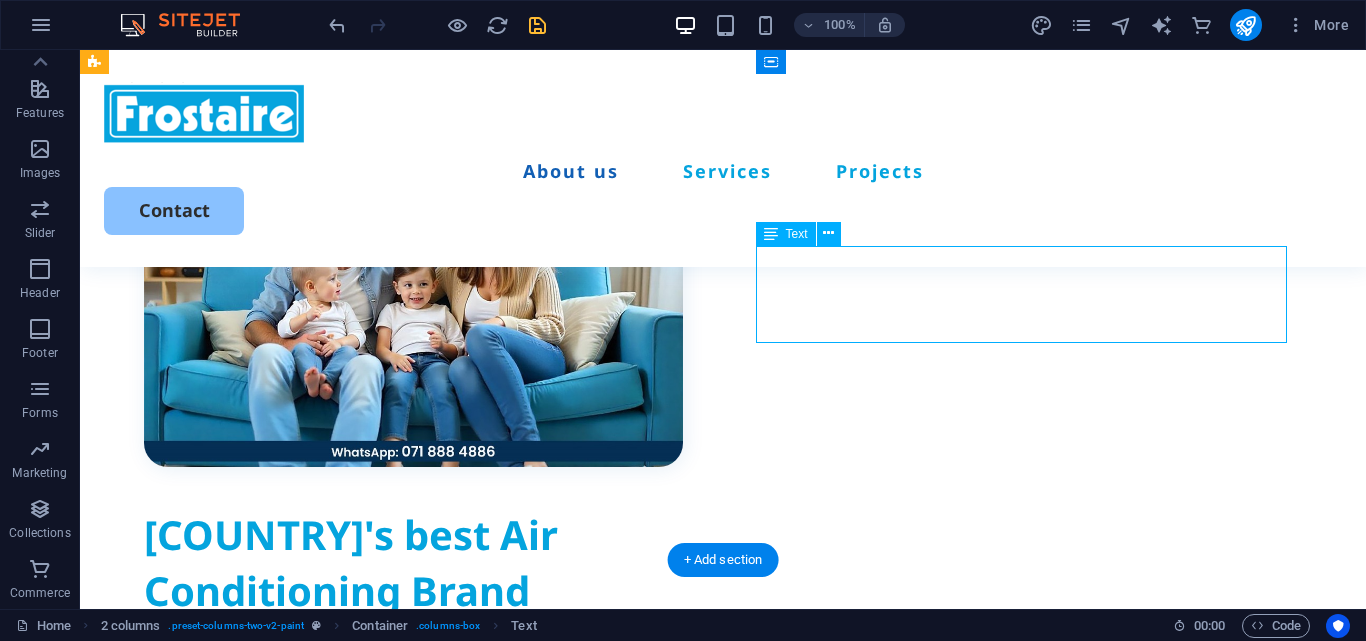 click on "Lorem ipsum dolor sit amet, consectetur adipiscing elit, sed do eiusmod tempor incididunt ut labore et dolore magna aliqua." at bounding box center [413, 869] 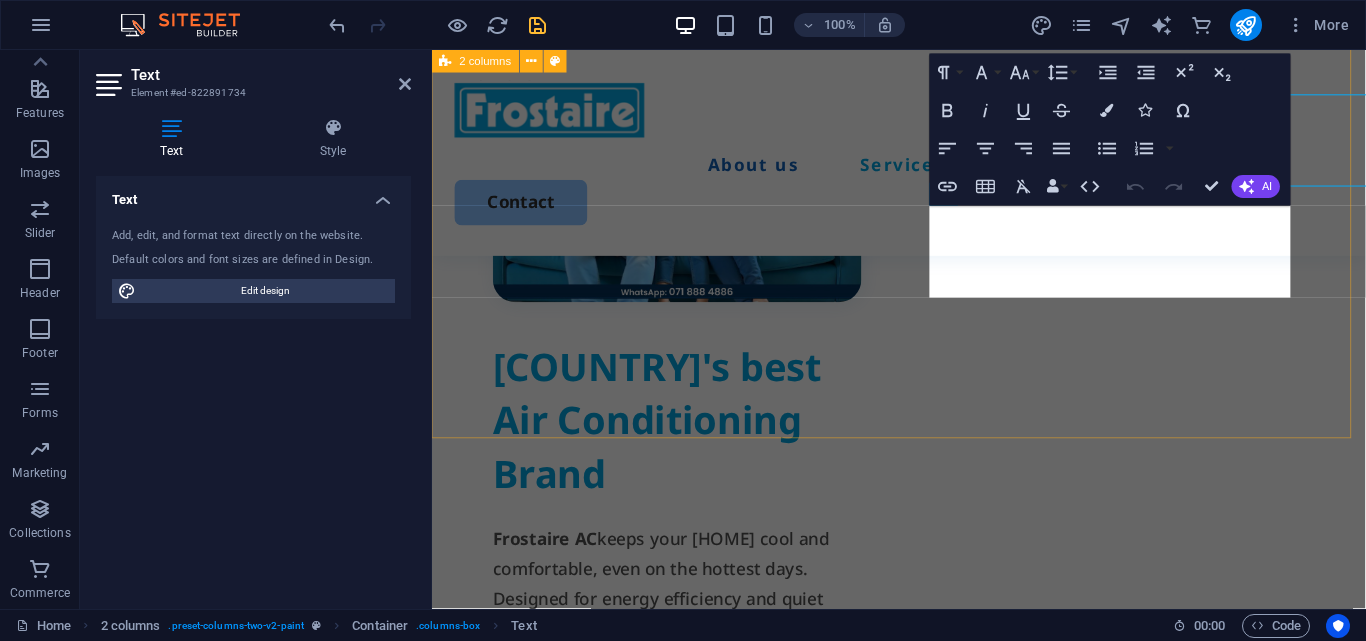 scroll, scrollTop: 1236, scrollLeft: 0, axis: vertical 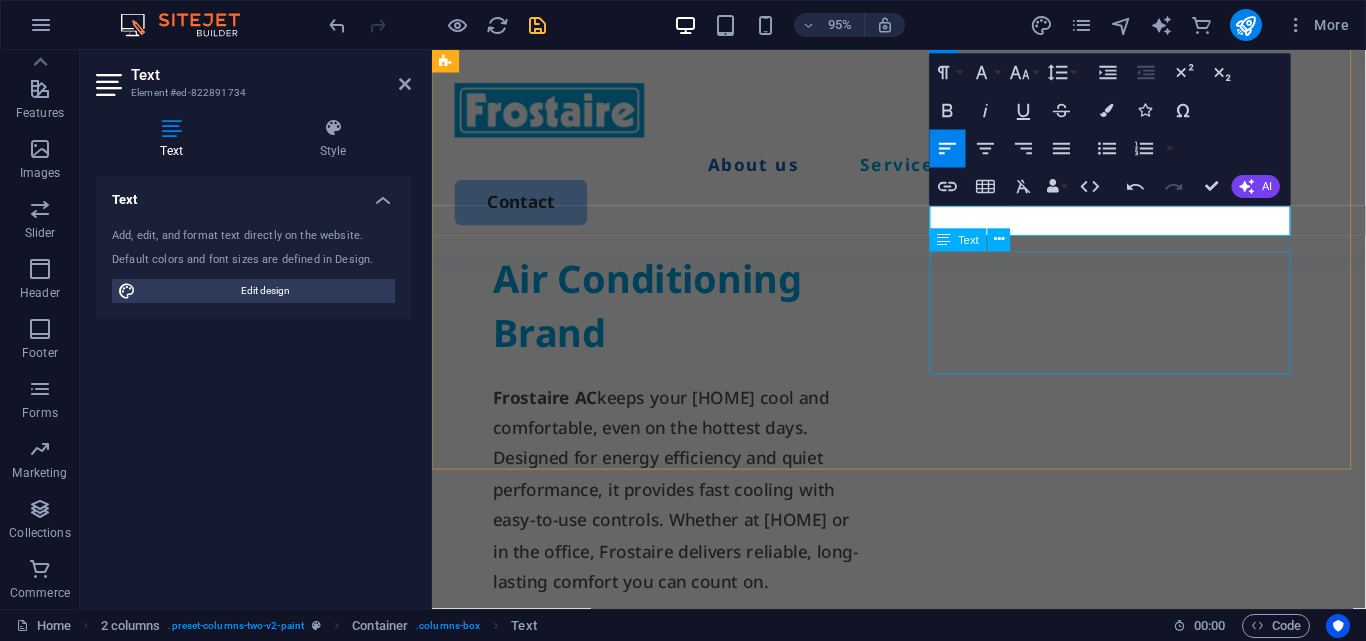 click on "Lorem ipsum dolor sit amet, consectetur adipiscing elit, sed do eiusmod tempor incididunt ut labore et dolore magna aliqua. Ut enim ad minim veniam." at bounding box center [690, 755] 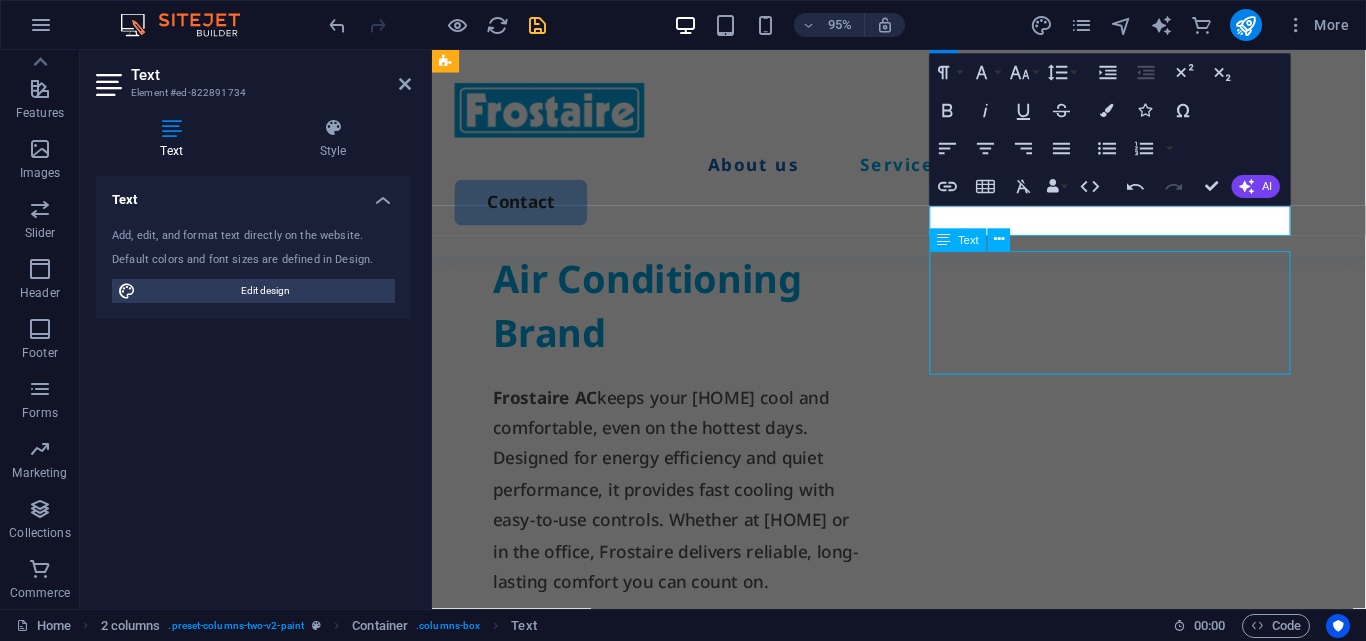 click on "Lorem ipsum dolor sit amet, consectetur adipiscing elit, sed do eiusmod tempor incididunt ut labore et dolore magna aliqua. Ut enim ad minim veniam." at bounding box center (690, 755) 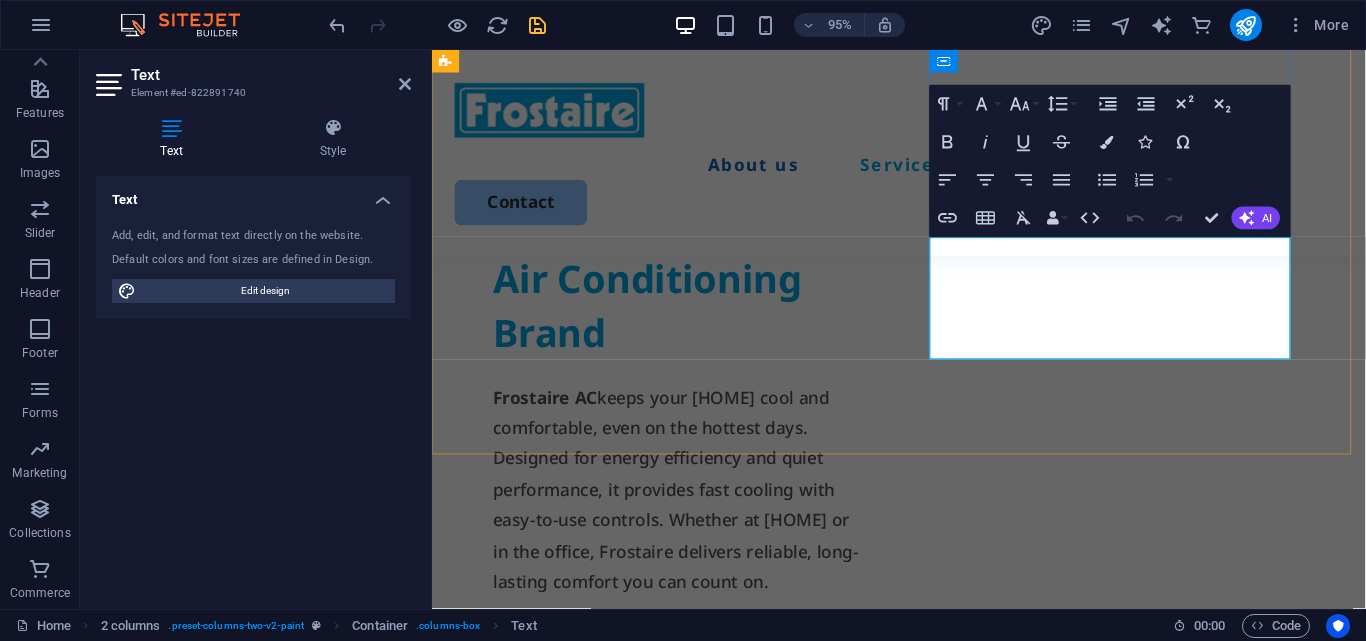 scroll, scrollTop: 1219, scrollLeft: 0, axis: vertical 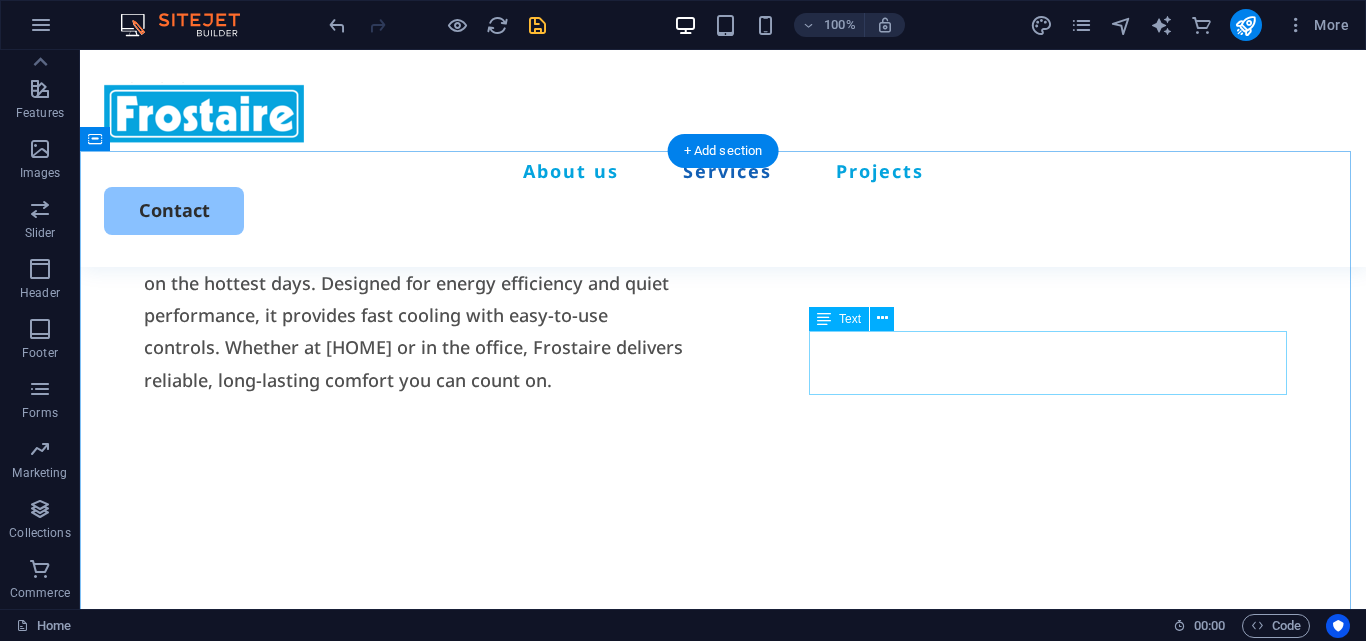 click on "Incididunt ut labore et dolore magna aliqua. Ut enim ad minim veniam." at bounding box center [723, 757] 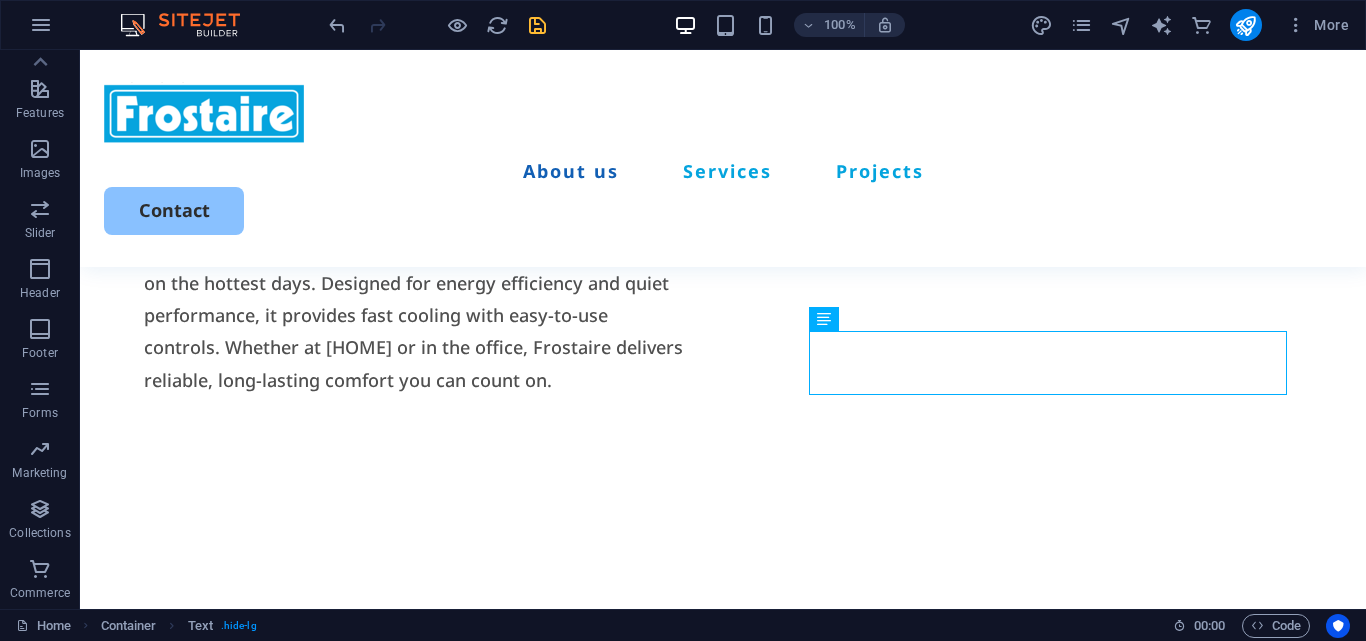 scroll, scrollTop: 1175, scrollLeft: 0, axis: vertical 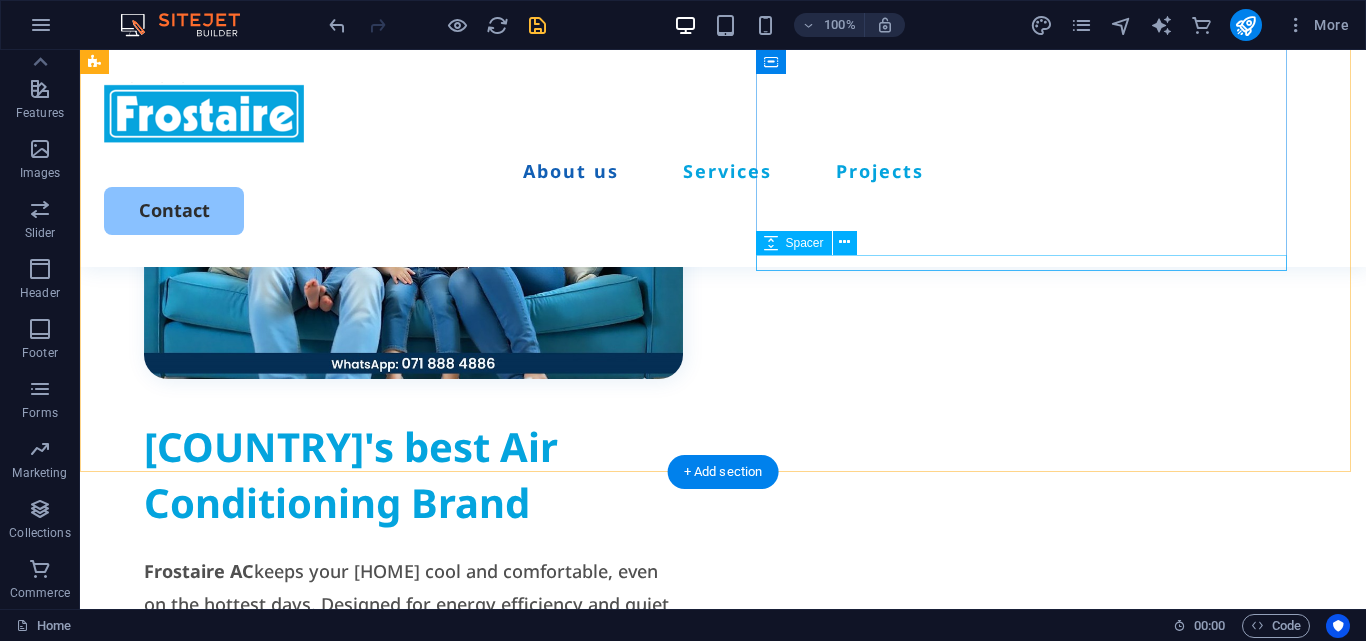 click at bounding box center (413, 741) 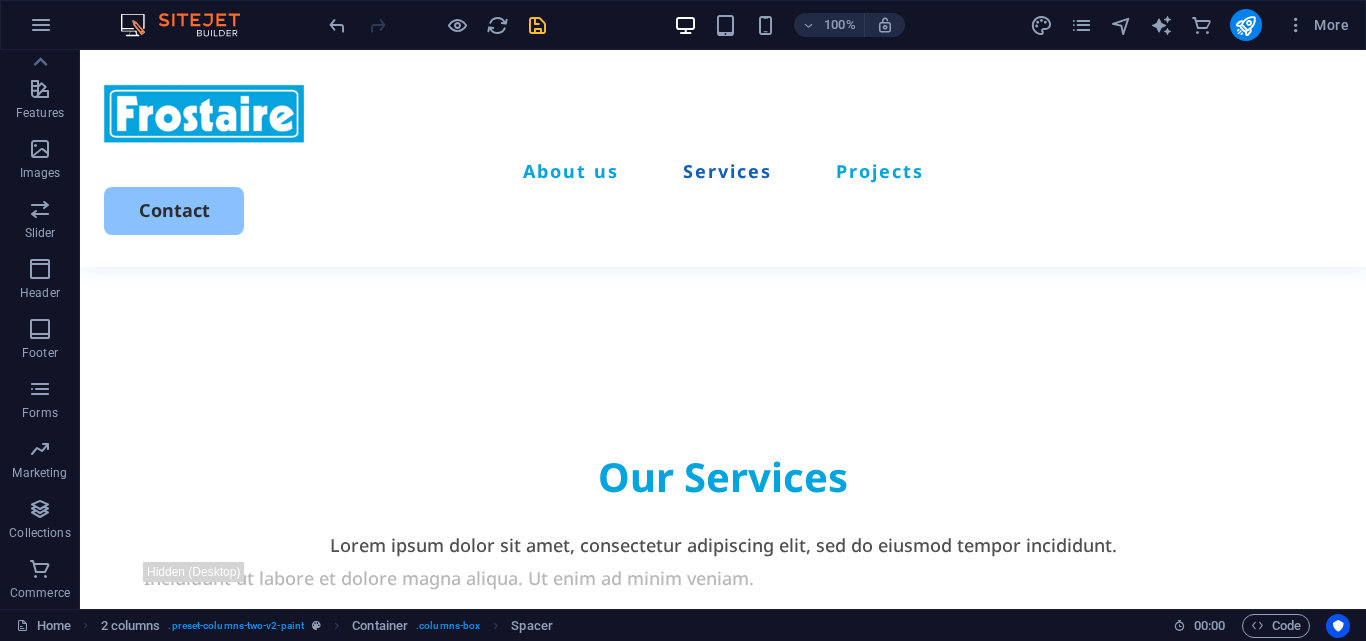 scroll, scrollTop: 1487, scrollLeft: 0, axis: vertical 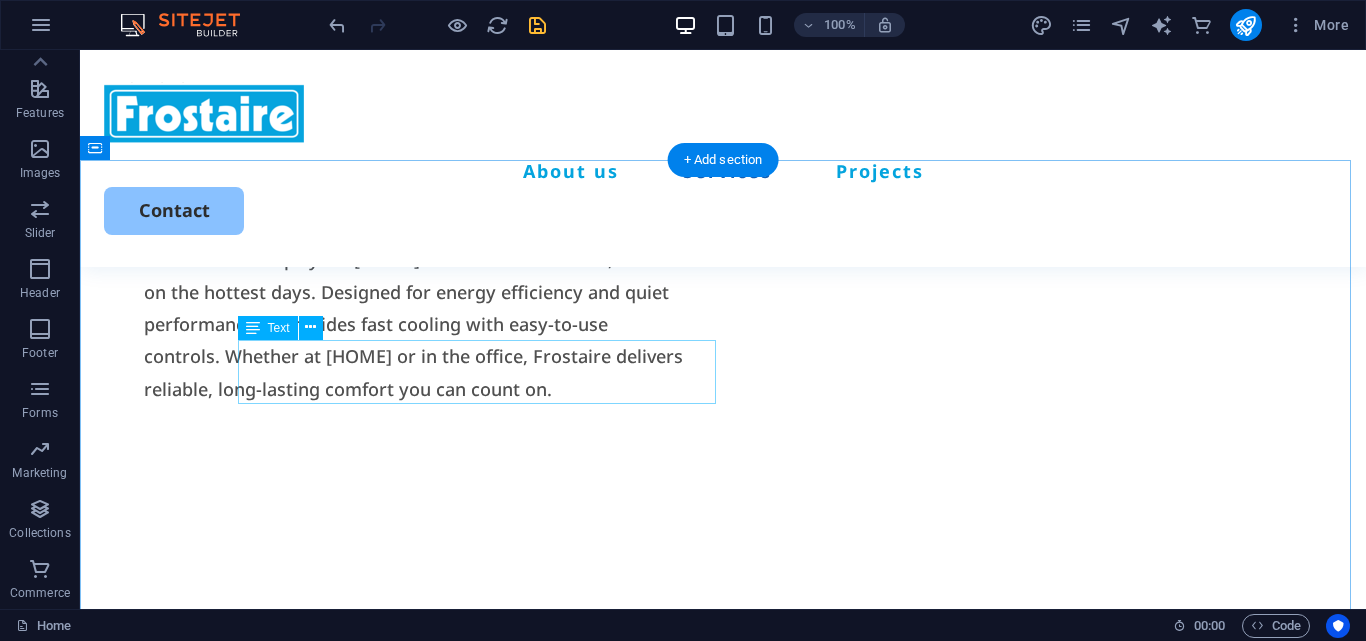 click on "Lorem ipsum dolor sit amet, consectetur adipiscing elit, sed do eiusmod tempor incididunt." at bounding box center (723, 733) 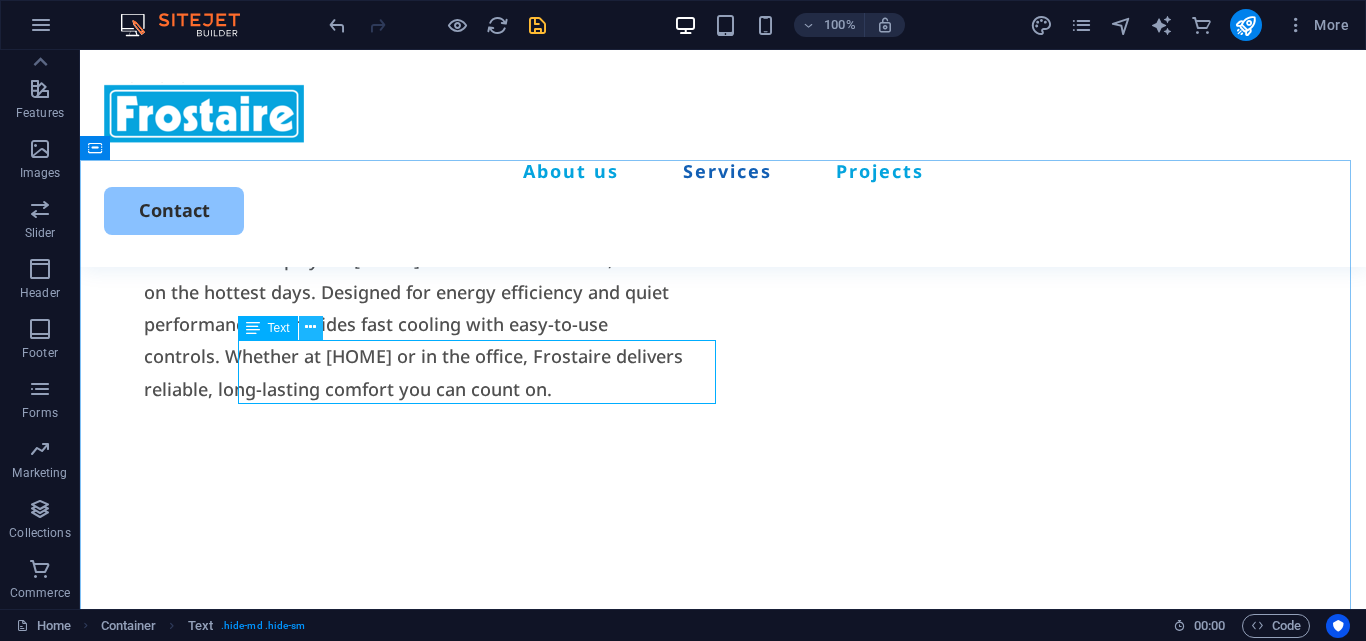 click at bounding box center (310, 327) 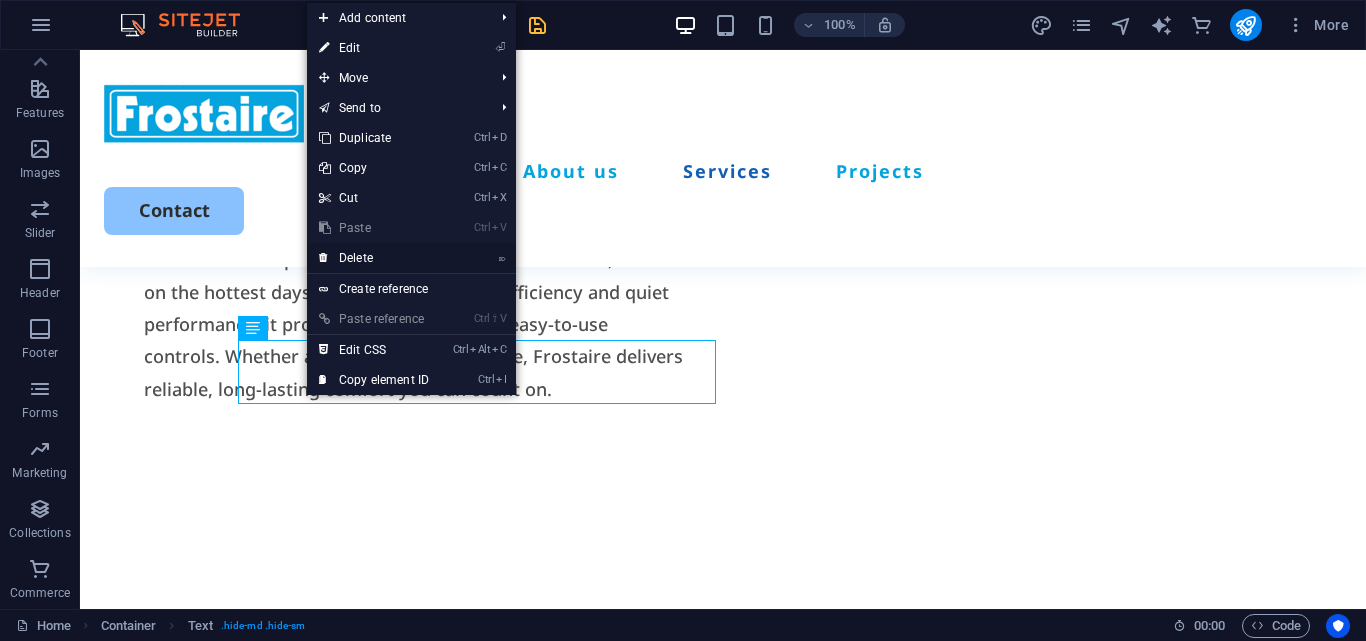 click on "⌦  Delete" at bounding box center (374, 258) 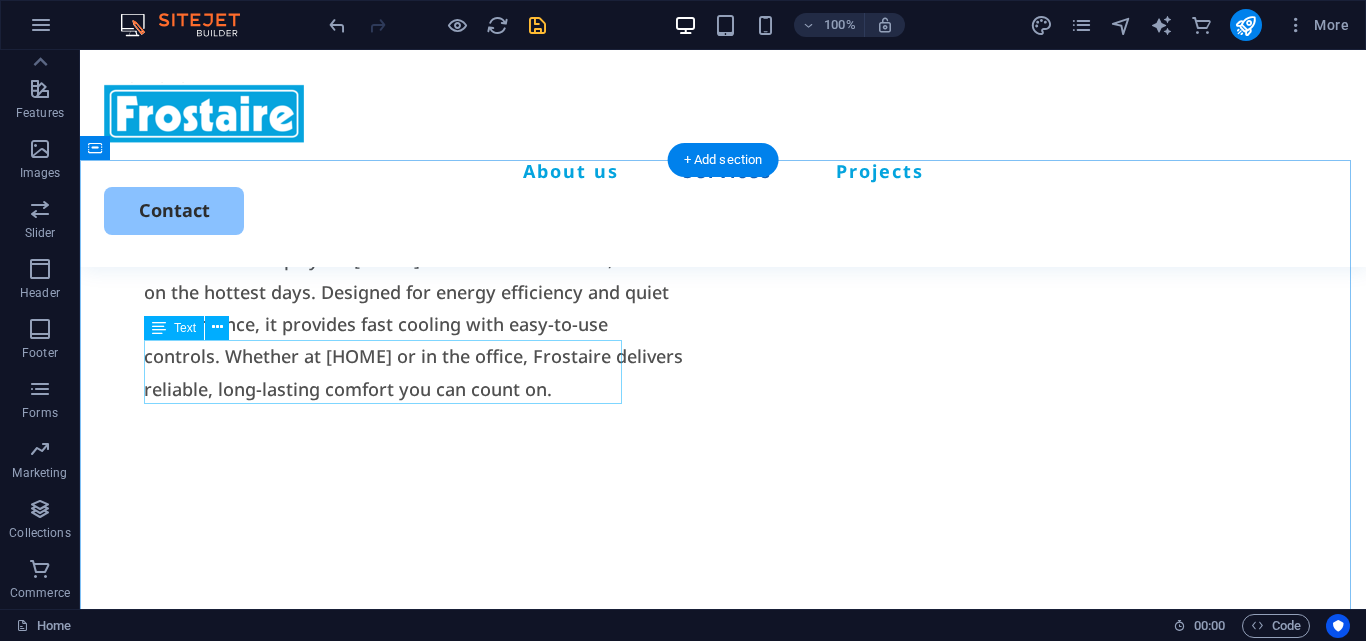 click on "Incididunt ut labore et dolore magna aliqua. Ut enim ad minim veniam." at bounding box center [723, 733] 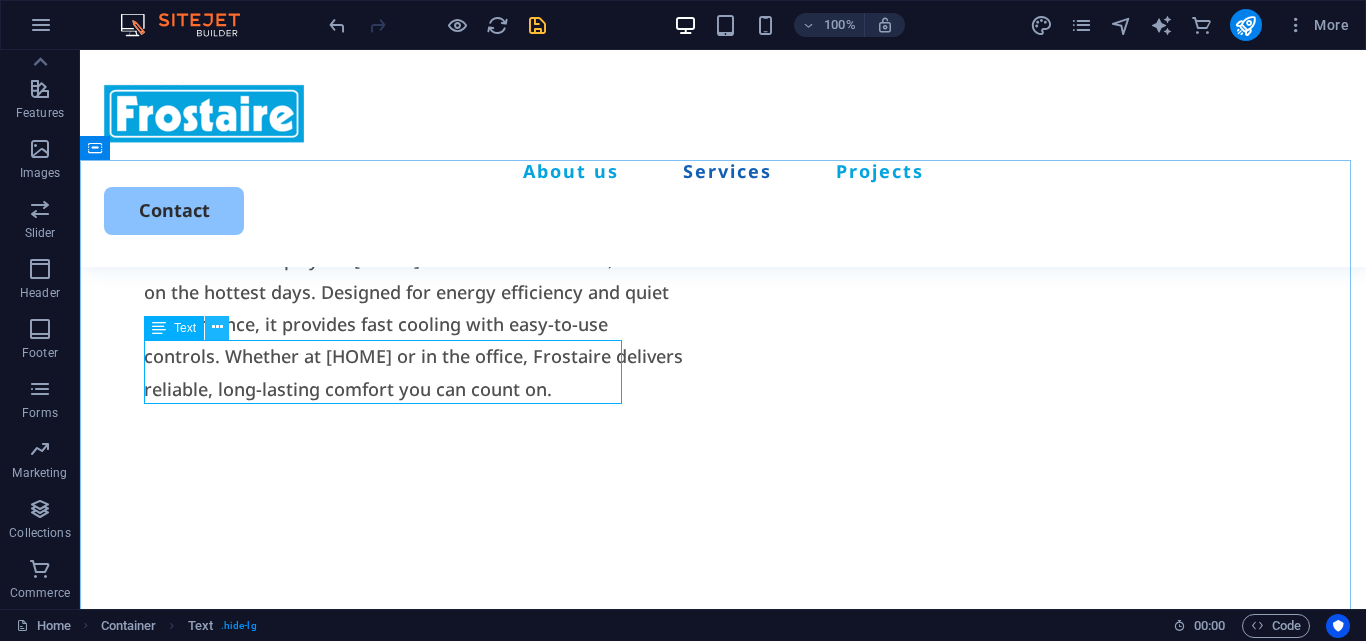 click at bounding box center (217, 328) 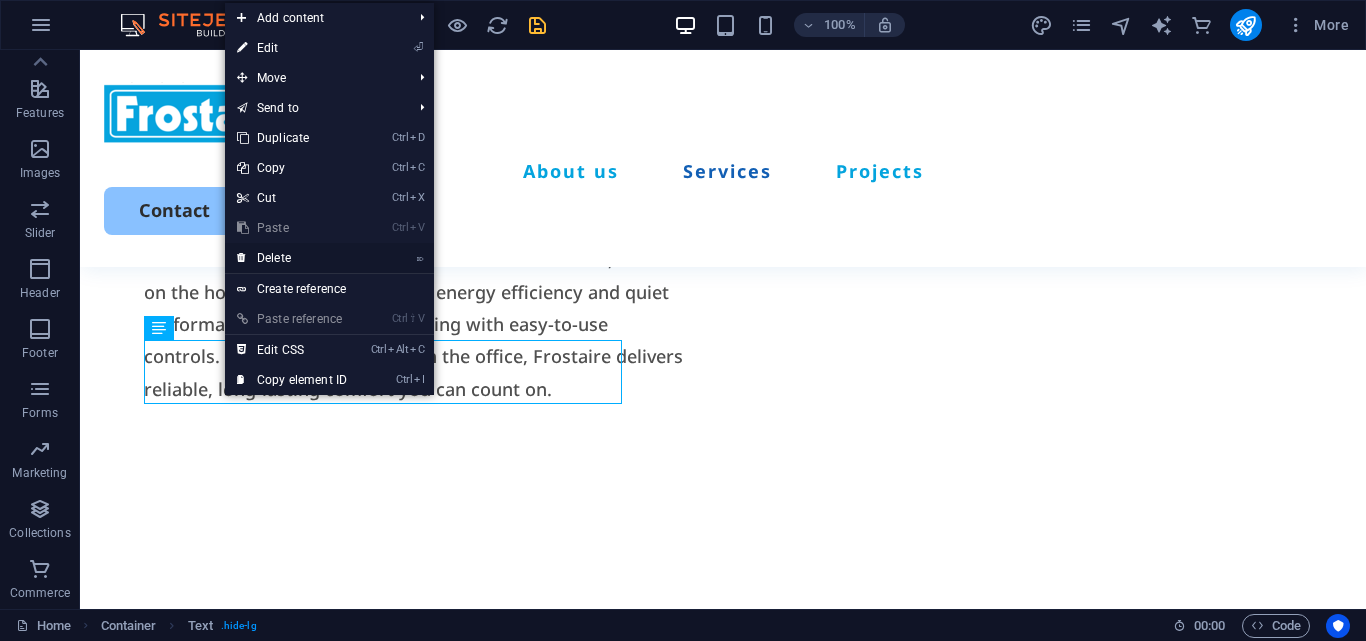 click on "⌦  Delete" at bounding box center (292, 258) 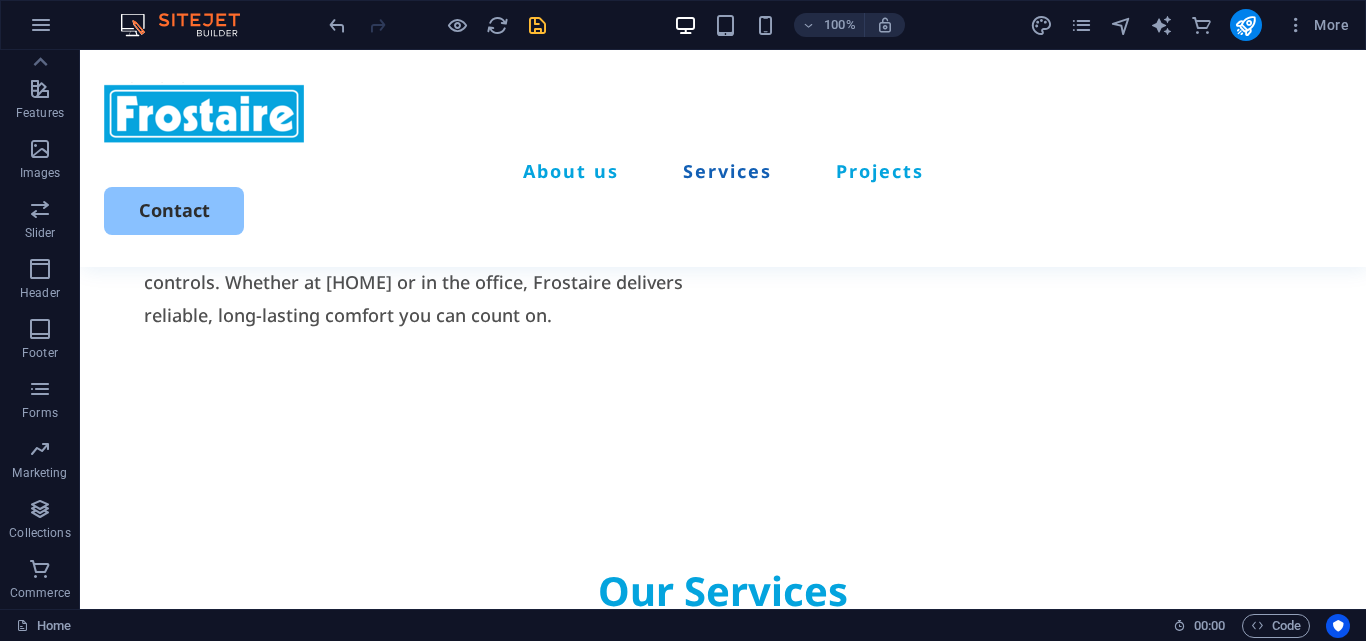 scroll, scrollTop: 1536, scrollLeft: 0, axis: vertical 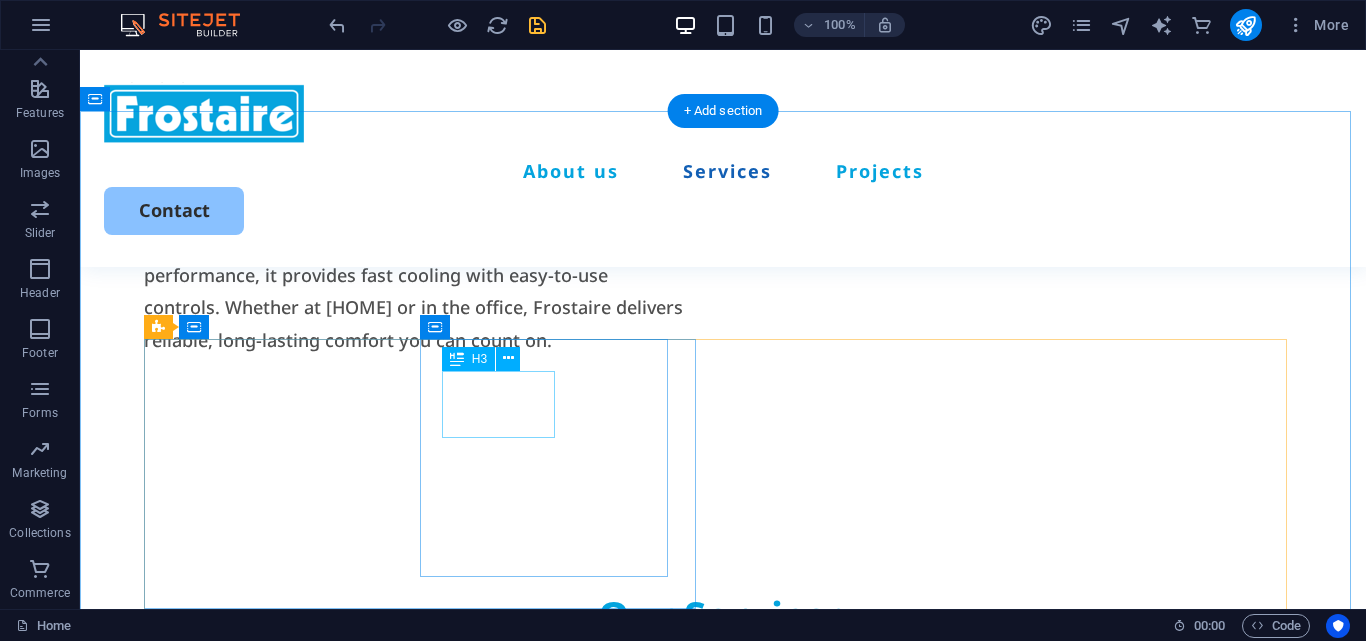 click on "Interior painting" at bounding box center [434, 1035] 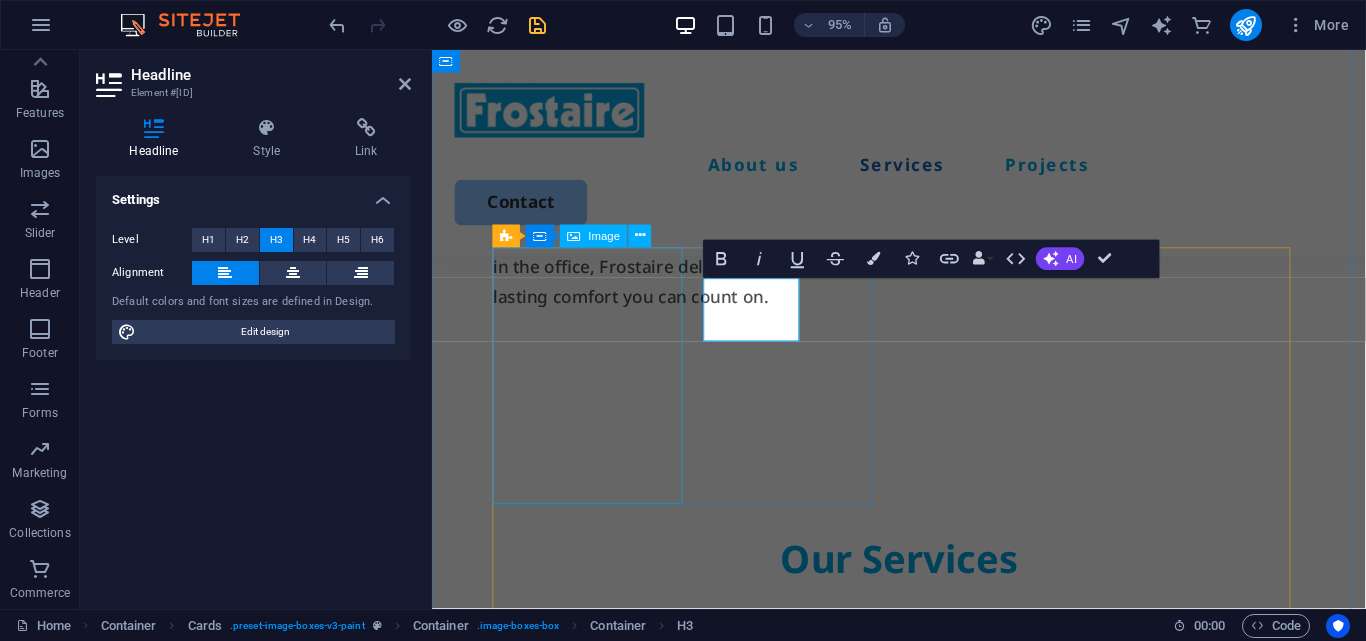 type 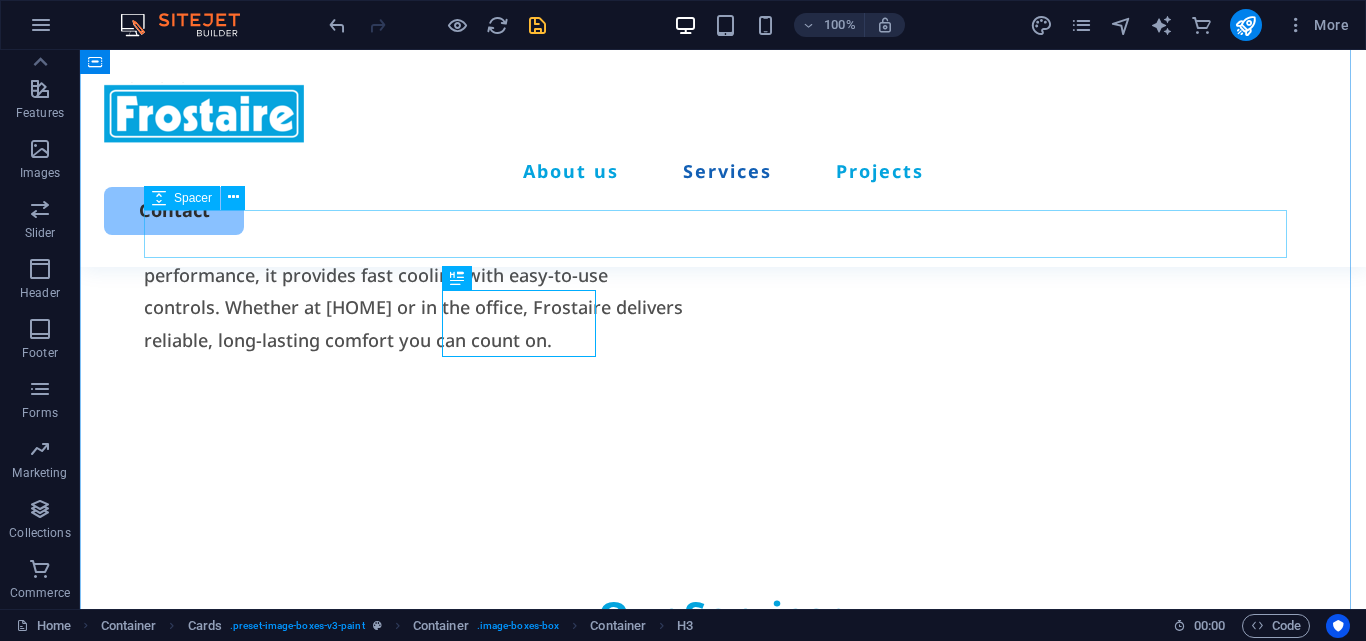 scroll, scrollTop: 1617, scrollLeft: 0, axis: vertical 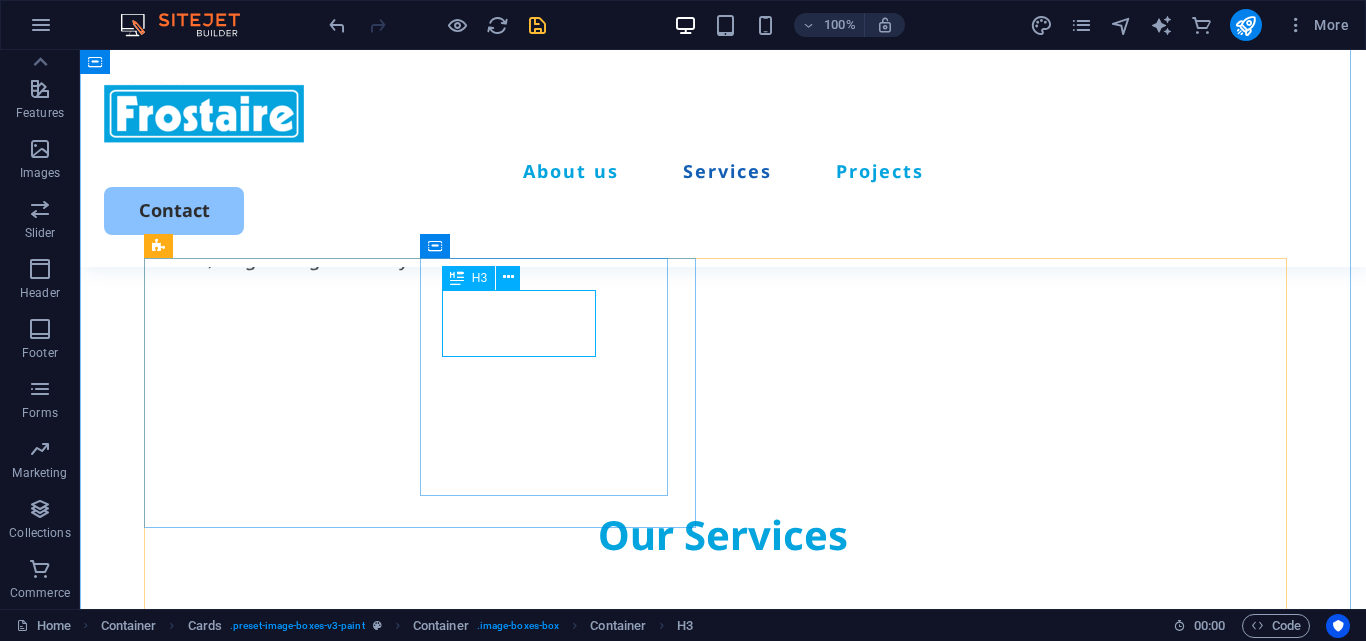 click on "Air Conditioning" at bounding box center [434, 954] 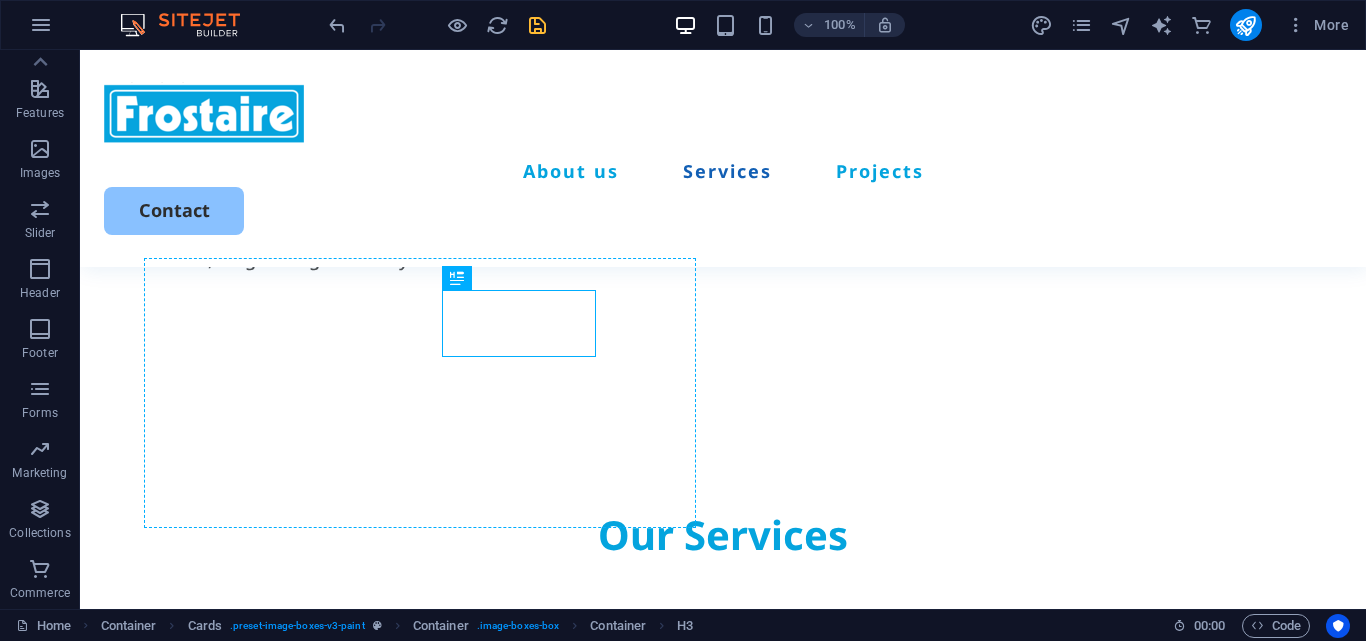 drag, startPoint x: 586, startPoint y: 314, endPoint x: 608, endPoint y: 312, distance: 22.090721 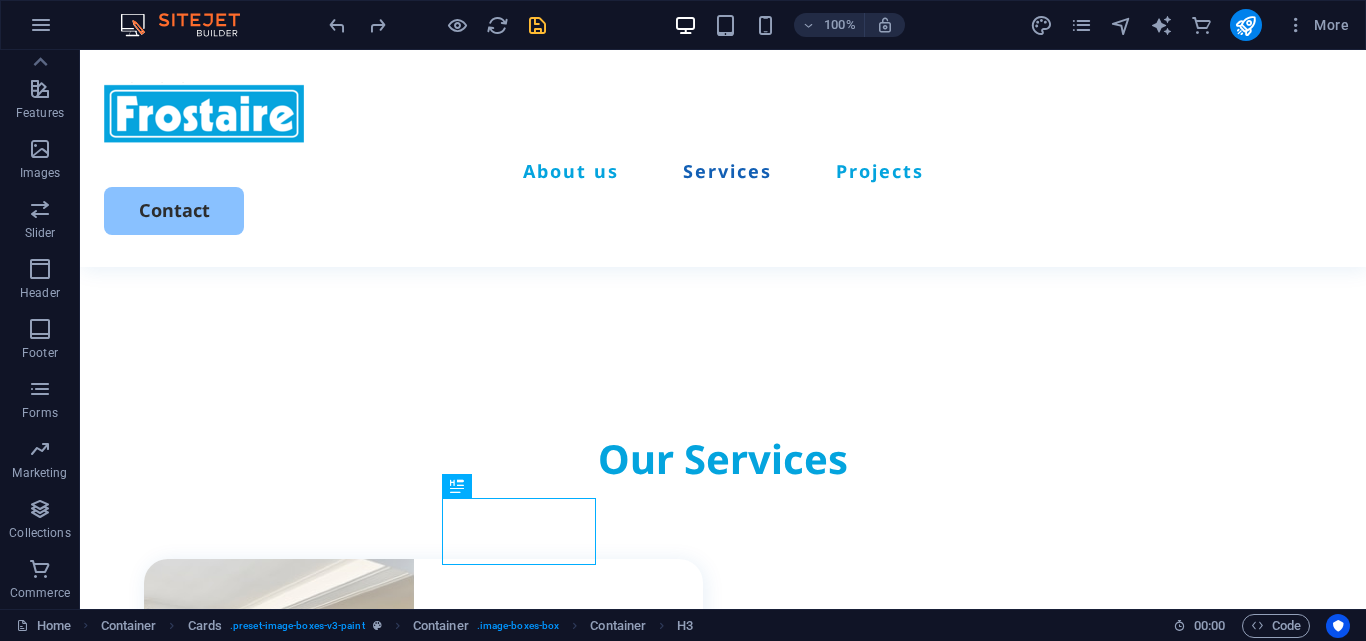 scroll, scrollTop: 1706, scrollLeft: 0, axis: vertical 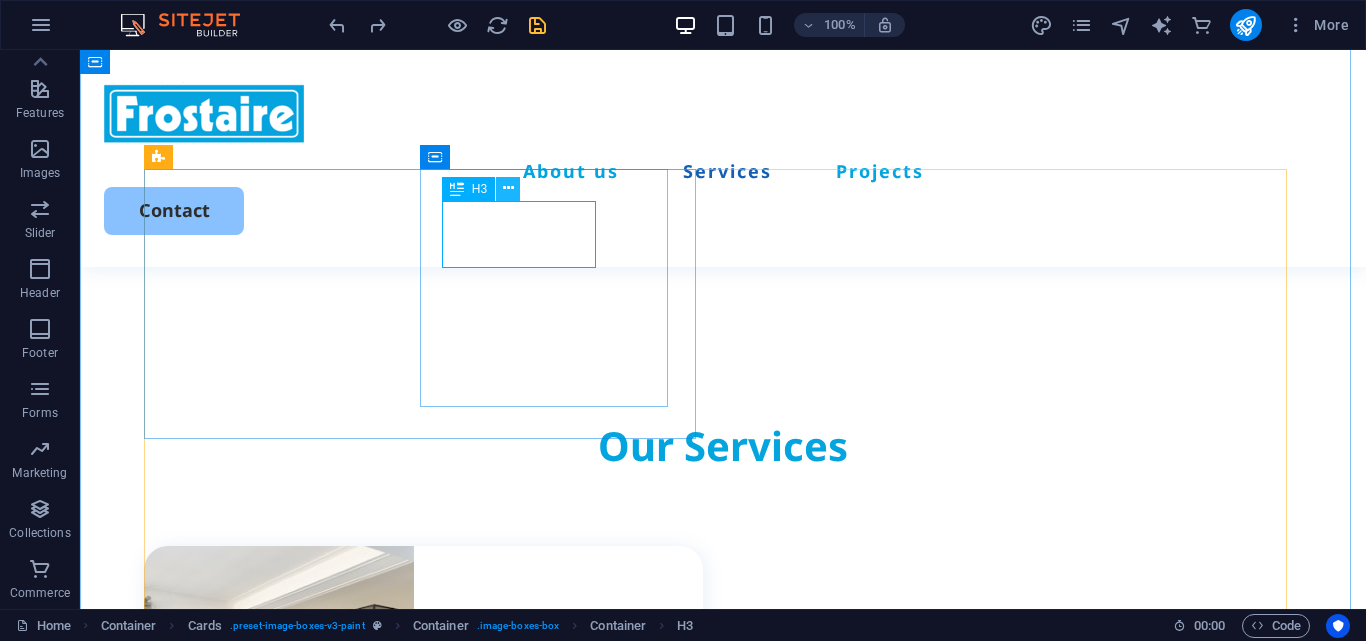 click at bounding box center [508, 188] 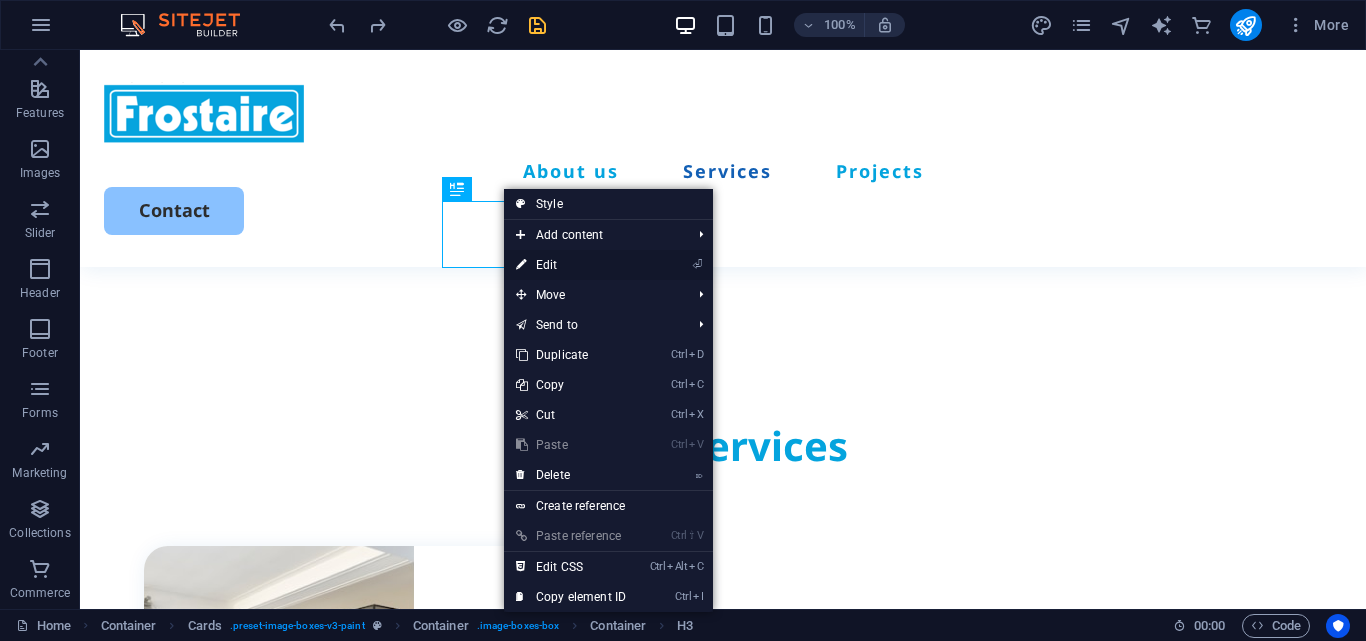 click on "⏎  Edit" at bounding box center (571, 265) 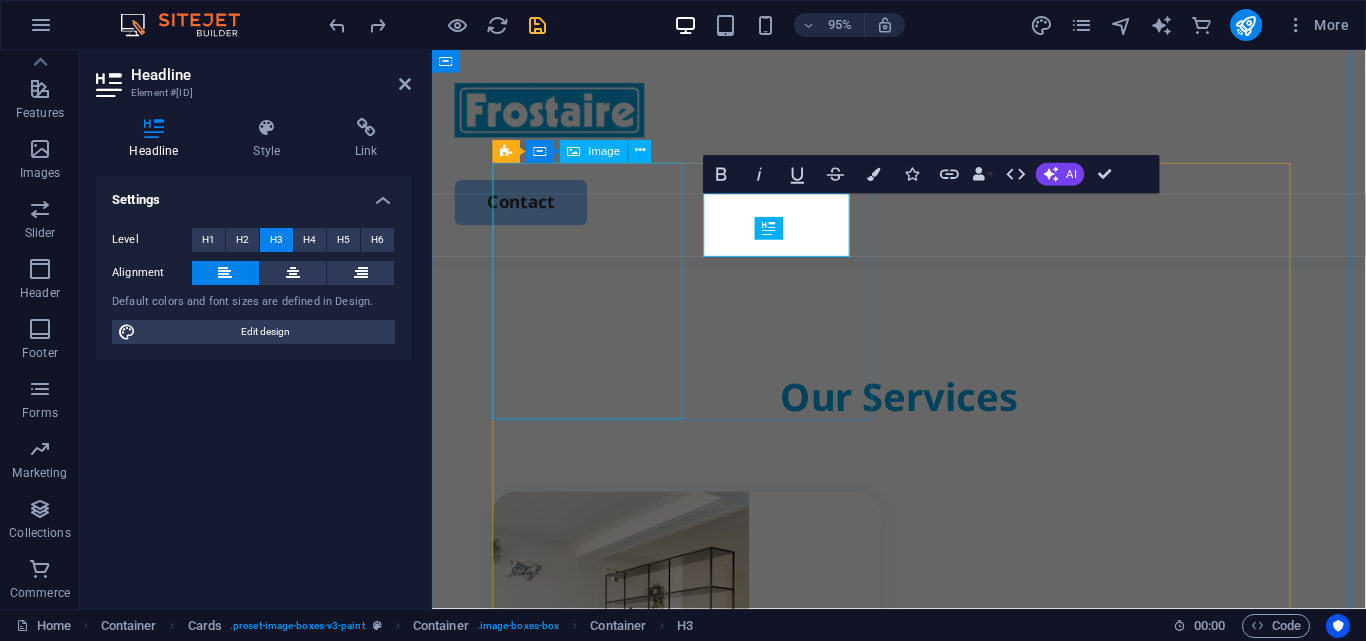 scroll, scrollTop: 1625, scrollLeft: 0, axis: vertical 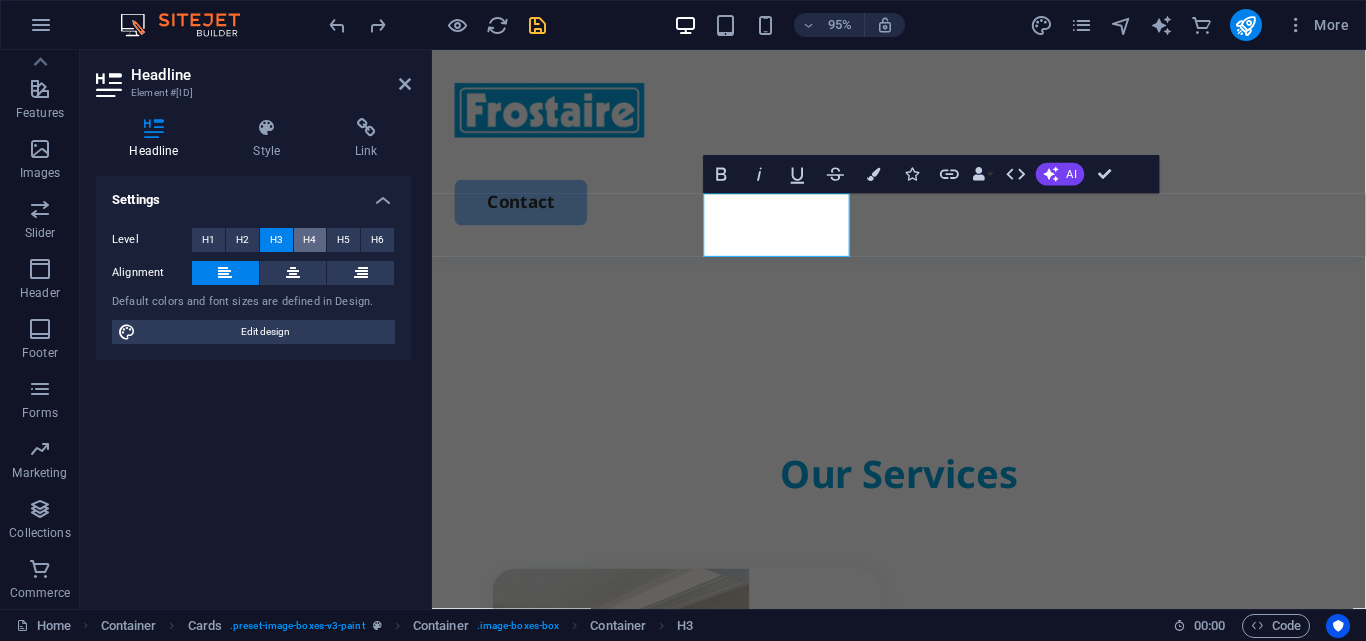 click on "H4" at bounding box center [310, 240] 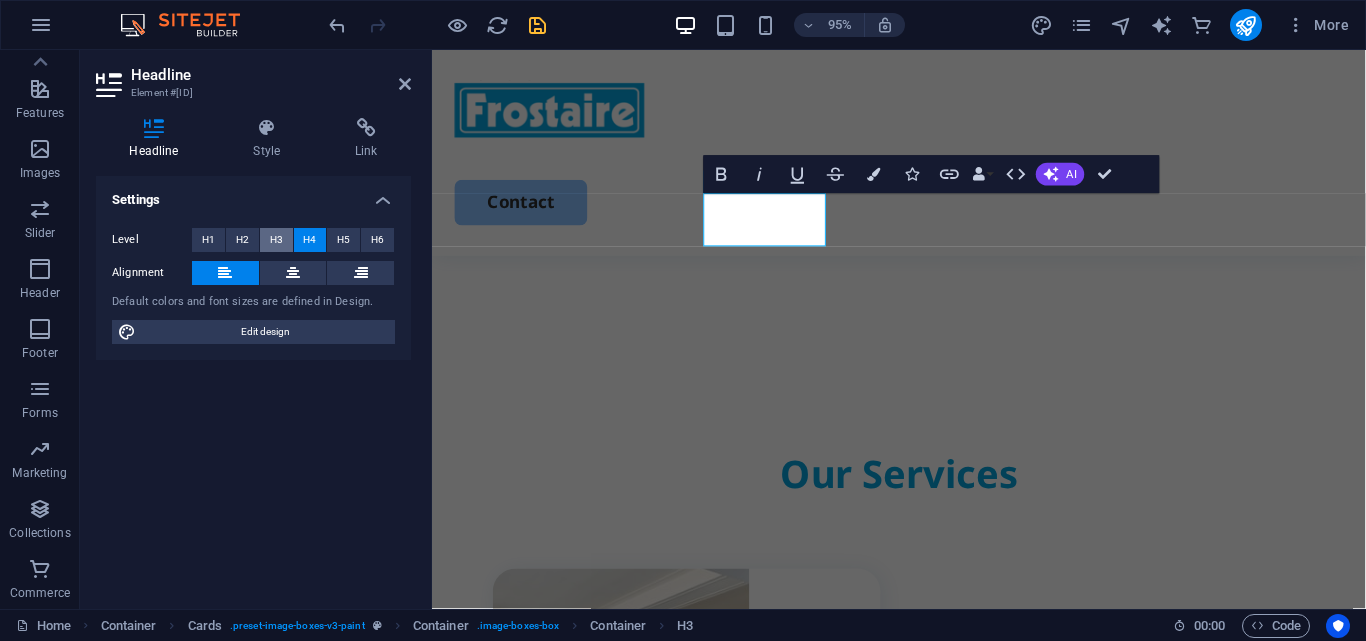 click on "H3" at bounding box center (276, 240) 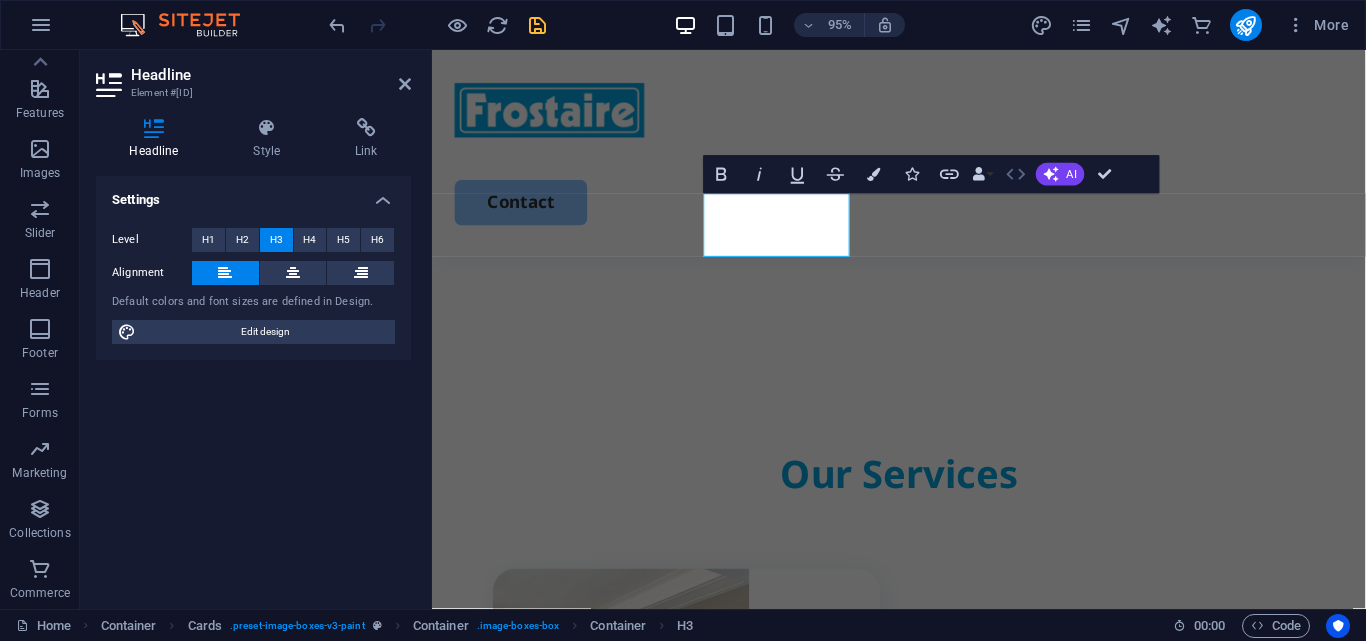 click 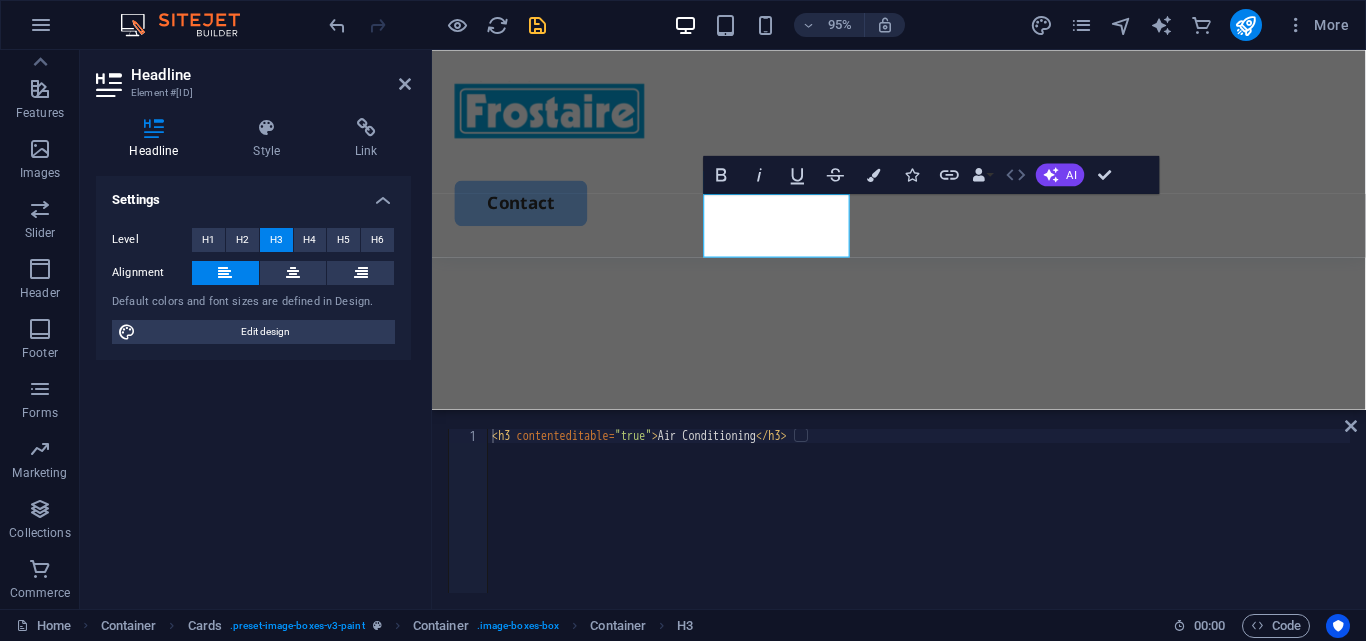 click 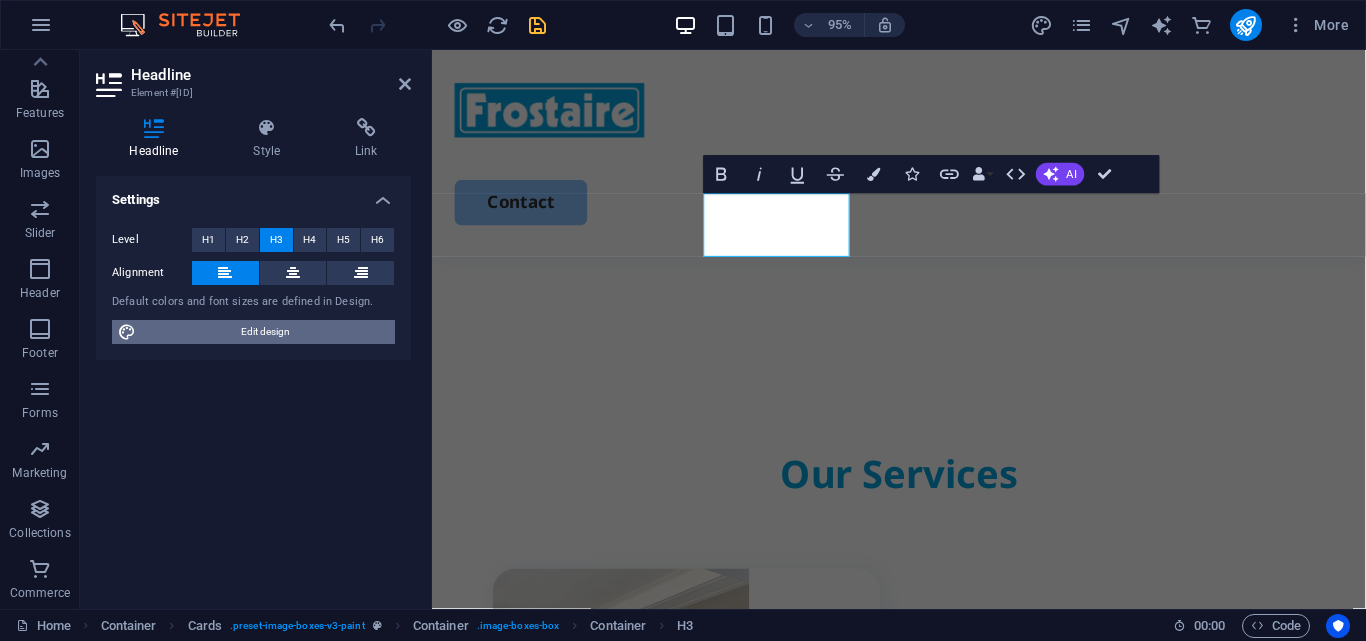 click on "Edit design" at bounding box center [265, 332] 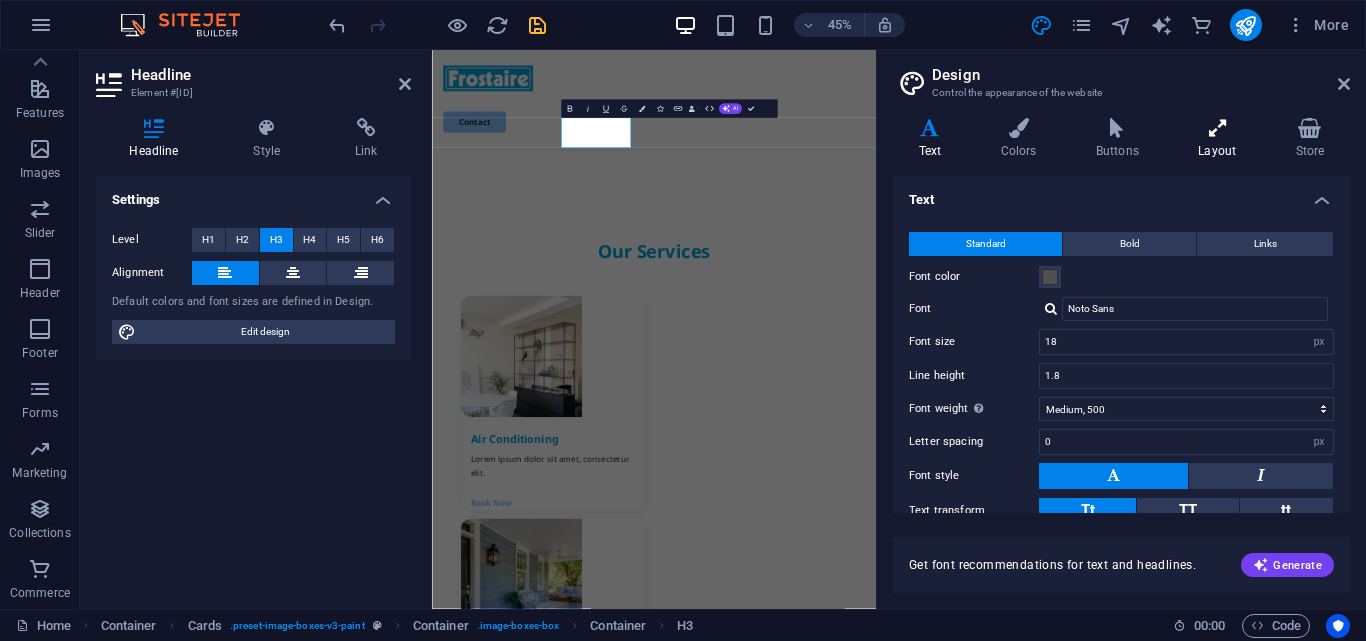 click at bounding box center [1217, 128] 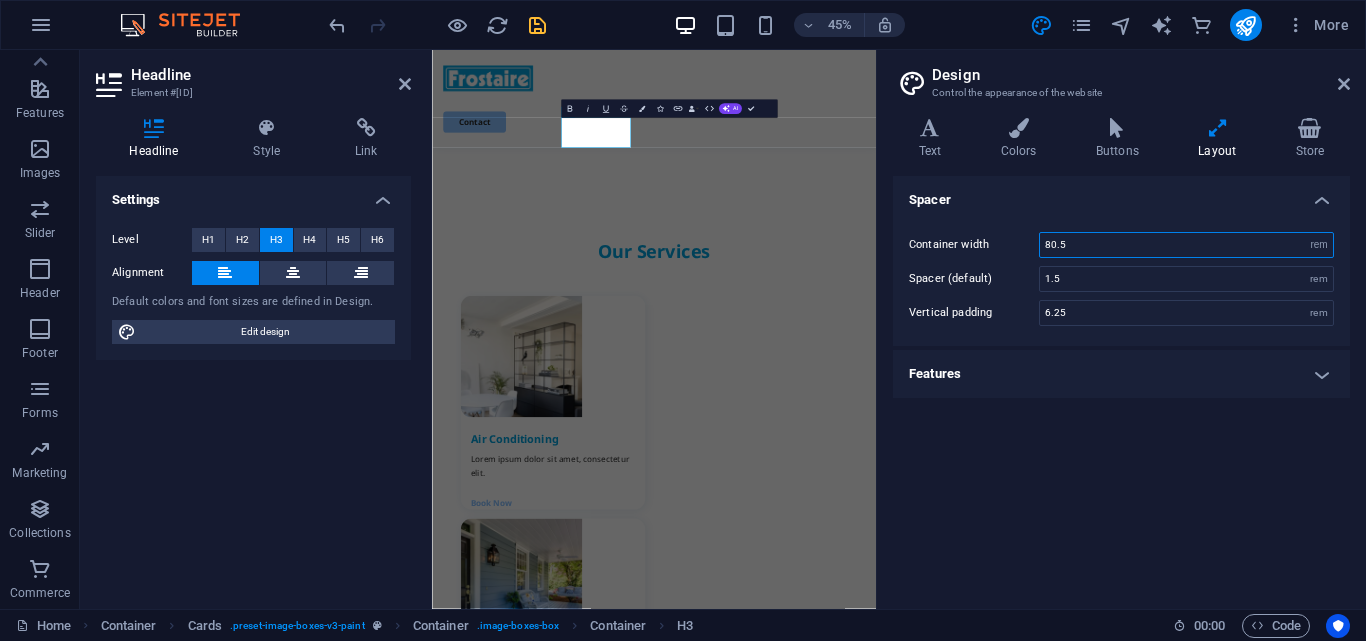 click on "80.5" at bounding box center (1186, 245) 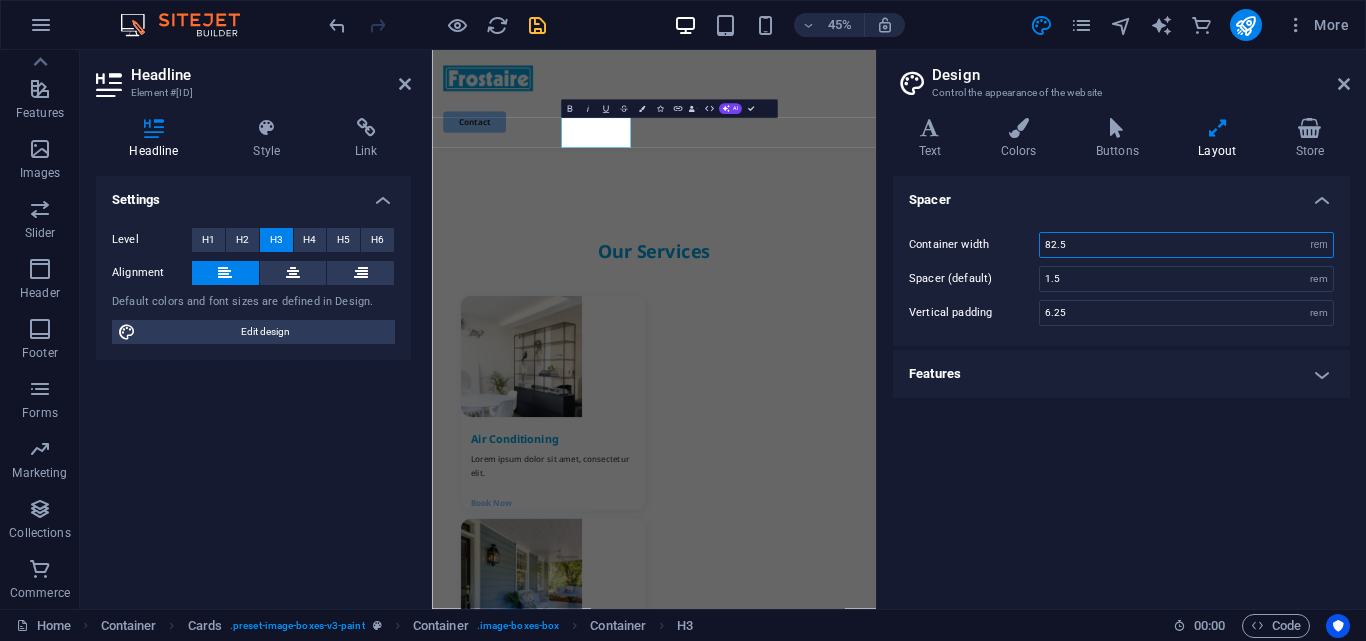 type on "82.4375" 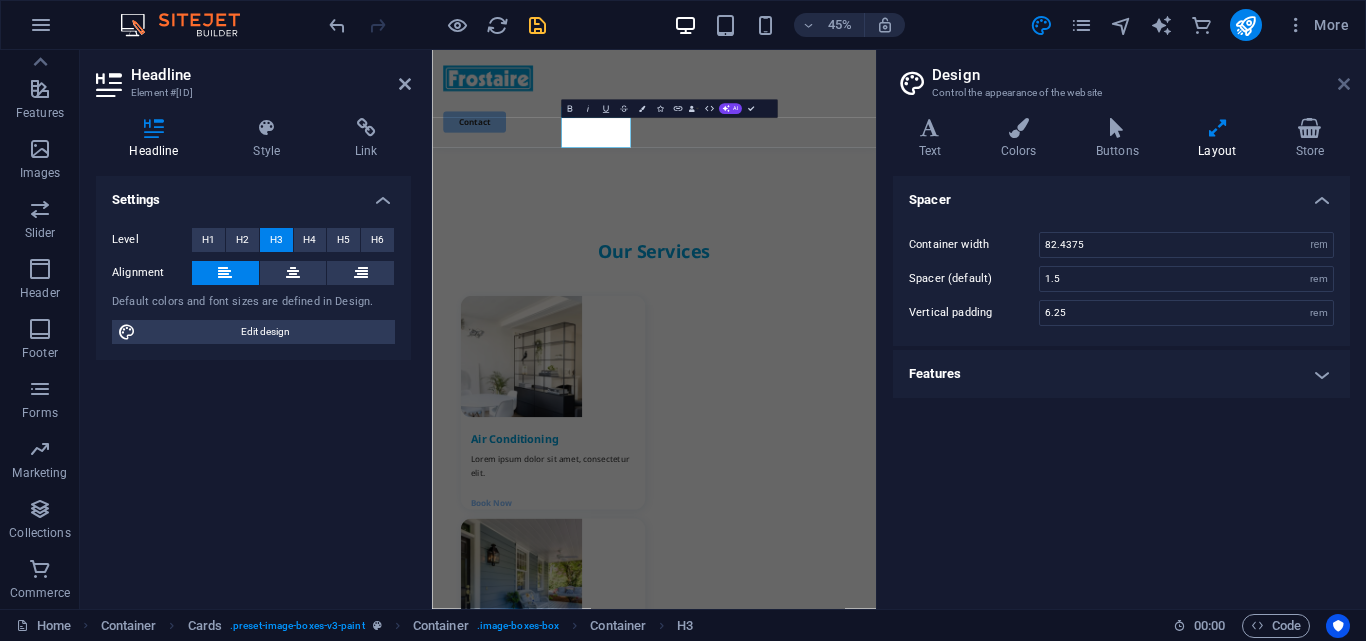click at bounding box center (1344, 84) 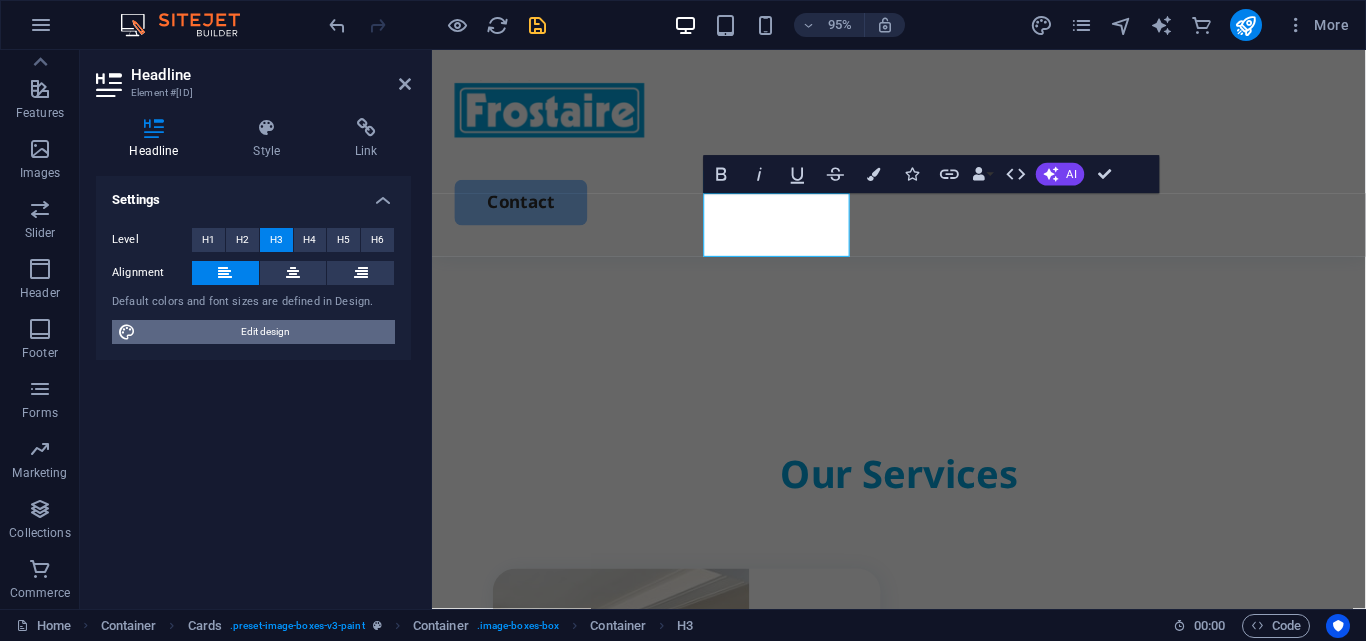 click on "Edit design" at bounding box center (265, 332) 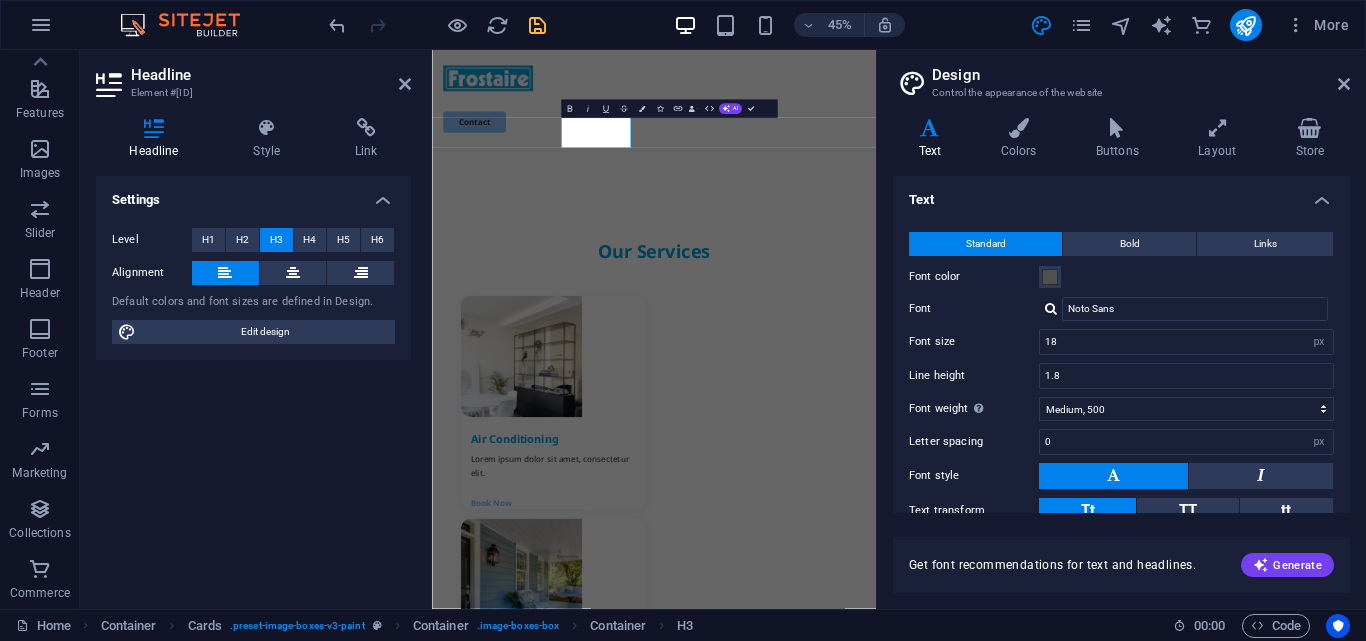 click on "Variants Text Colors Buttons Layout Store Text Standard Bold Links Font color Font Noto Sans Font size 18 rem px Line height 1.8 Font weight To display the font weight correctly, it may need to be enabled. Manage Fonts Thin, 100 Extra-light, 200 Light, 300 Regular, 400 Medium, 500 Semi-bold, 600 Bold, 700 Extra-bold, 800 Black, 900 Letter spacing 0 rem px Font style Text transform Tt TT tt Text align Font weight To display the font weight correctly, it may need to be enabled. Manage Fonts Thin, 100 Extra-light, 200 Light, 300 Regular, 400 Medium, 500 Semi-bold, 600 Bold, 700 Extra-bold, 800 Black, 900 Default Hover / Active Font color Font color Decoration None Decoration None Transition duration 0.3 s Transition function Ease Ease In Ease Out Ease In/Ease Out Linear Headlines All H1 / Textlogo H2 H3 H4 H5 H6 Font color Font Noto Sans Line height 1.4 Font weight To display the font weight correctly, it may need to be enabled. Manage Fonts Thin, 100 Extra-light, 200 Light, 300 Regular, 400 Medium, 500" at bounding box center [1121, 355] 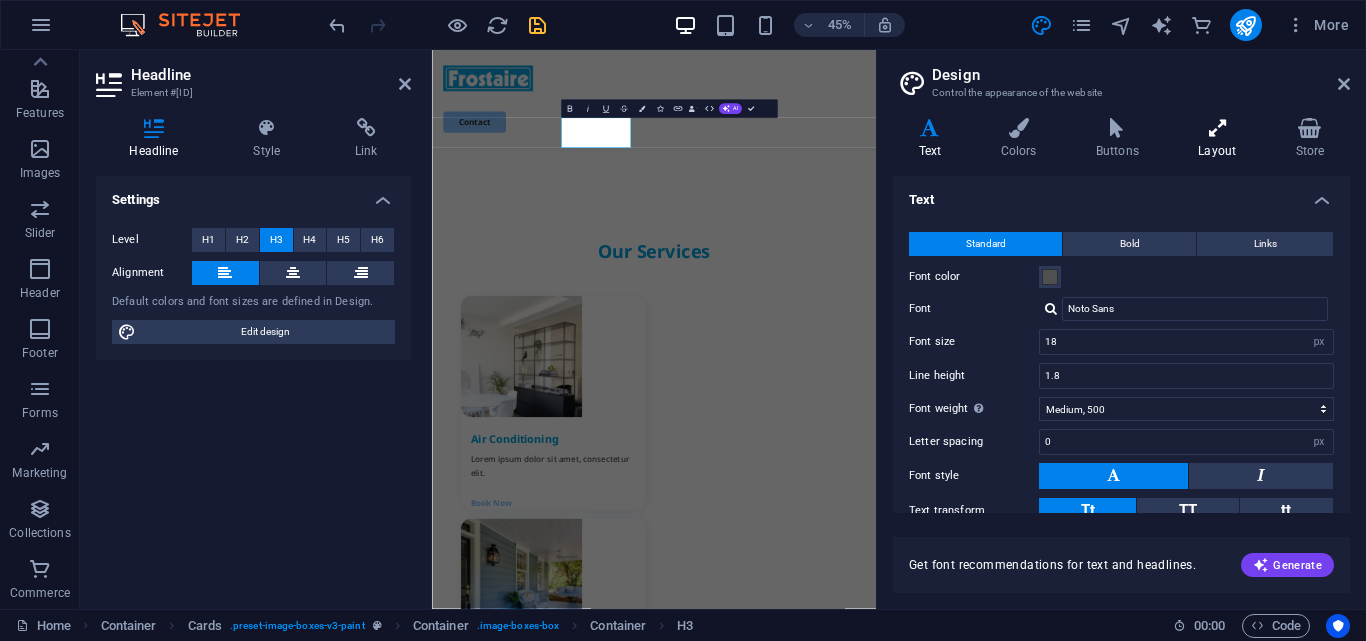 click at bounding box center (1217, 128) 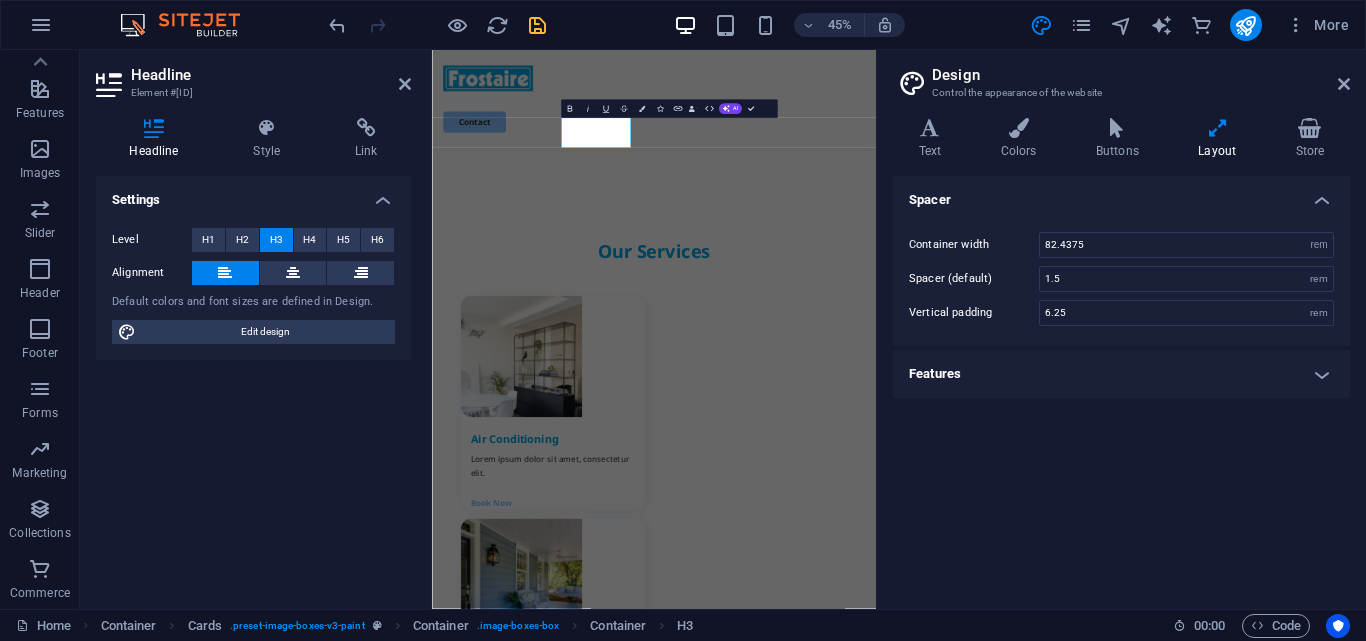 click on "Features" at bounding box center (1121, 374) 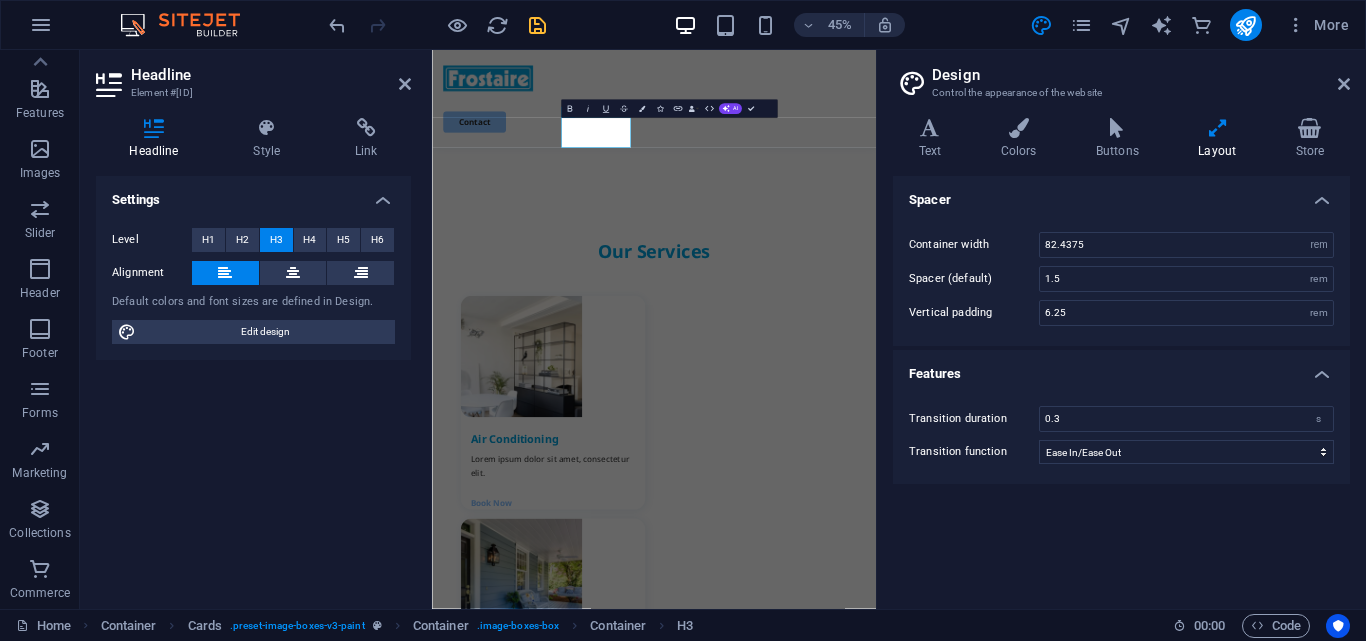 click on "Features" at bounding box center (1121, 368) 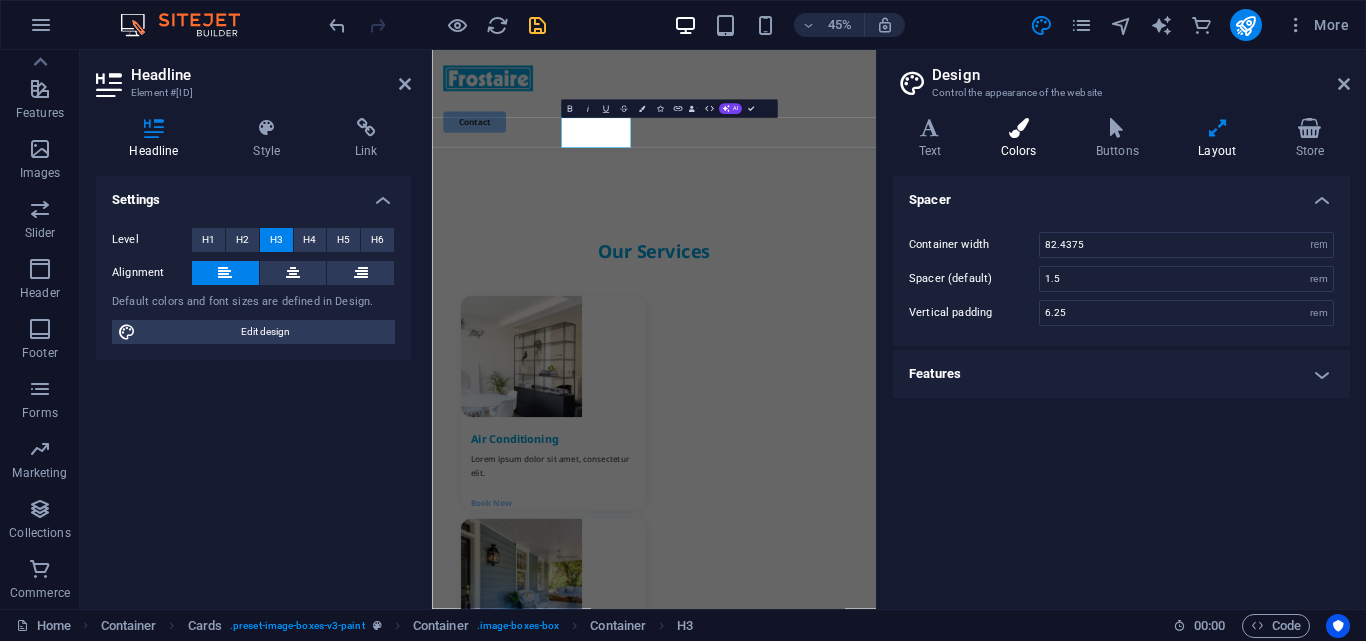 click on "Colors" at bounding box center (1022, 139) 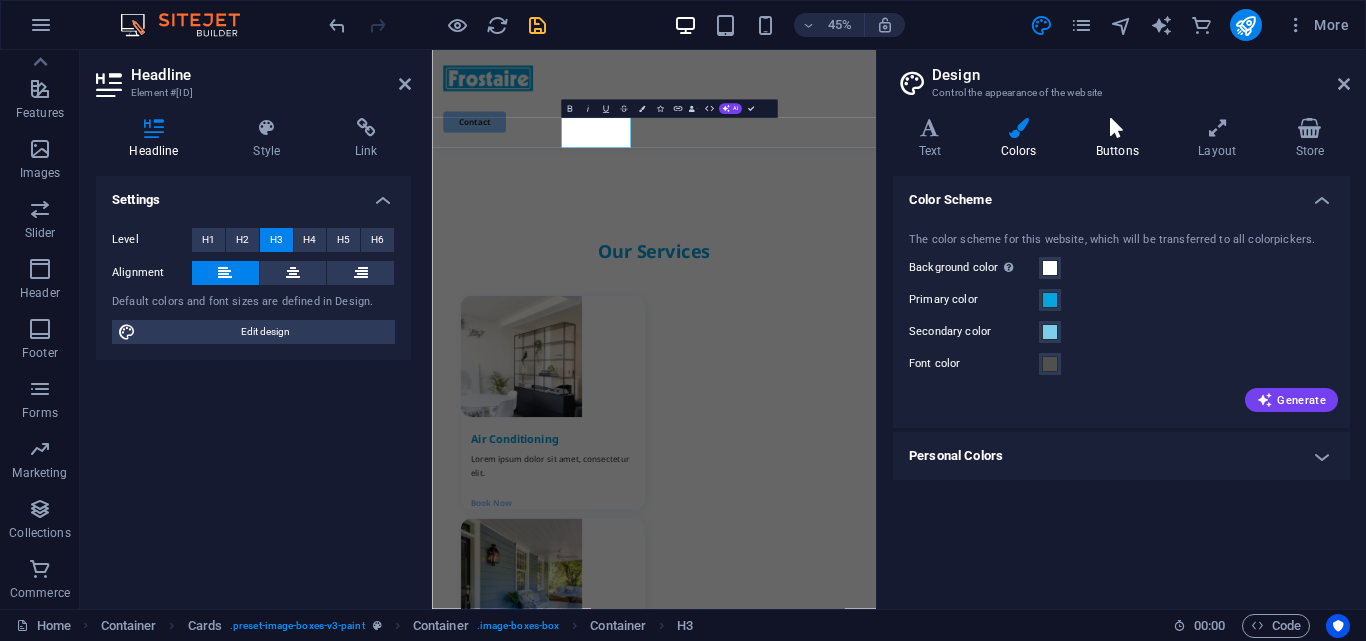 click at bounding box center (1117, 128) 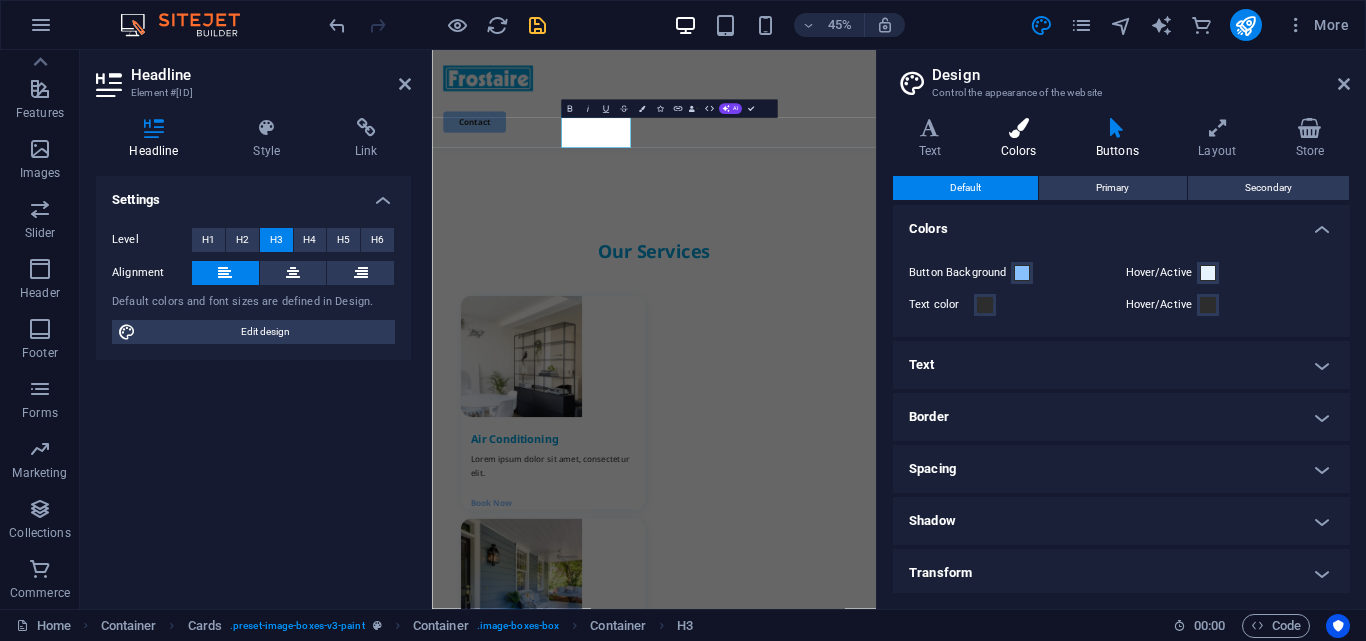 click at bounding box center (1018, 128) 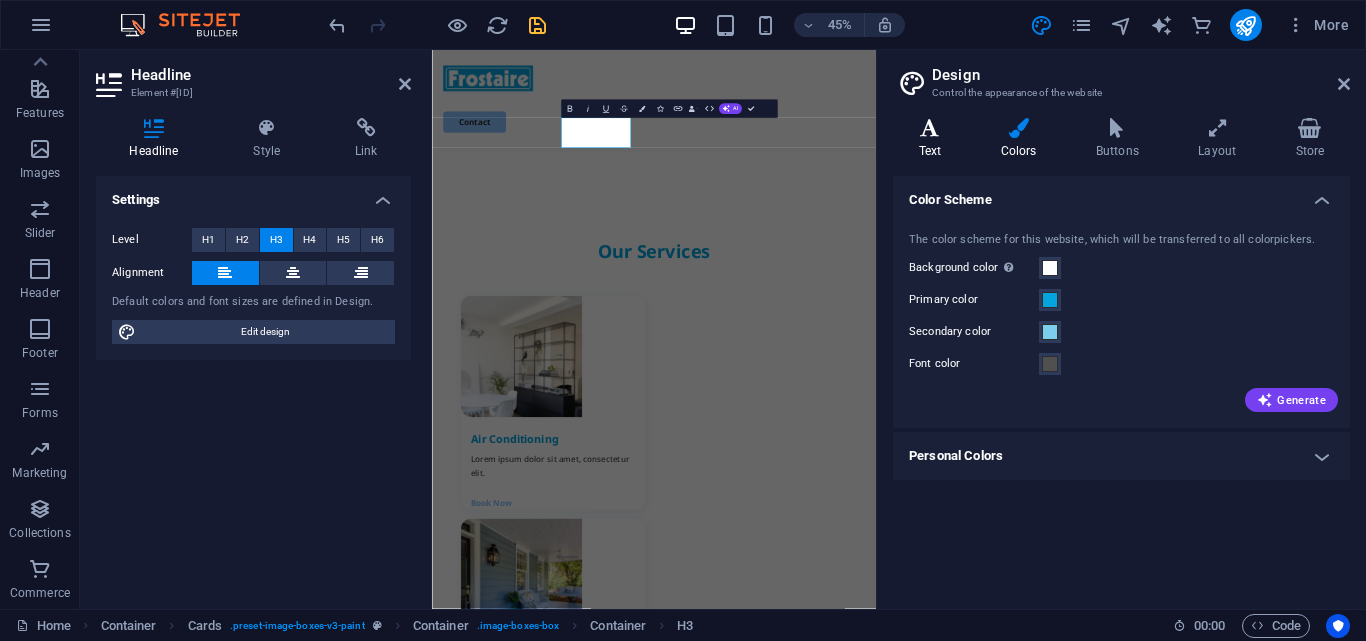 click at bounding box center (930, 128) 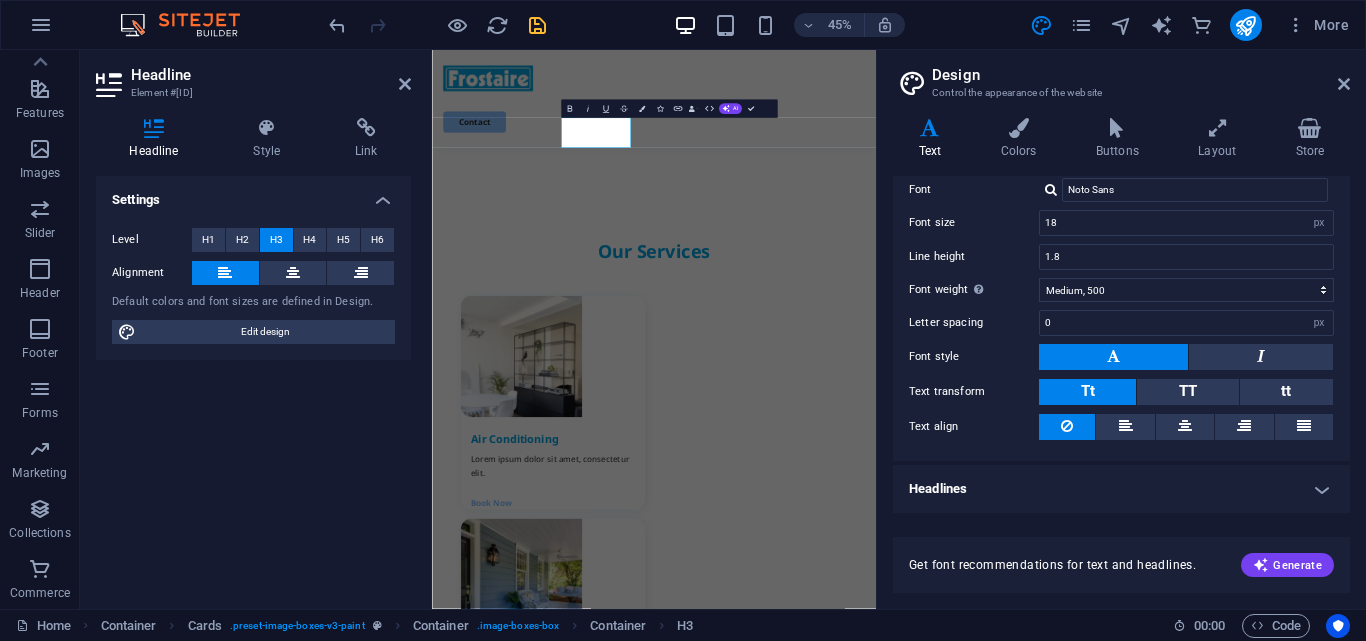 scroll, scrollTop: 0, scrollLeft: 0, axis: both 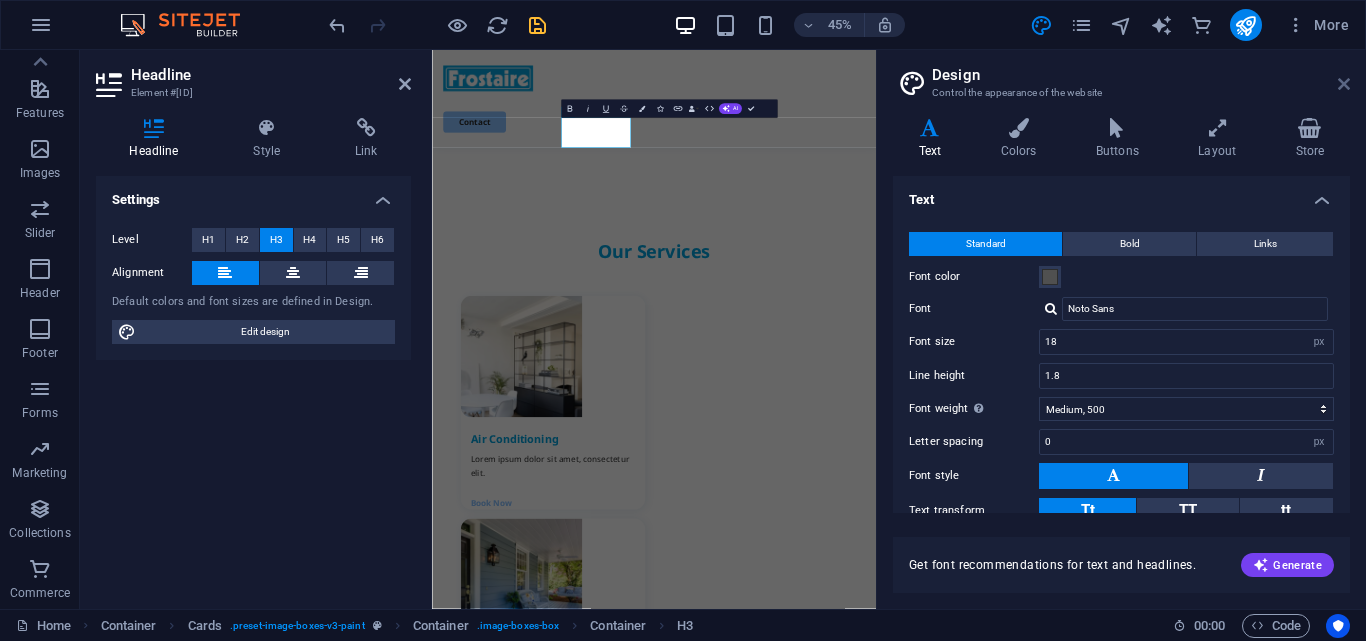 click at bounding box center [1344, 84] 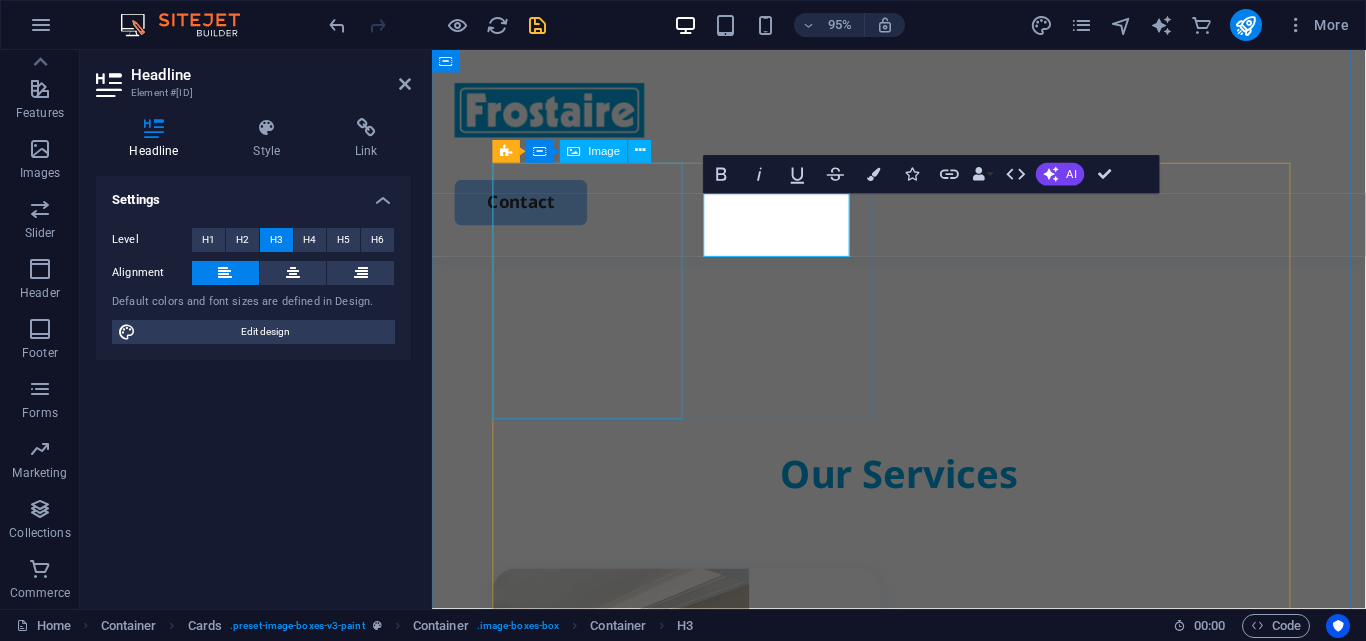 click at bounding box center (700, 731) 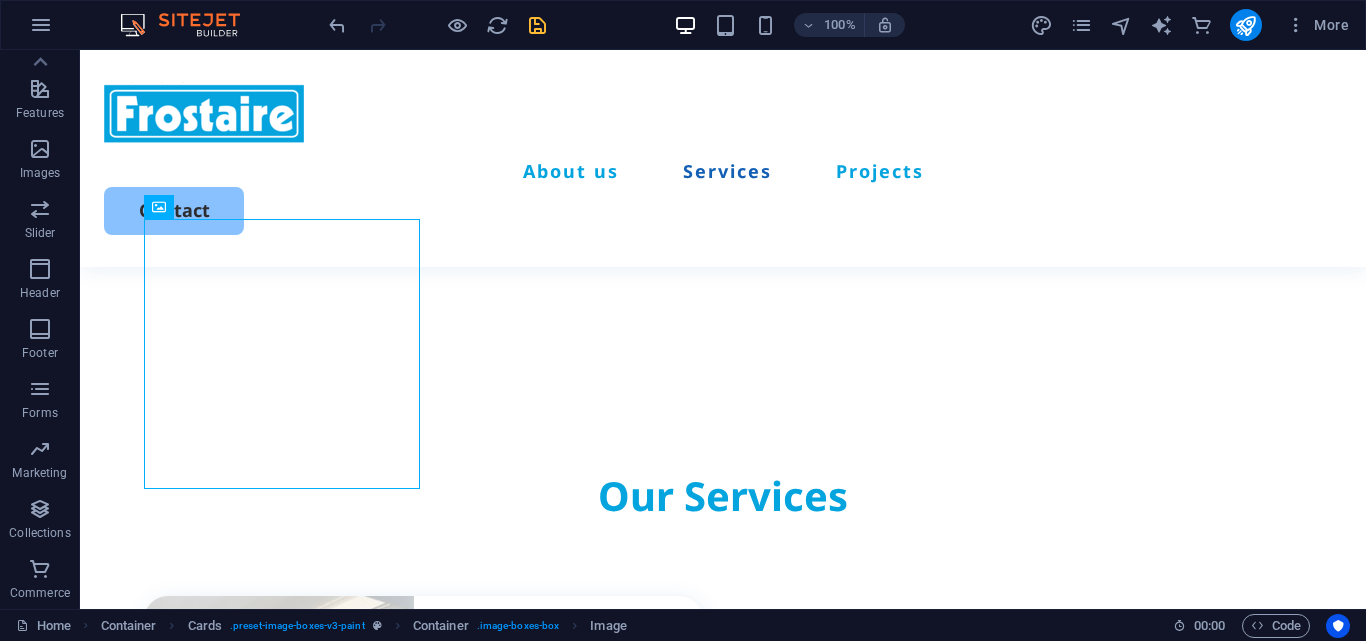 scroll, scrollTop: 1620, scrollLeft: 0, axis: vertical 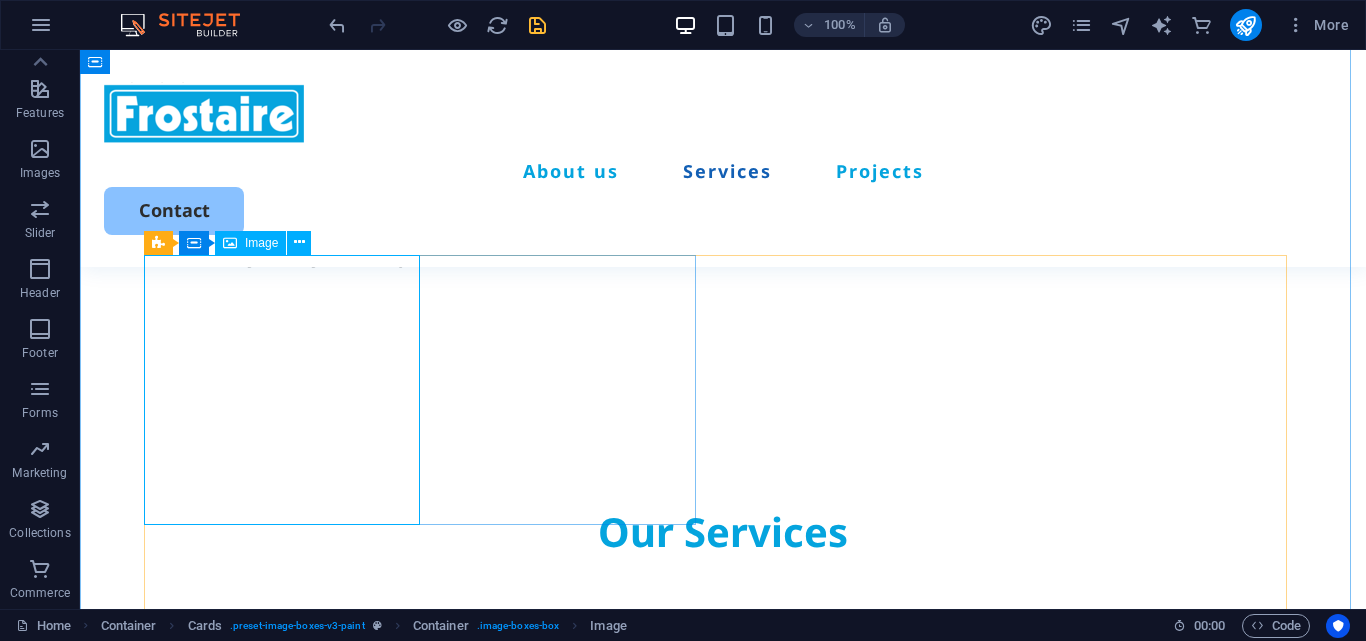 click at bounding box center [423, 767] 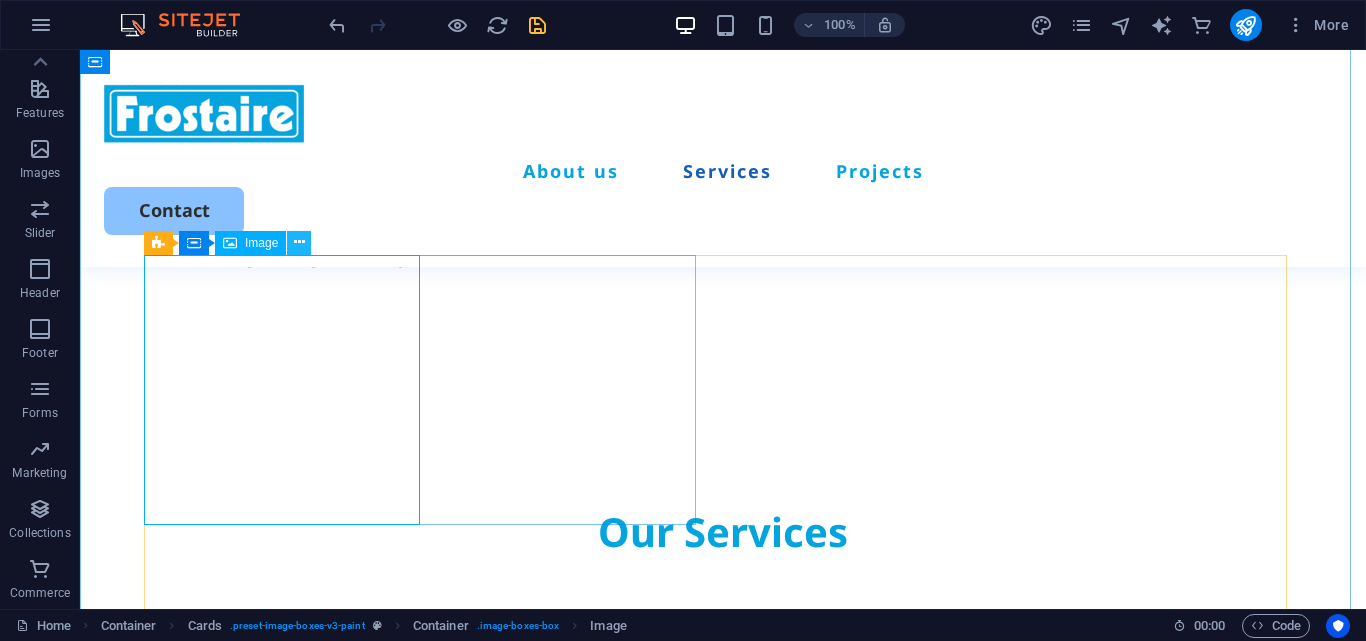 click at bounding box center [299, 243] 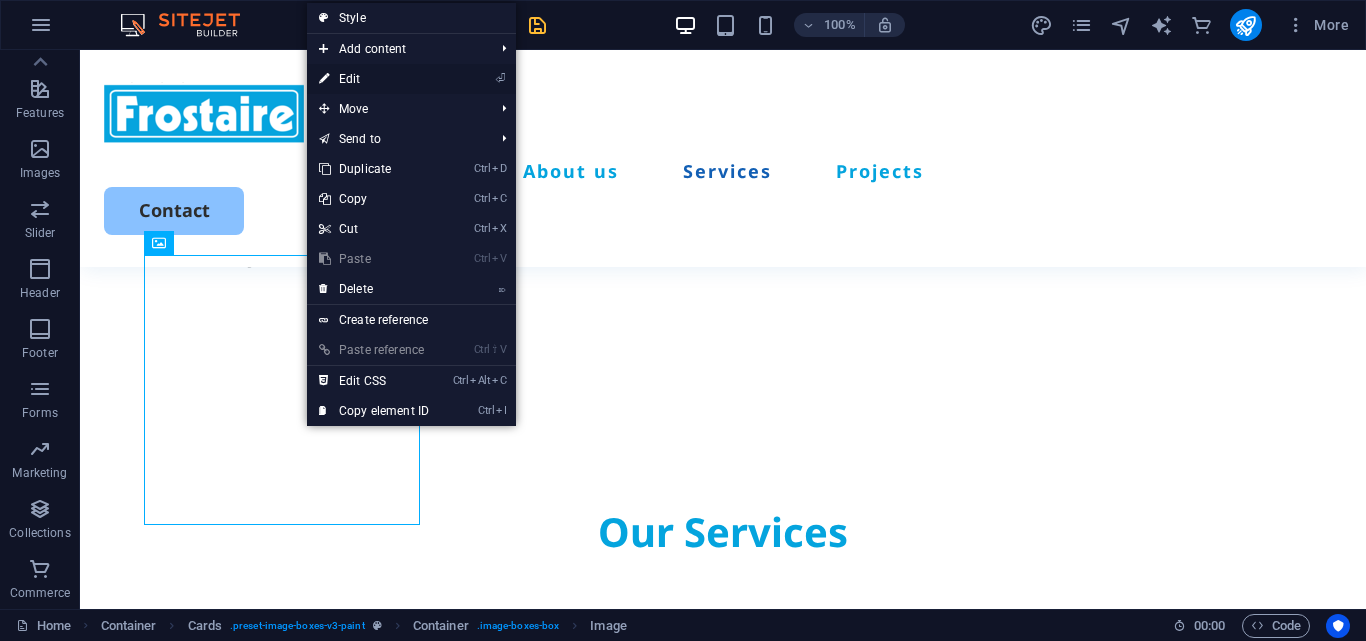 click on "⏎  Edit" at bounding box center [374, 79] 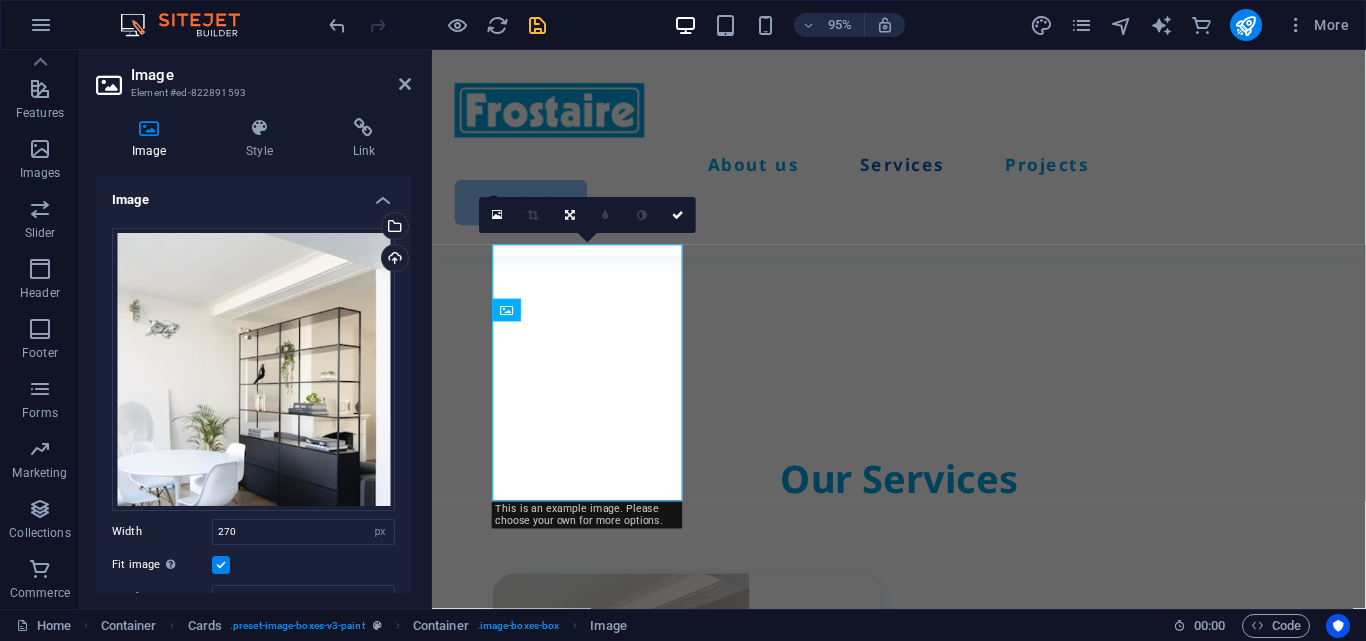 scroll, scrollTop: 1539, scrollLeft: 0, axis: vertical 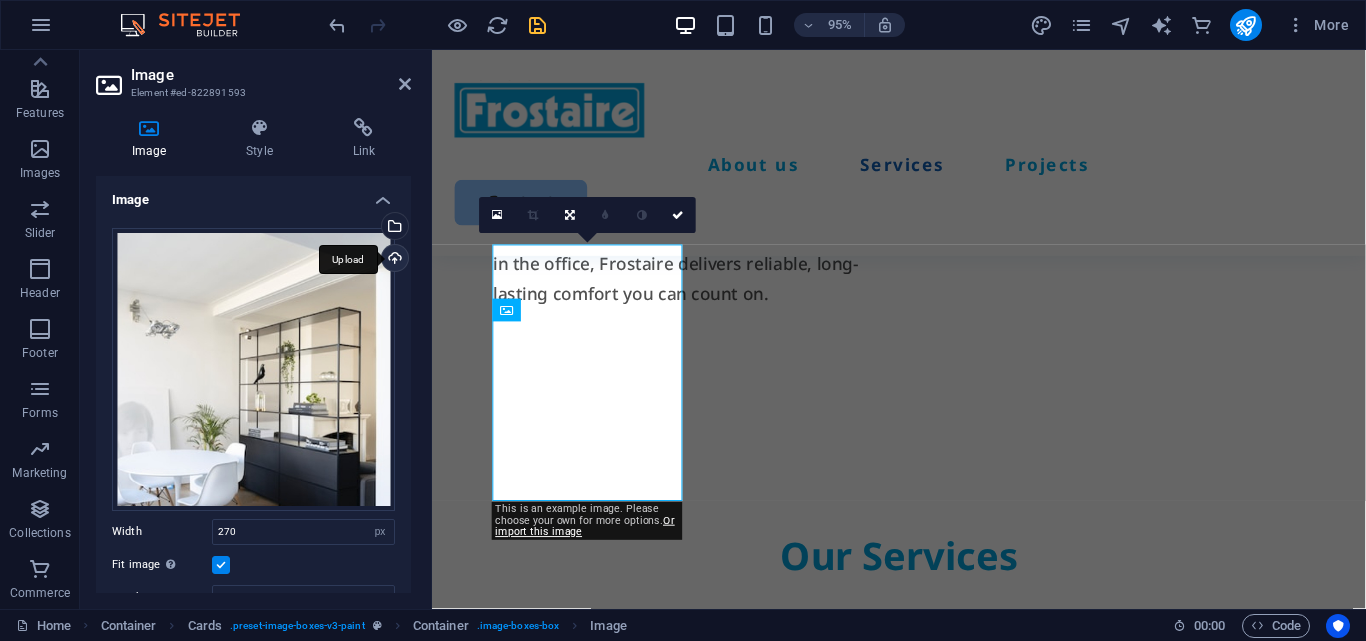 click on "Upload" at bounding box center [393, 260] 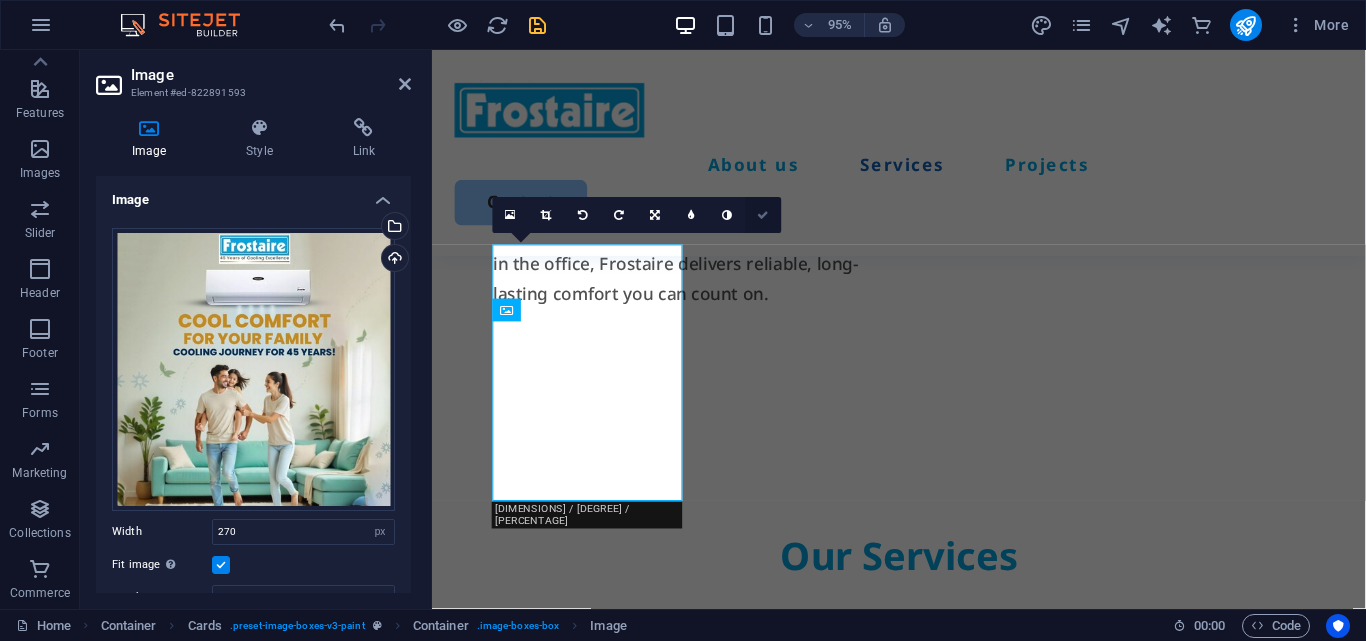 click at bounding box center [764, 215] 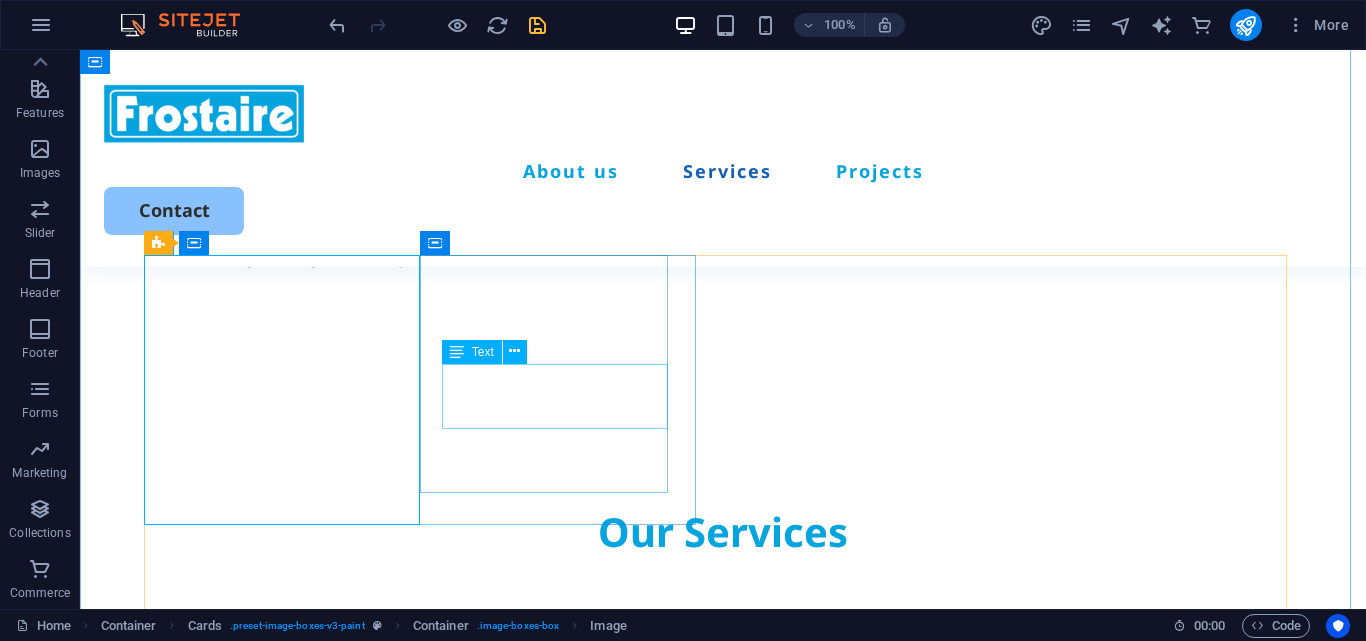 click on "Lorem ipsum dolor sit amet, consectetur elit." at bounding box center [434, 994] 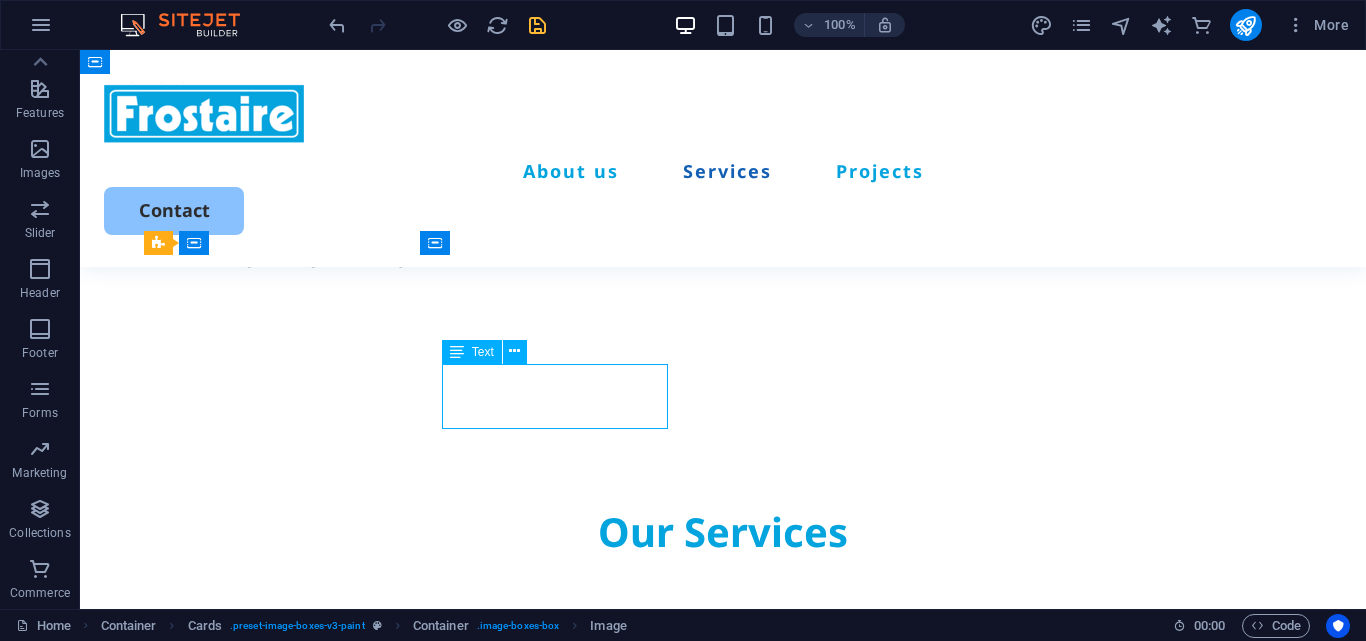click on "Lorem ipsum dolor sit amet, consectetur elit." at bounding box center [434, 994] 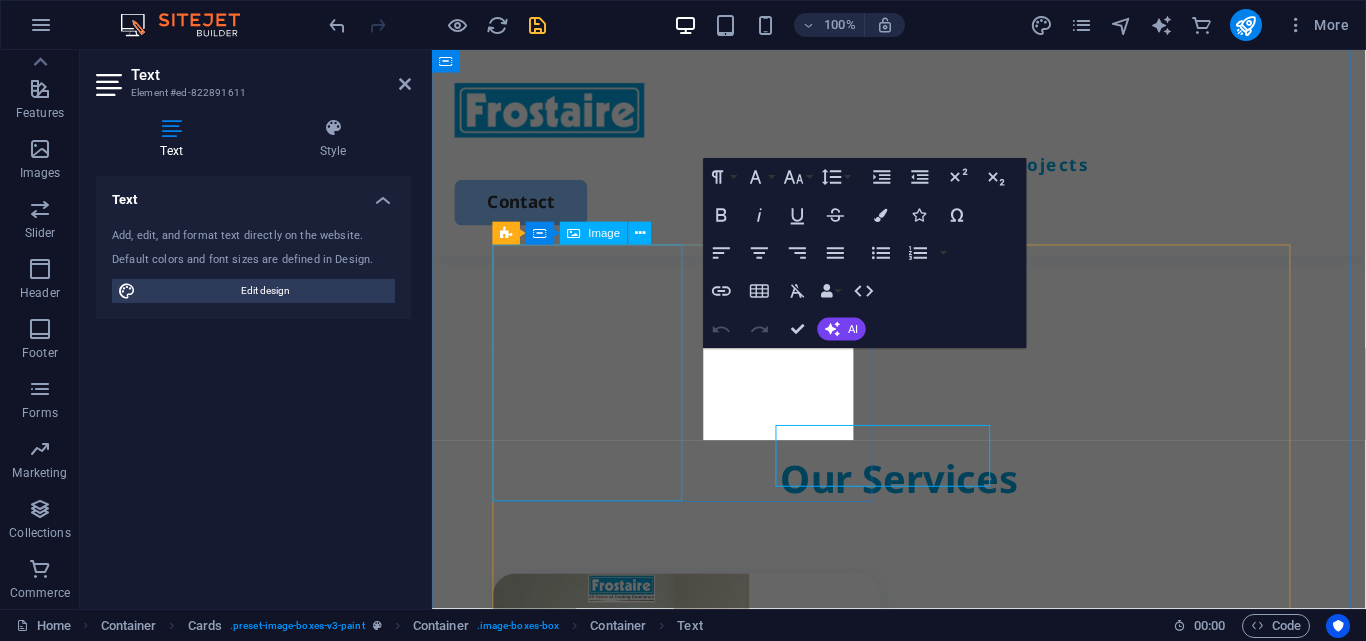 scroll, scrollTop: 1539, scrollLeft: 0, axis: vertical 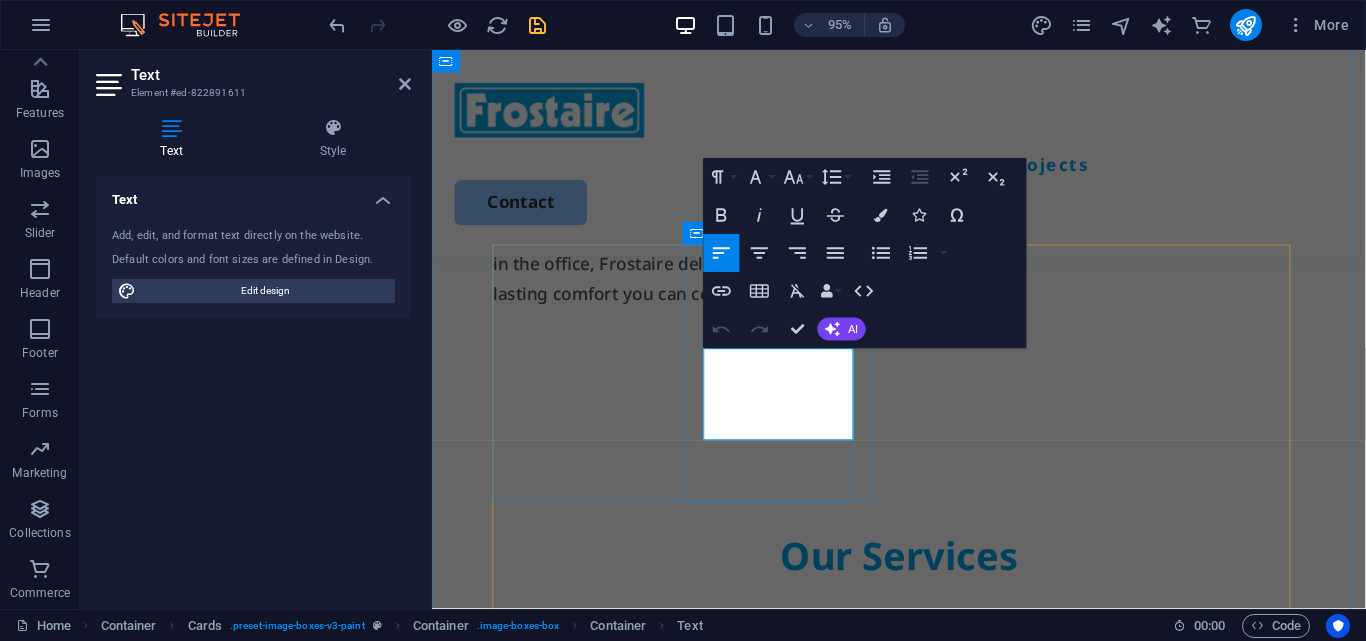 type 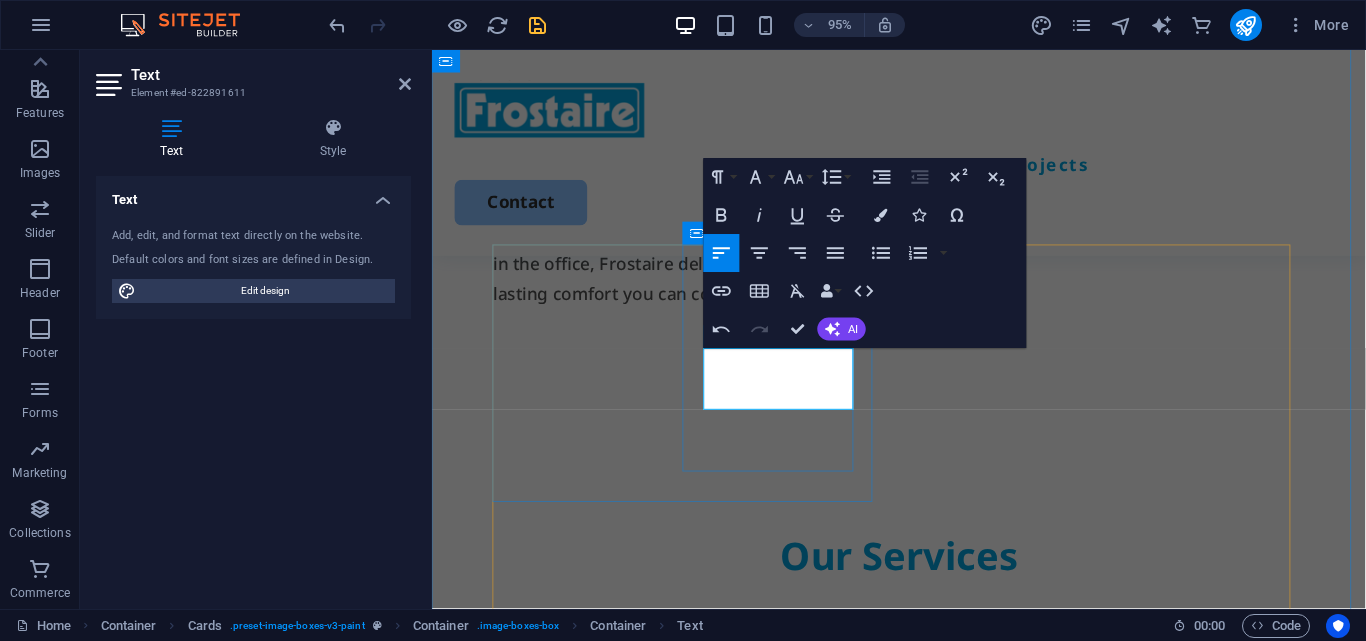 click on "We do Airconditioners" at bounding box center (711, 1044) 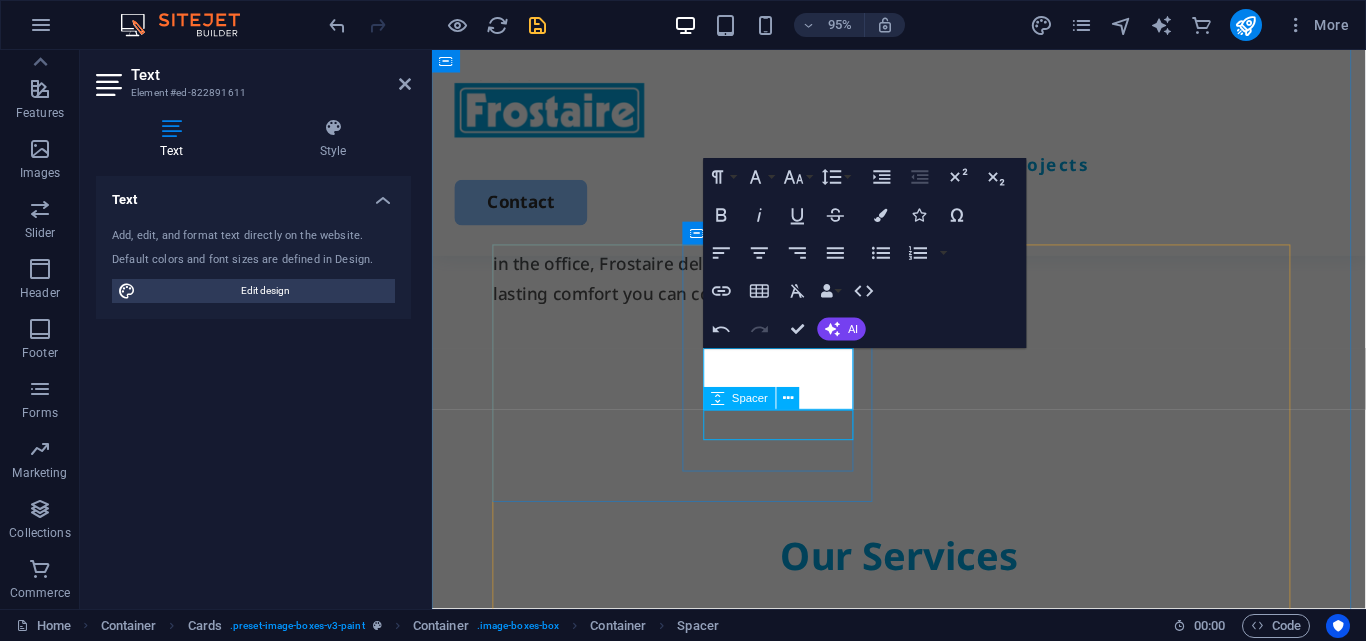 scroll, scrollTop: 1620, scrollLeft: 0, axis: vertical 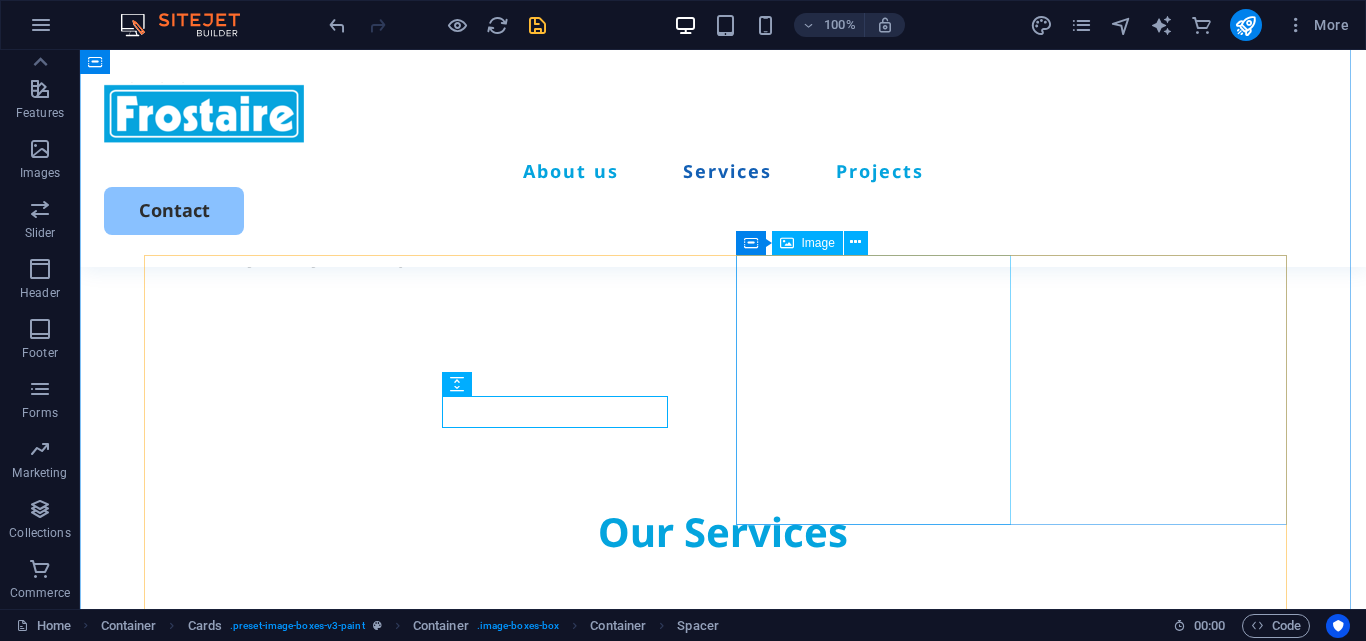 click at bounding box center [423, 1230] 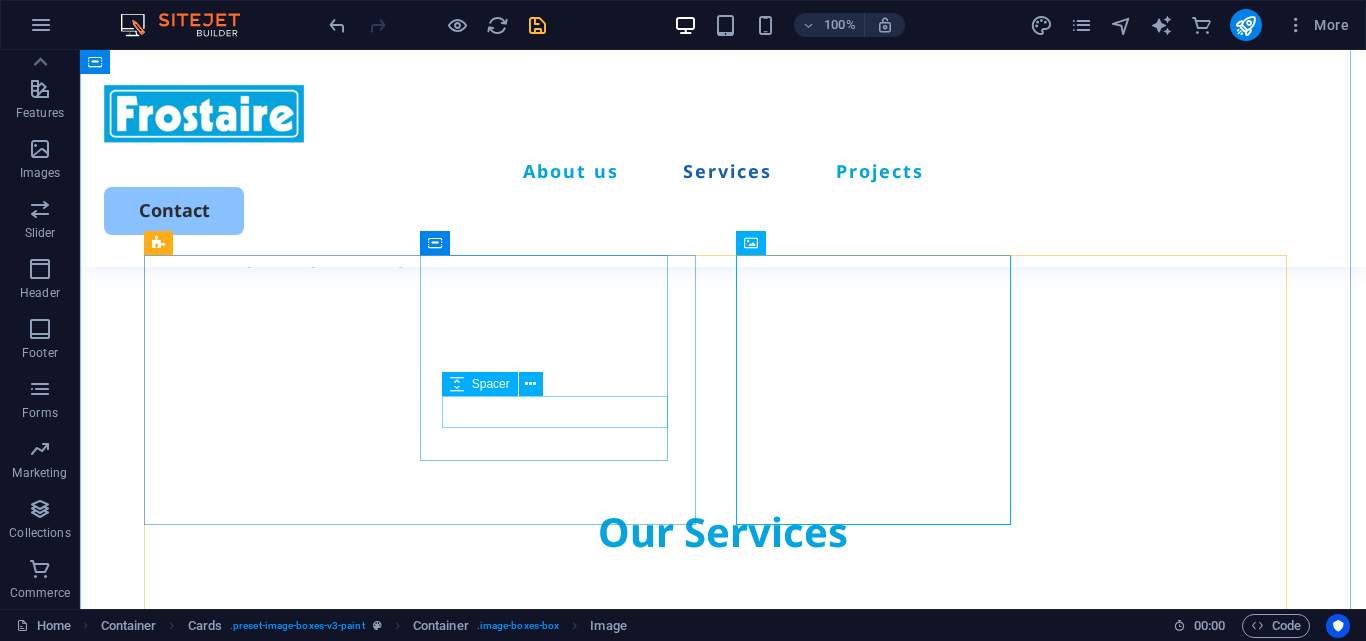 click on "We do Airconditioners" at bounding box center [434, 994] 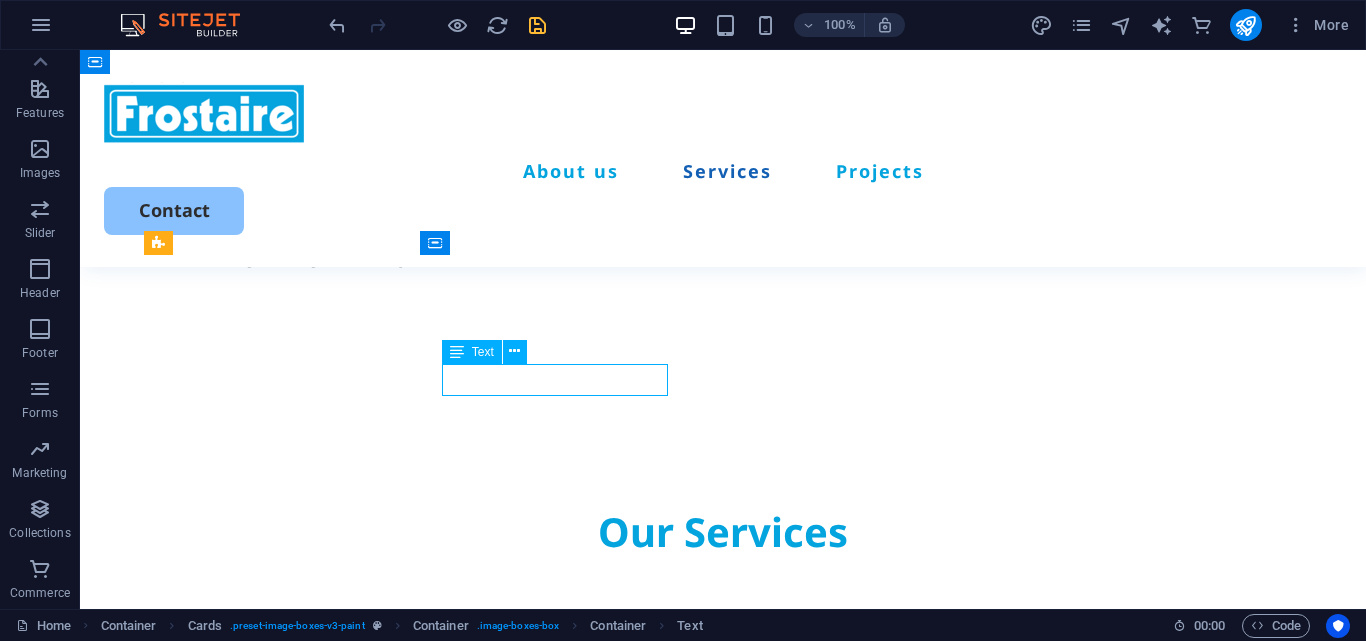 click on "We do Airconditioners" at bounding box center (434, 994) 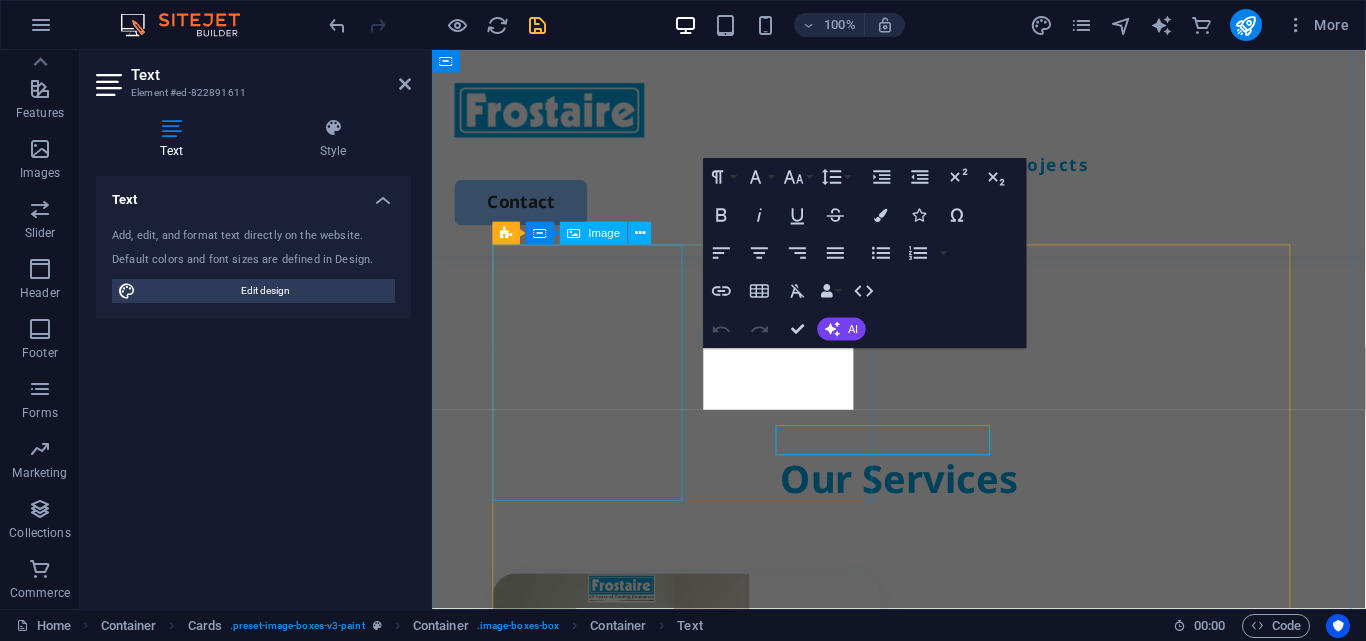 scroll, scrollTop: 1539, scrollLeft: 0, axis: vertical 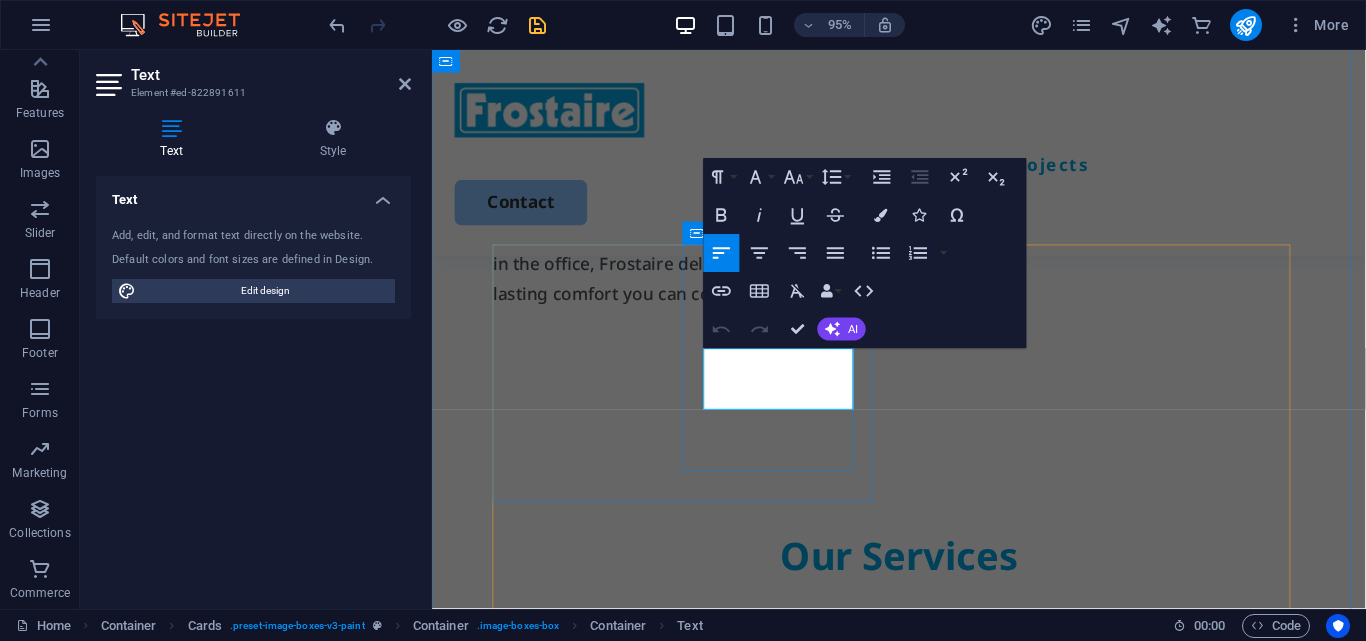 click on "We do Airconditioners" at bounding box center [711, 1044] 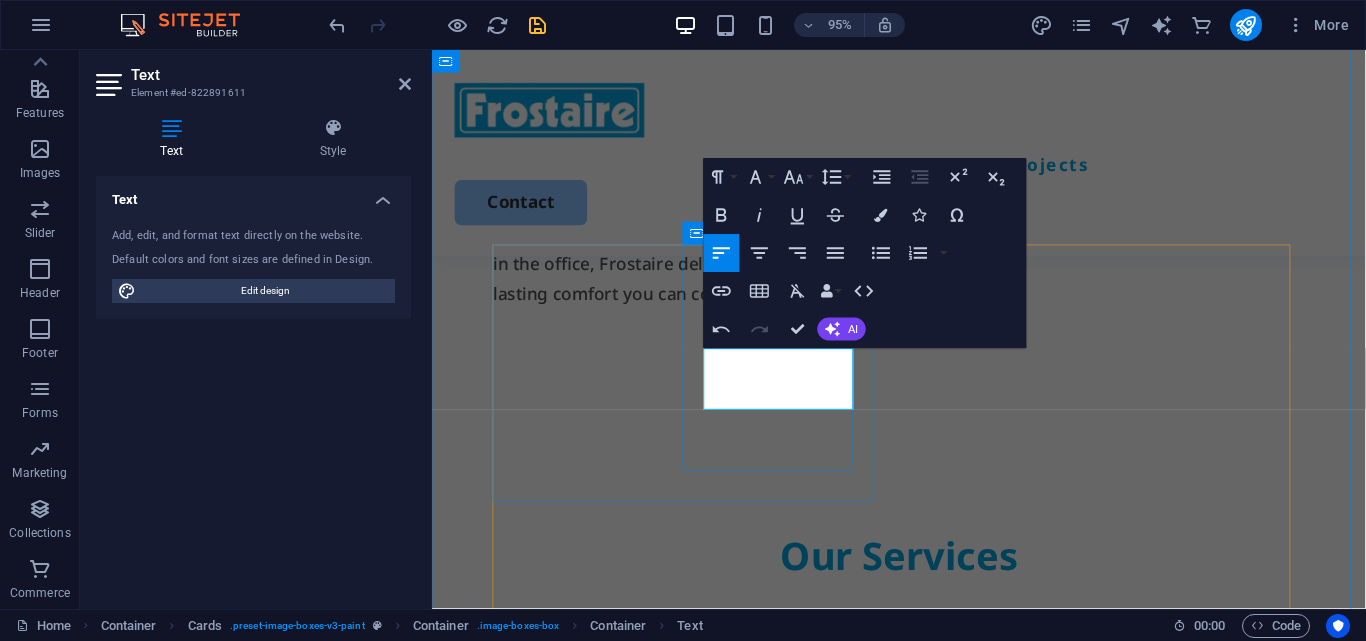 click on "We do Air Conditioners" at bounding box center (711, 1044) 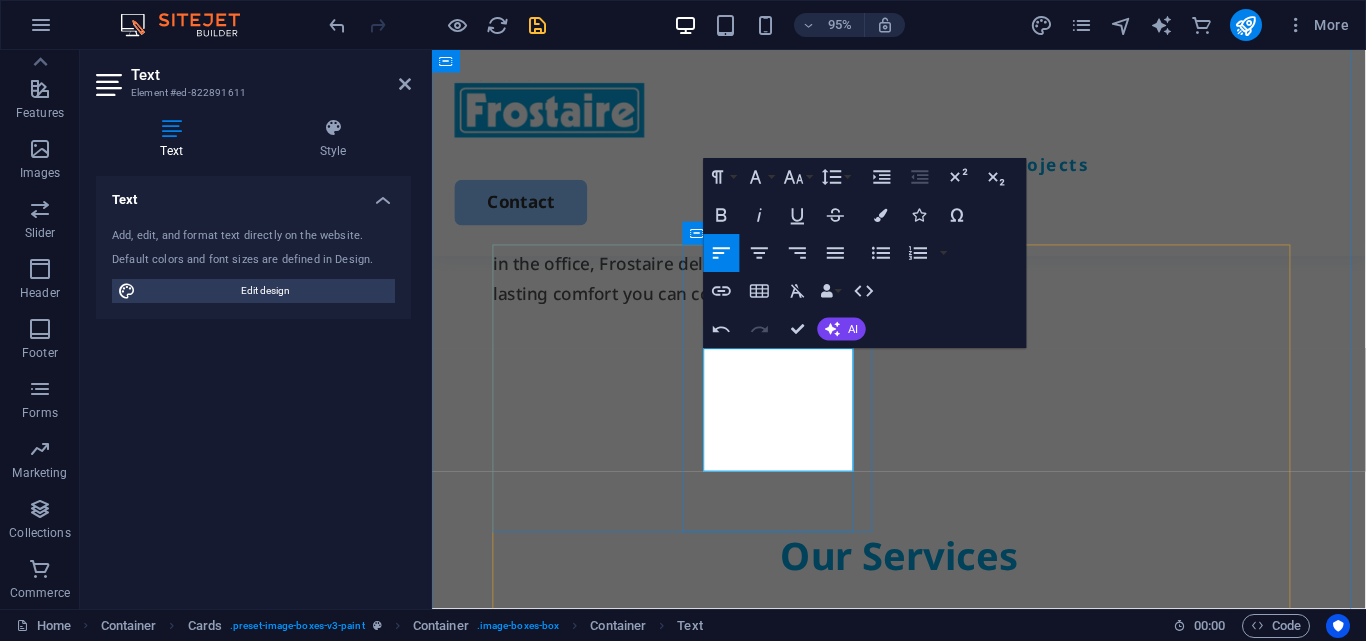 click on "We do Air Conditioners in Wall Mounted & Ceiling Mounted" at bounding box center (711, 1060) 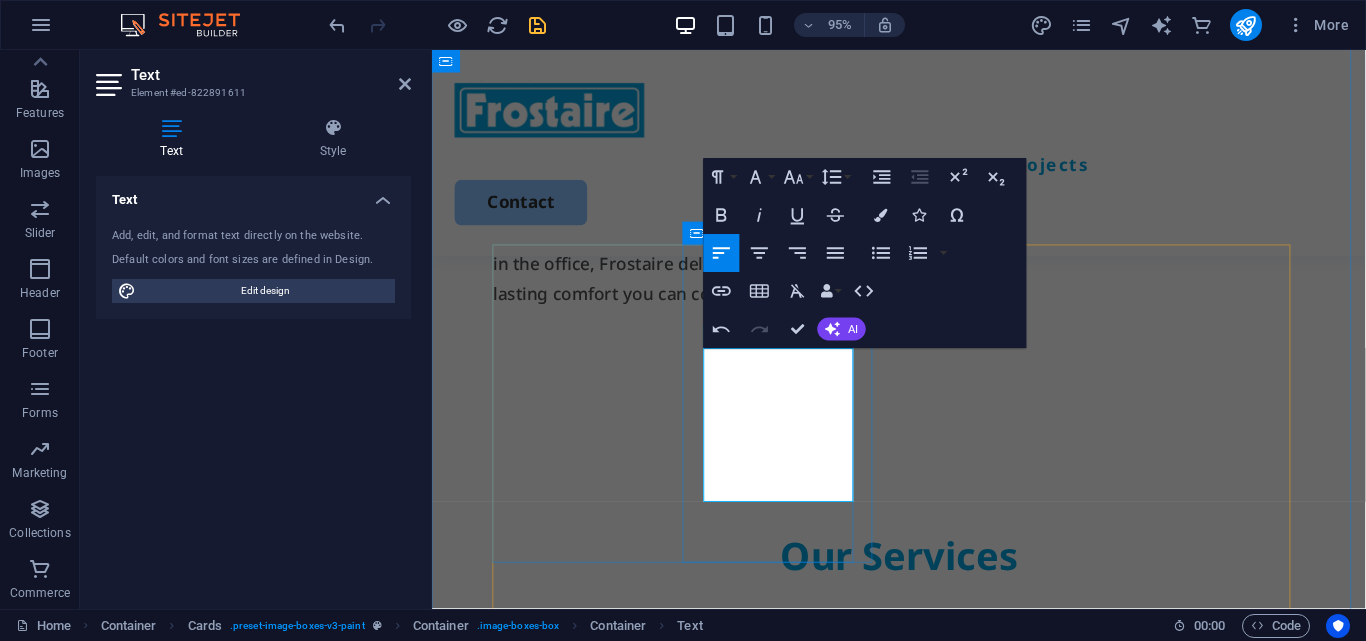 click on "We do Air Conditioning in Wall Mounted & Ceiling Mounted ranges" at bounding box center [711, 1060] 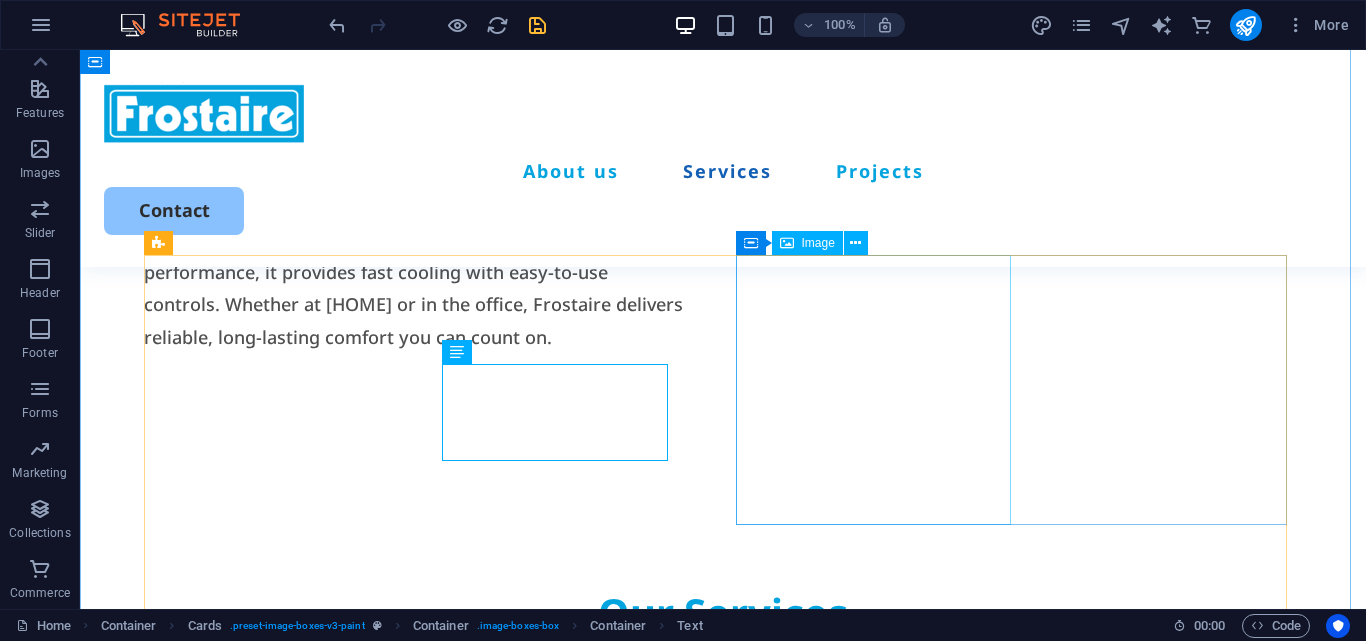 scroll, scrollTop: 1620, scrollLeft: 0, axis: vertical 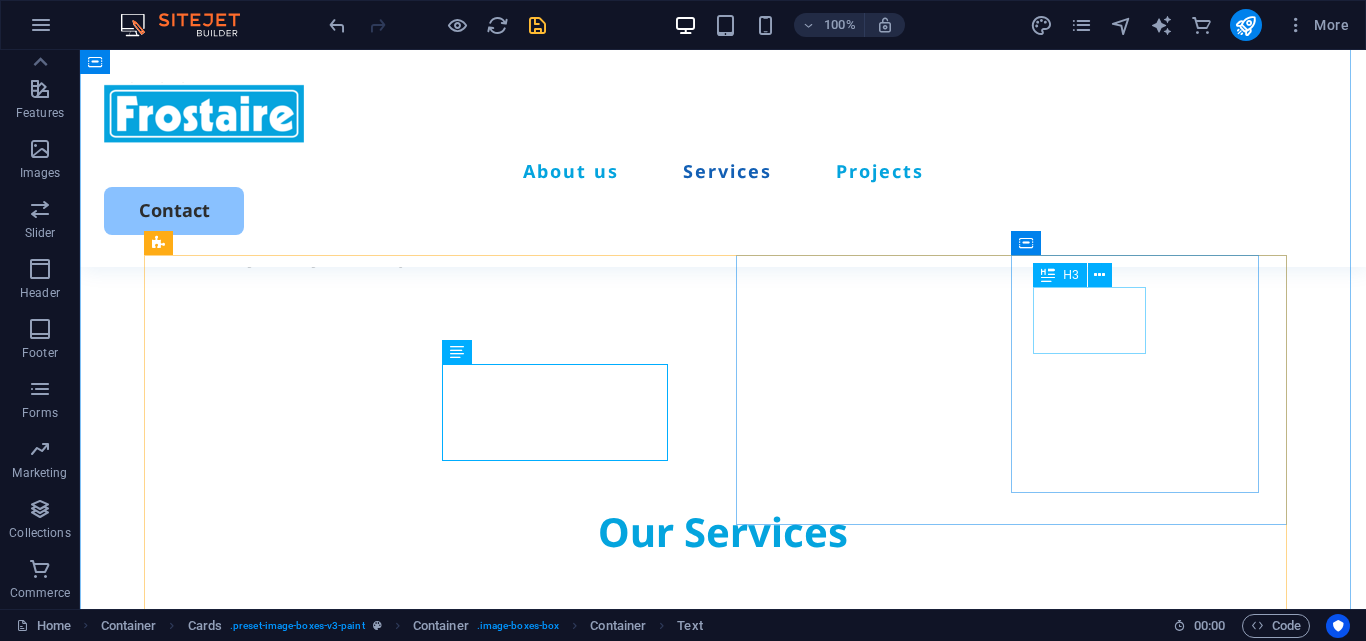 click on "Exterior painting" at bounding box center (434, 1446) 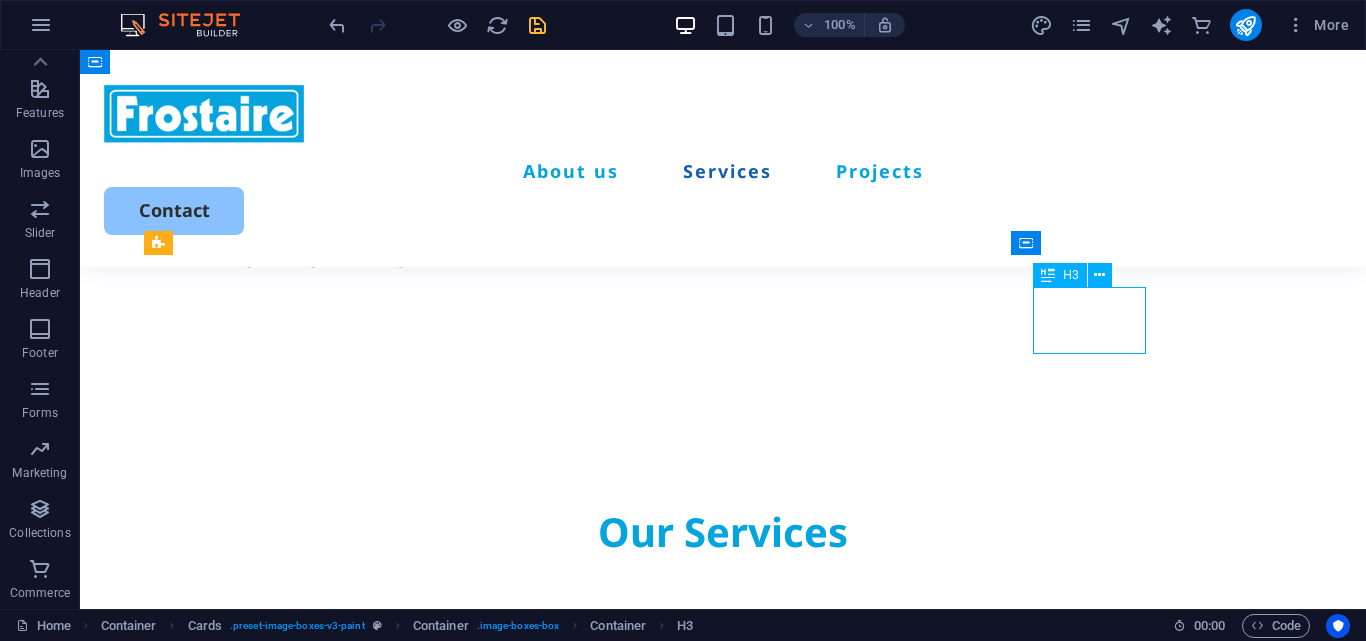 click on "Exterior painting" at bounding box center (434, 1446) 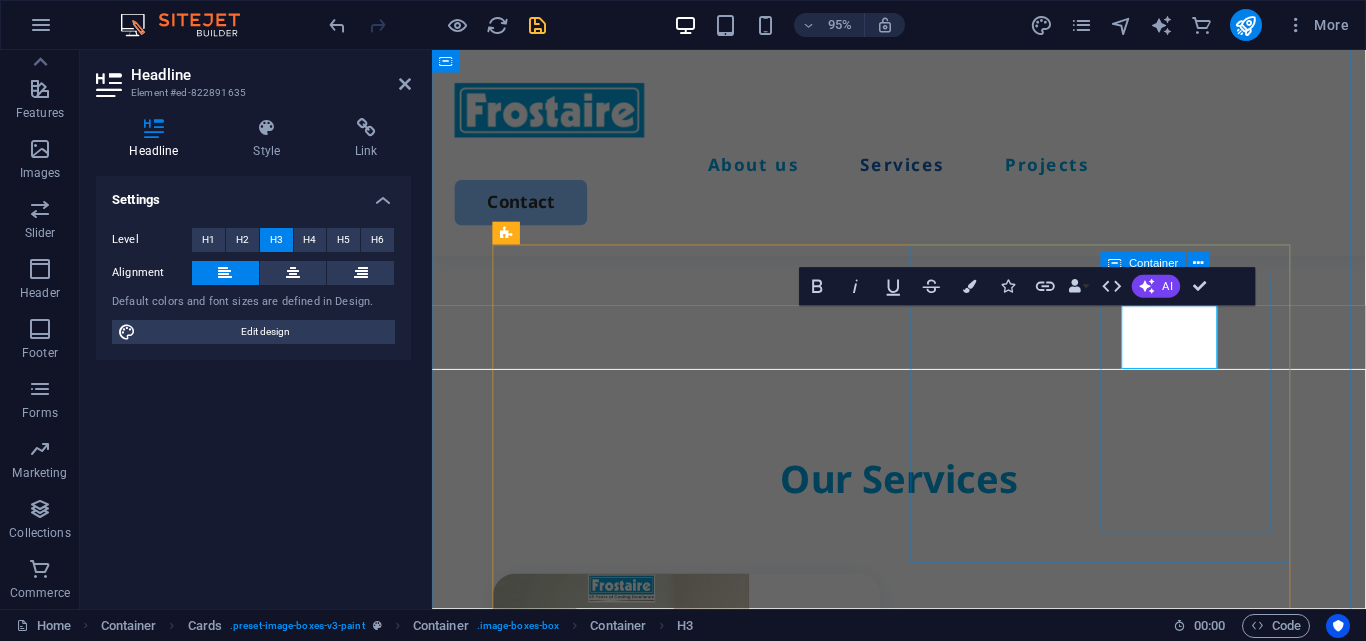 scroll, scrollTop: 1539, scrollLeft: 0, axis: vertical 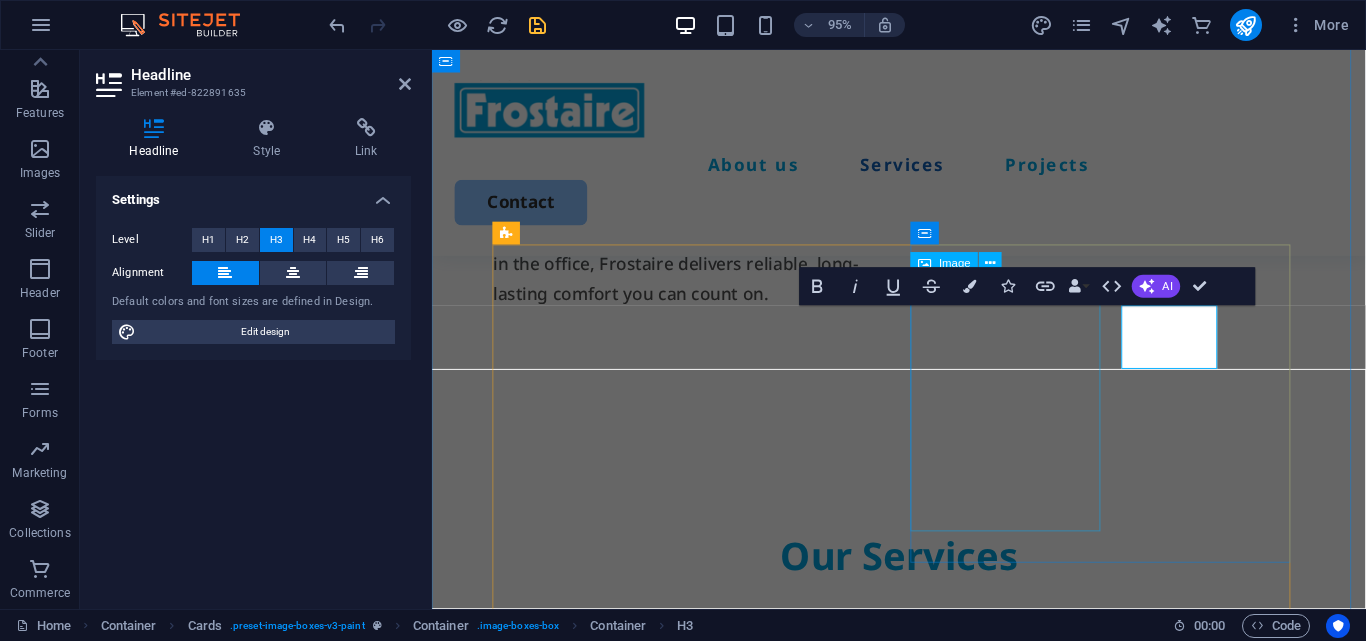 type 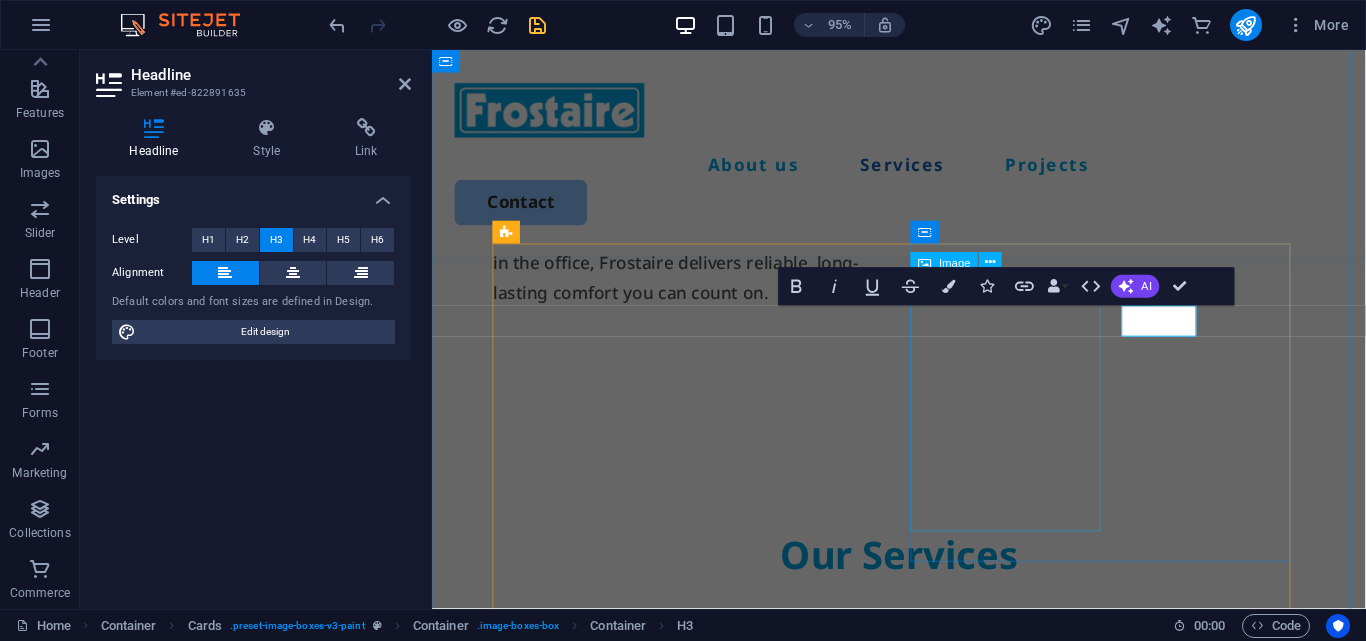 scroll, scrollTop: 1539, scrollLeft: 0, axis: vertical 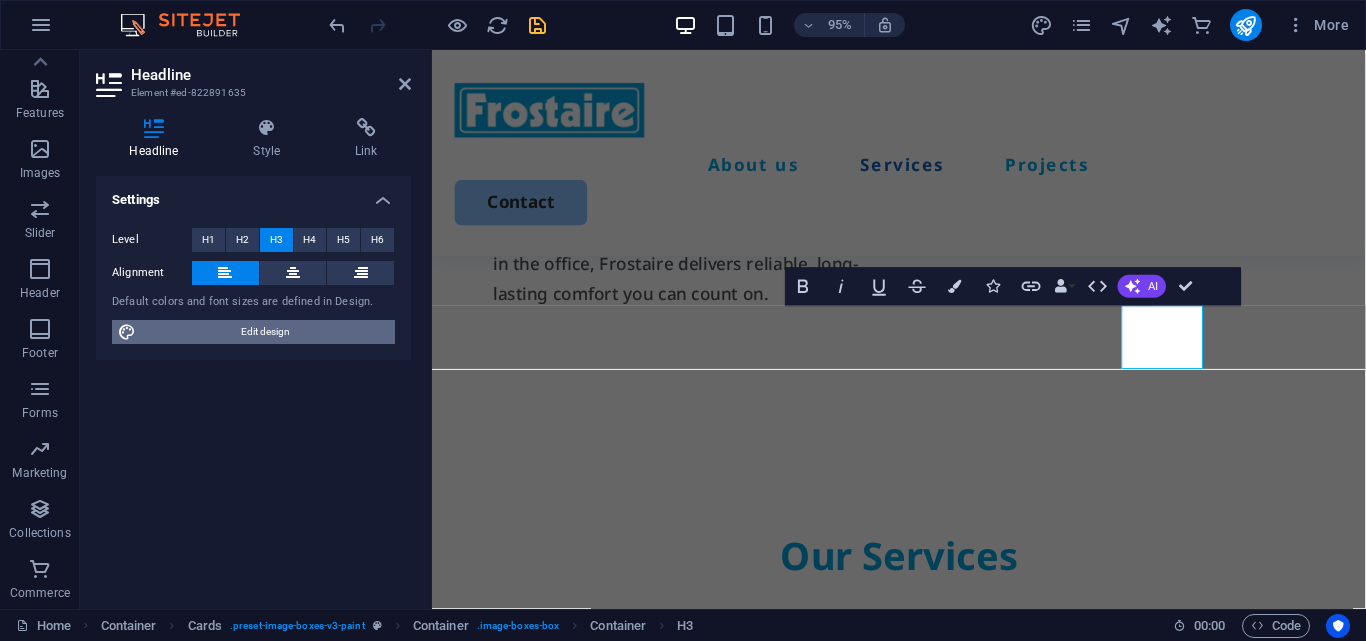 click on "Edit design" at bounding box center (265, 332) 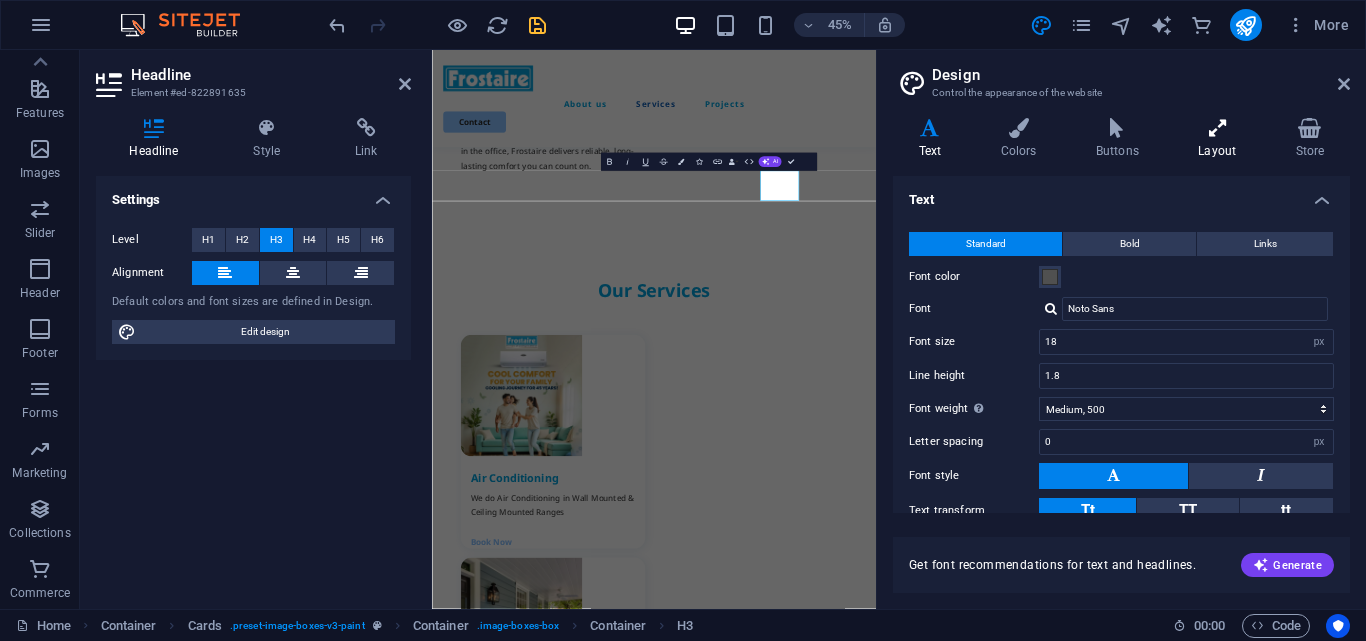 click on "Layout" at bounding box center [1221, 139] 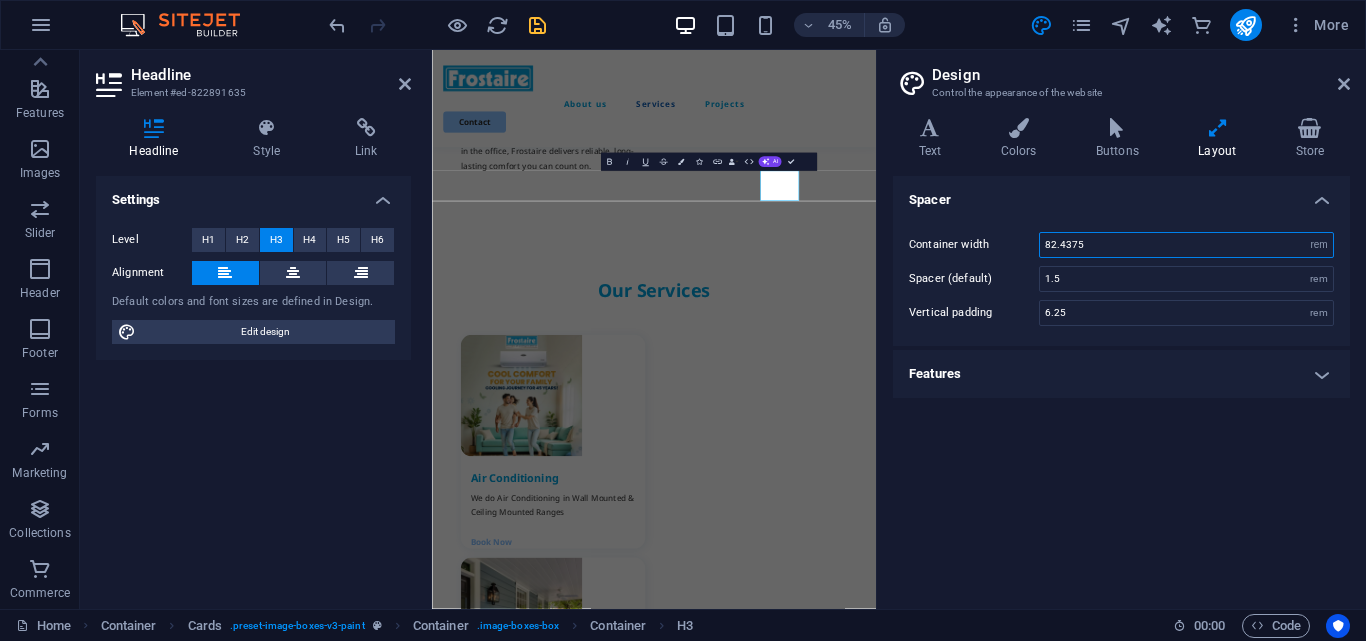 click on "82.4375" at bounding box center [1186, 245] 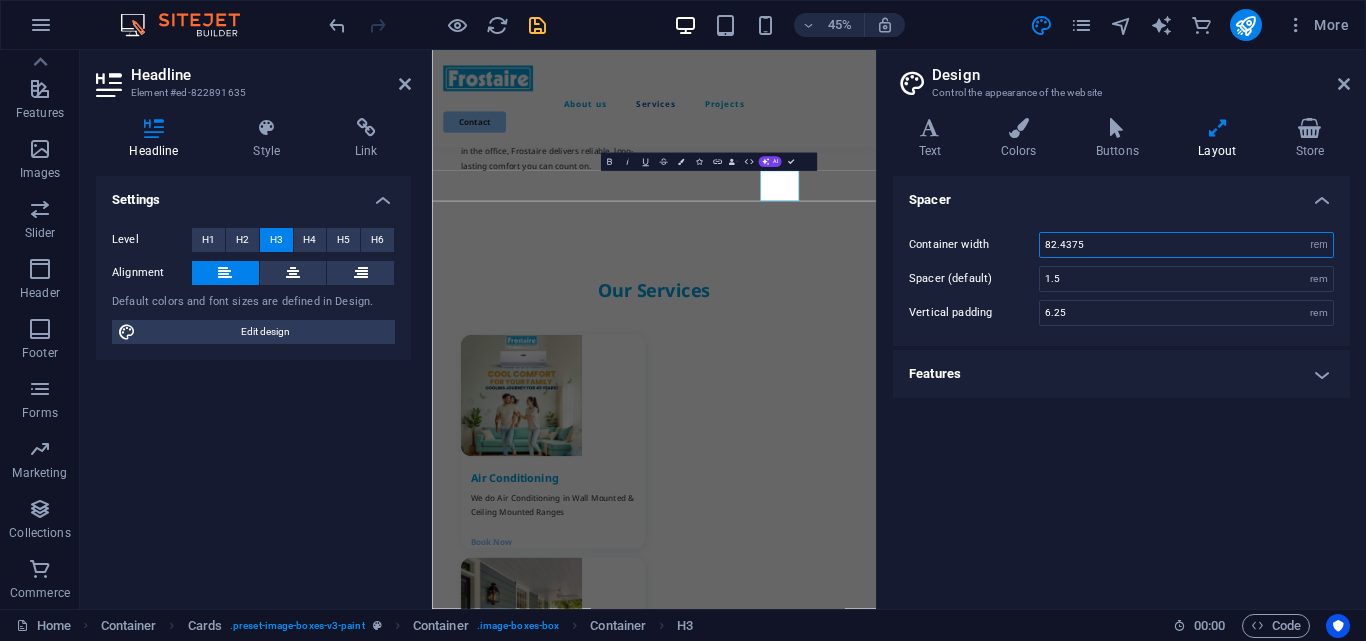 click on "Container width [VALUE] rem px" at bounding box center (1121, 245) 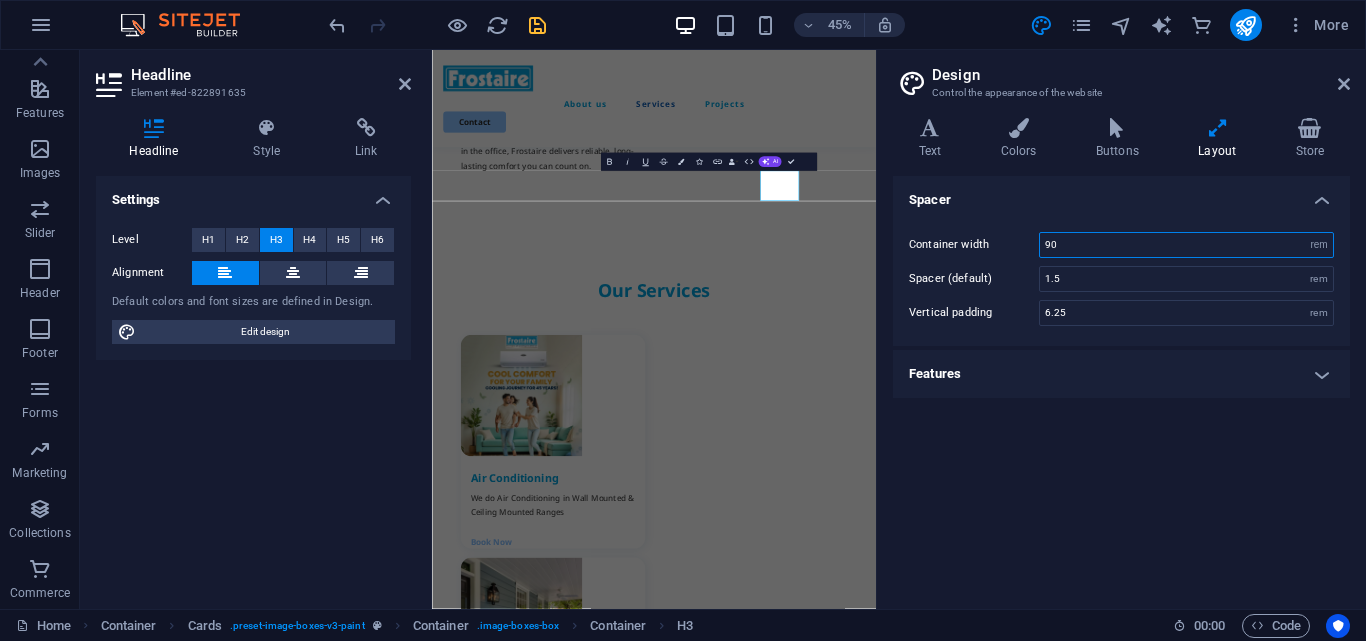 type on "90" 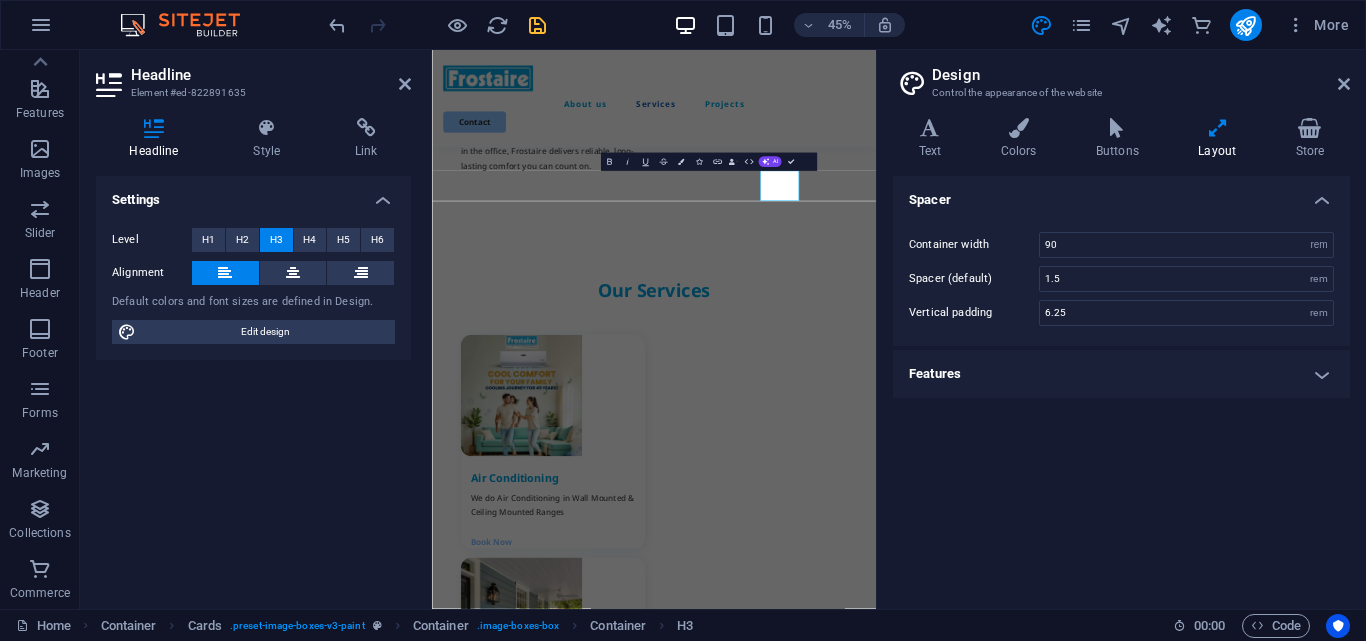 click on "Spacer Container width 90 rem px Spacer (default) 1.5 rem Vertical padding 6.25 rem Features Transition duration 0.3 s Transition function Ease Ease In Ease Out Ease In/Ease Out Linear" at bounding box center (1121, 384) 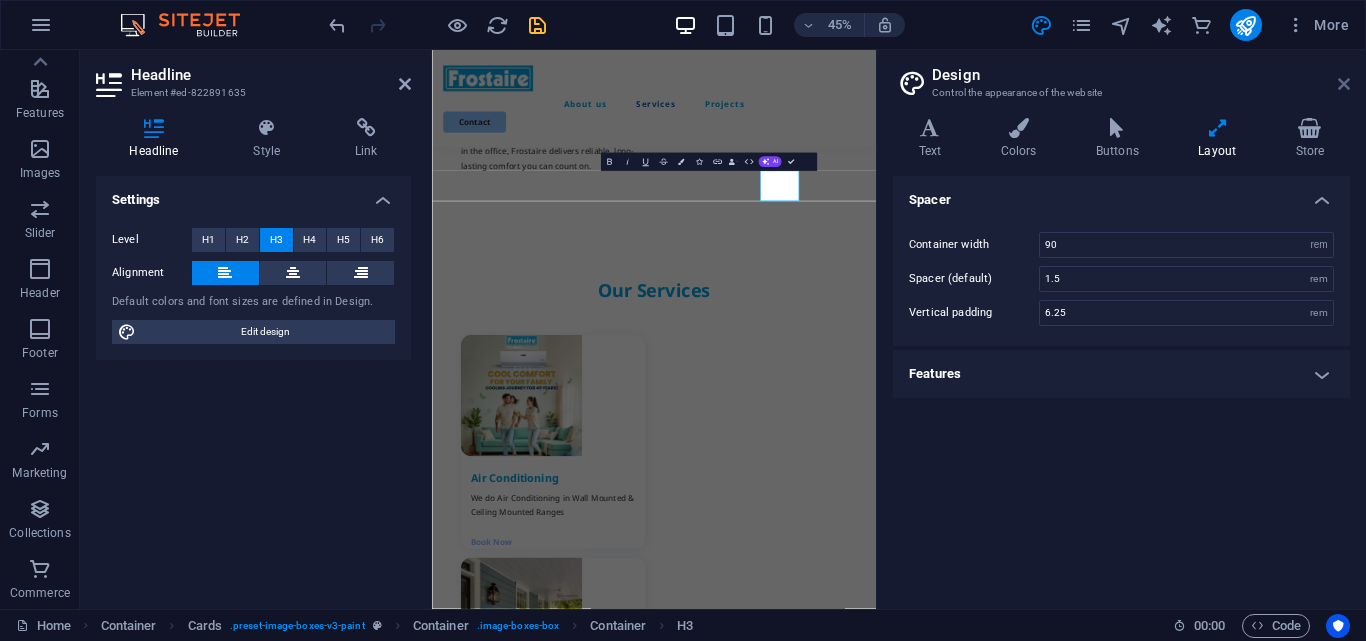 click at bounding box center (1344, 84) 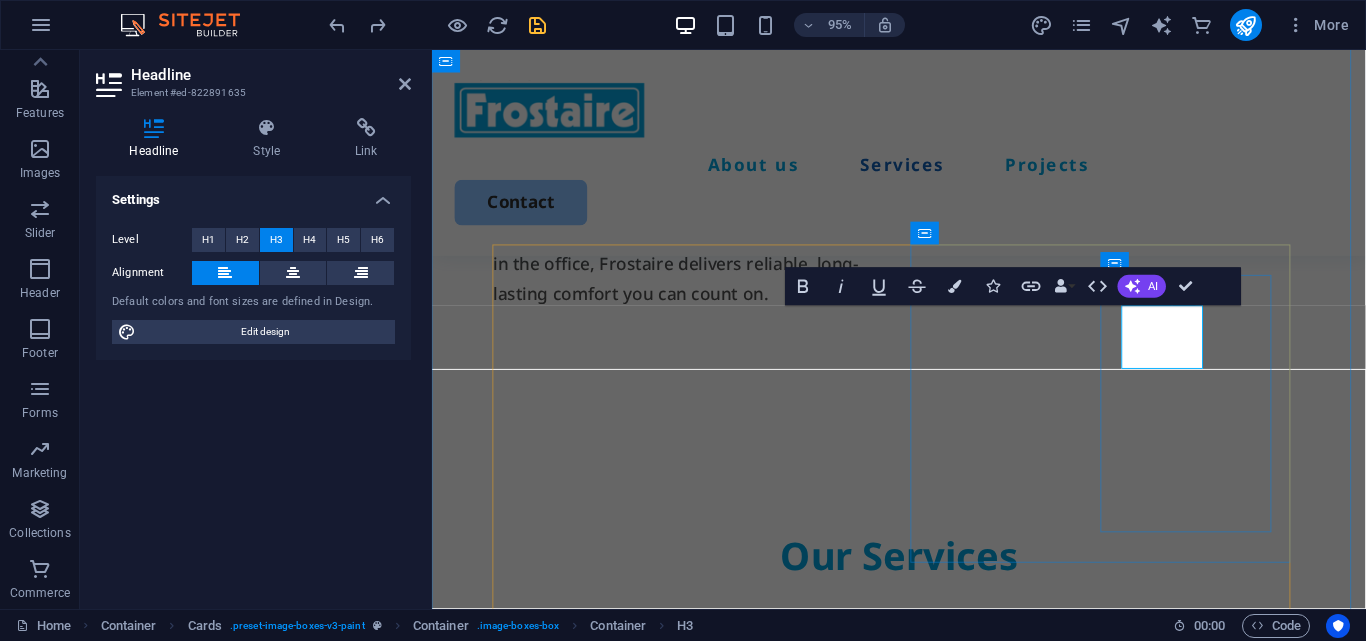 click on "AC Service" at bounding box center (711, 1496) 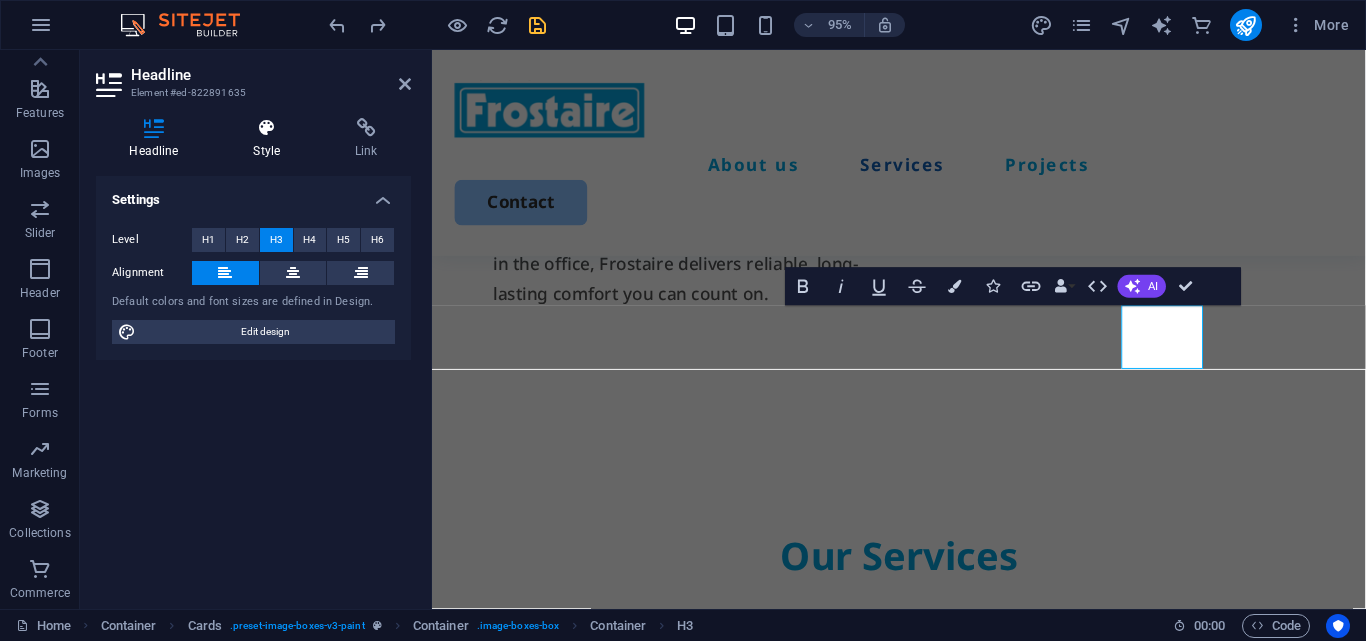 click on "Style" at bounding box center [271, 139] 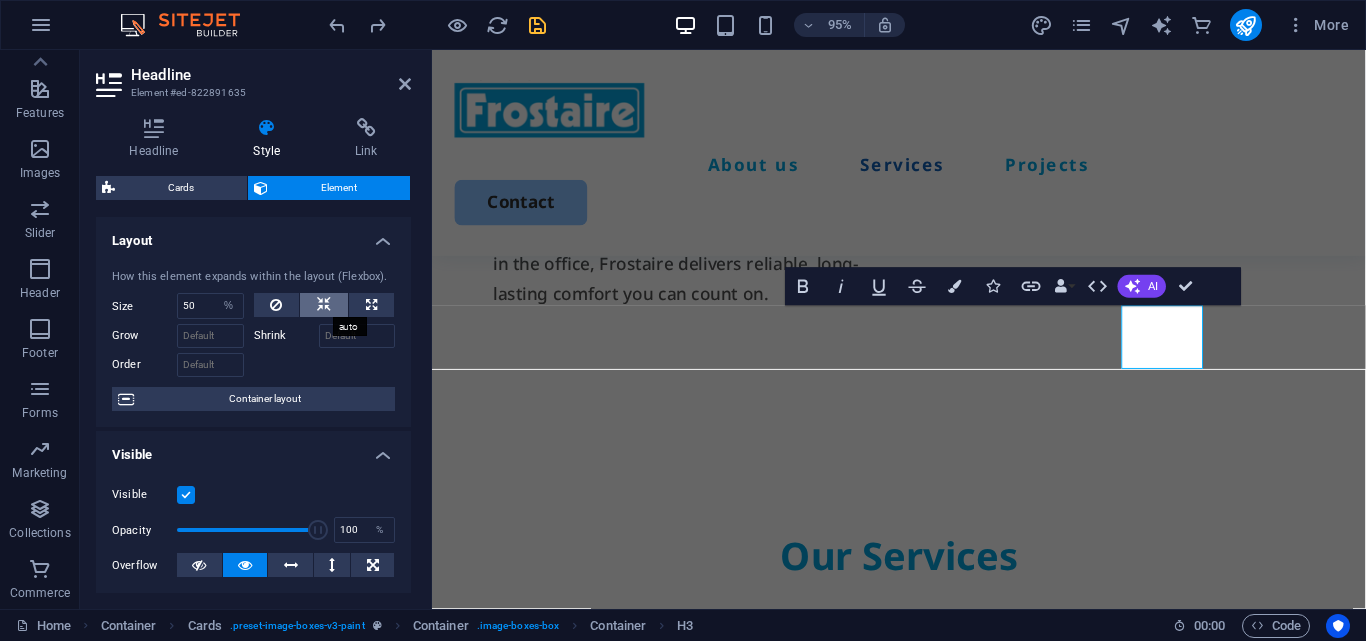 click at bounding box center (324, 305) 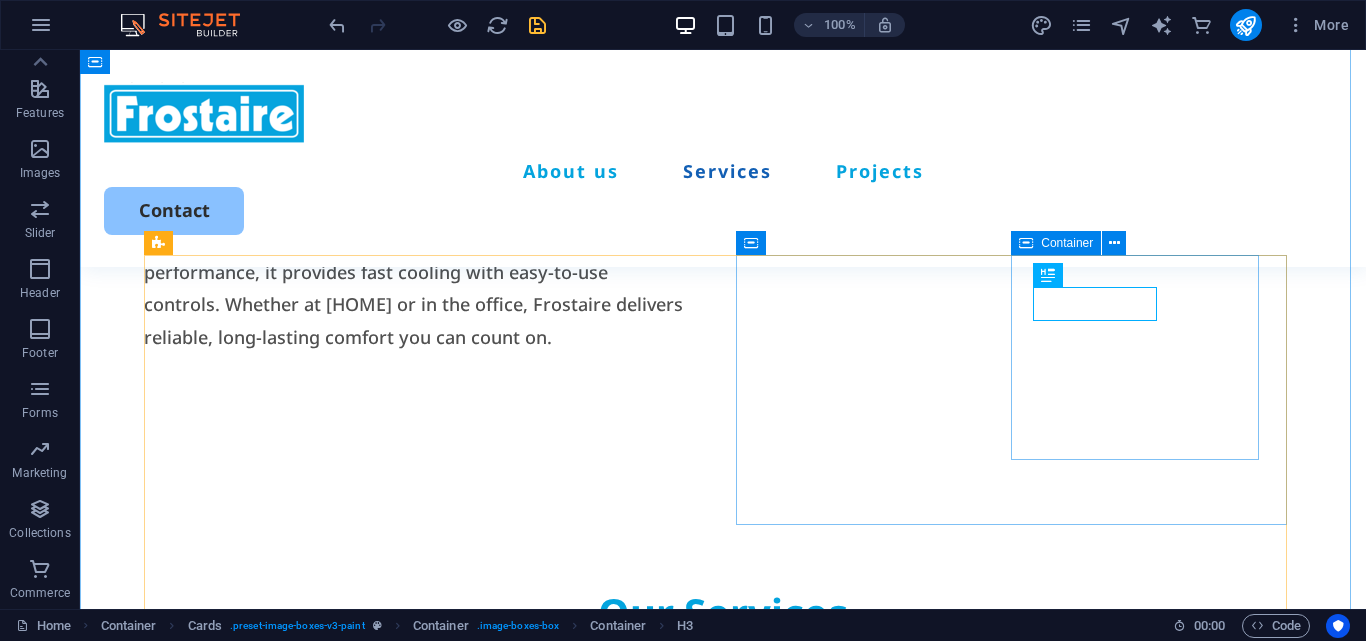 scroll, scrollTop: 1620, scrollLeft: 0, axis: vertical 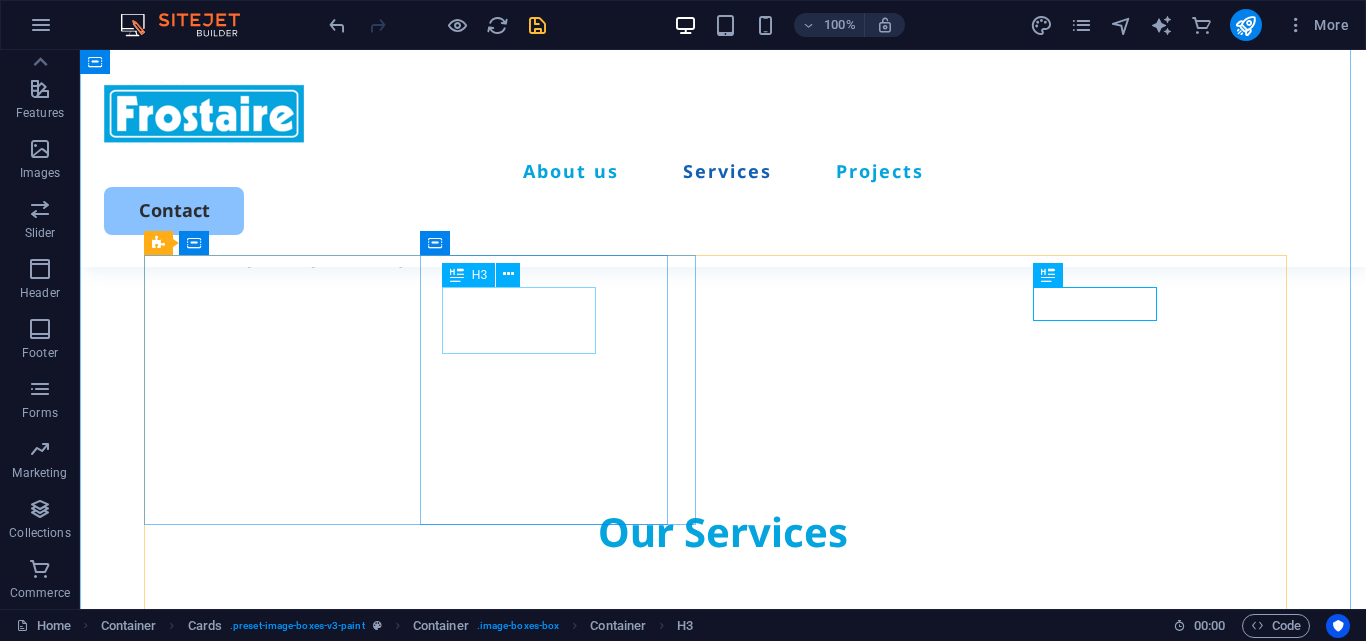 click on "Air Conditioning" at bounding box center (434, 951) 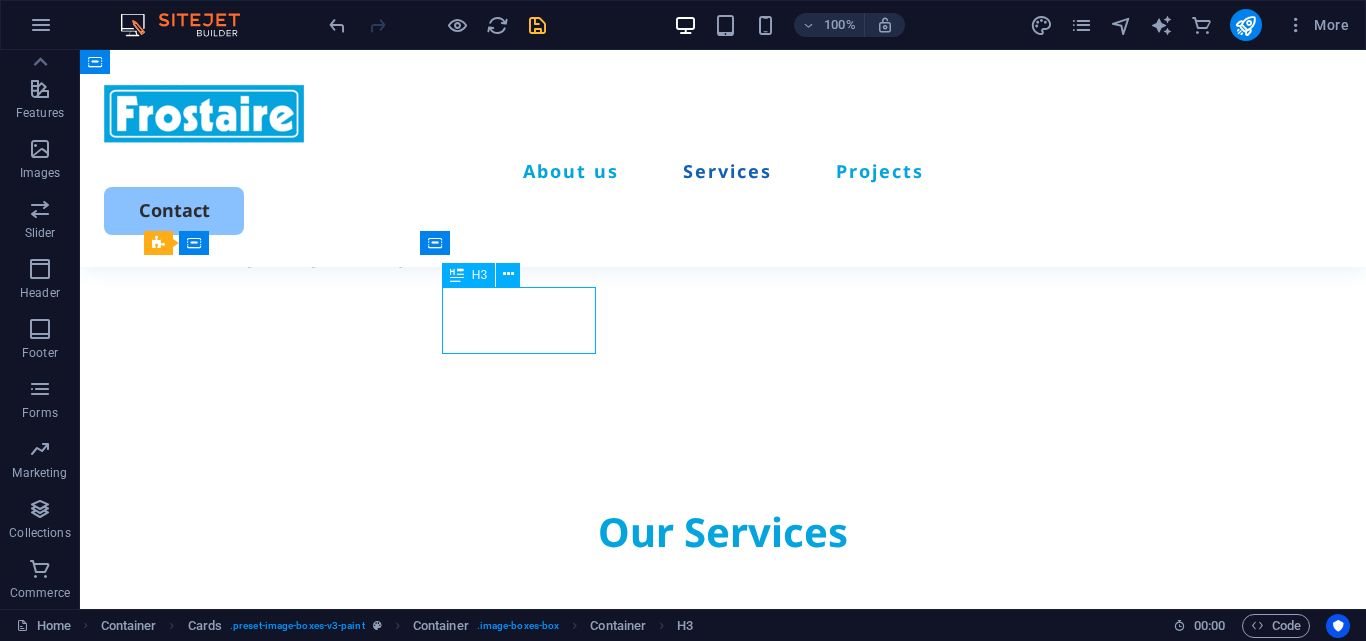 click on "Air Conditioning" at bounding box center (434, 951) 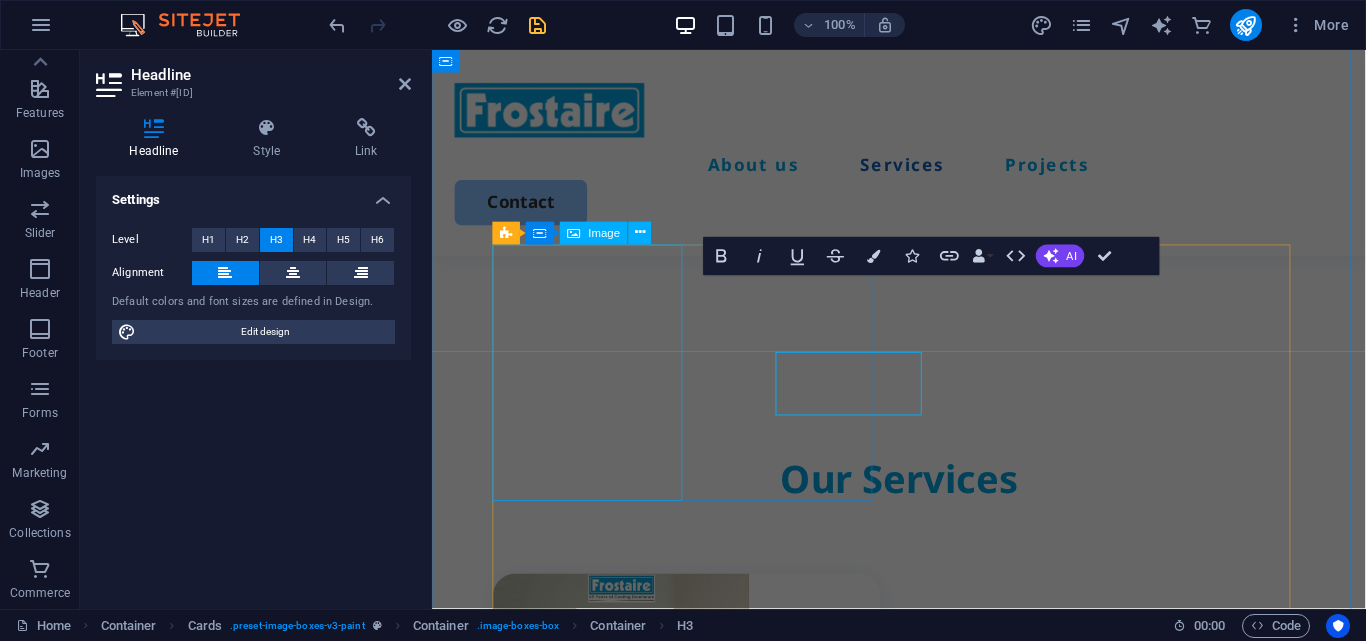 scroll, scrollTop: 1539, scrollLeft: 0, axis: vertical 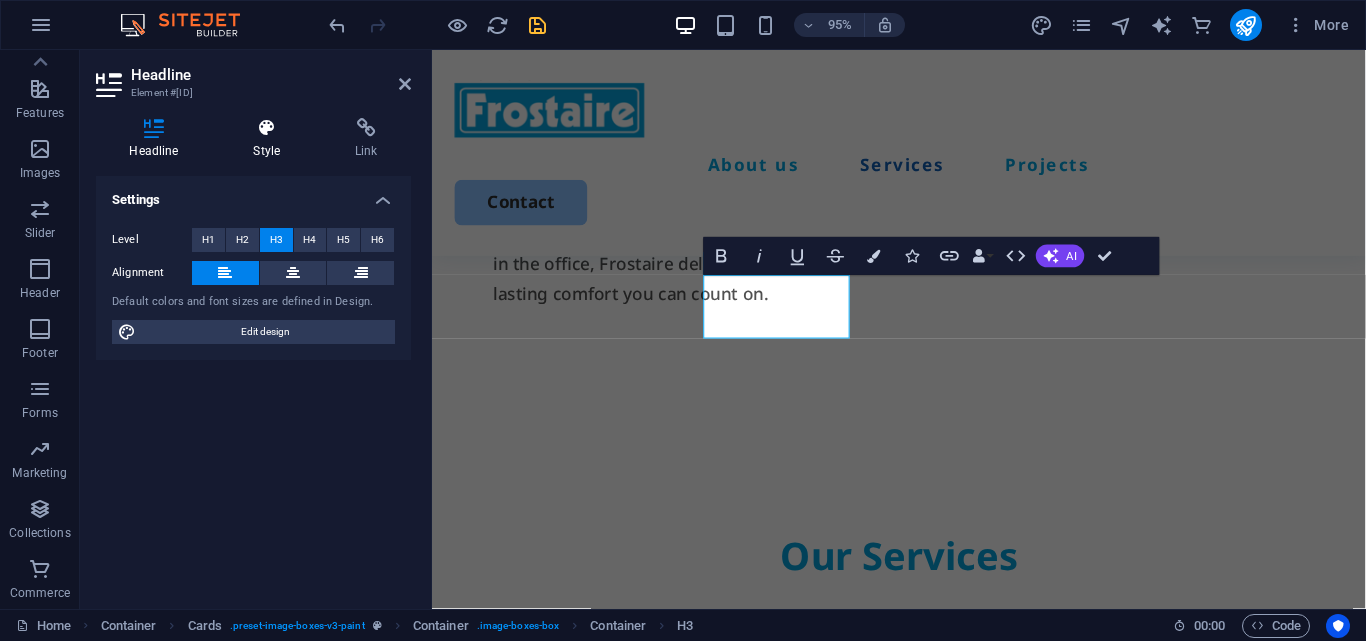 click at bounding box center [267, 128] 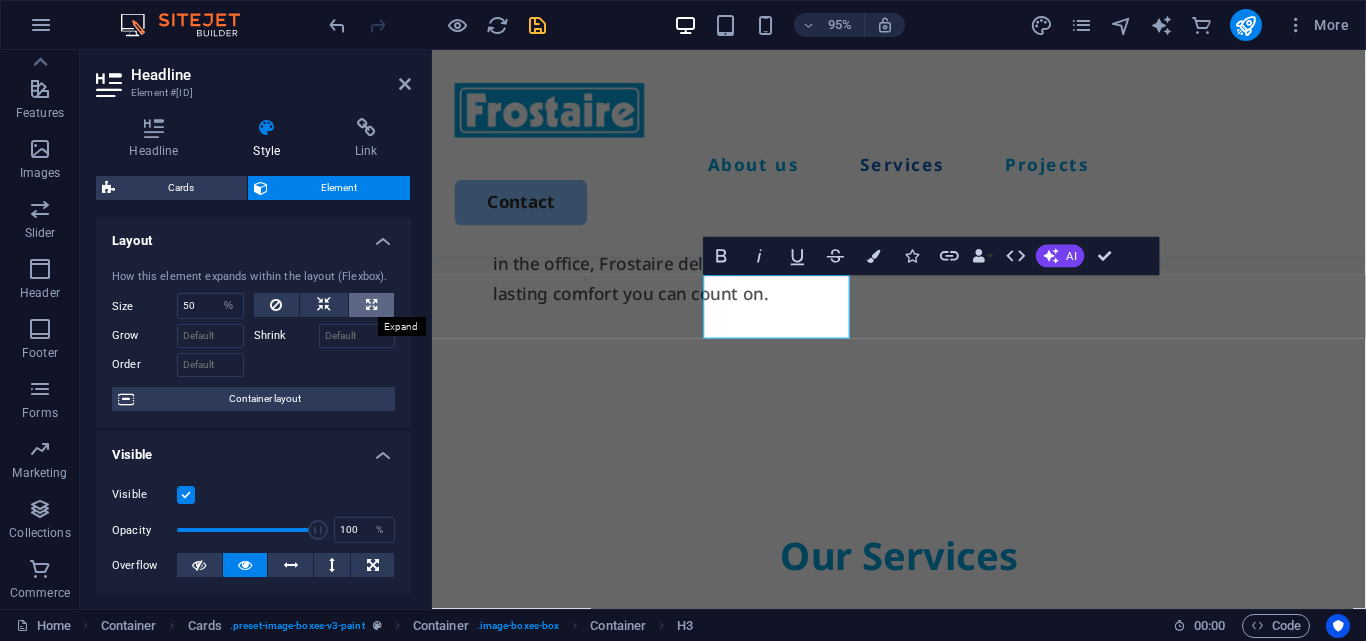 click at bounding box center (371, 305) 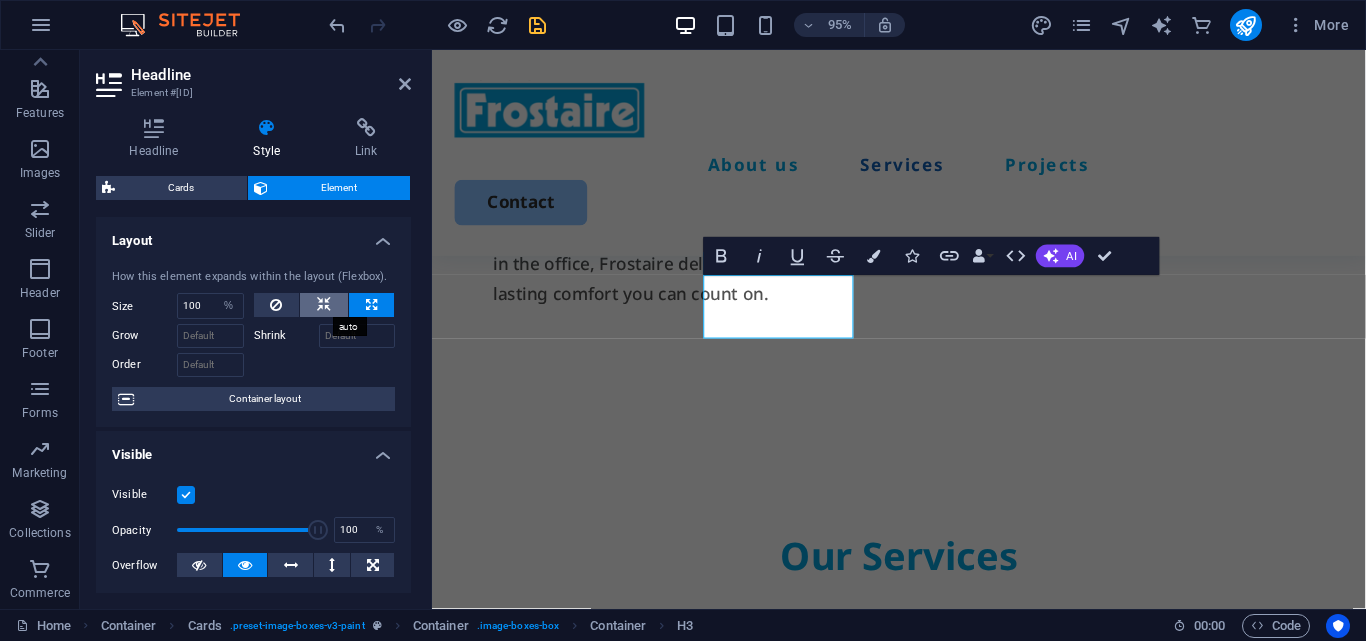 click at bounding box center [324, 305] 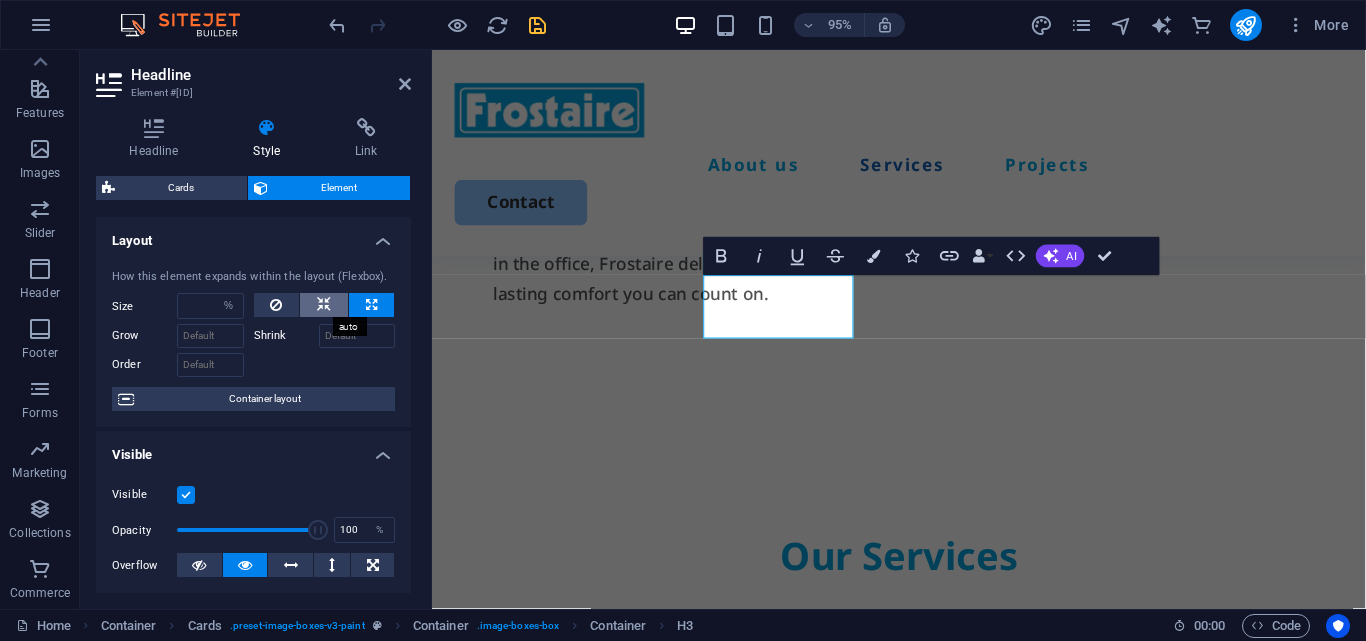 select on "DISABLED_OPTION_VALUE" 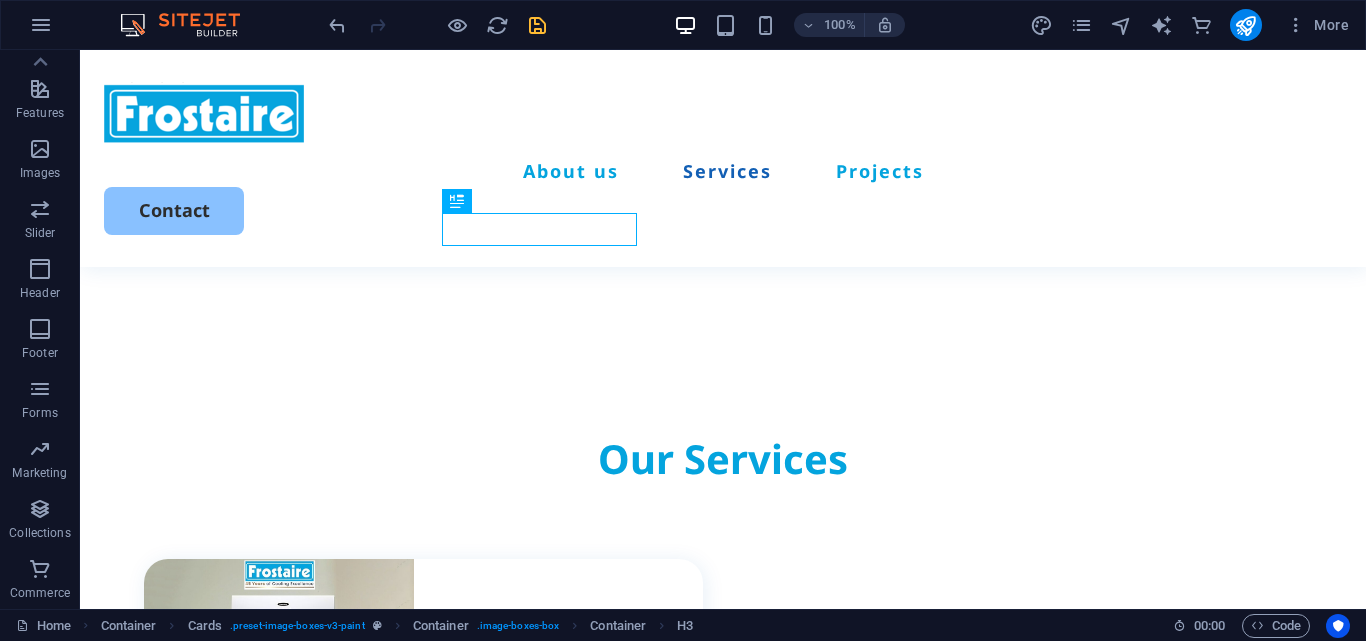 scroll, scrollTop: 1694, scrollLeft: 0, axis: vertical 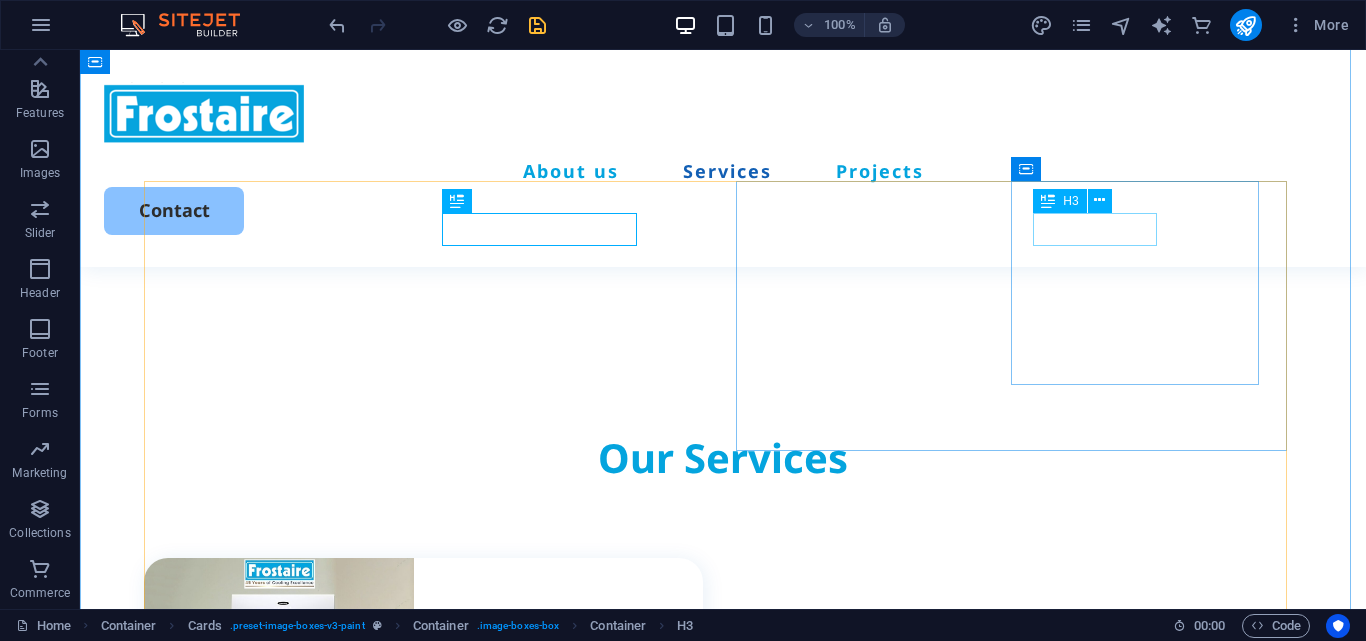 click on "AC Service" at bounding box center [434, 1372] 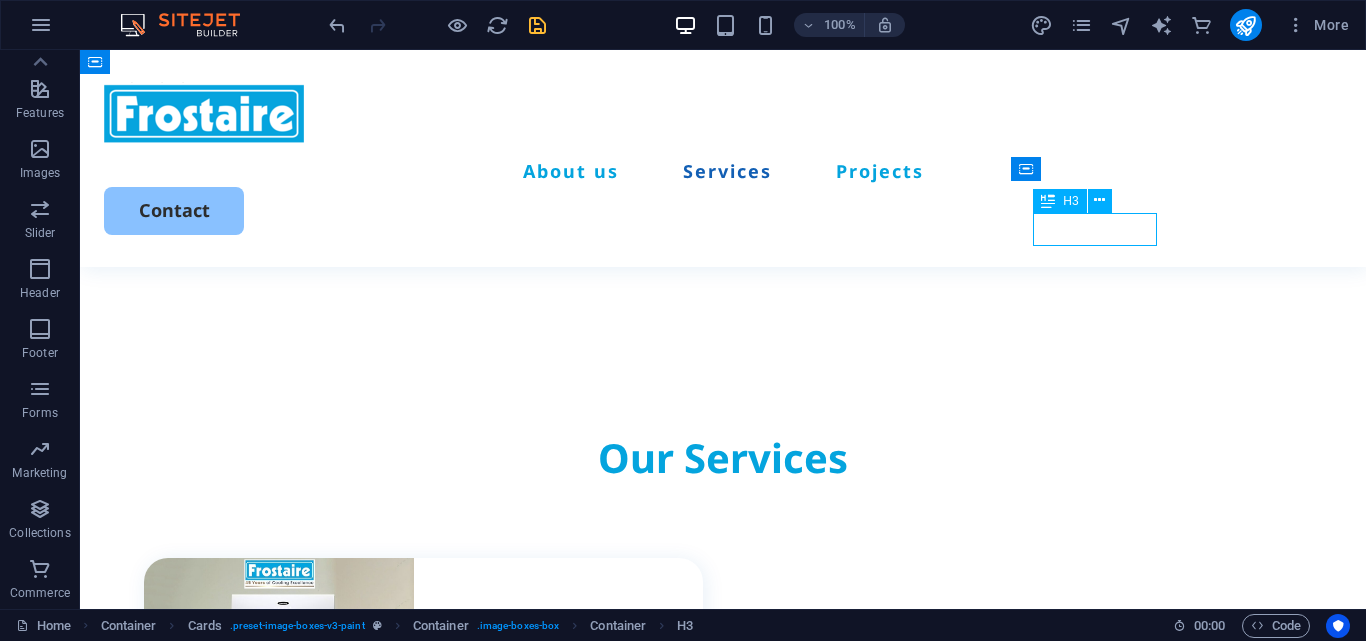 click on "AC Service" at bounding box center [434, 1372] 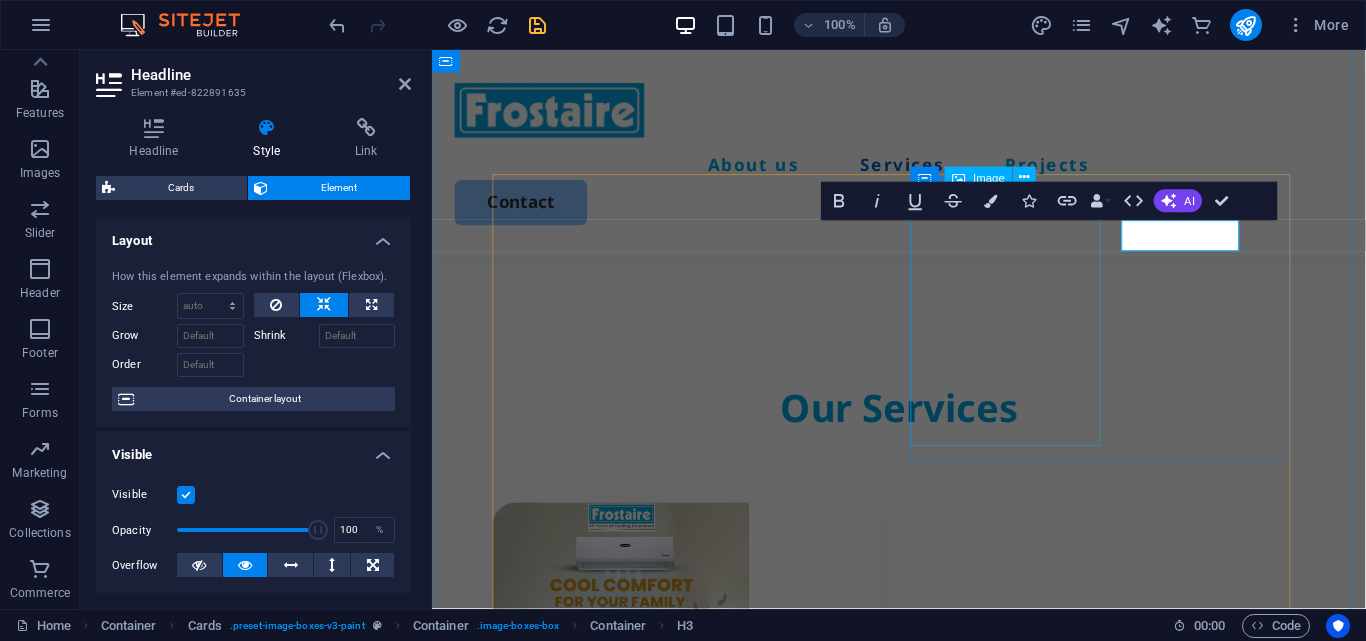 scroll, scrollTop: 1613, scrollLeft: 0, axis: vertical 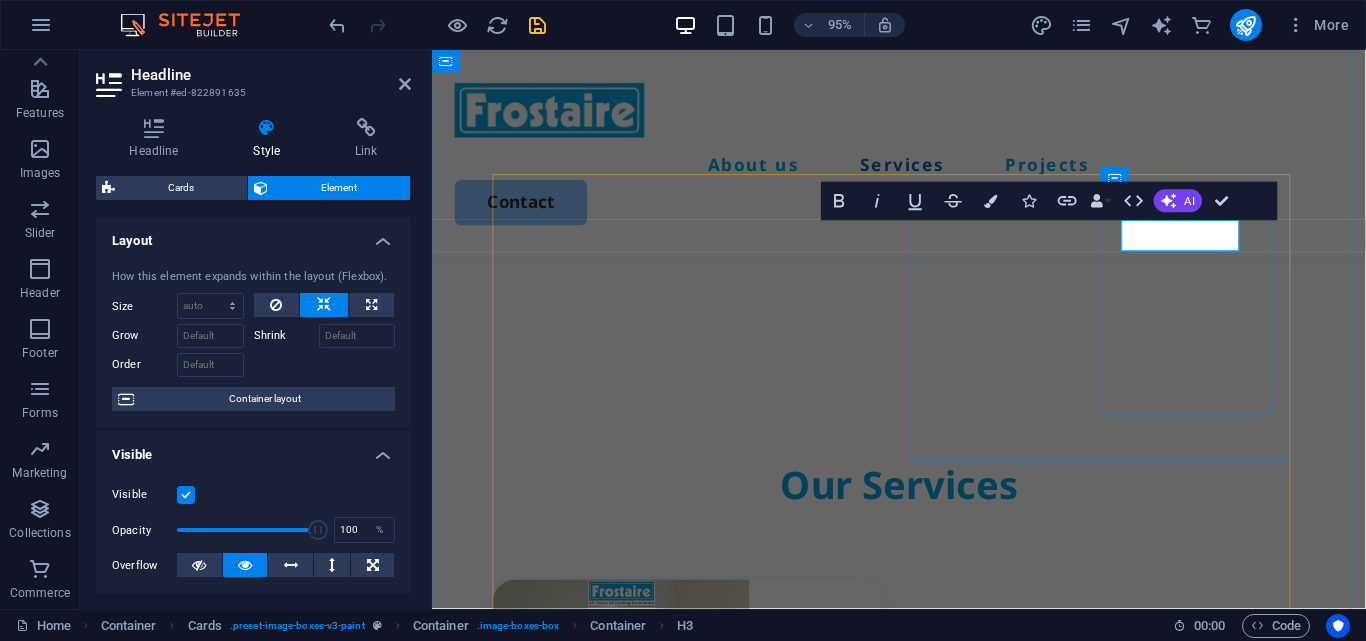click on "AC Service" at bounding box center [711, 1422] 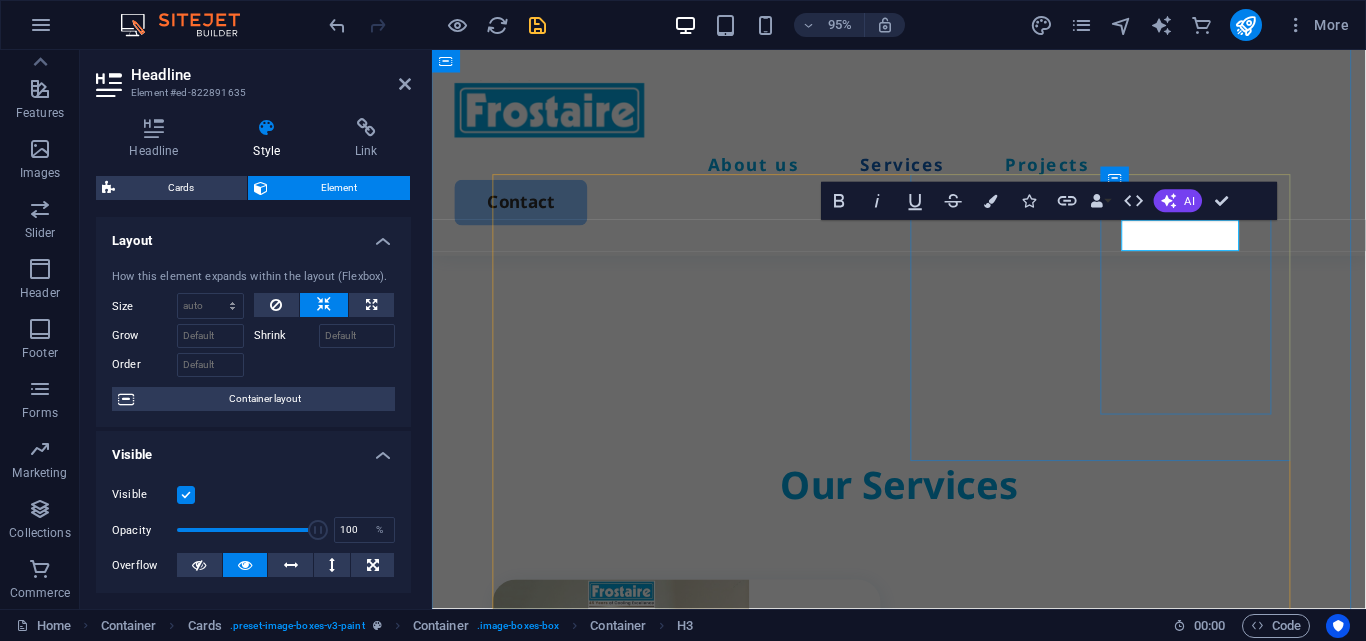 click on "AC Service" at bounding box center [711, 1422] 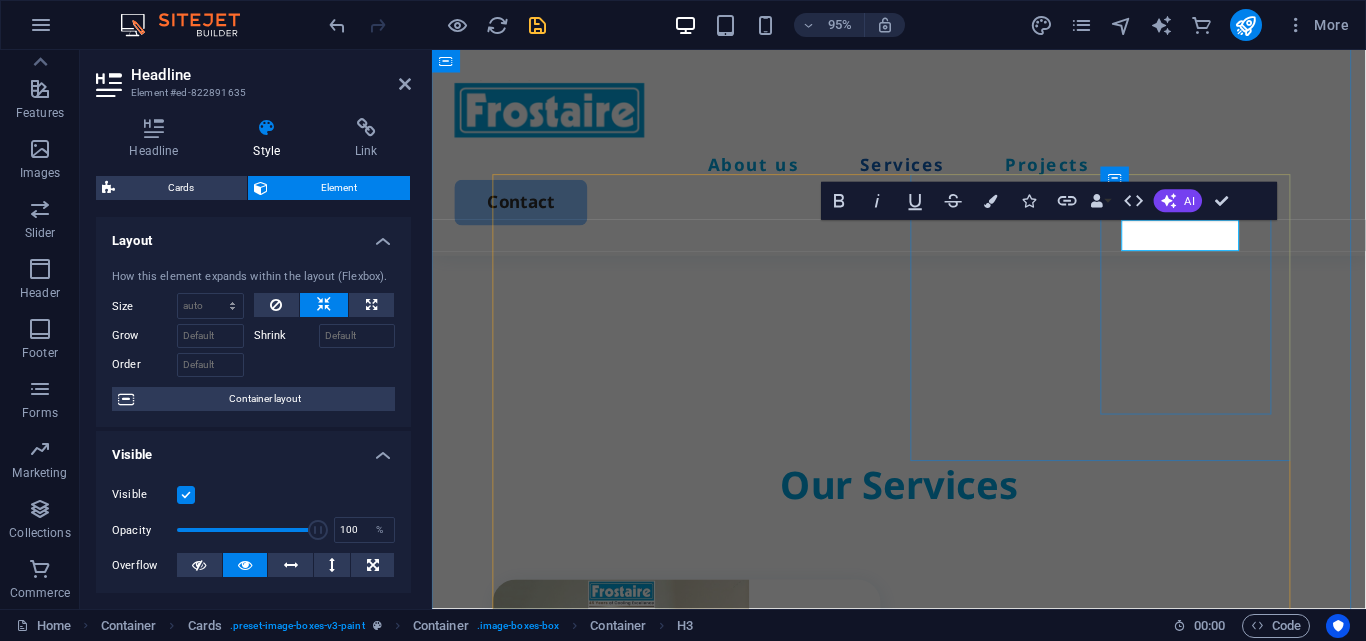 drag, startPoint x: 1198, startPoint y: 245, endPoint x: 1168, endPoint y: 245, distance: 30 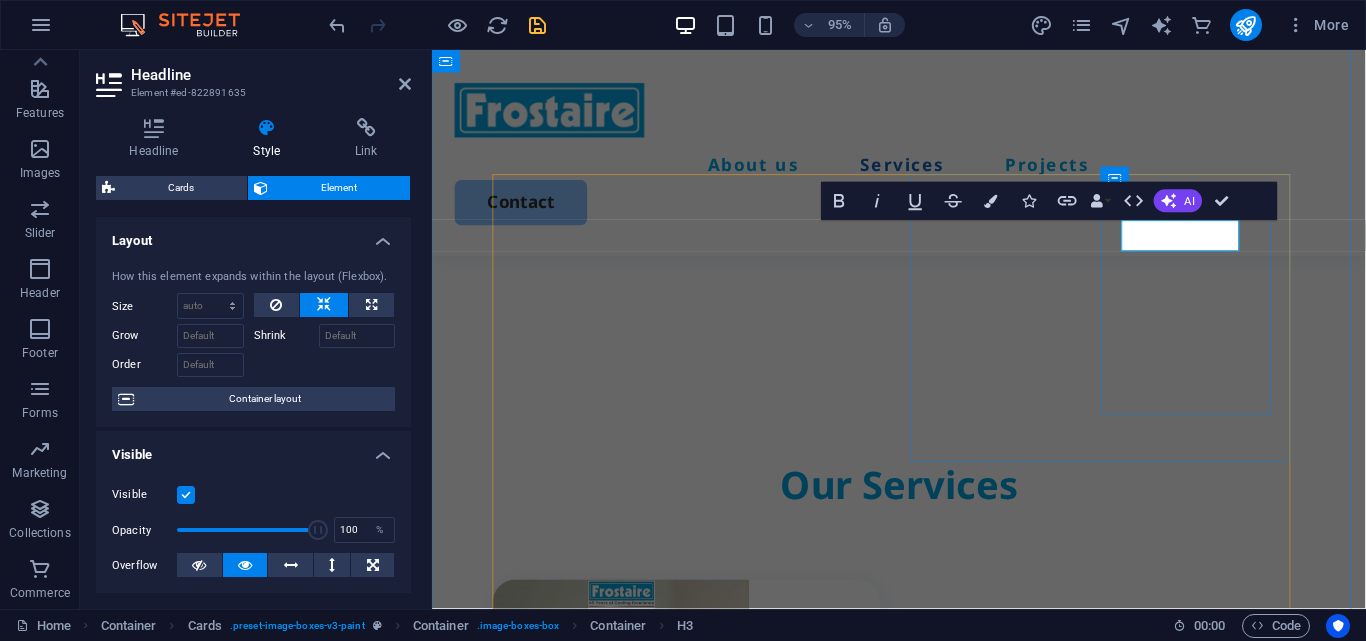click on "AC Service" at bounding box center [711, 1422] 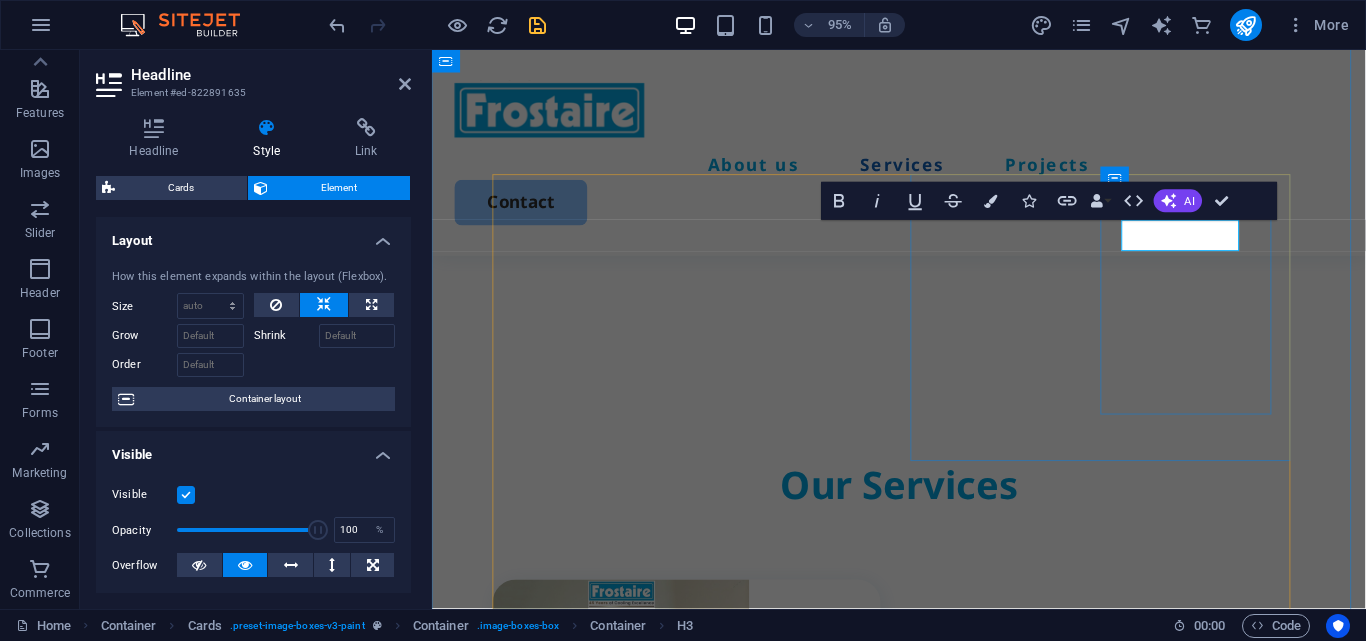 drag, startPoint x: 1196, startPoint y: 245, endPoint x: 1159, endPoint y: 245, distance: 37 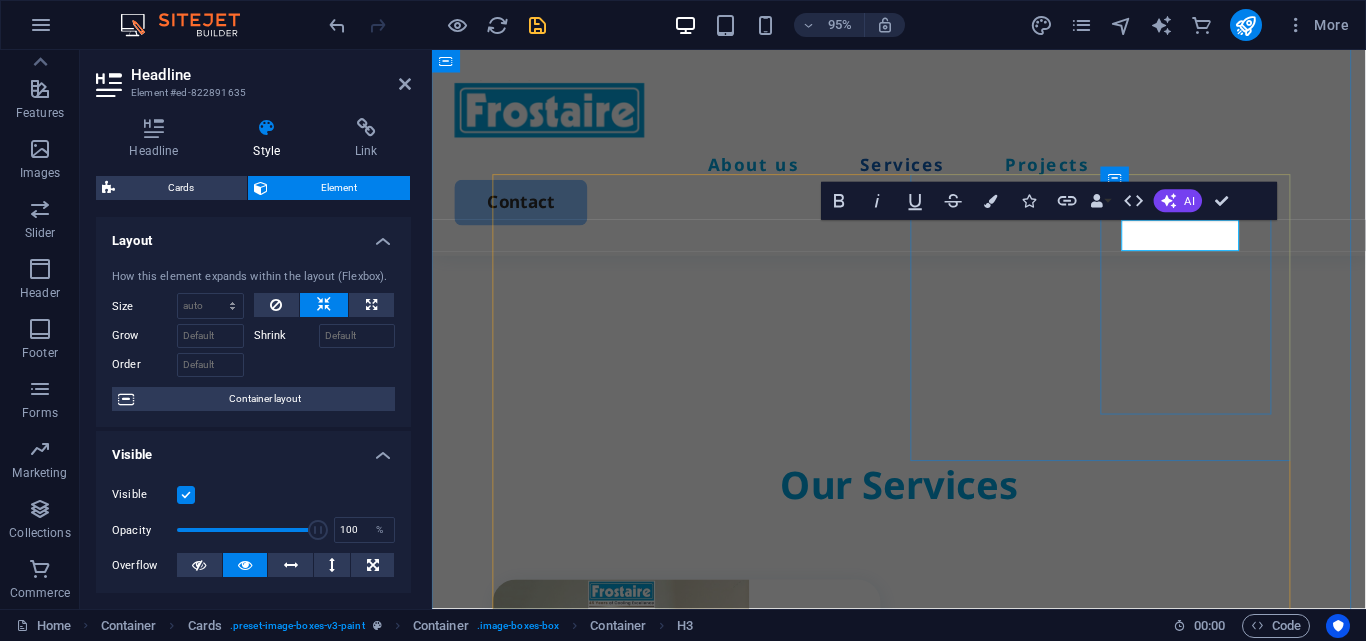 click on "AC Service" at bounding box center [711, 1422] 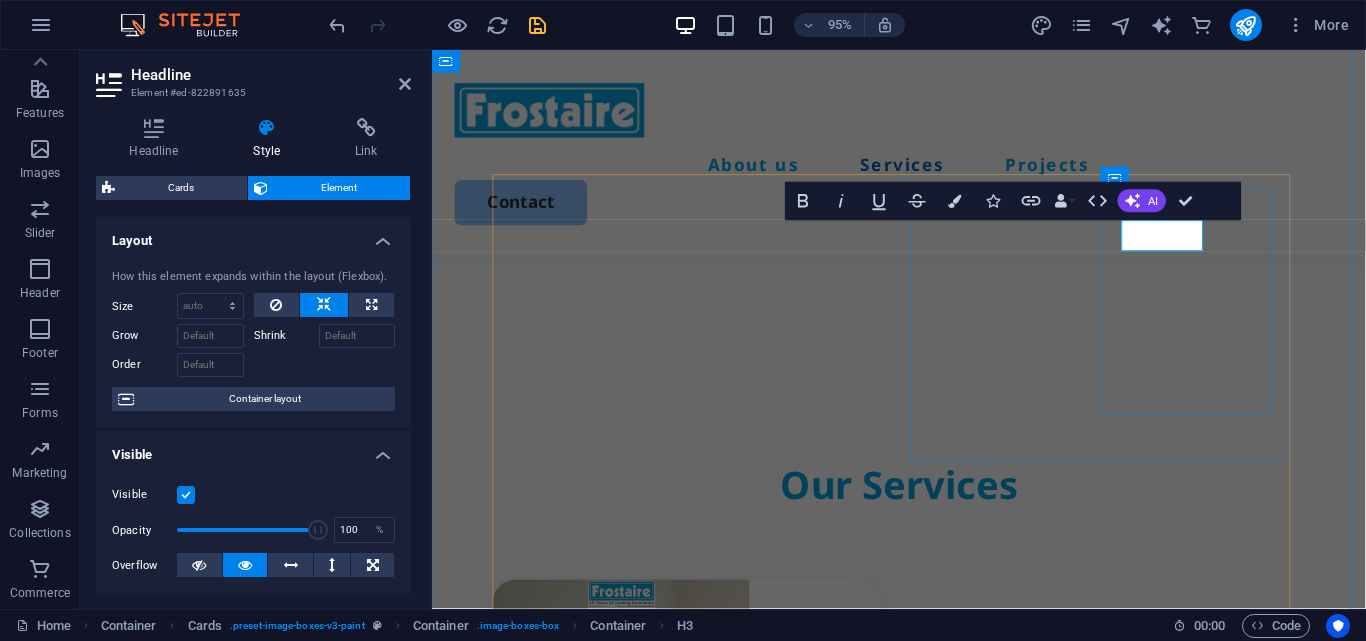 click on "Service" at bounding box center (711, 1422) 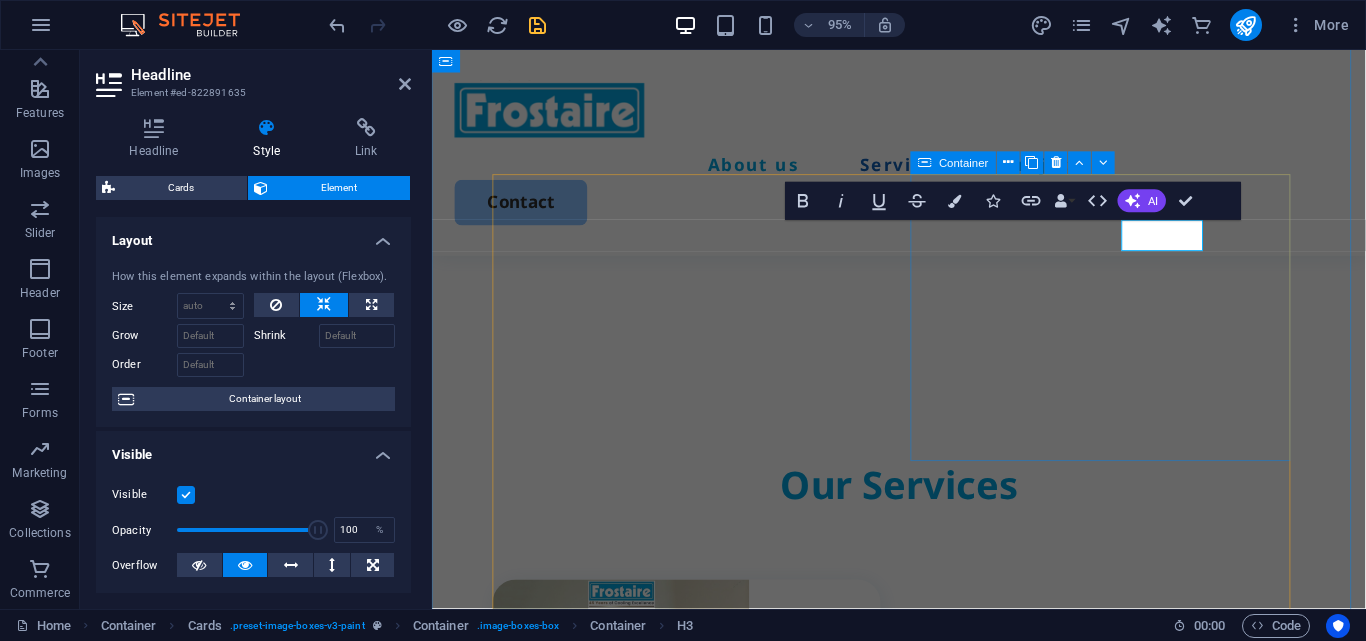 type 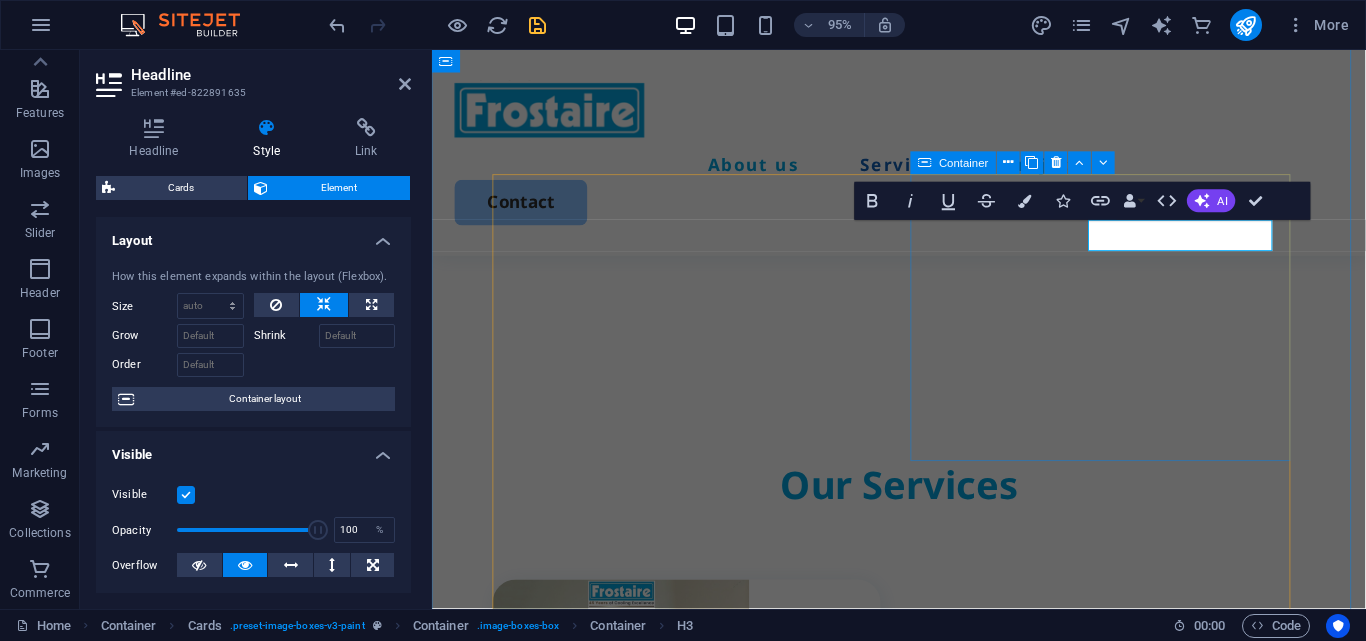 scroll, scrollTop: 0, scrollLeft: 47, axis: horizontal 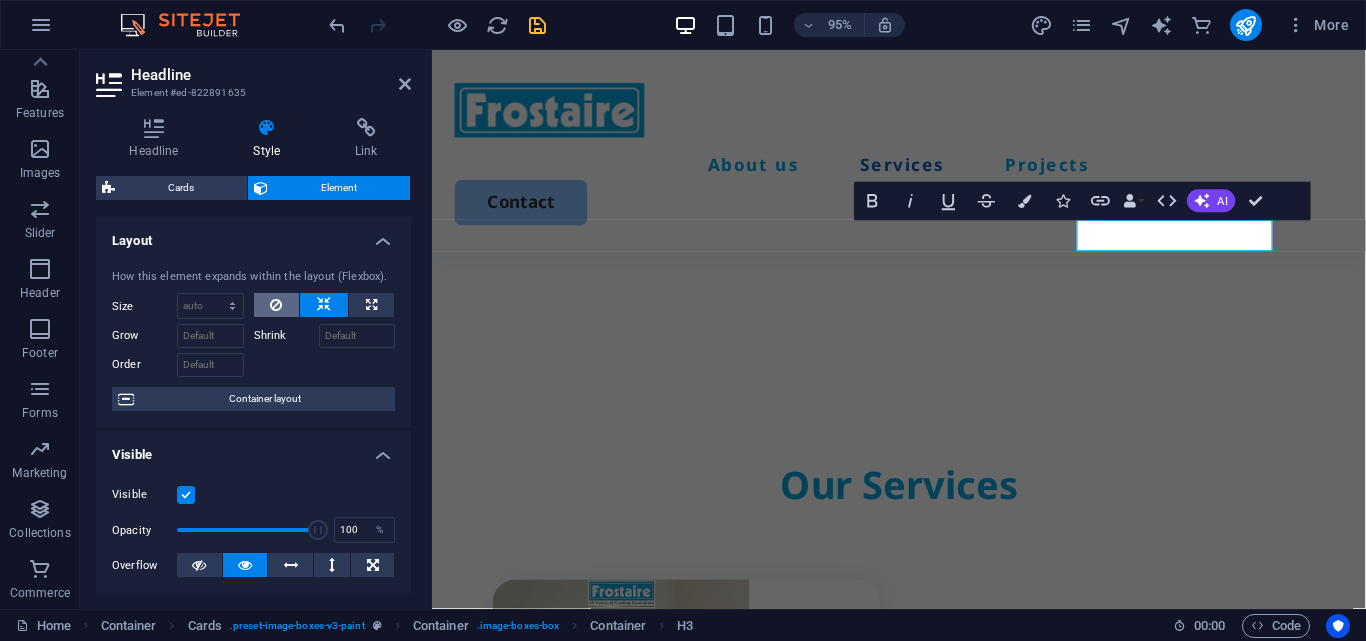click at bounding box center (276, 305) 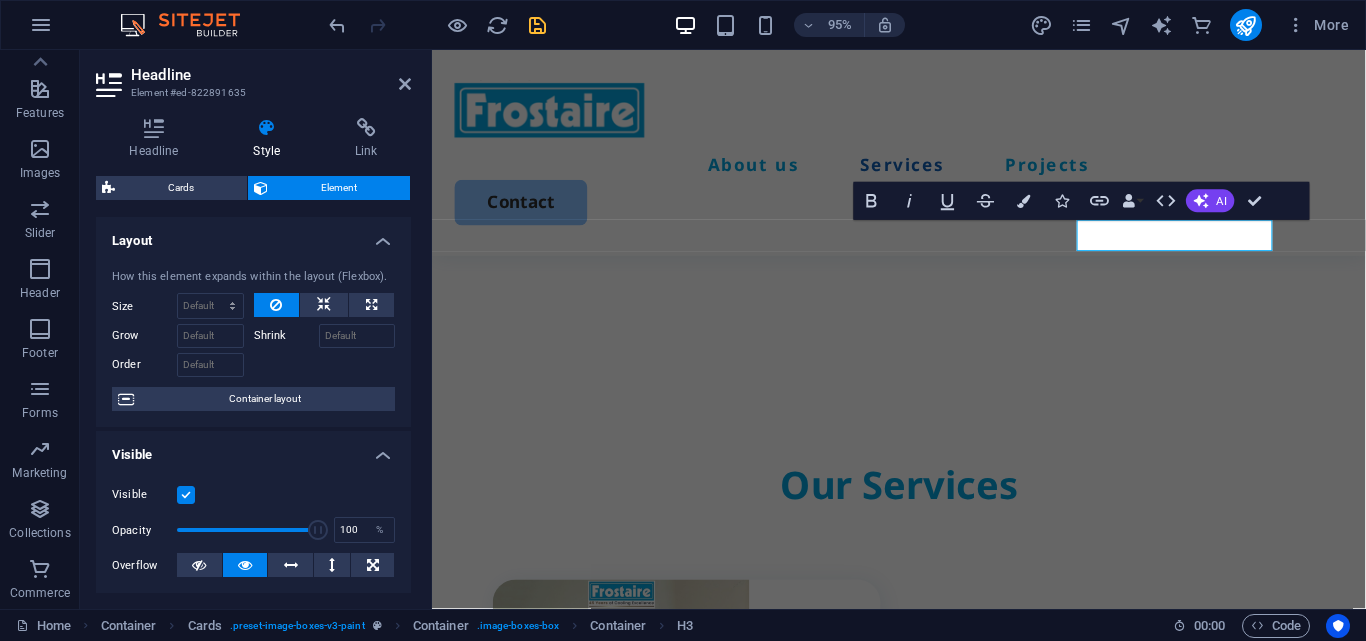 scroll, scrollTop: 0, scrollLeft: 0, axis: both 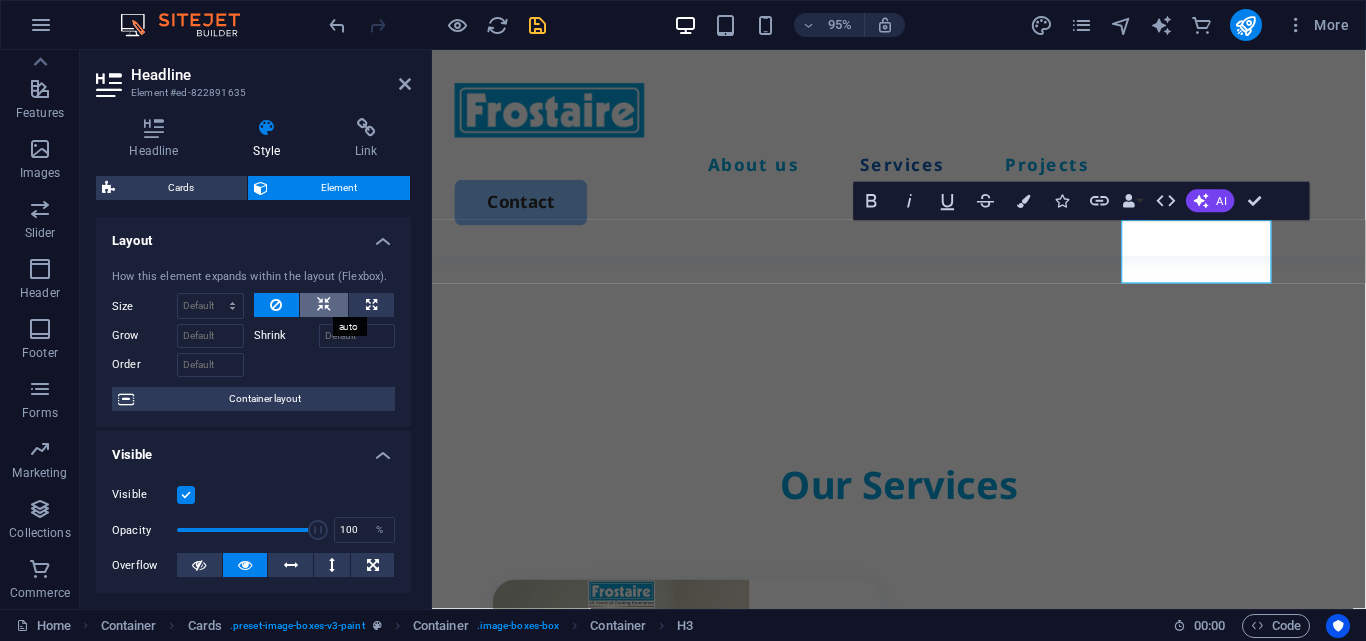 click at bounding box center [324, 305] 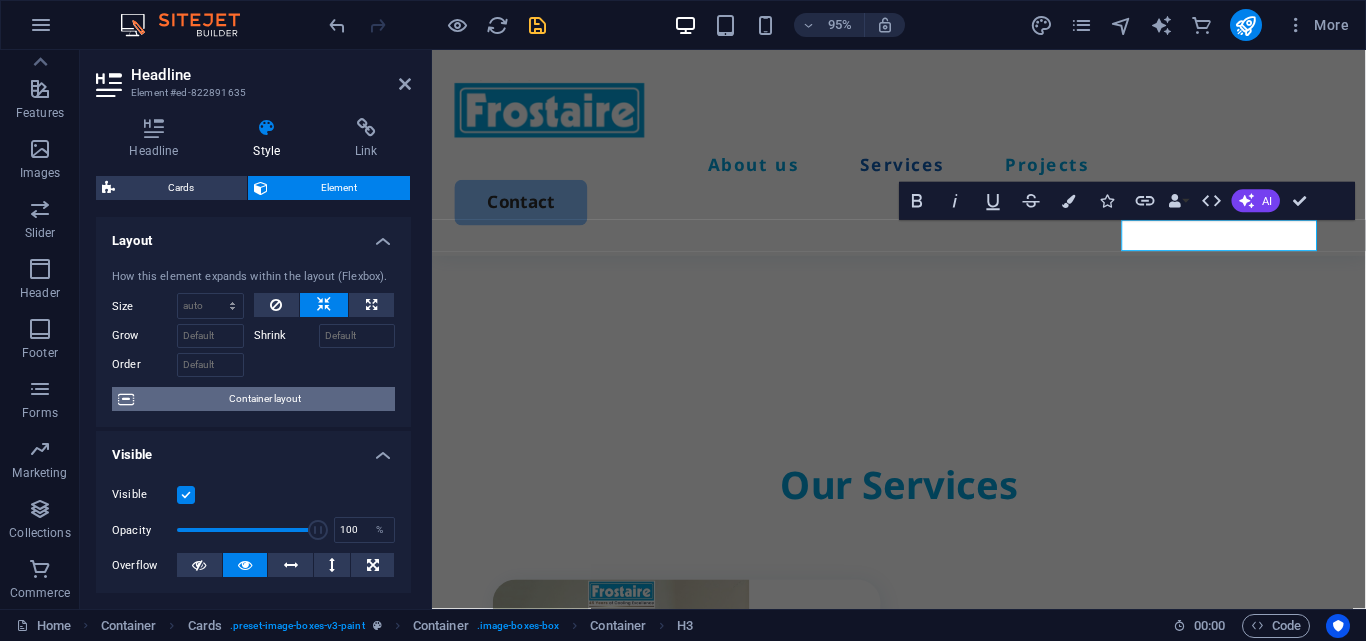 click on "Container layout" at bounding box center [264, 399] 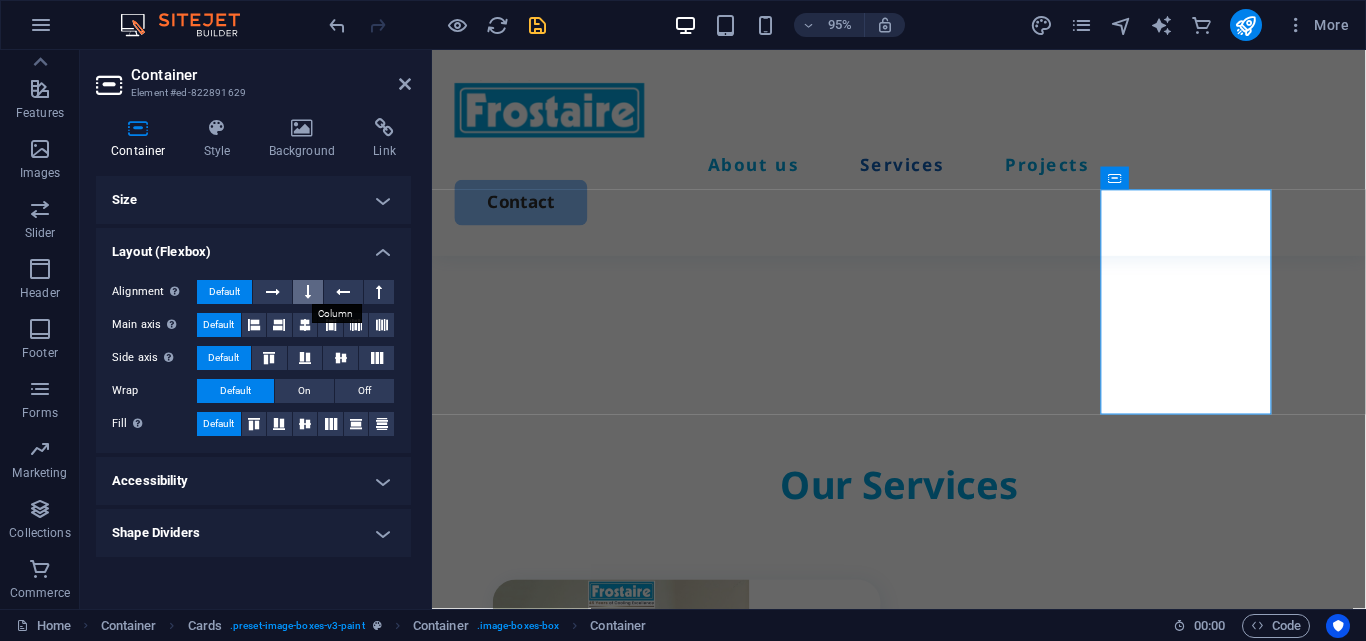 click at bounding box center [308, 292] 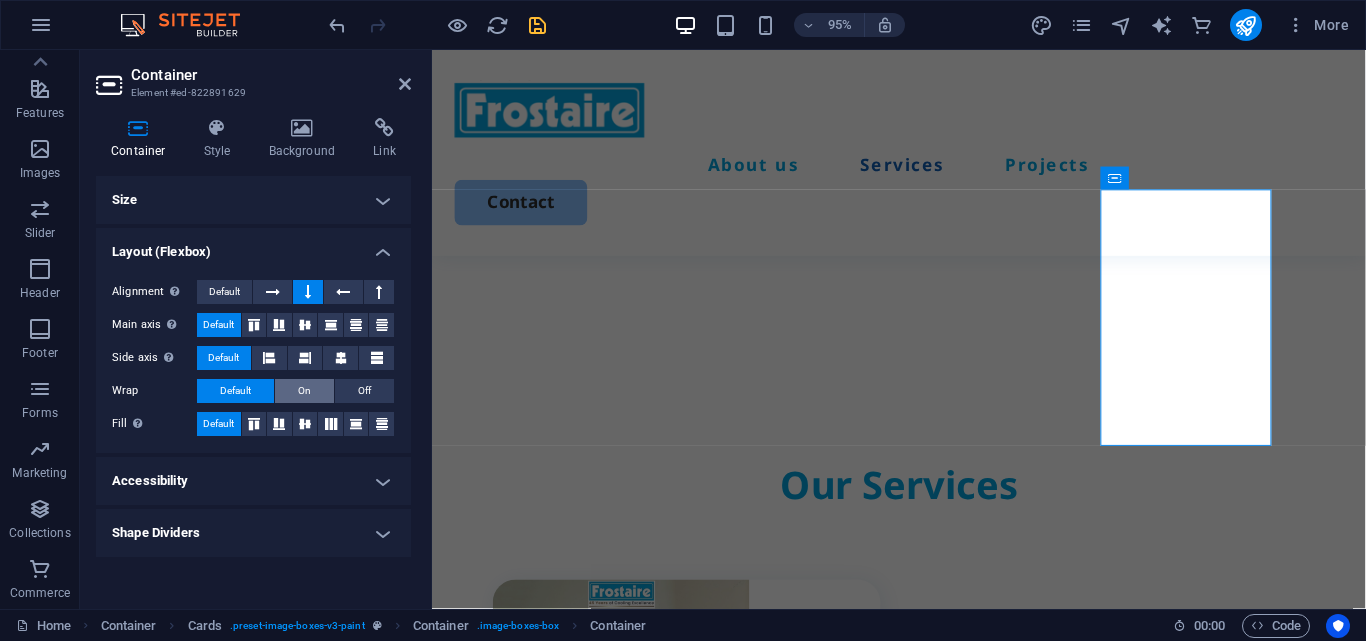 click on "On" at bounding box center [304, 391] 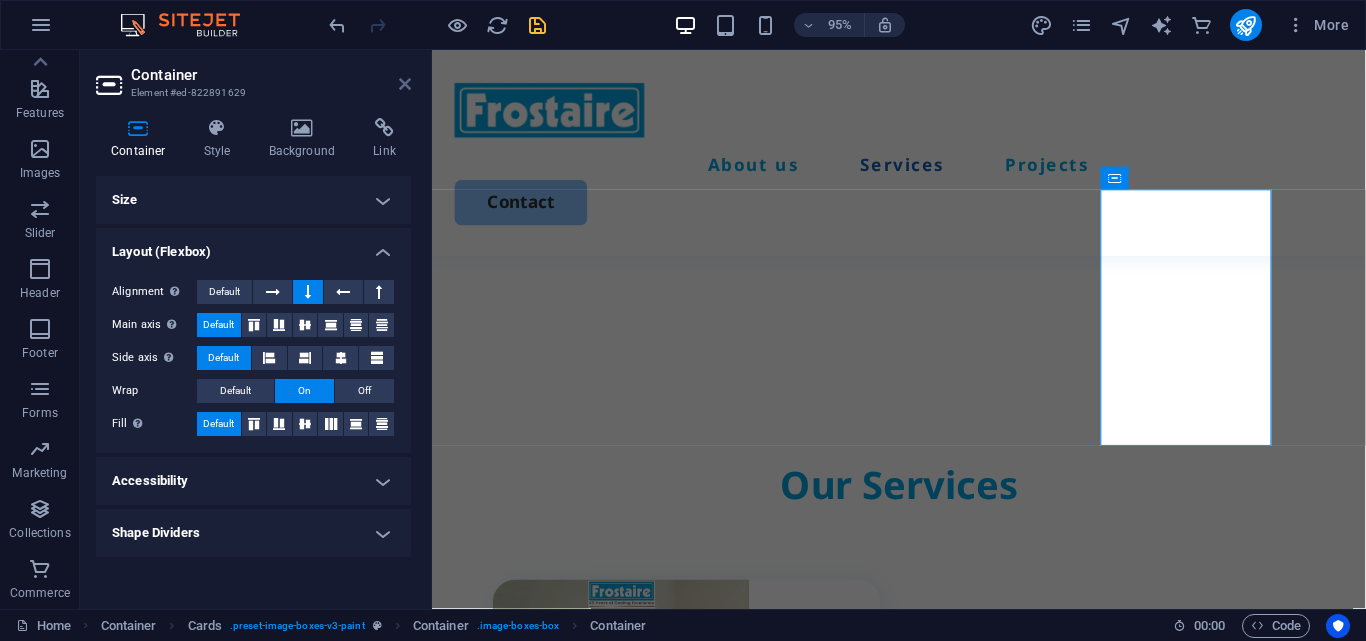 click at bounding box center [405, 84] 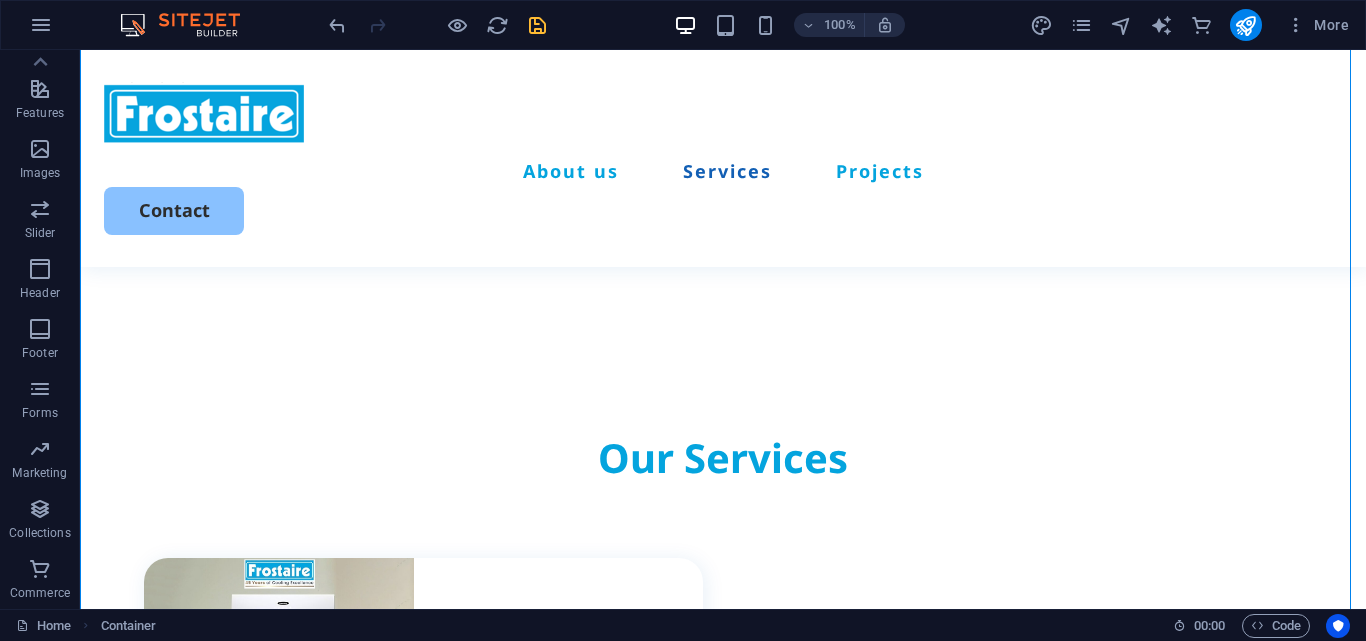 drag, startPoint x: 1349, startPoint y: 227, endPoint x: 1351, endPoint y: 212, distance: 15.132746 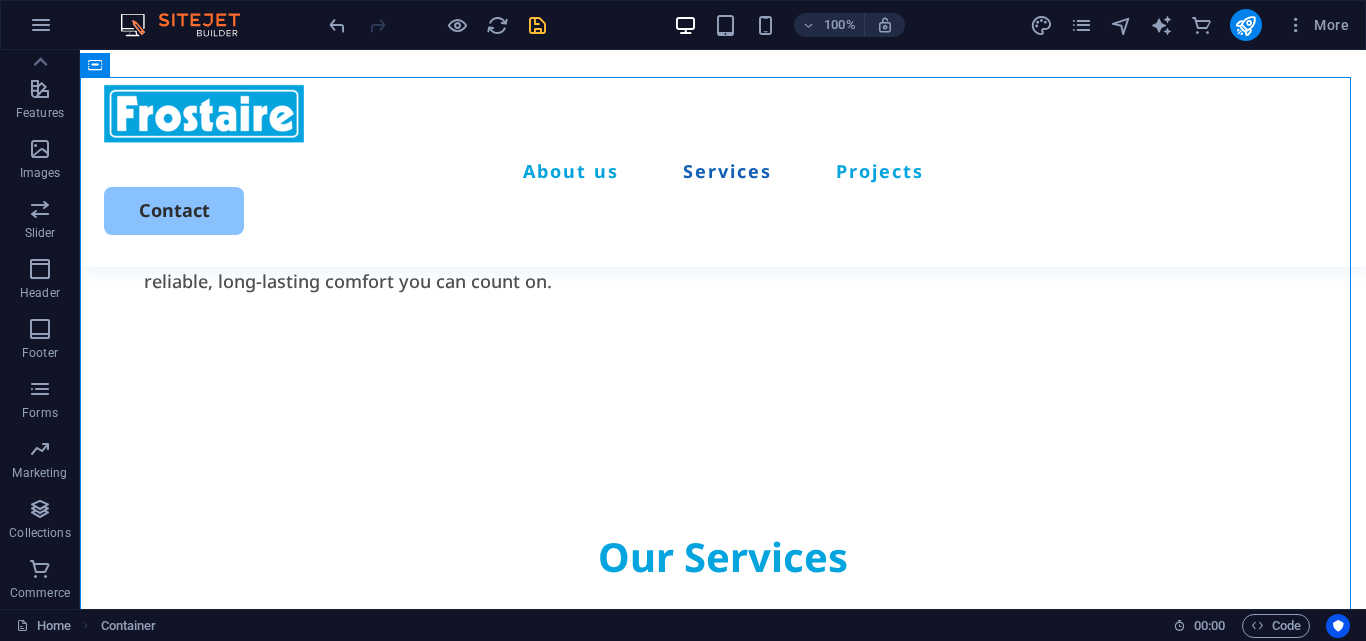 scroll, scrollTop: 1644, scrollLeft: 0, axis: vertical 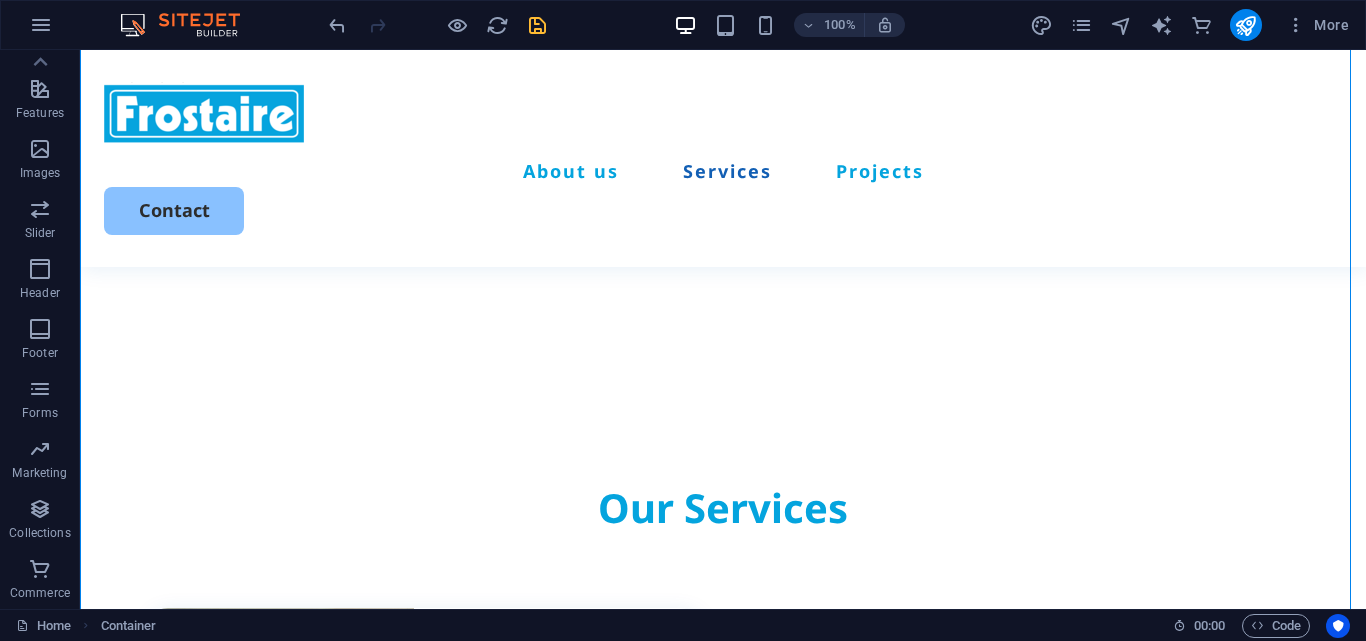 click at bounding box center (1353, -1577) 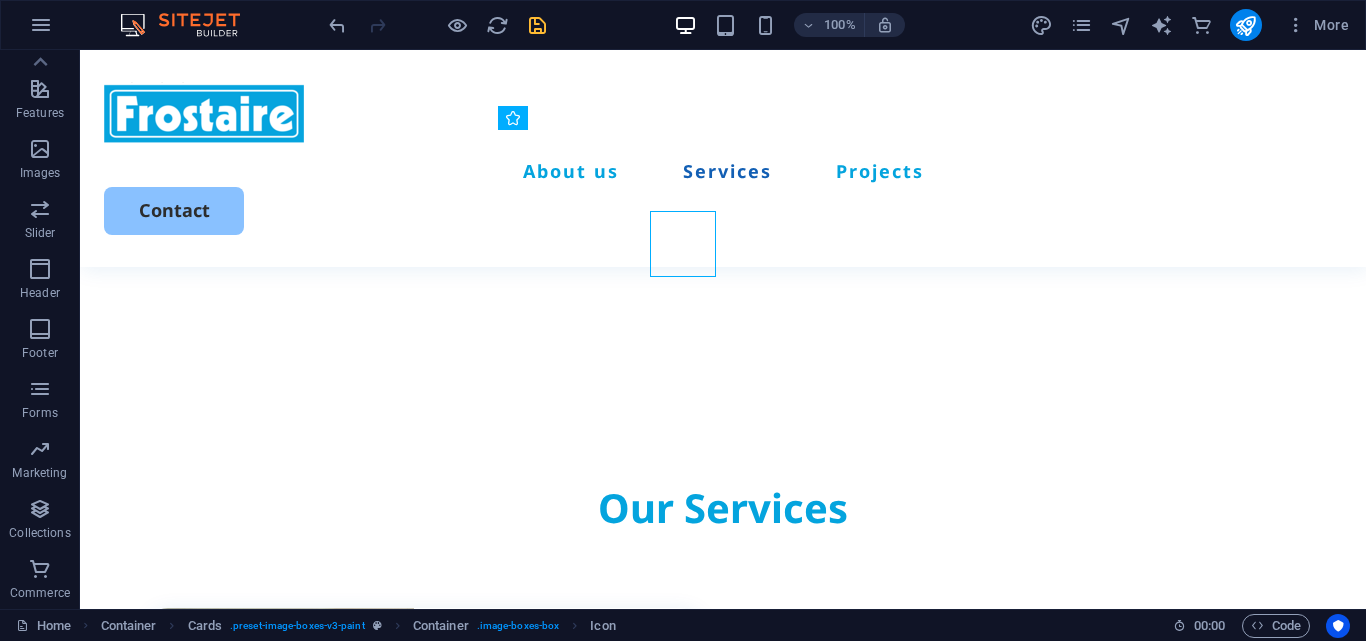 click at bounding box center (1353, -1577) 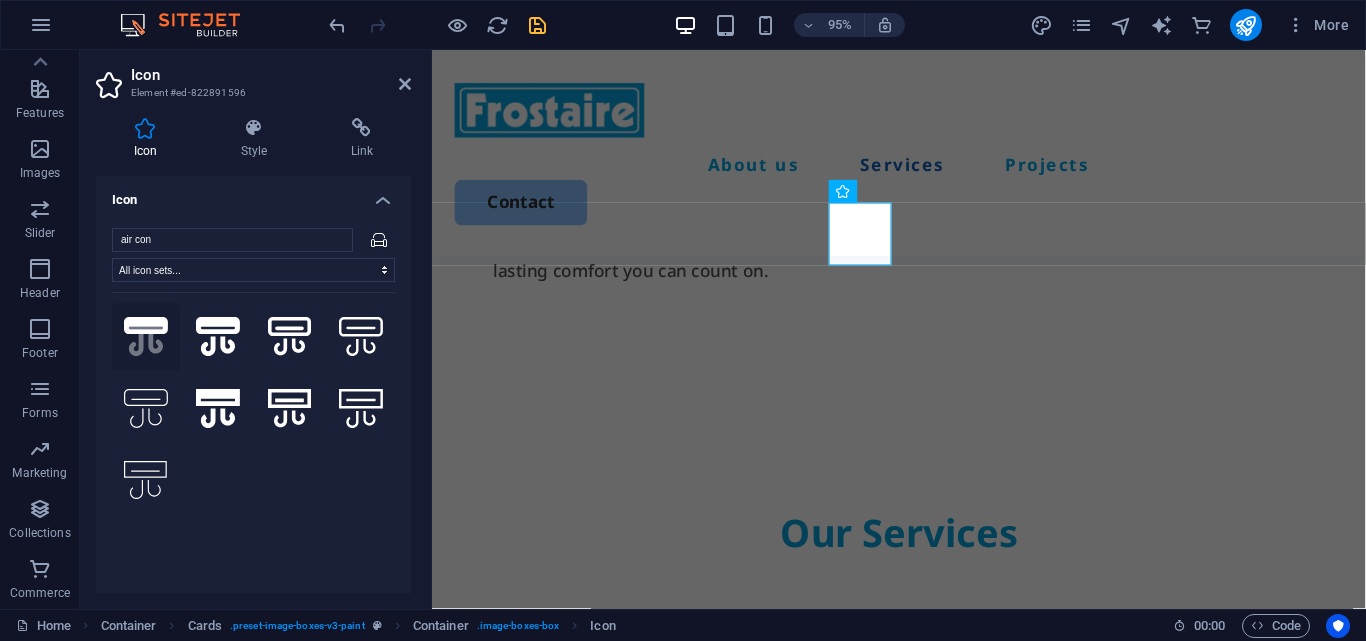 click 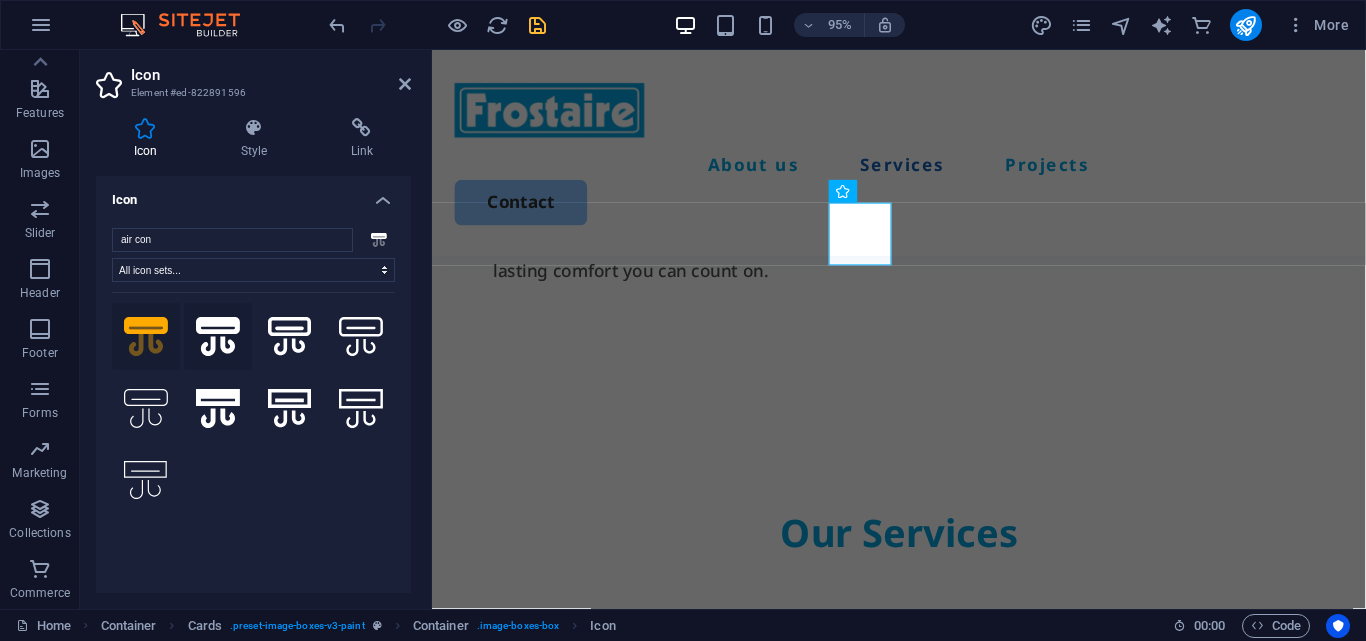 click 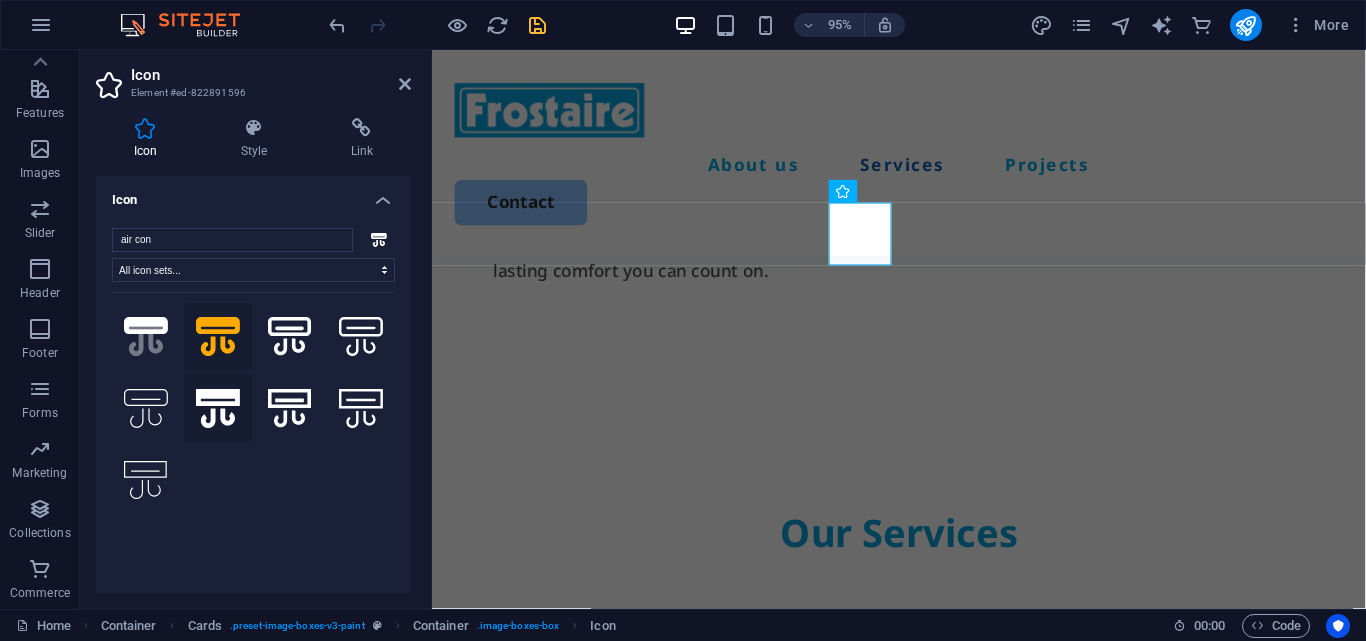 click 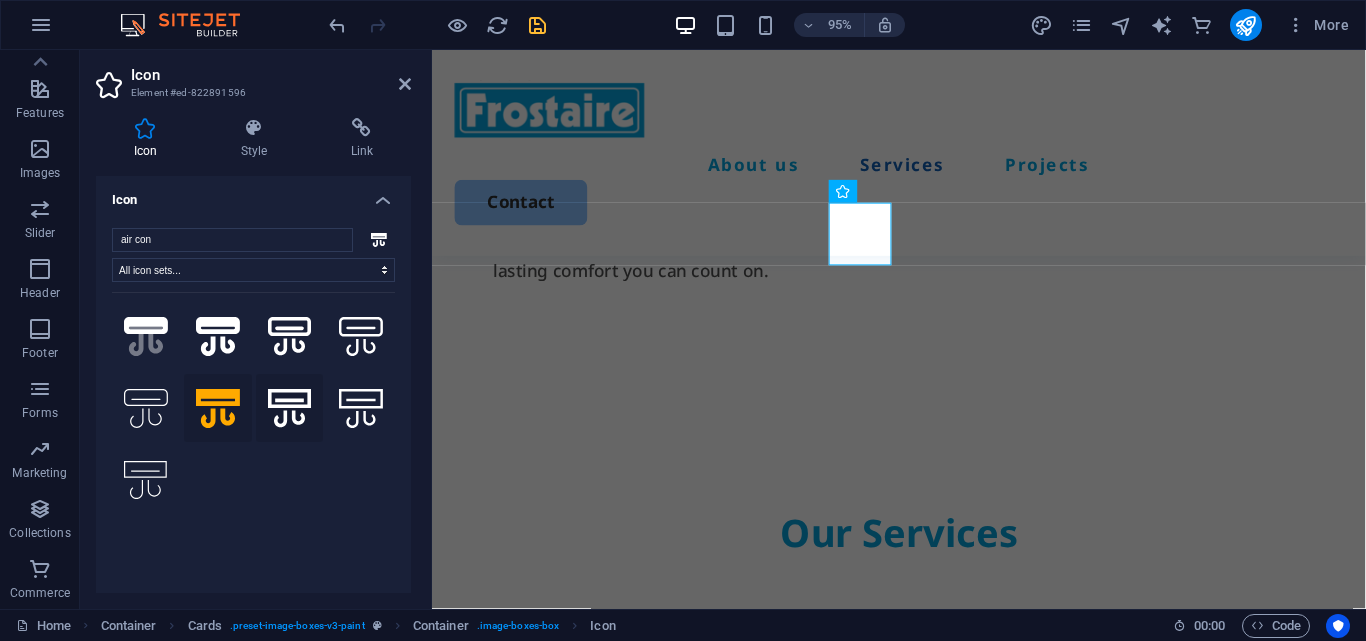 click 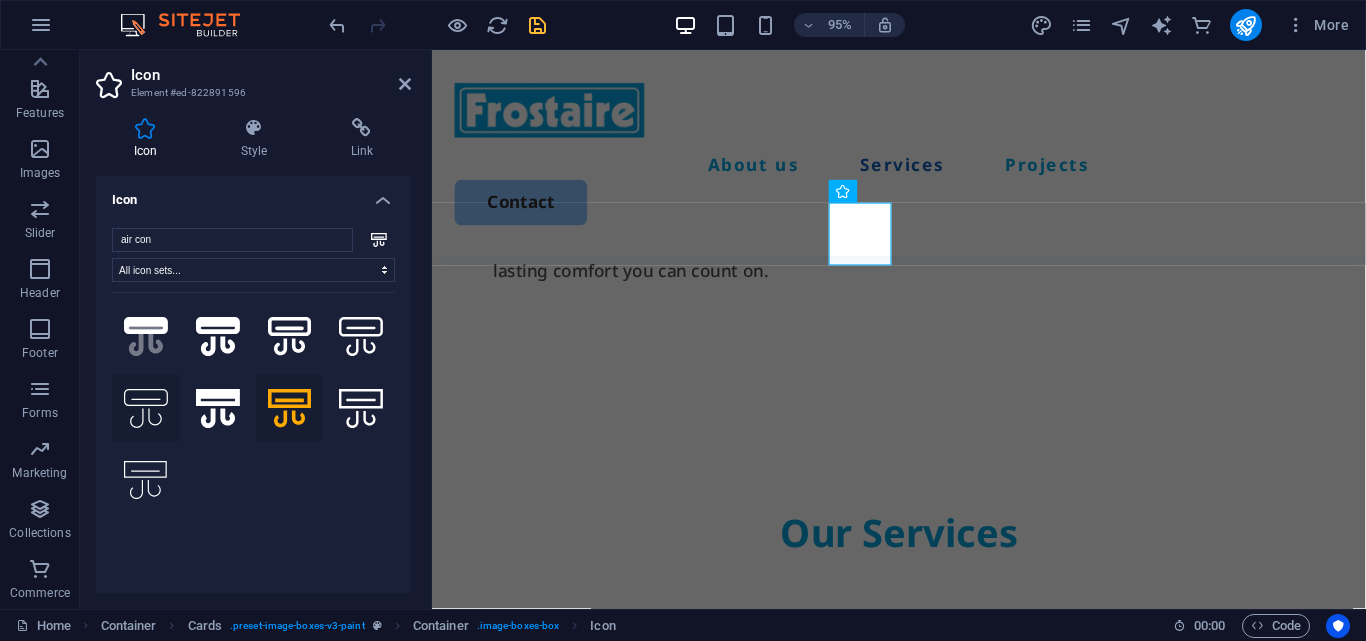 click 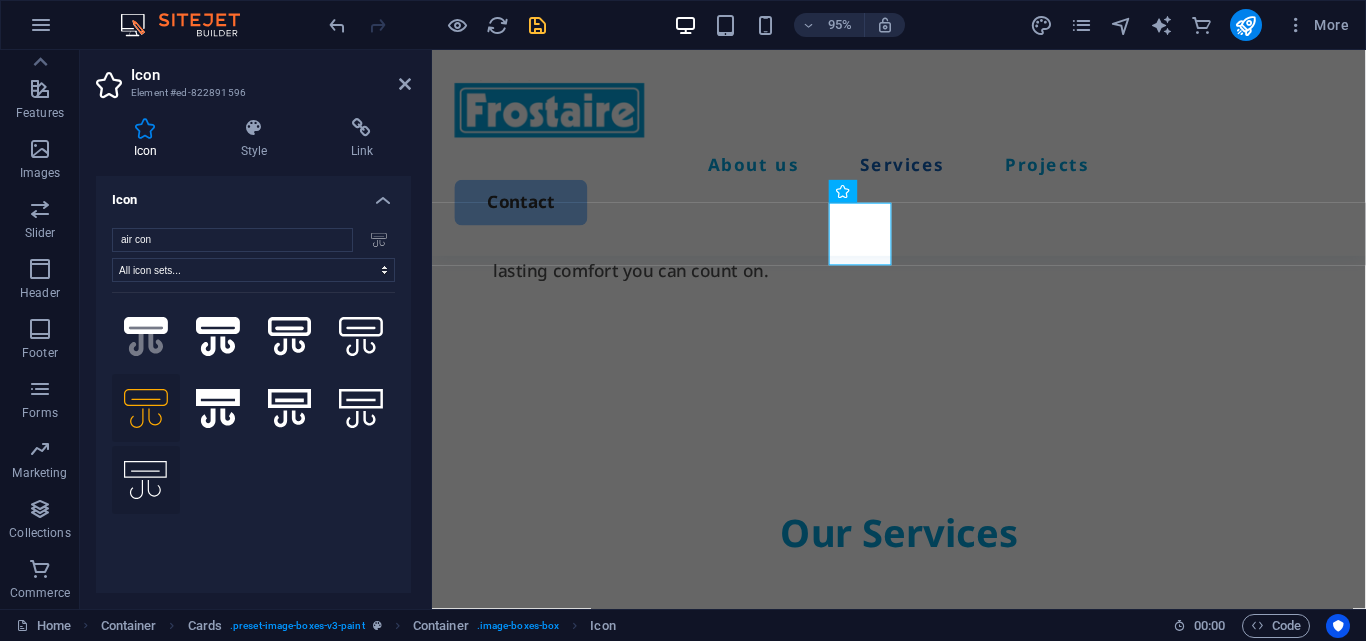 click 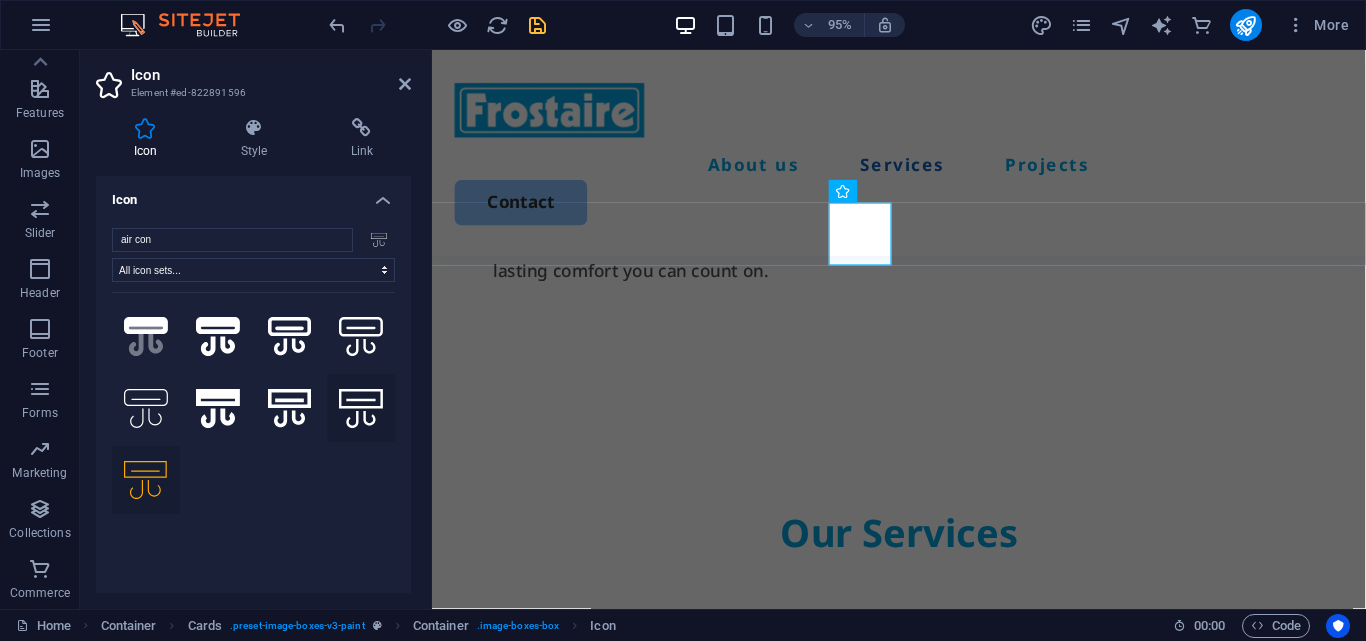 click 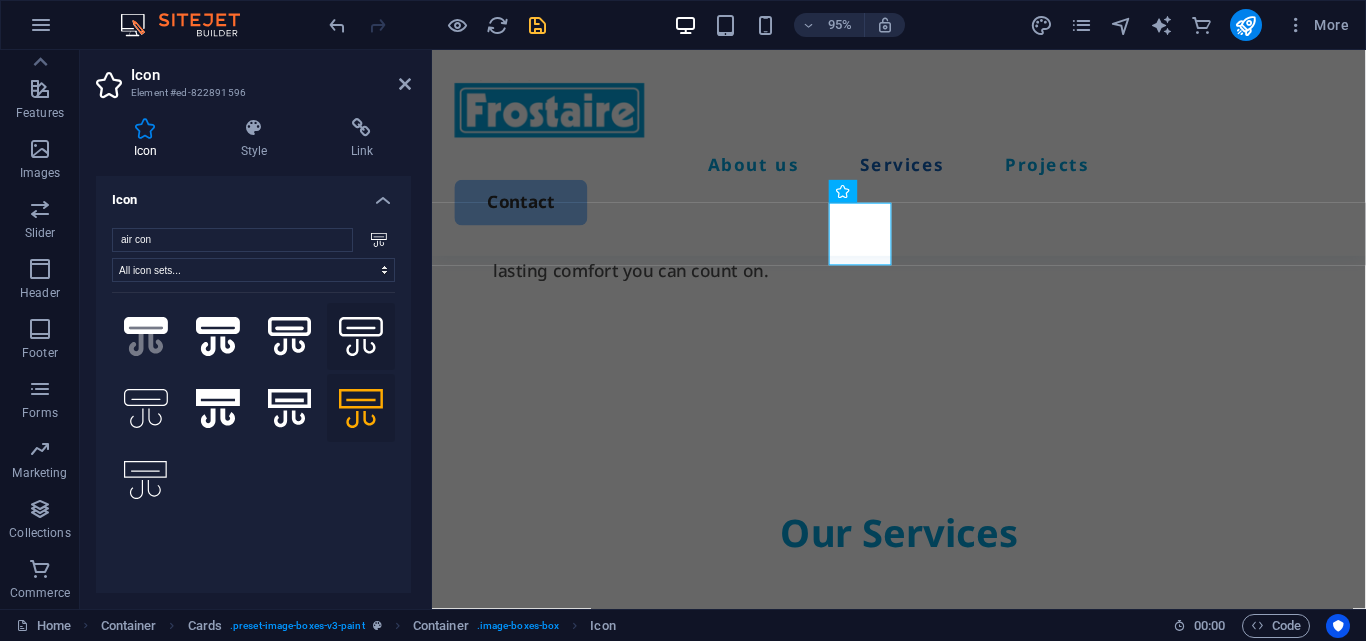 click 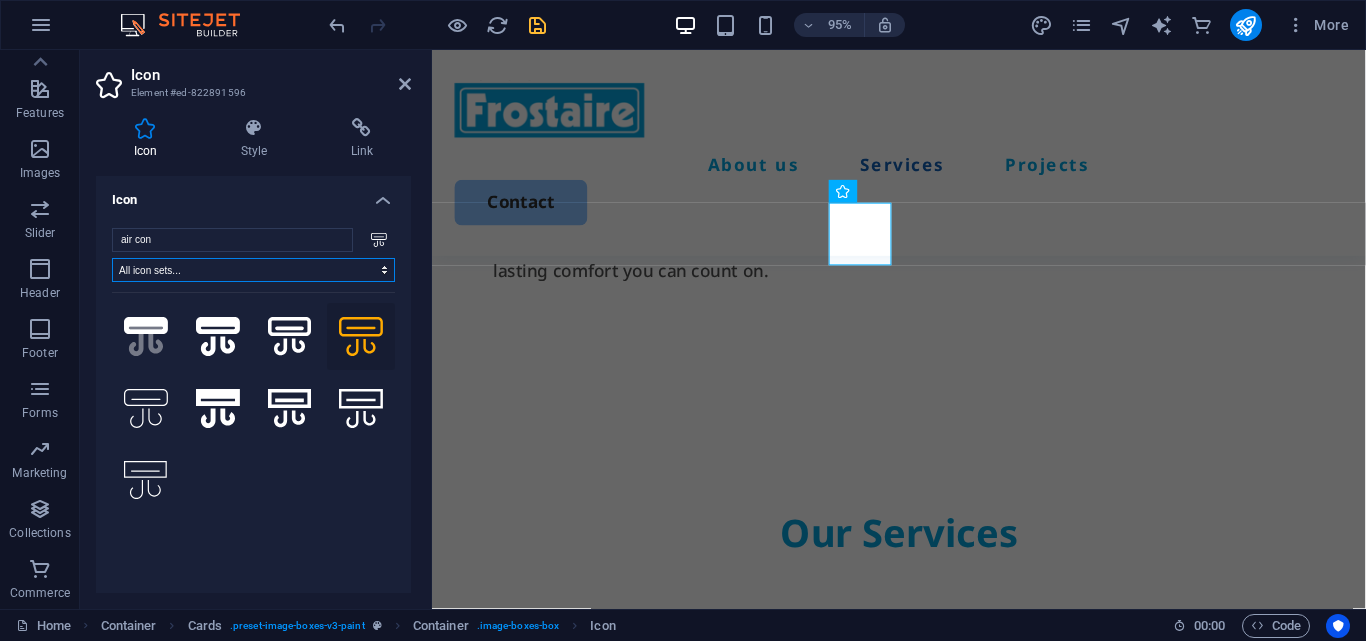 click on "All icon sets... IcoFont Ionicons FontAwesome Brands FontAwesome Duotone FontAwesome Solid FontAwesome Regular FontAwesome Light FontAwesome Thin FontAwesome Sharp Solid FontAwesome Sharp Regular FontAwesome Sharp Light FontAwesome Sharp Thin" at bounding box center [253, 270] 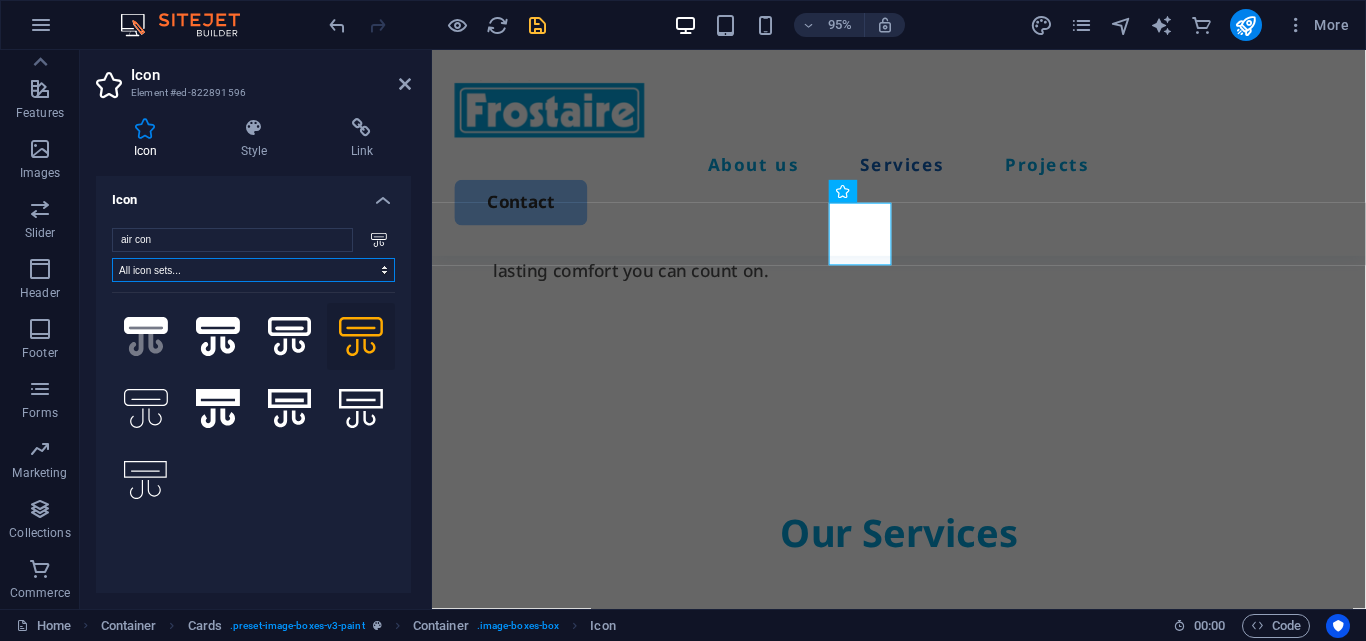 click on "All icon sets... IcoFont Ionicons FontAwesome Brands FontAwesome Duotone FontAwesome Solid FontAwesome Regular FontAwesome Light FontAwesome Thin FontAwesome Sharp Solid FontAwesome Sharp Regular FontAwesome Sharp Light FontAwesome Sharp Thin" at bounding box center [253, 270] 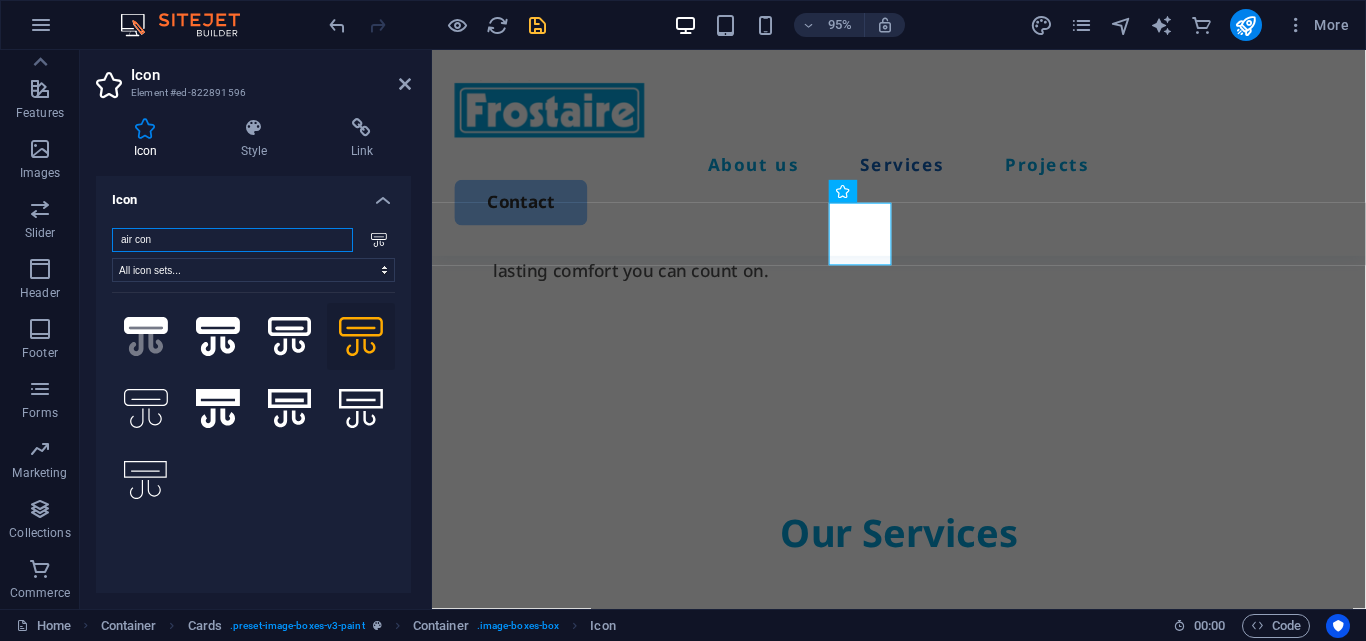 click on "air con" at bounding box center (232, 240) 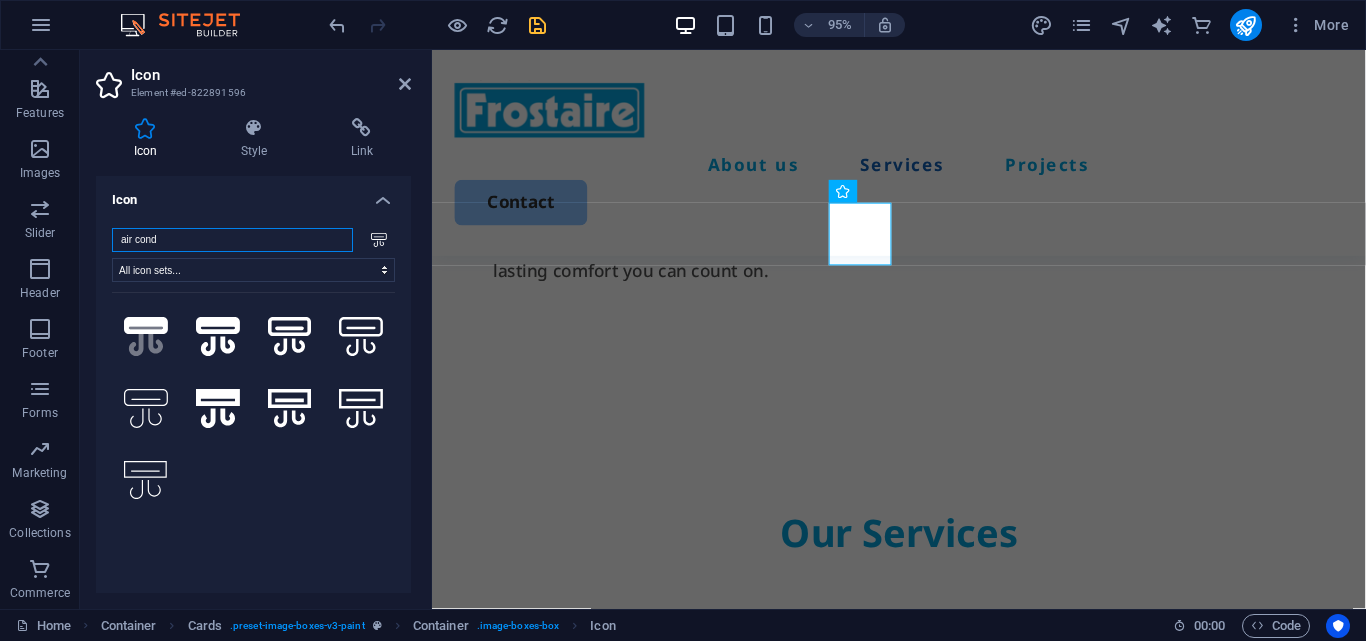 type on "air con" 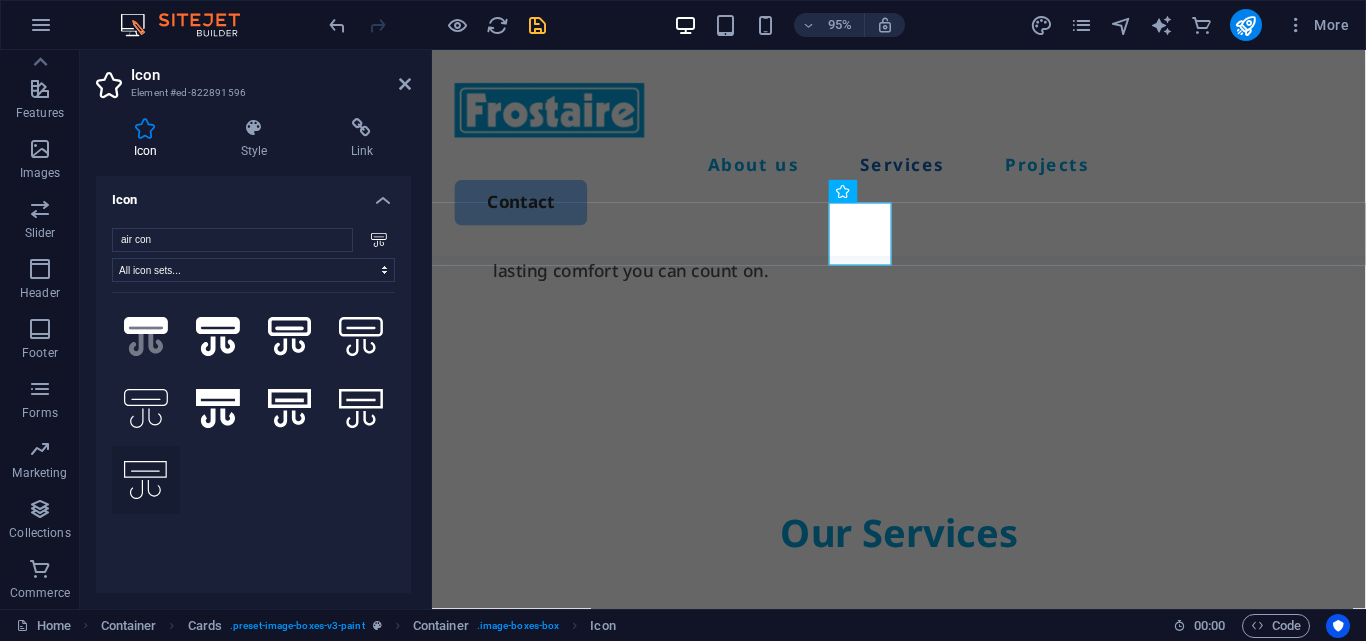 click 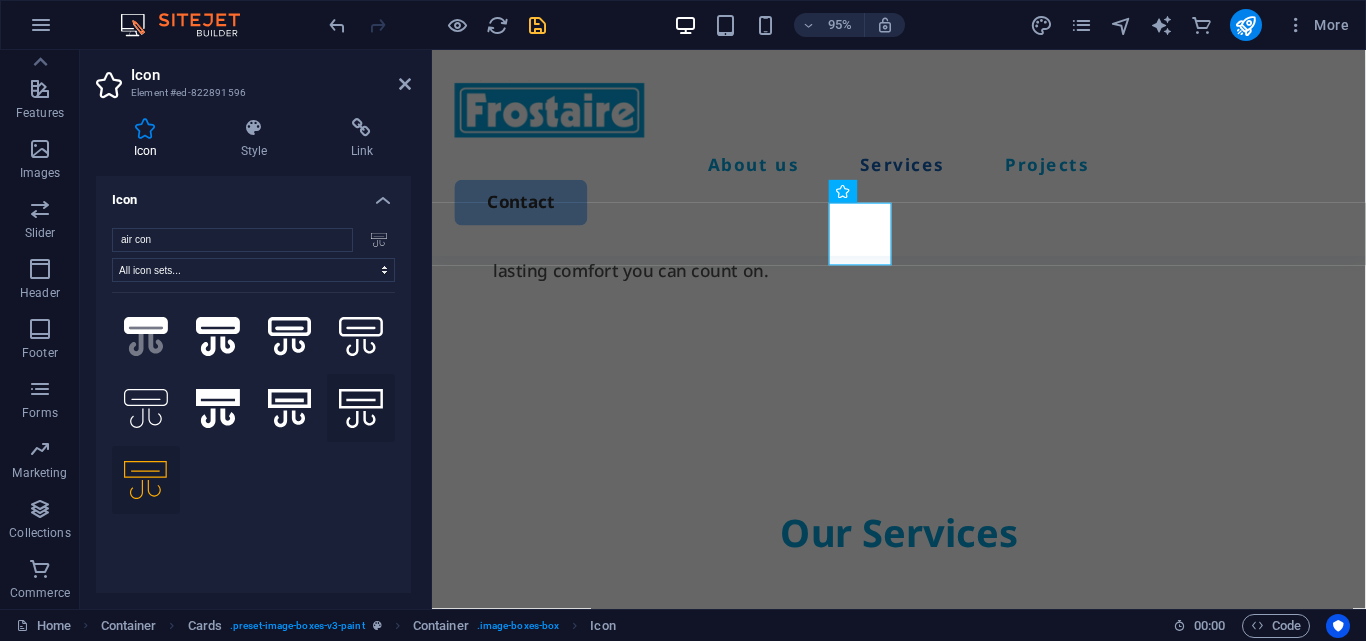 click 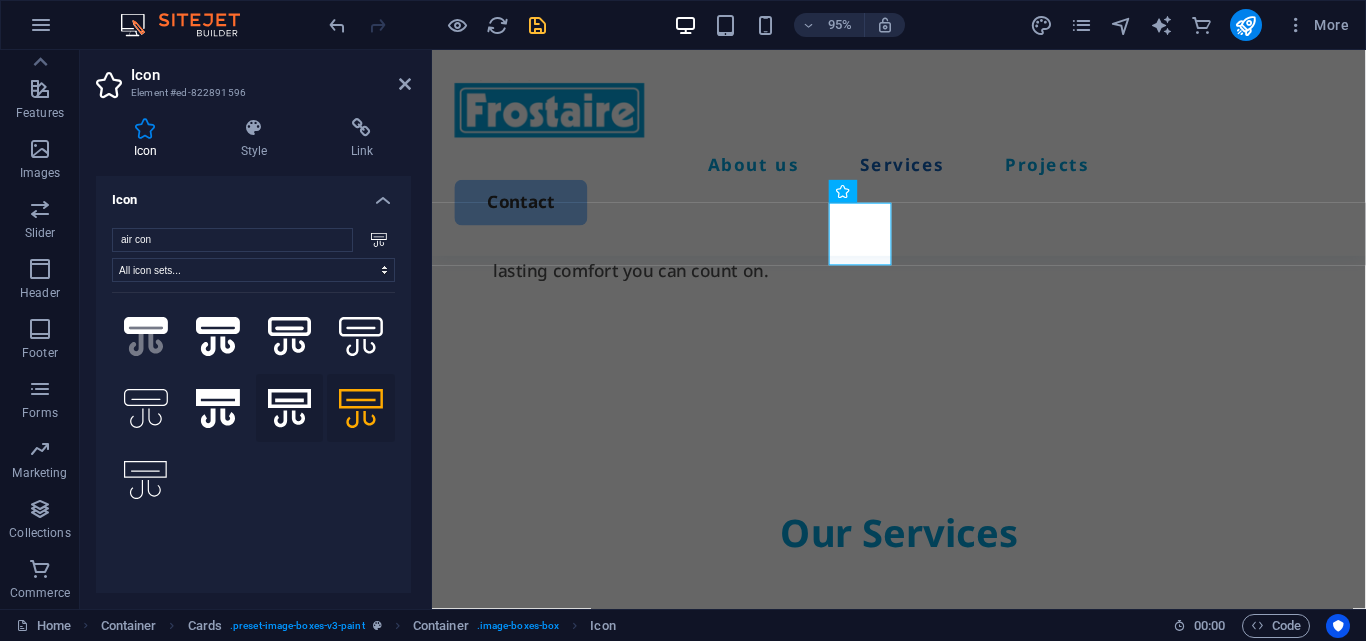 click 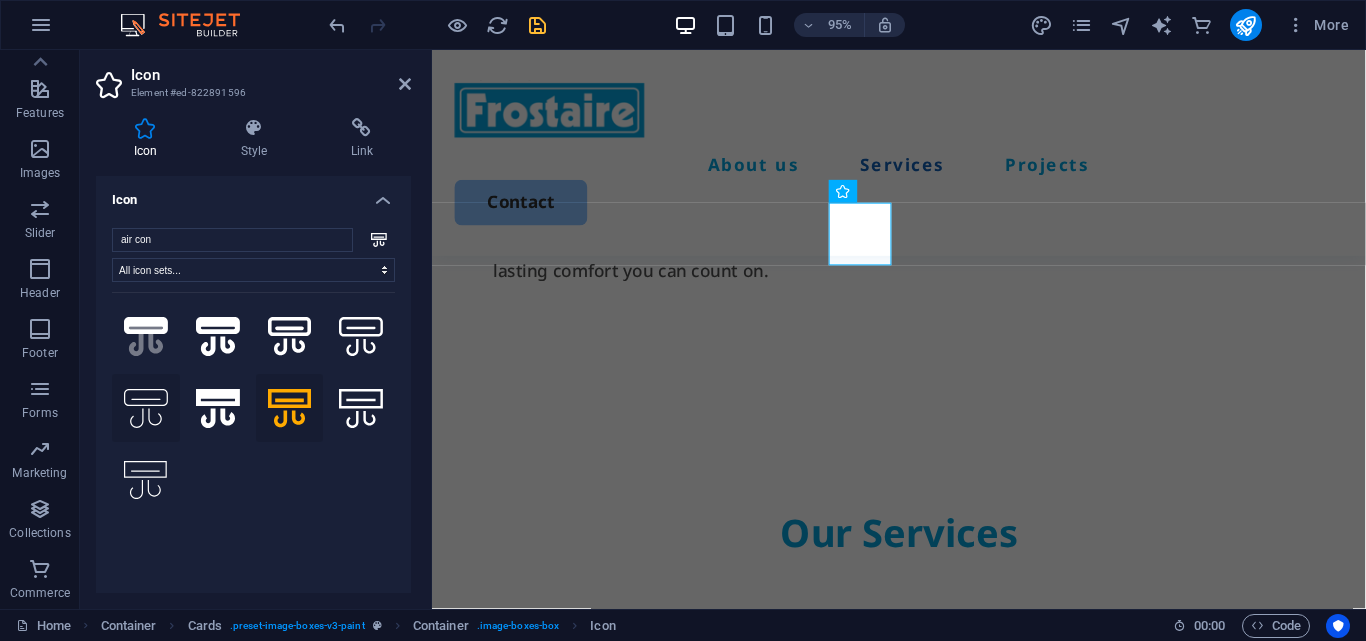 click at bounding box center (146, 408) 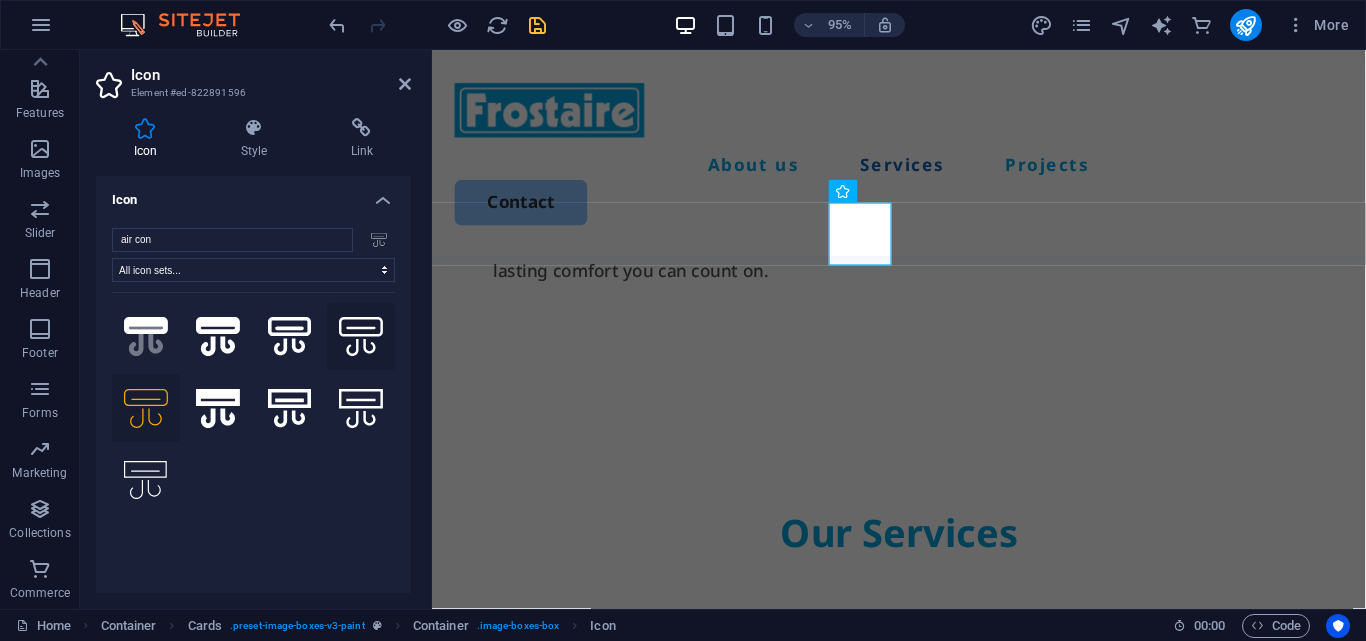 click 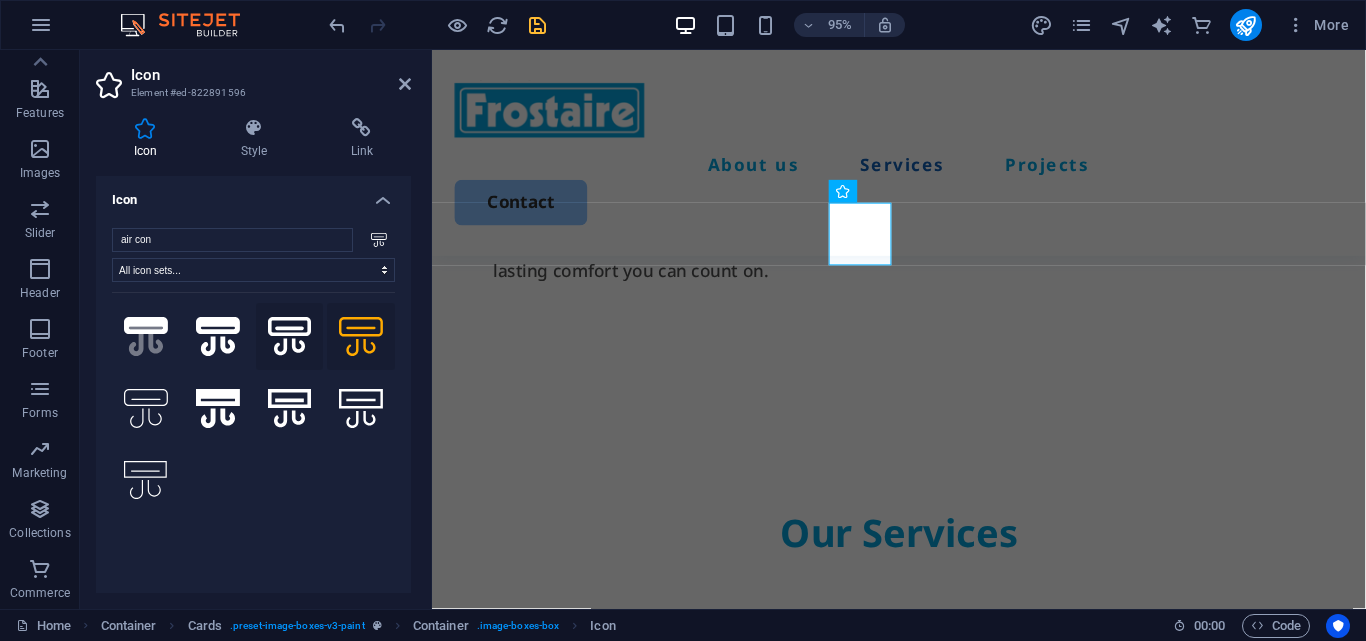 click 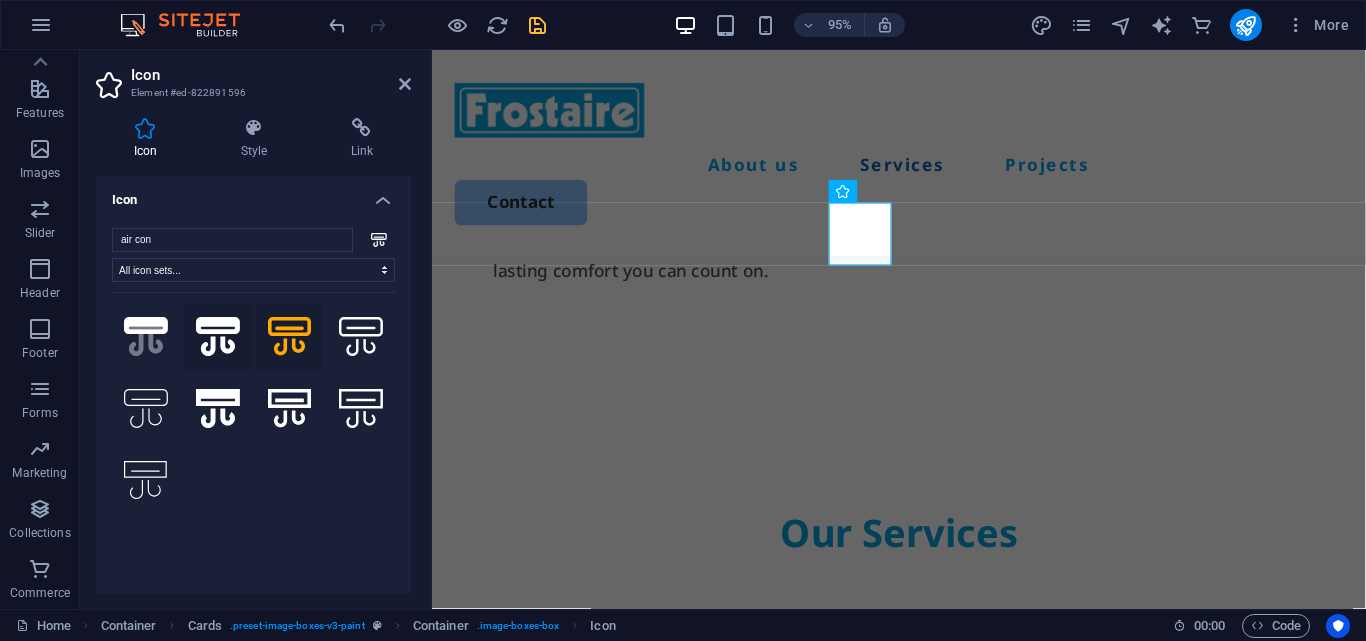 click at bounding box center (218, 337) 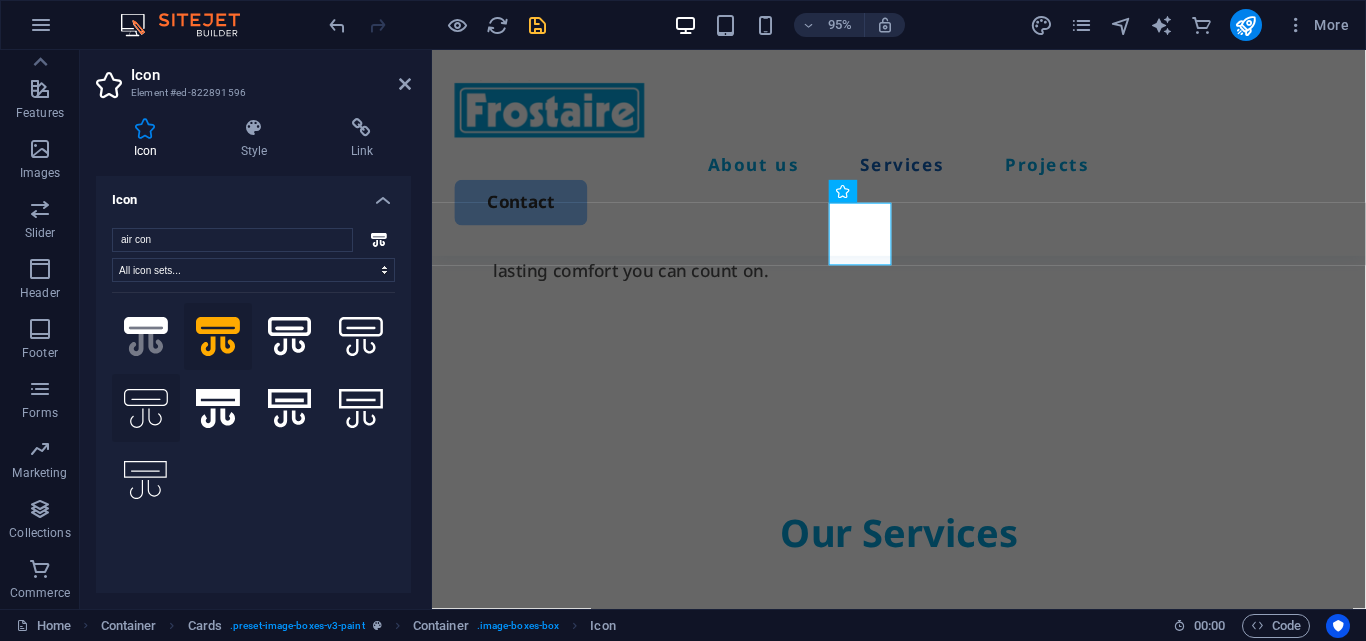 click 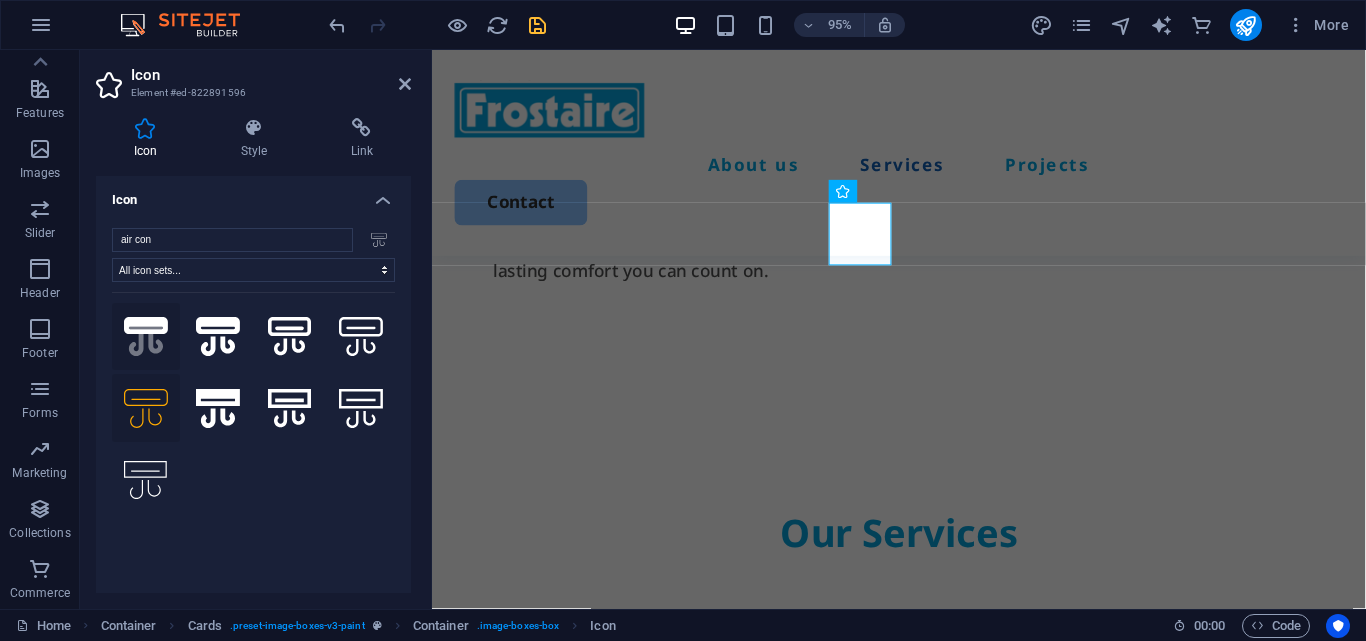 click on ".fa-secondary{opacity:.4}" 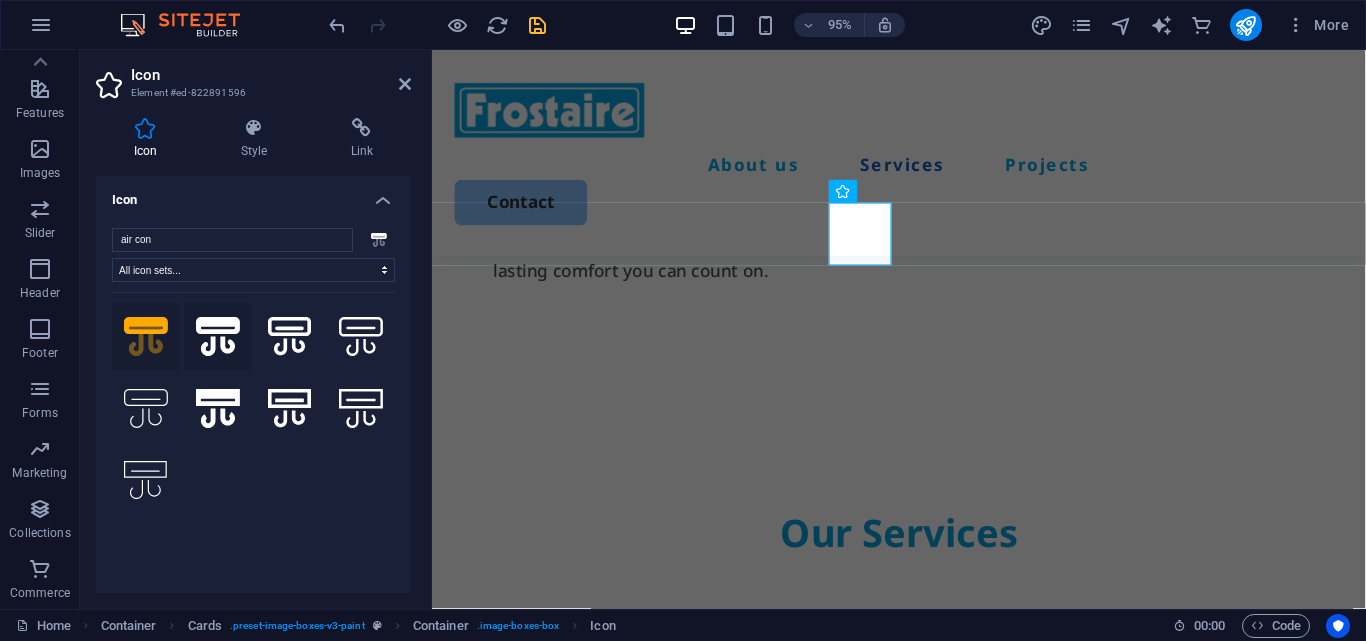 click 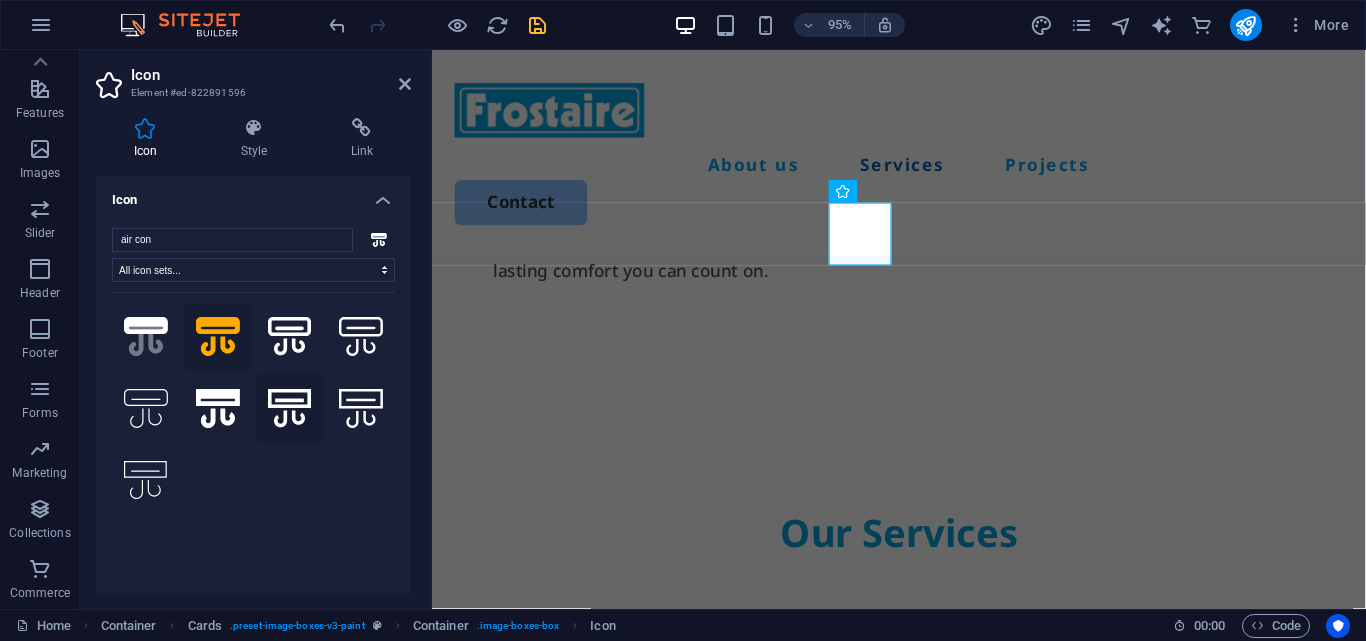 click 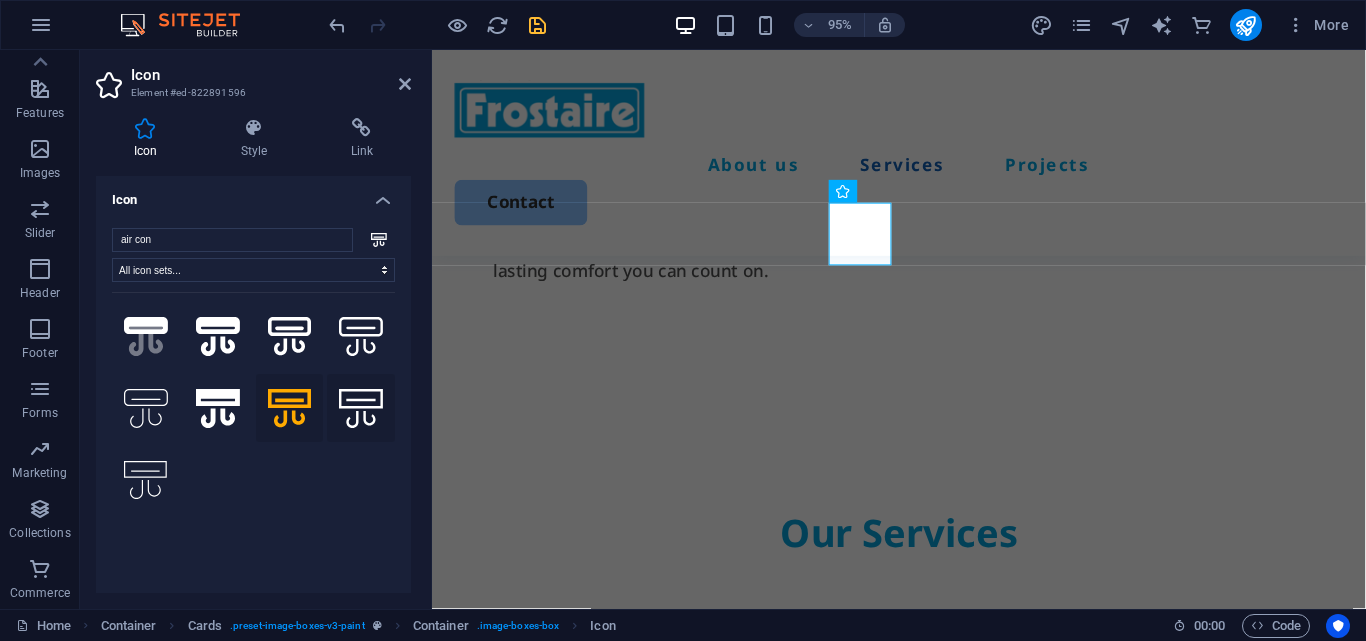 click 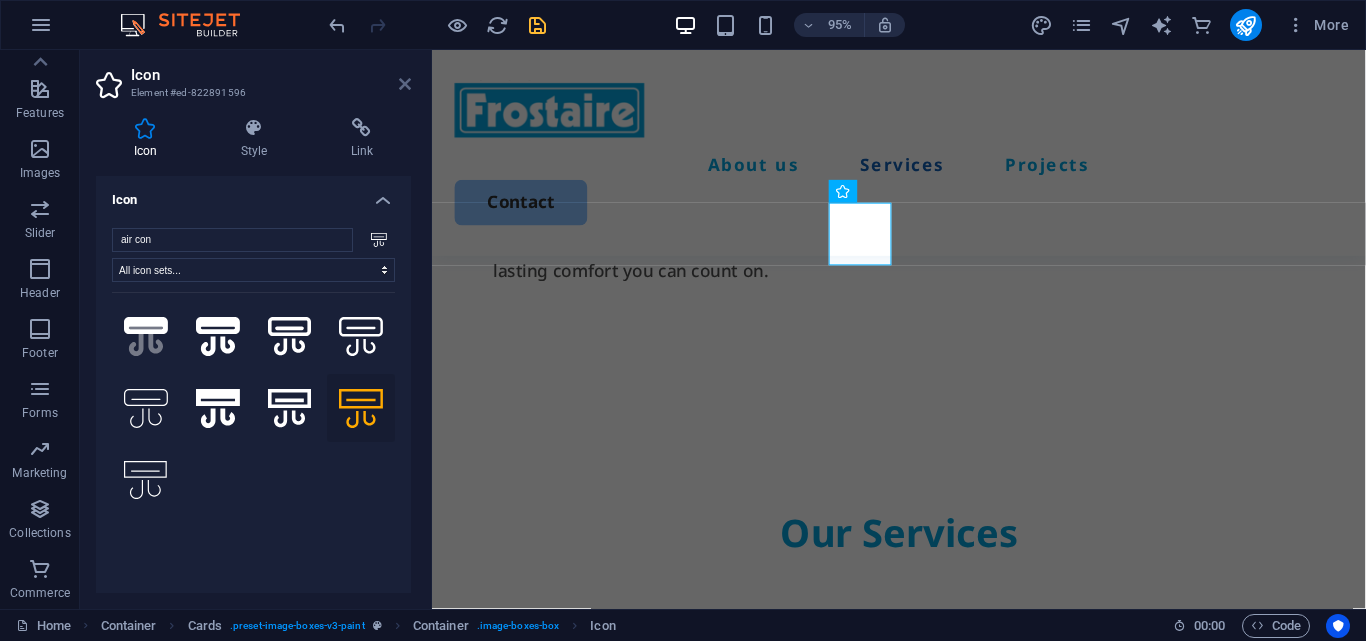click at bounding box center [405, 84] 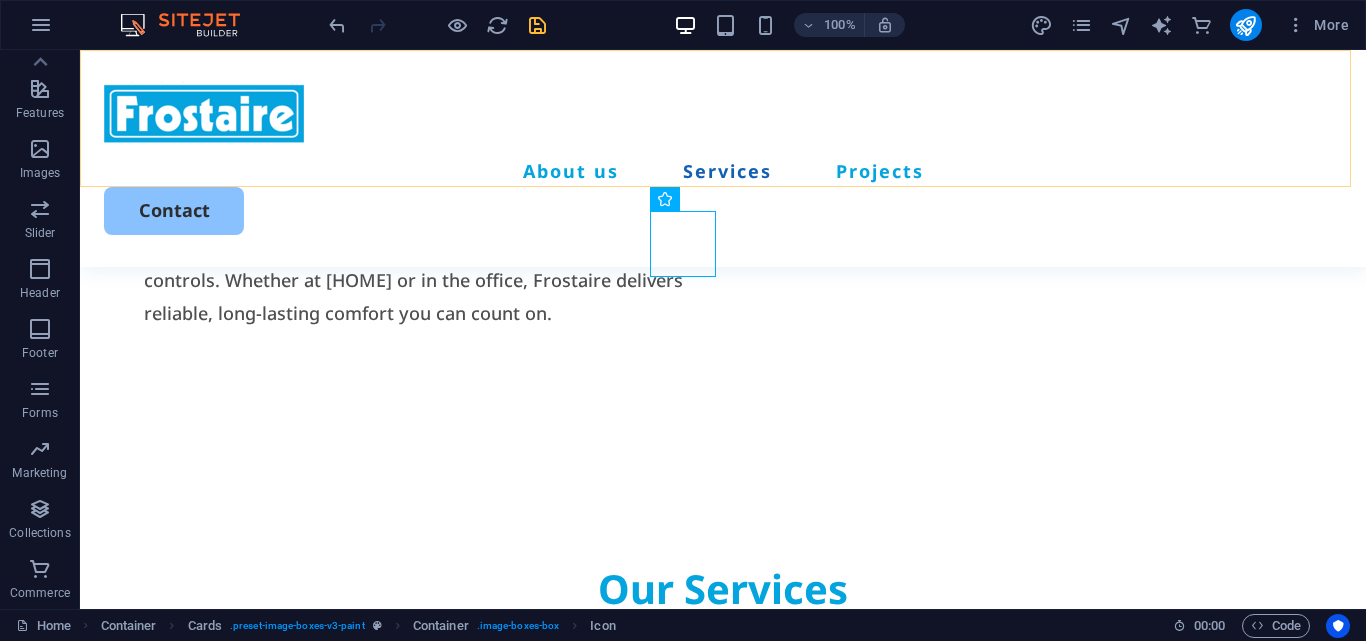 scroll, scrollTop: 1644, scrollLeft: 0, axis: vertical 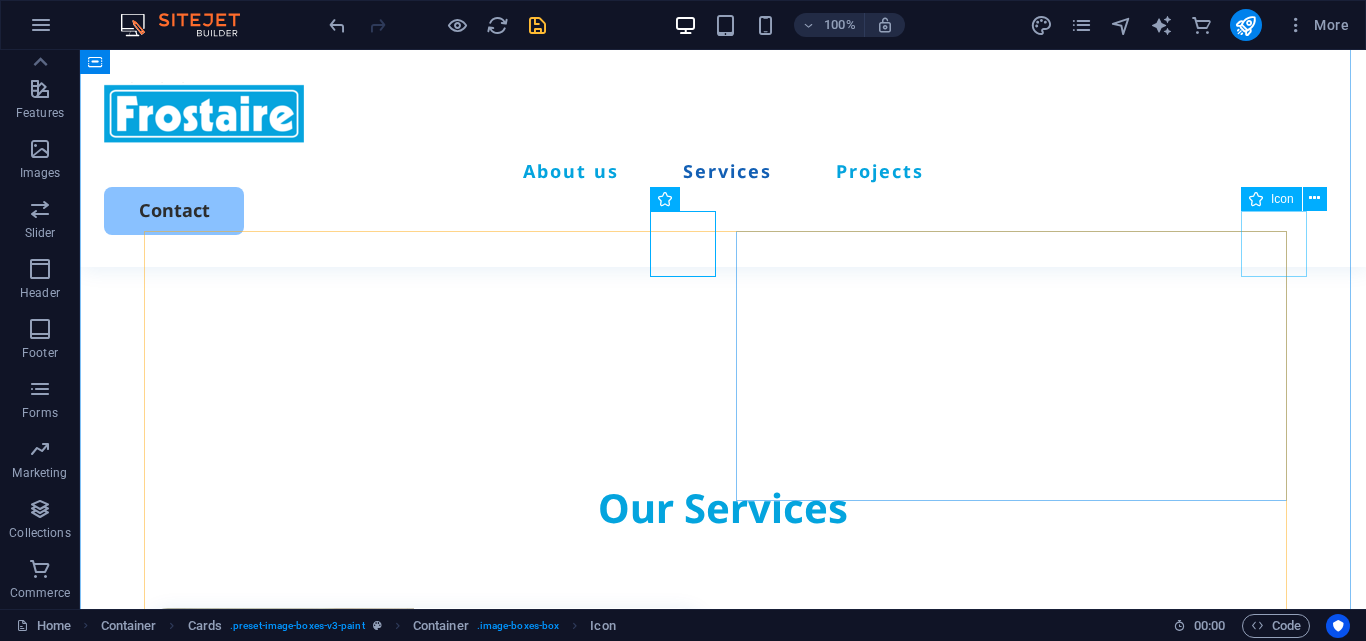 click at bounding box center (1353, -1577) 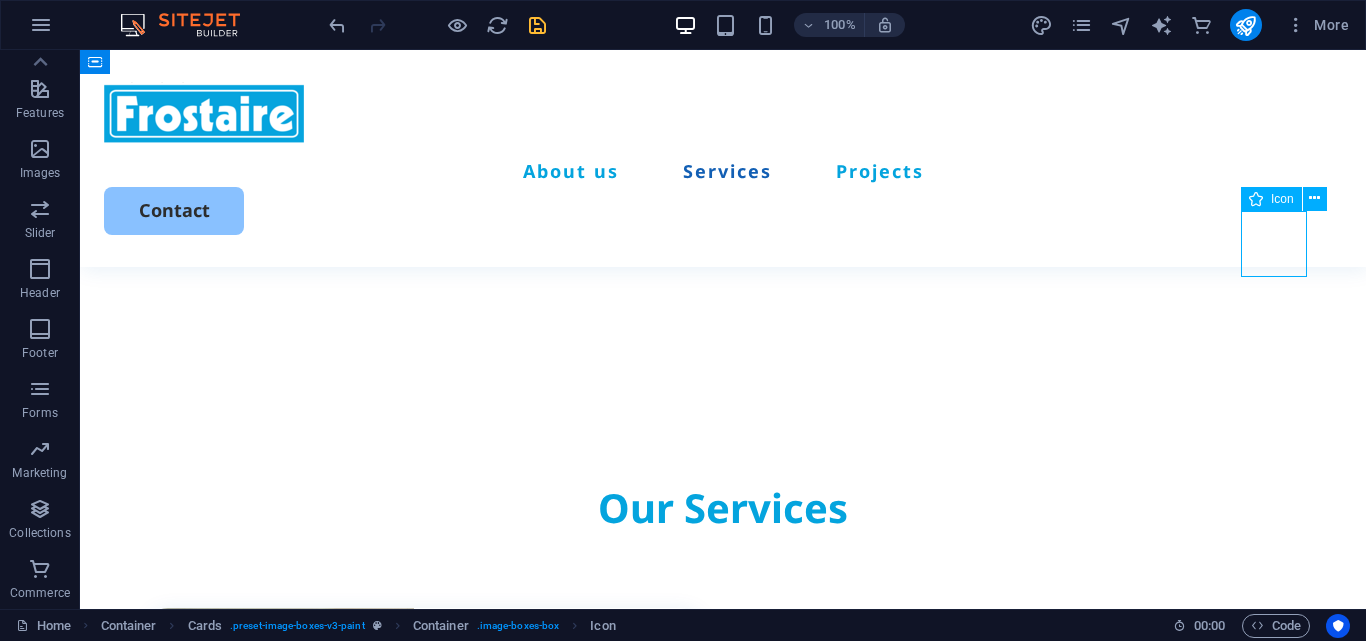 click at bounding box center (1353, -1577) 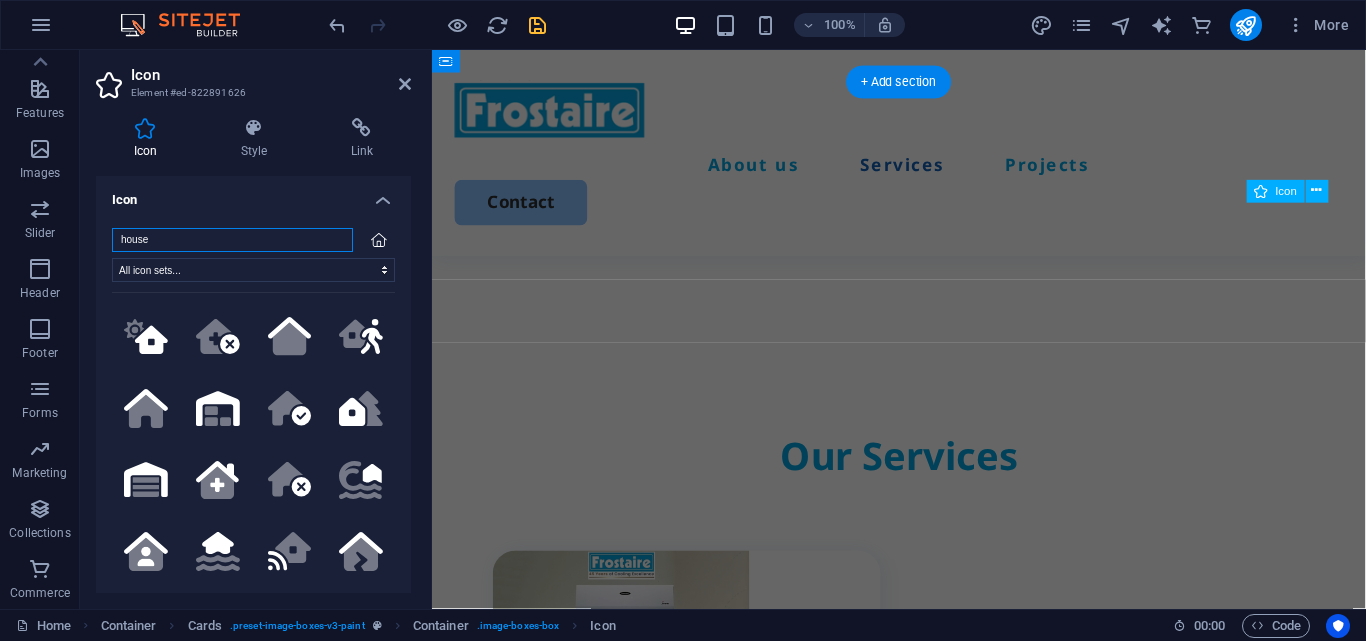 scroll, scrollTop: 1563, scrollLeft: 0, axis: vertical 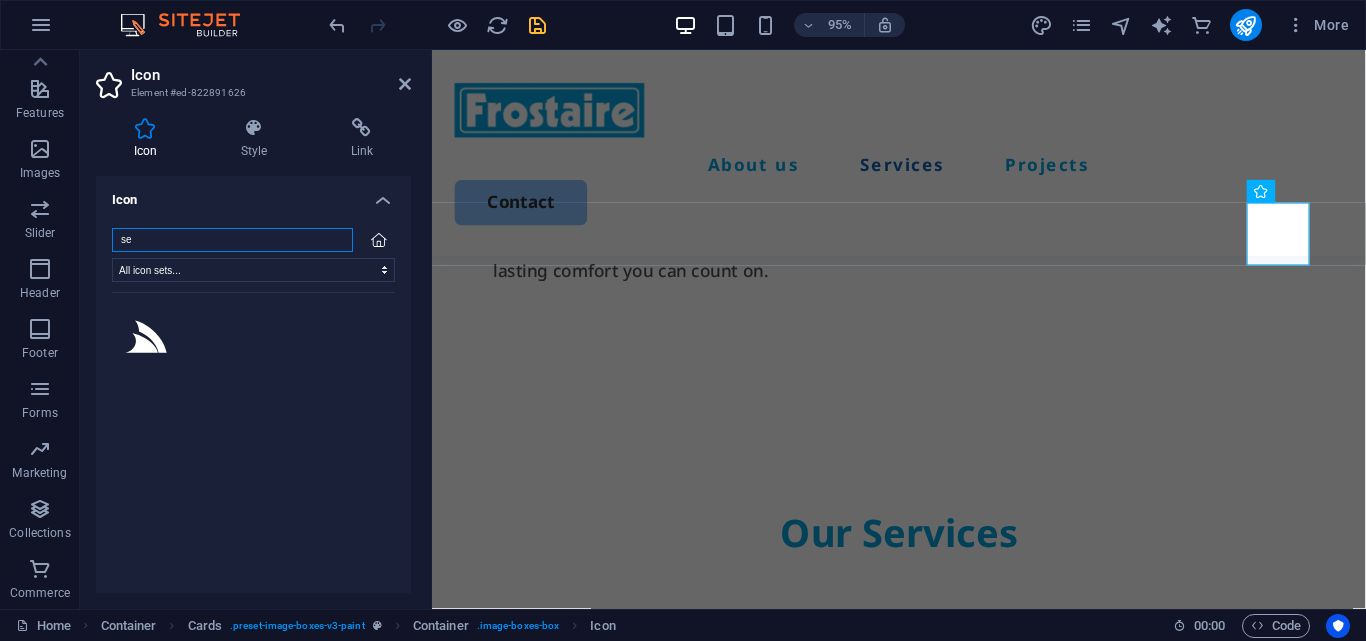 type on "s" 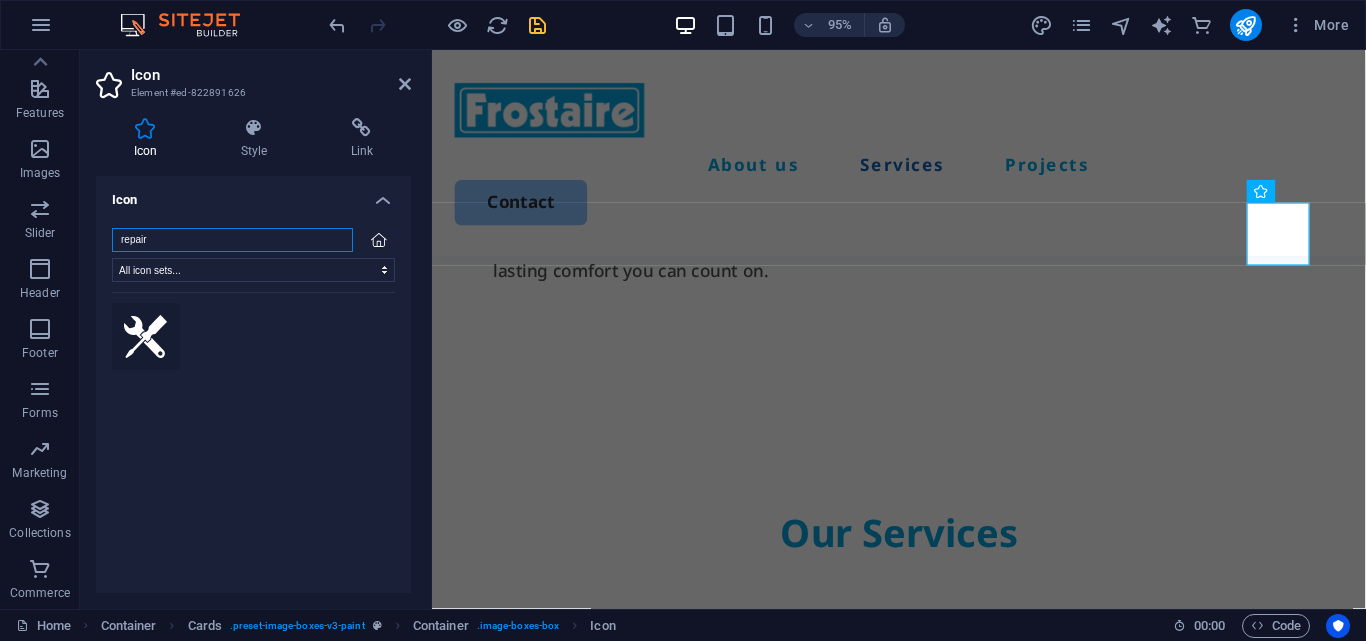 type on "repair" 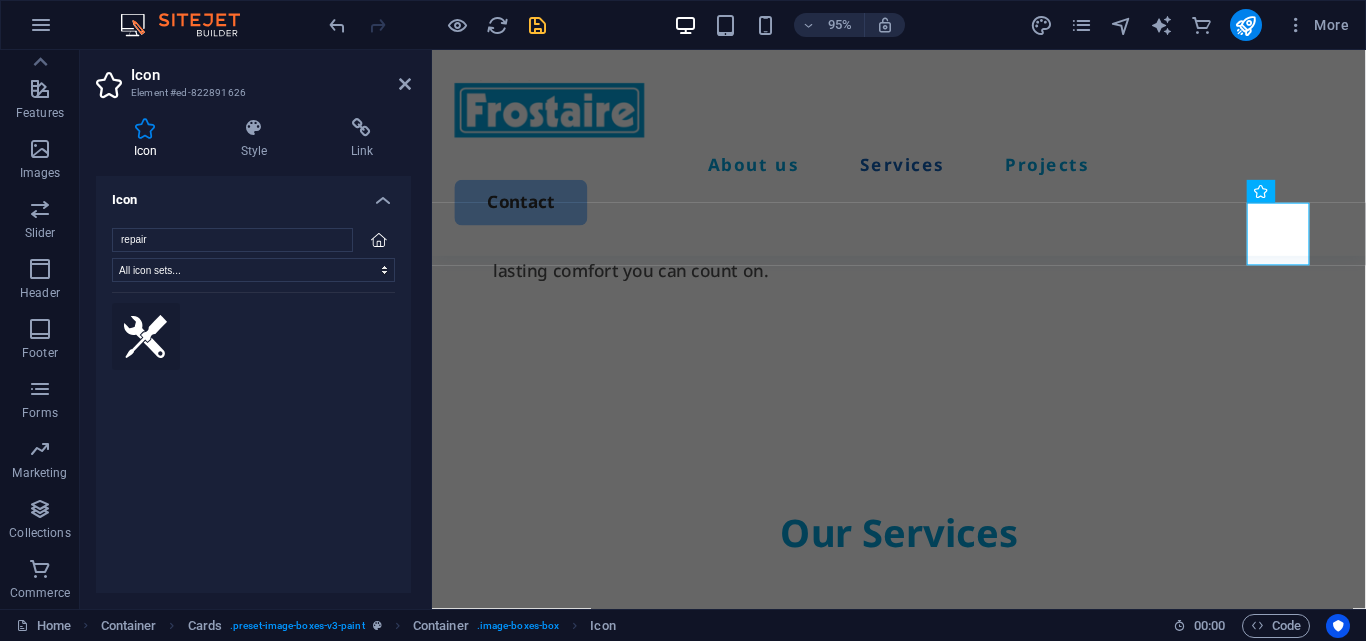 click 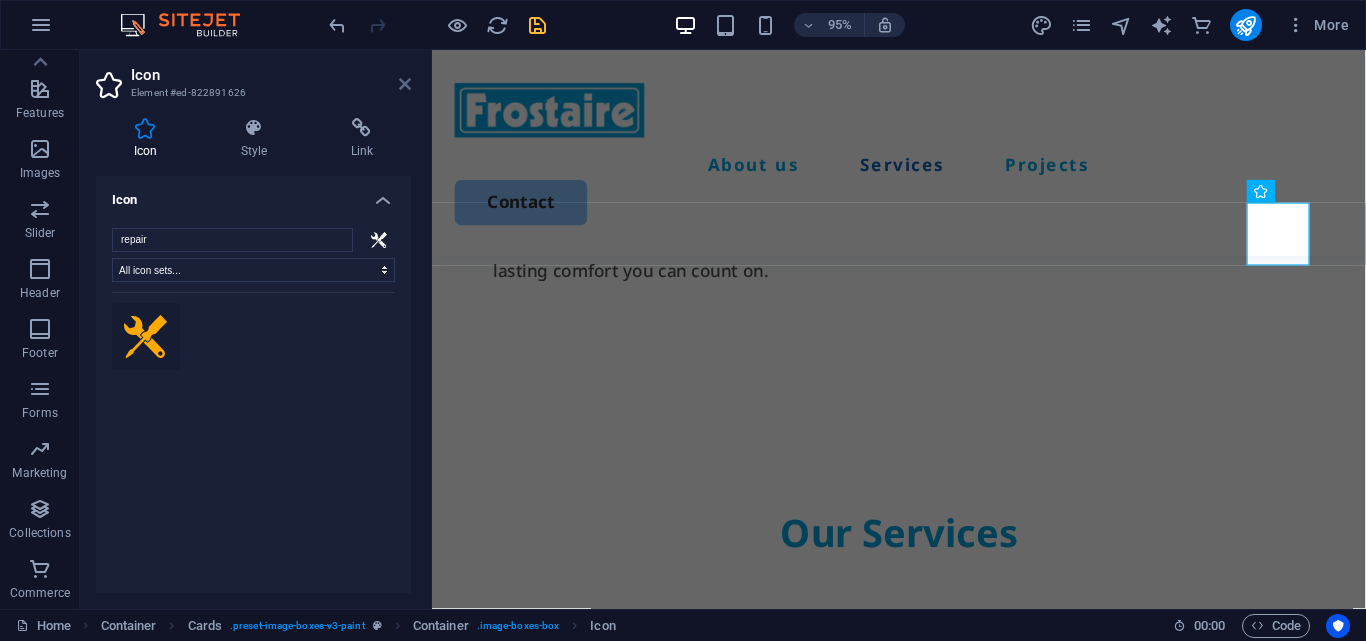click at bounding box center (405, 84) 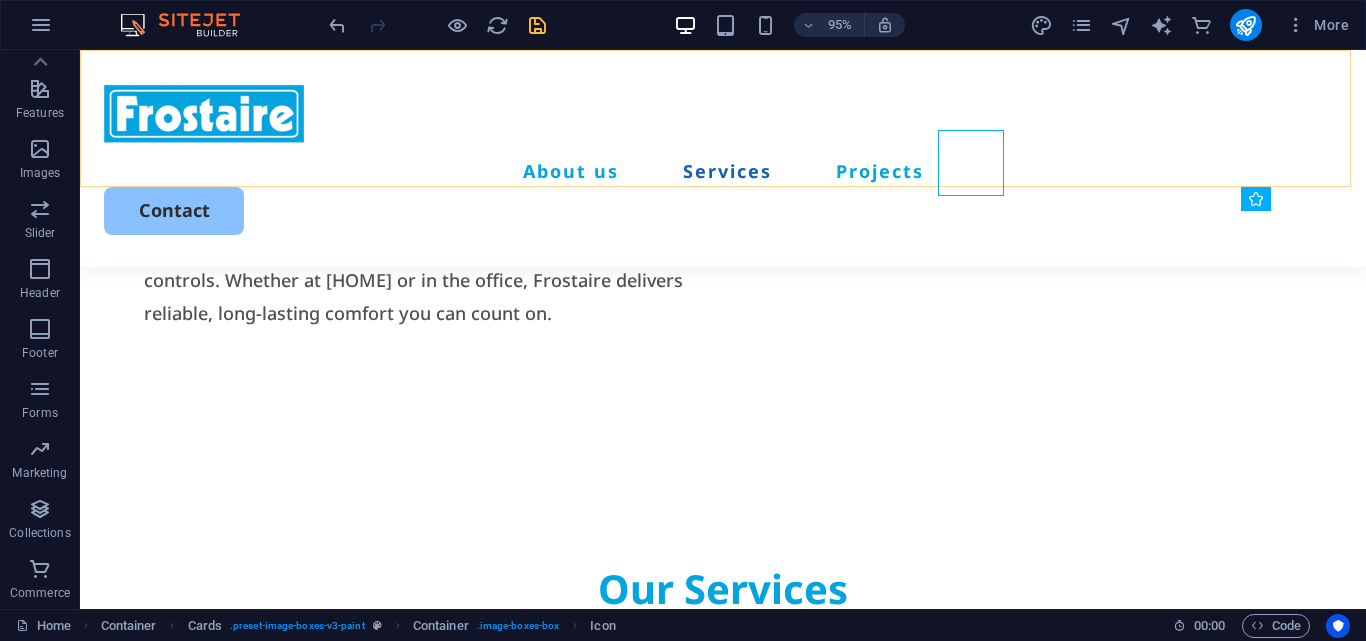 scroll, scrollTop: 1644, scrollLeft: 0, axis: vertical 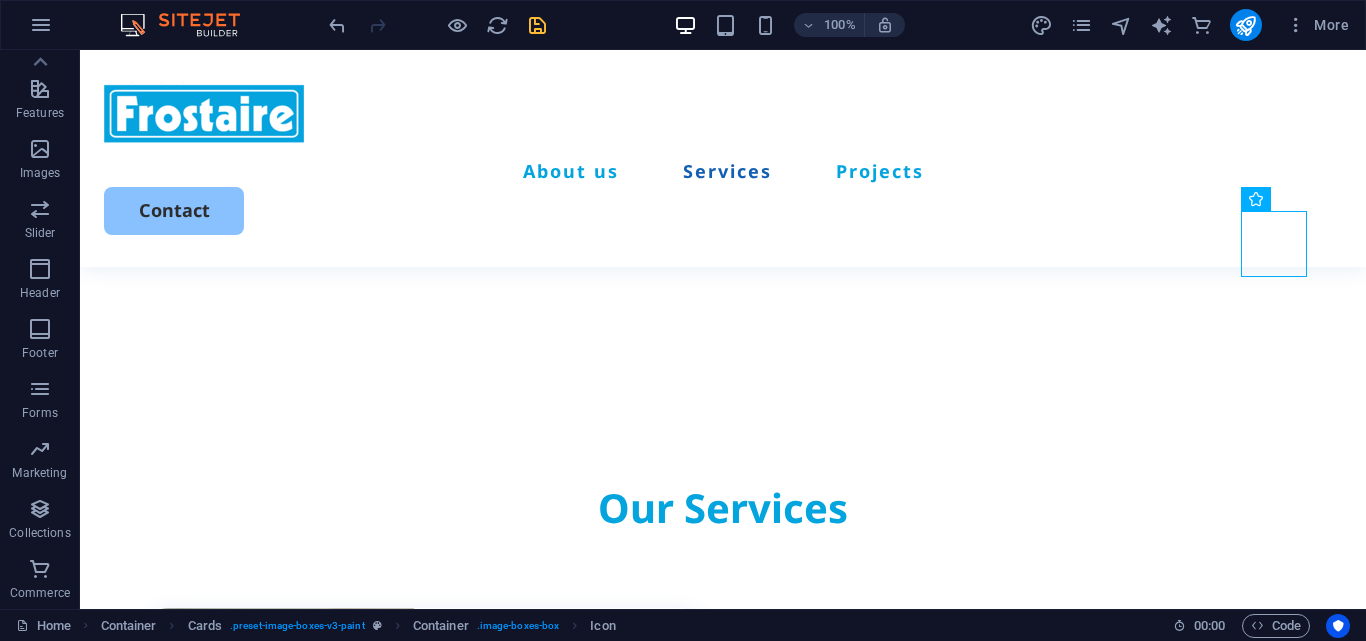 click at bounding box center (537, 25) 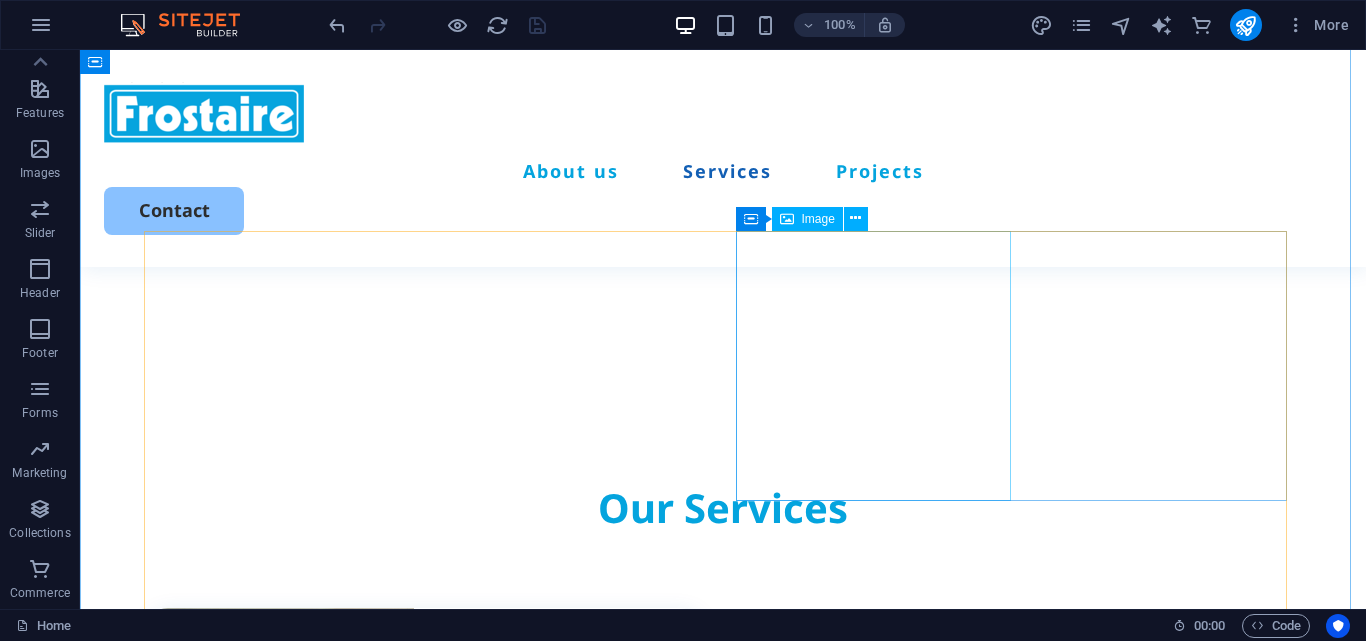 click at bounding box center (423, 1238) 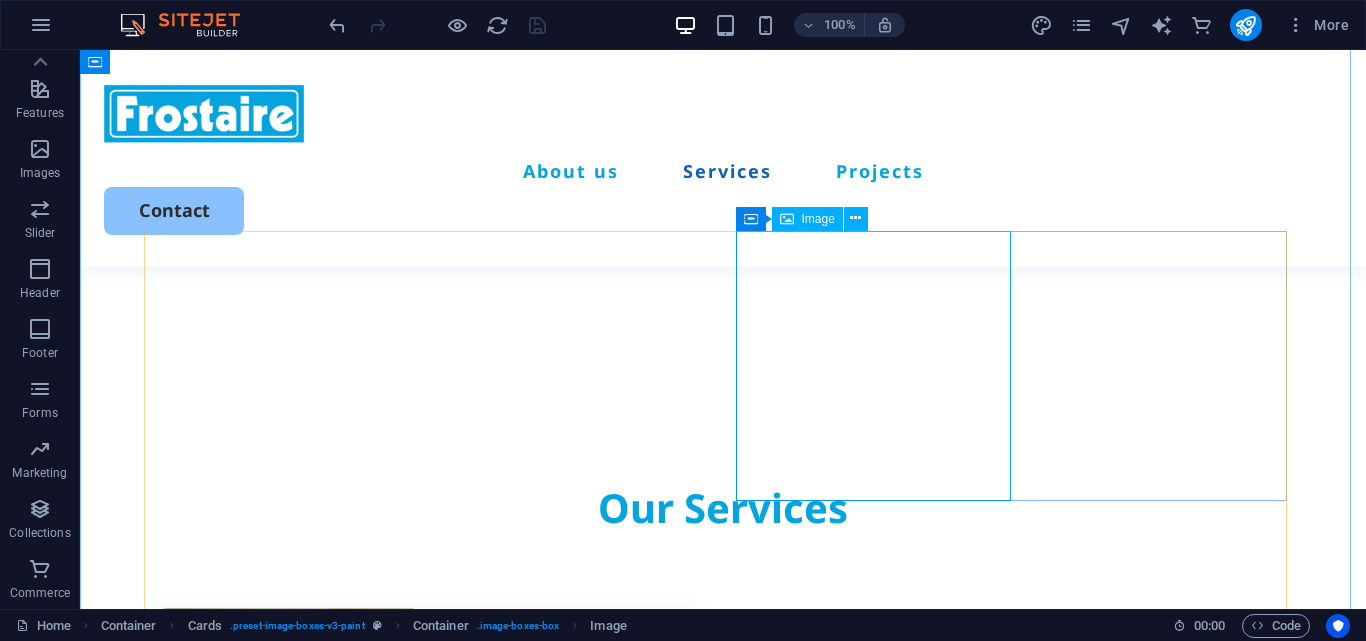 click at bounding box center (423, 1238) 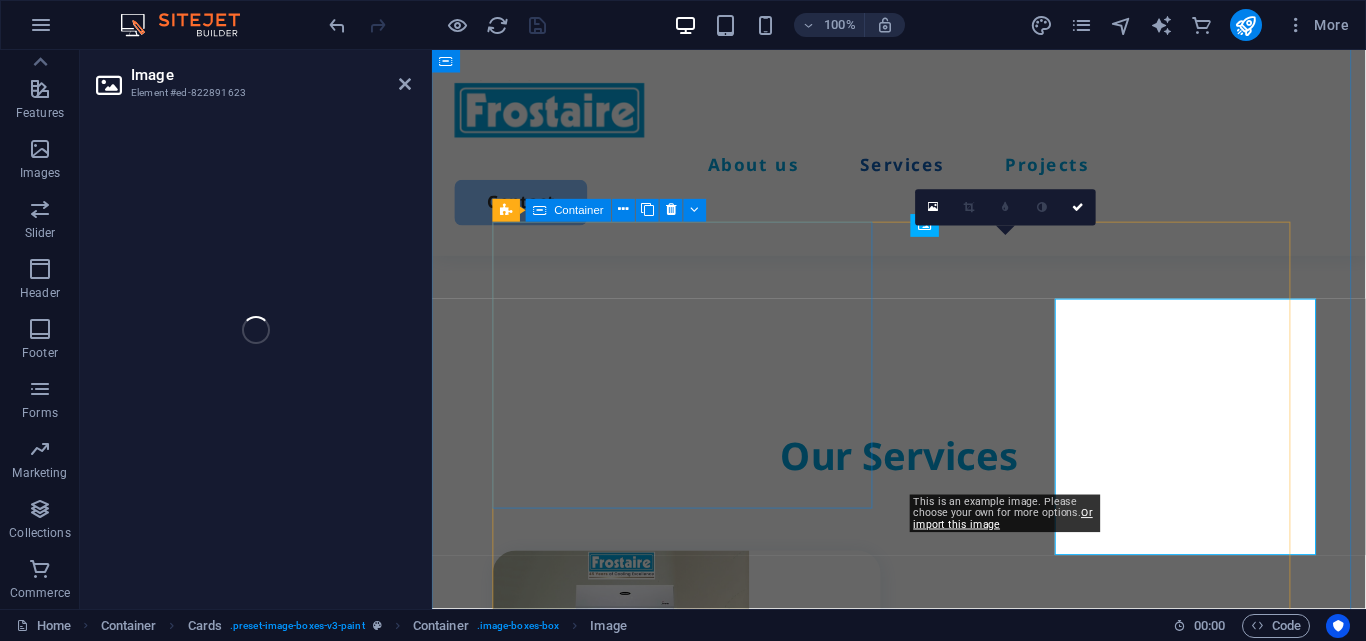 select on "px" 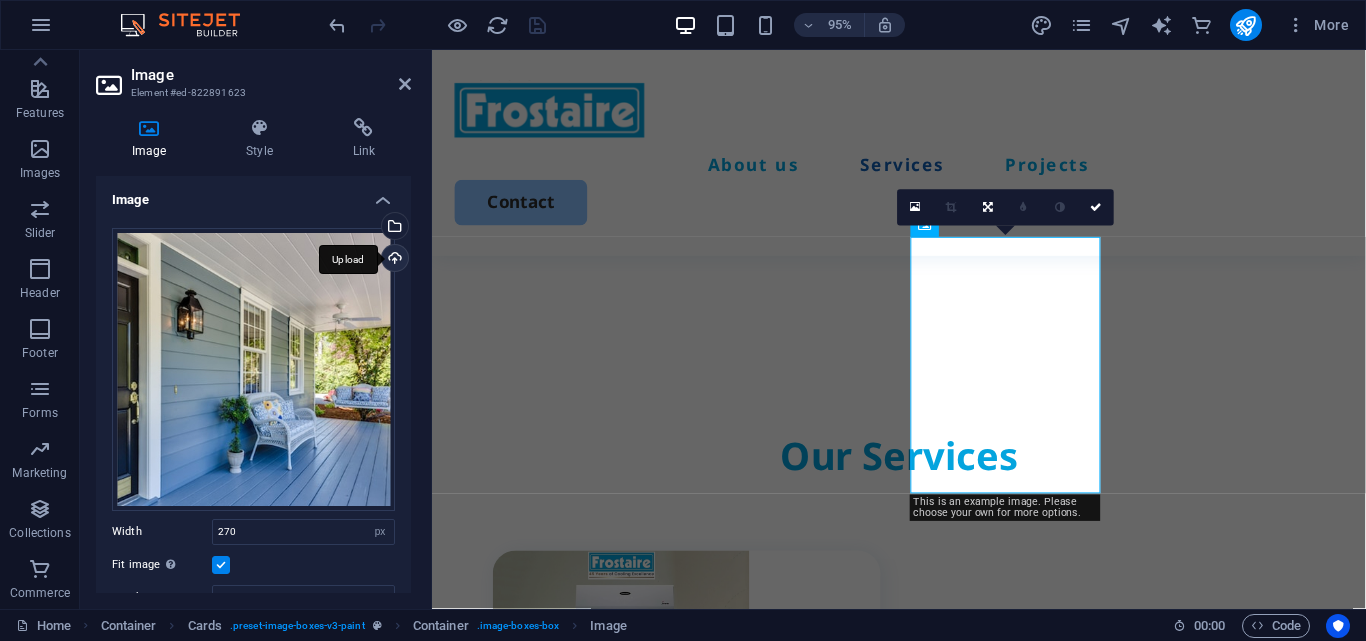 click on "Upload" at bounding box center (393, 260) 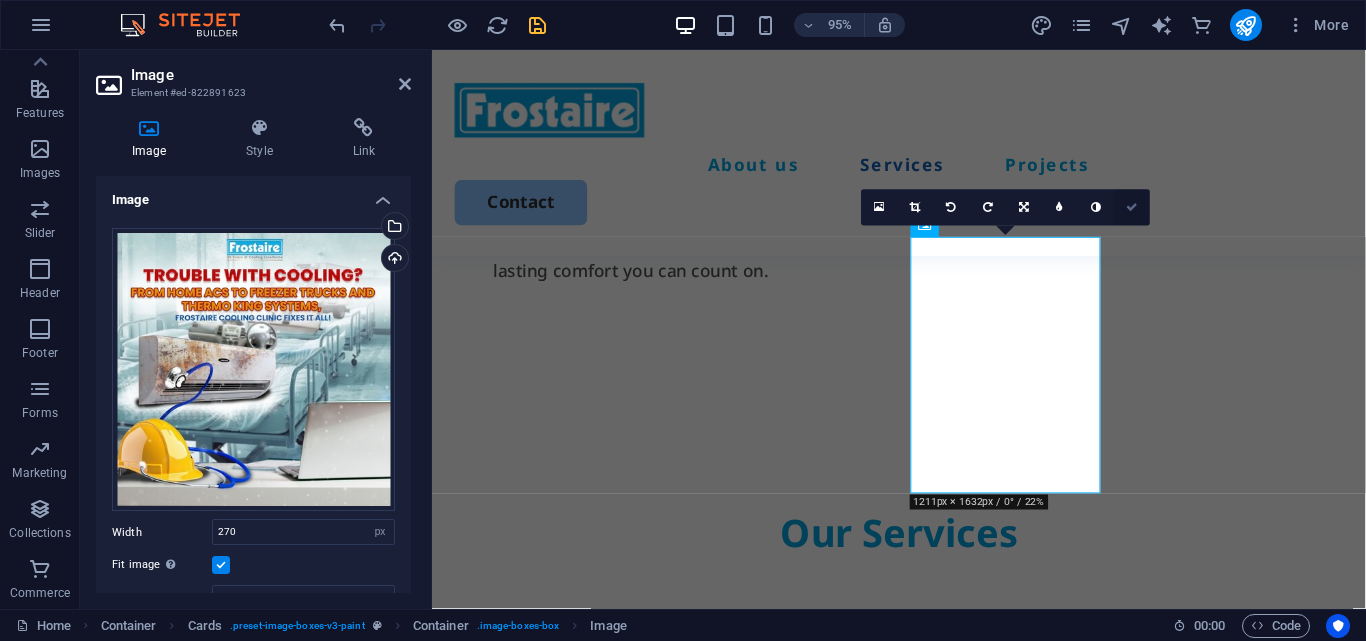 click at bounding box center (1132, 207) 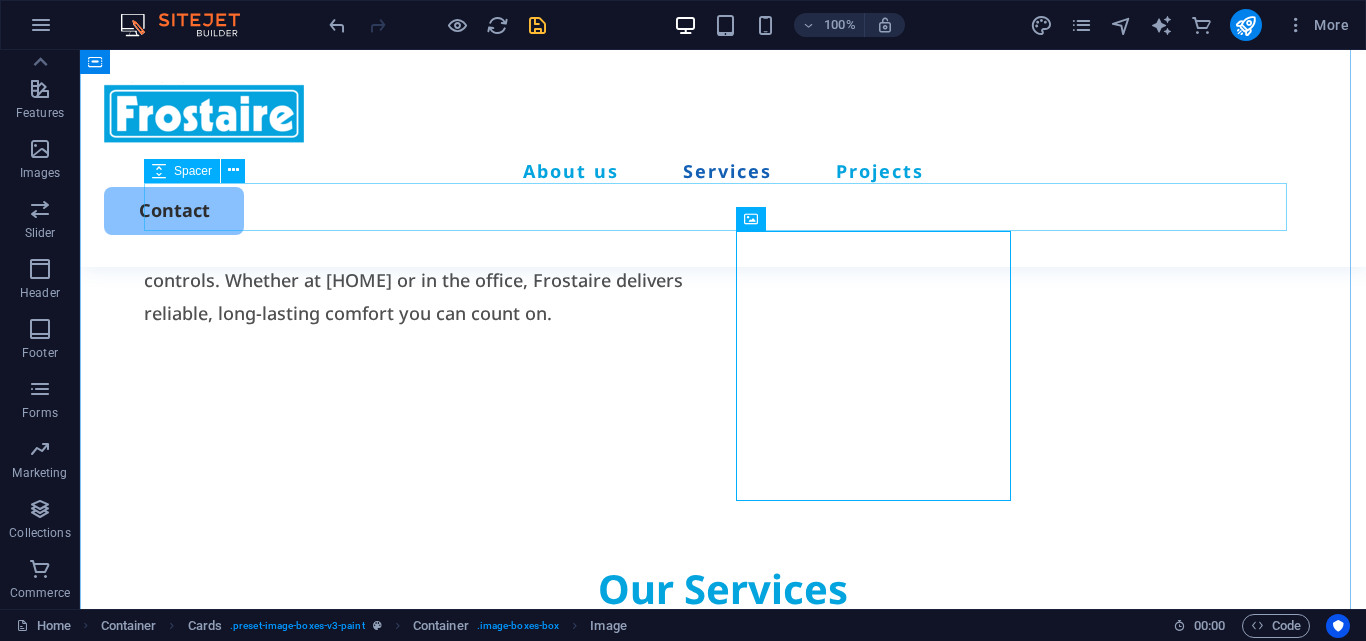 scroll, scrollTop: 1644, scrollLeft: 0, axis: vertical 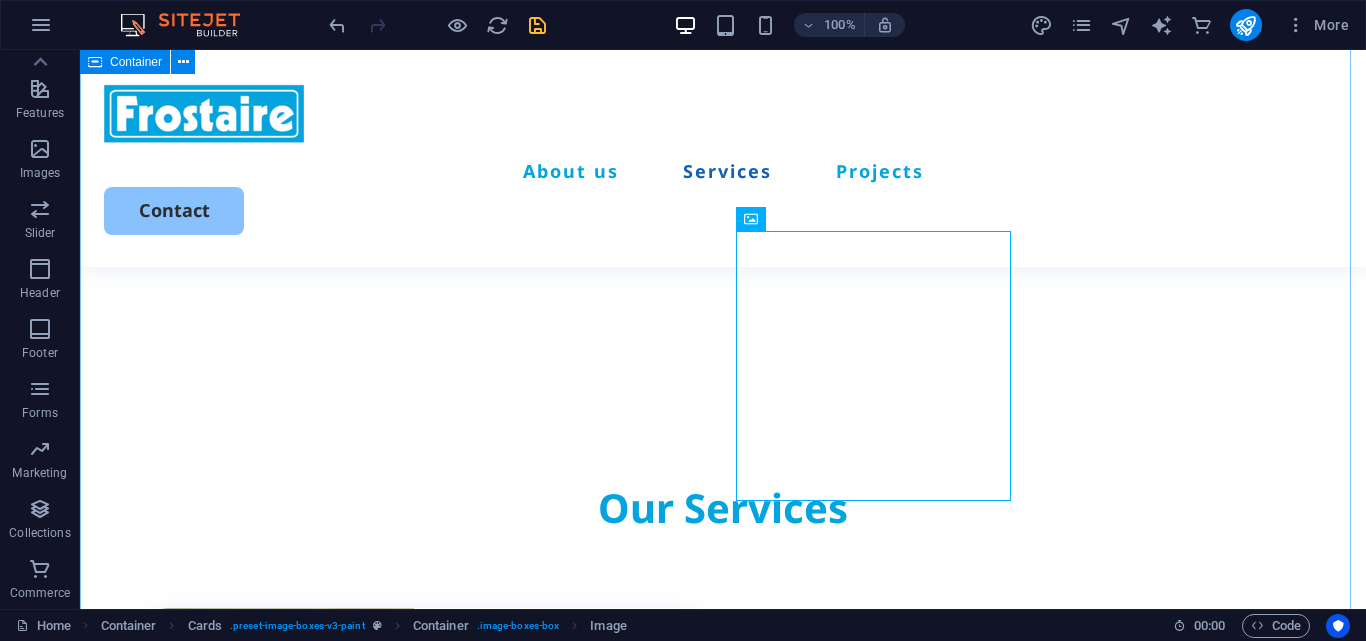 click on "Our Services Air Conditioning We do Air Conditioning in Wall Mounted & Ceiling Mounted Ranges Book Now Service & Repairs Lorem ipsum dolor sit amet, consectetur elit. Book Now Cabinet painting Lorem ipsum dolor sit amet, consectetur elit. Book Now Commercial painting Lorem ipsum dolor sit amet, consectetur elit. Book Now" at bounding box center [723, 1475] 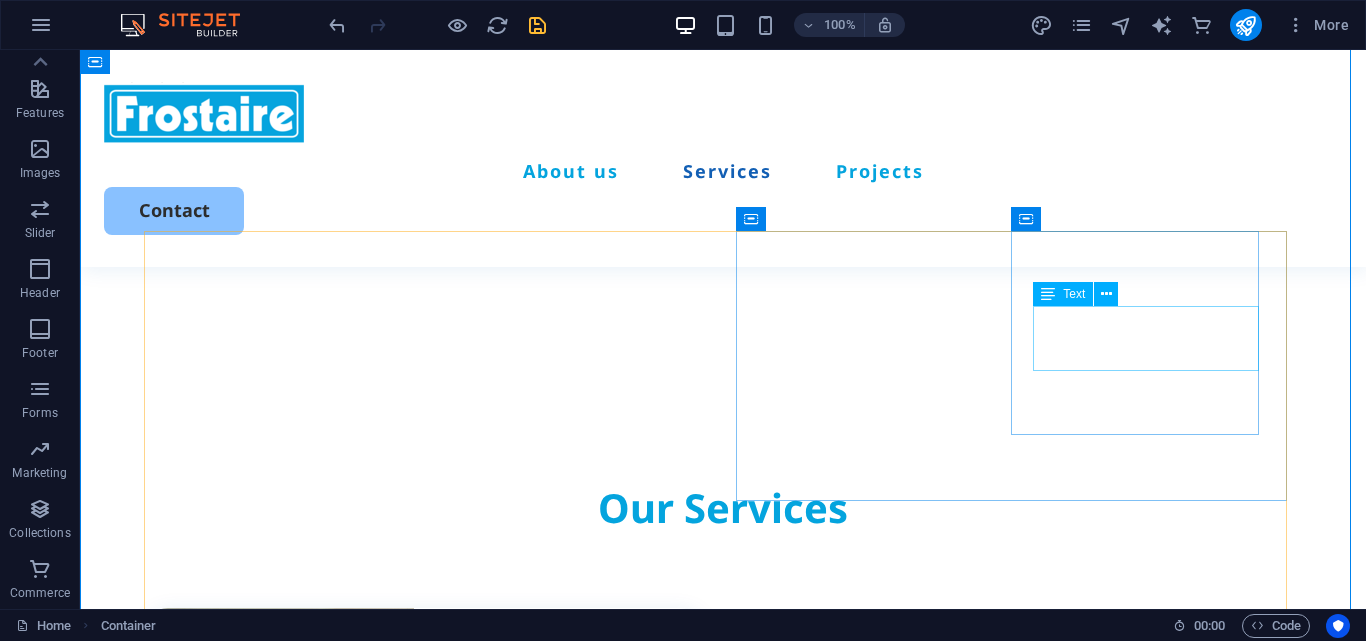 click on "Lorem ipsum dolor sit amet, consectetur elit." at bounding box center (434, 1465) 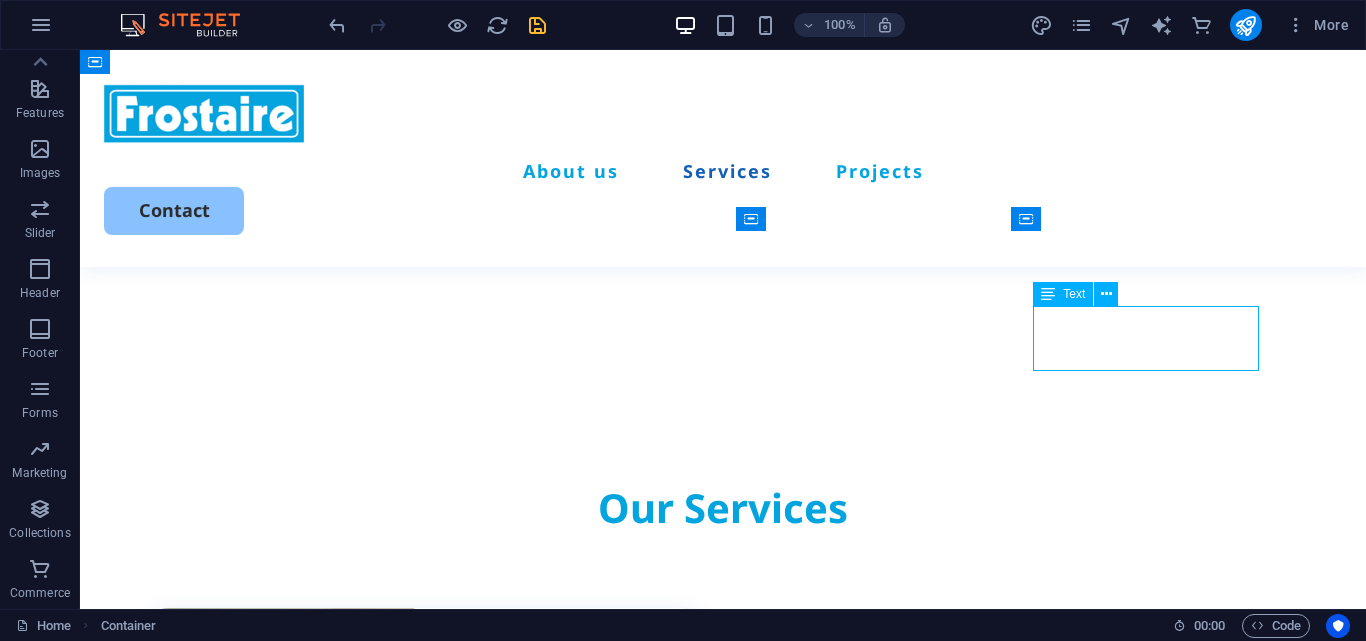 click on "Lorem ipsum dolor sit amet, consectetur elit." at bounding box center (434, 1465) 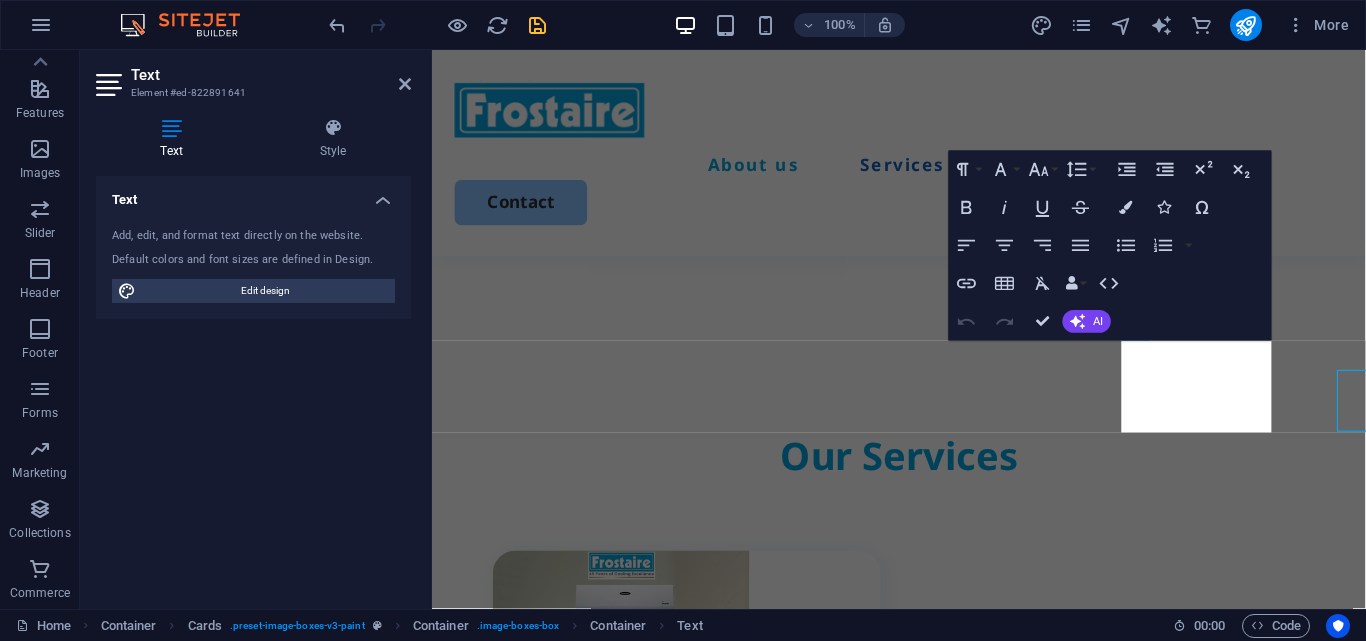 scroll, scrollTop: 1563, scrollLeft: 0, axis: vertical 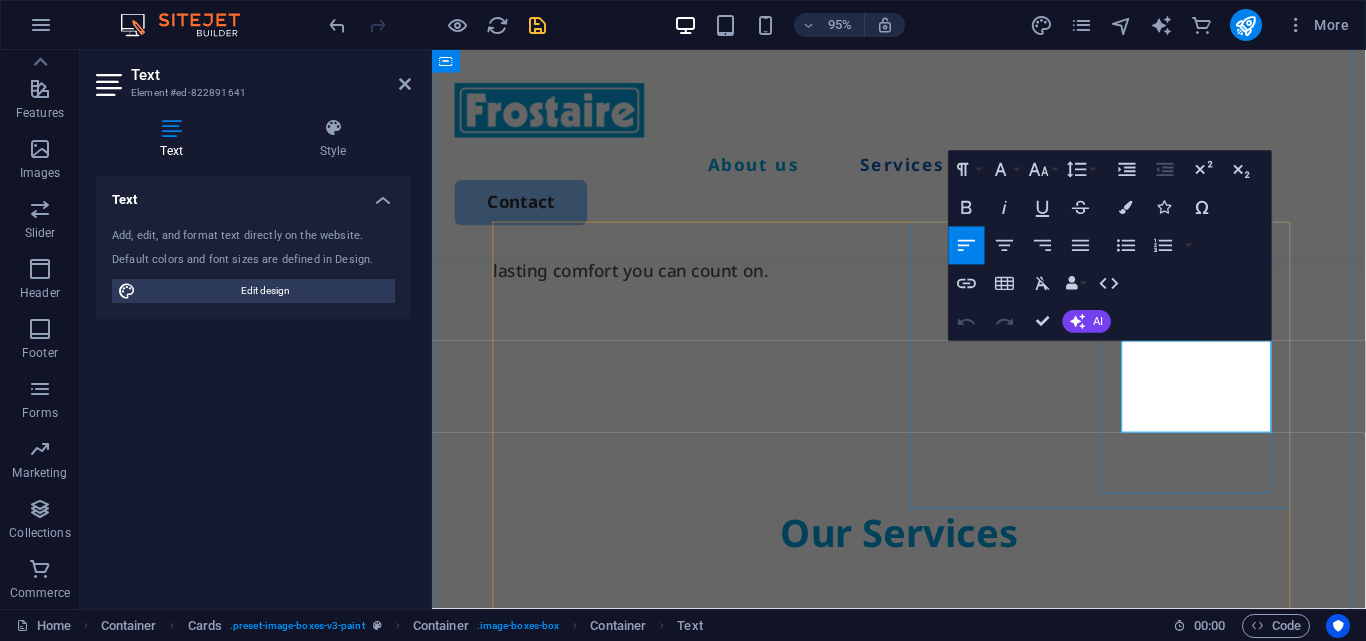click on "Lorem ipsum dolor sit amet, consectetur elit." at bounding box center [711, 1531] 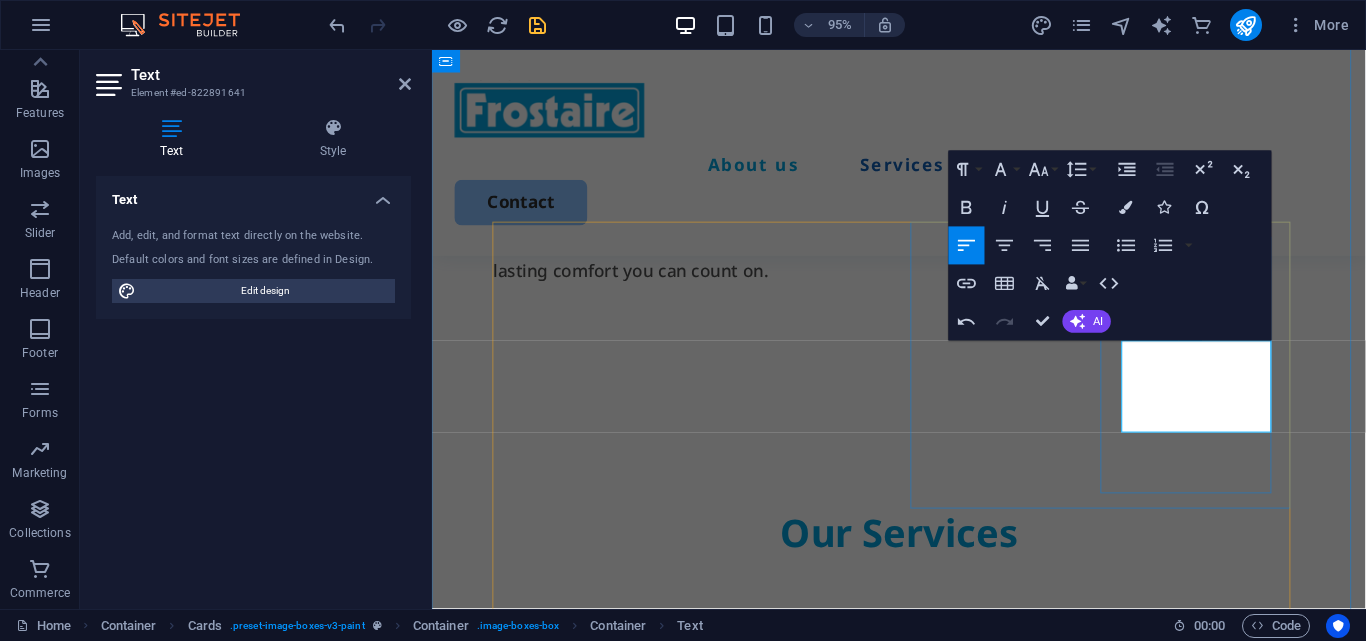 click on "We do repairs in airconditioners of all brands" at bounding box center [711, 1531] 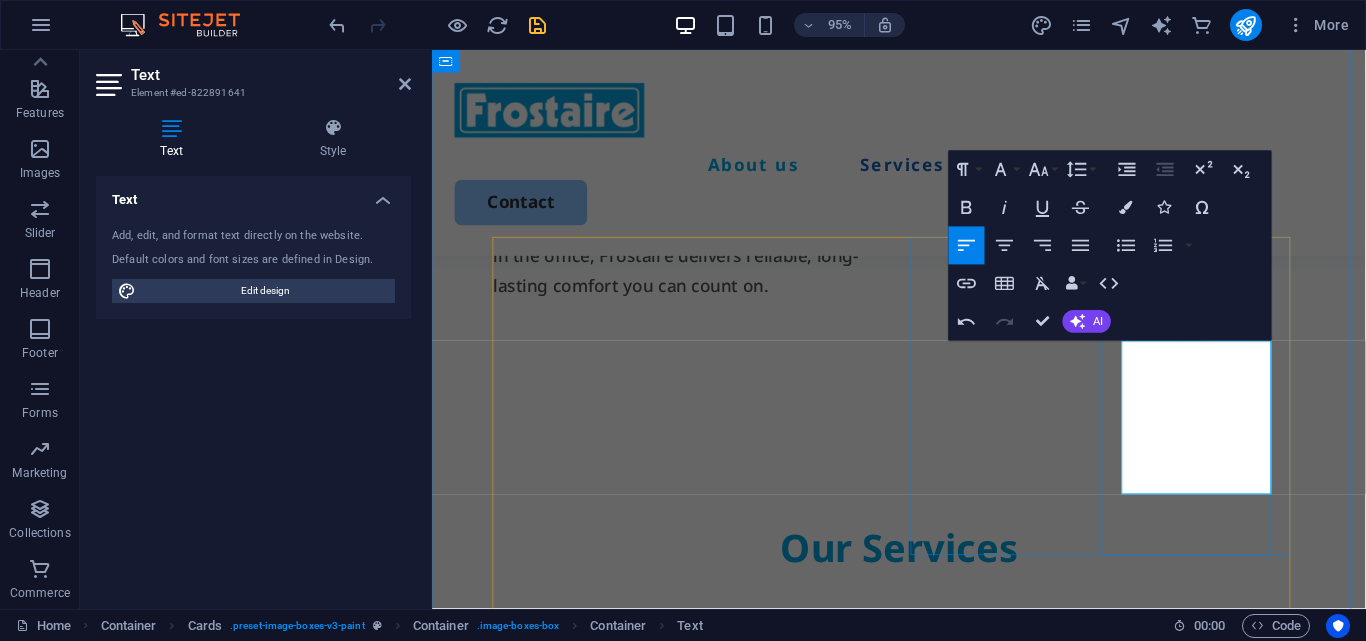 click on "We do maintenance & repairs in airconditioners of all brands" at bounding box center [711, 1547] 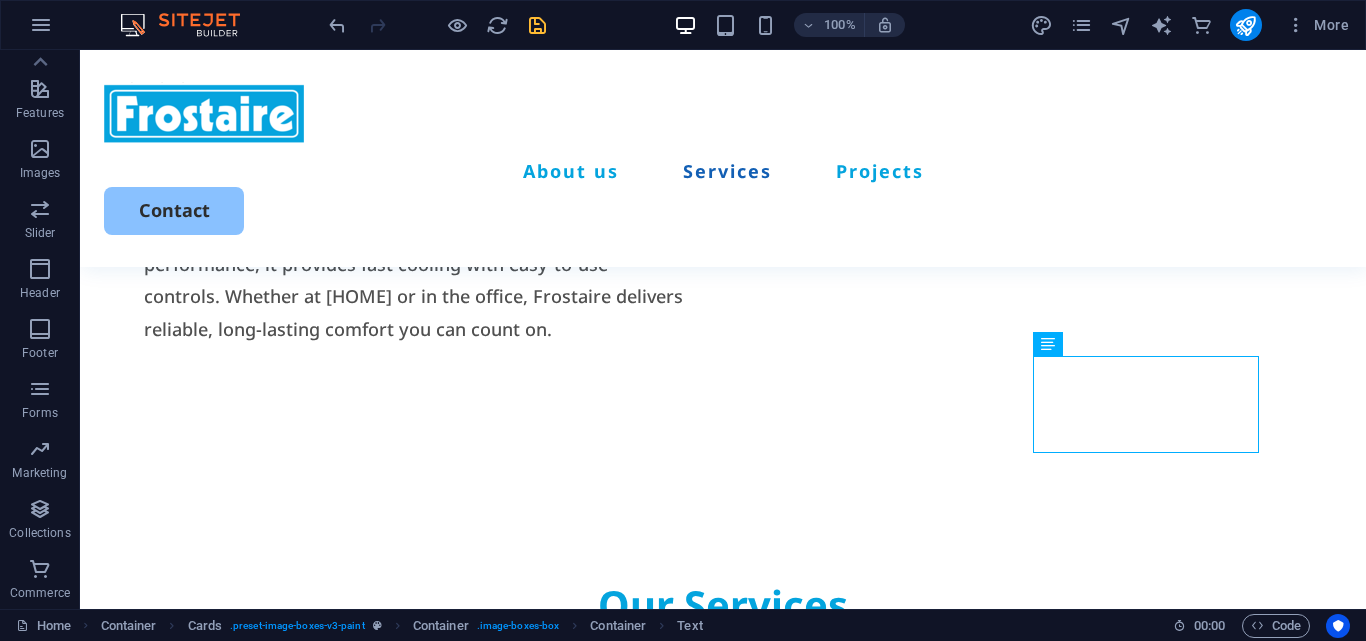 scroll, scrollTop: 1594, scrollLeft: 0, axis: vertical 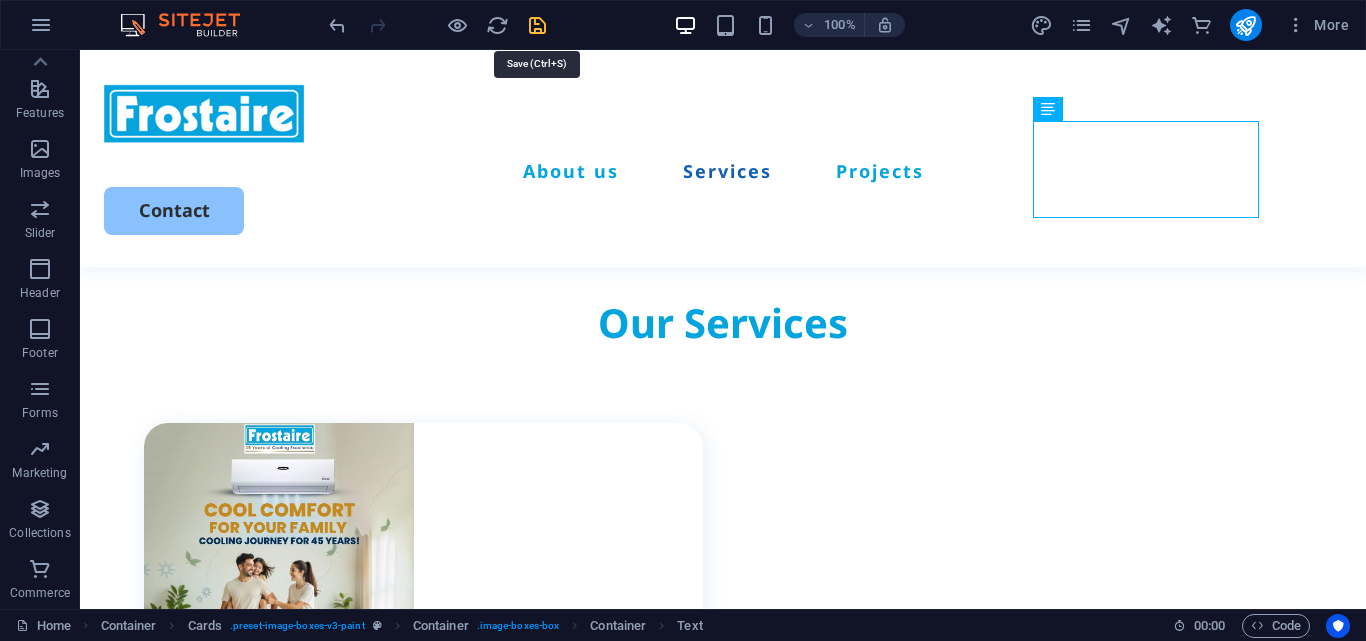 click at bounding box center [537, 25] 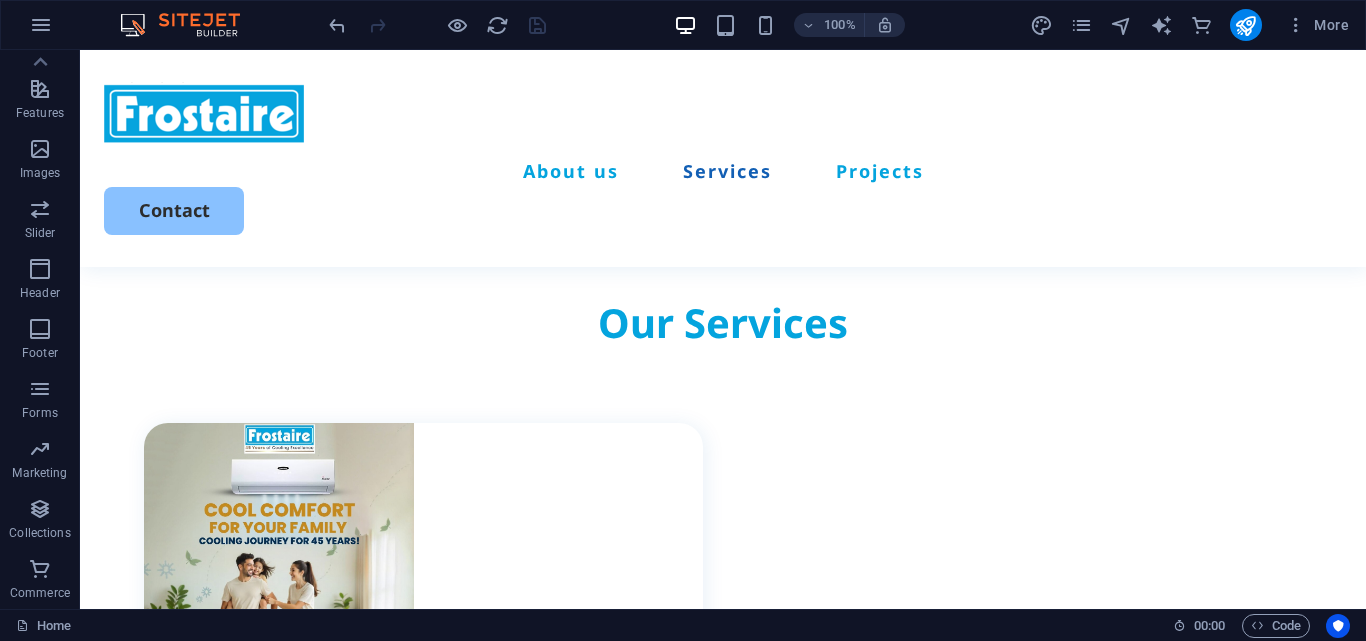 scroll, scrollTop: 1669, scrollLeft: 0, axis: vertical 